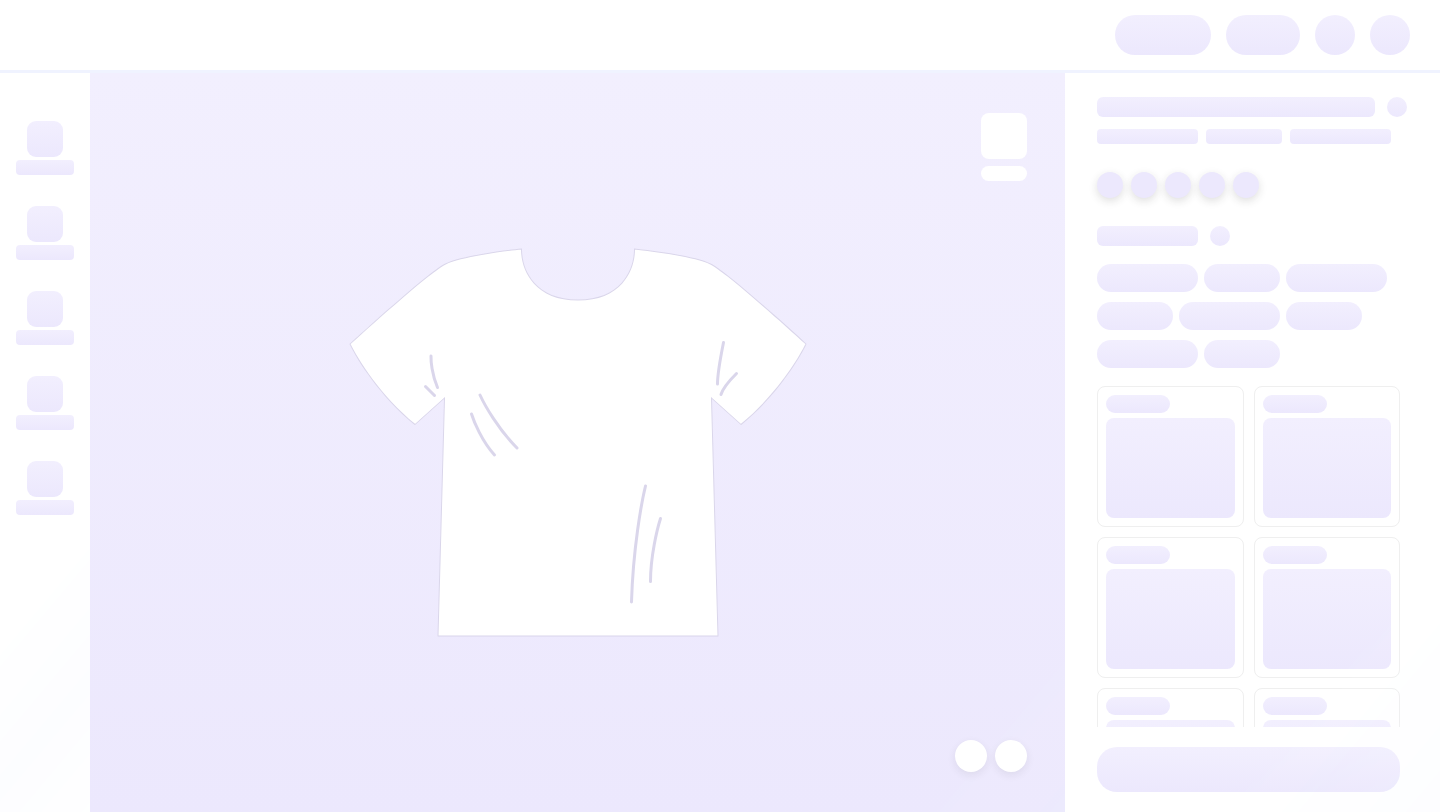 scroll, scrollTop: 0, scrollLeft: 0, axis: both 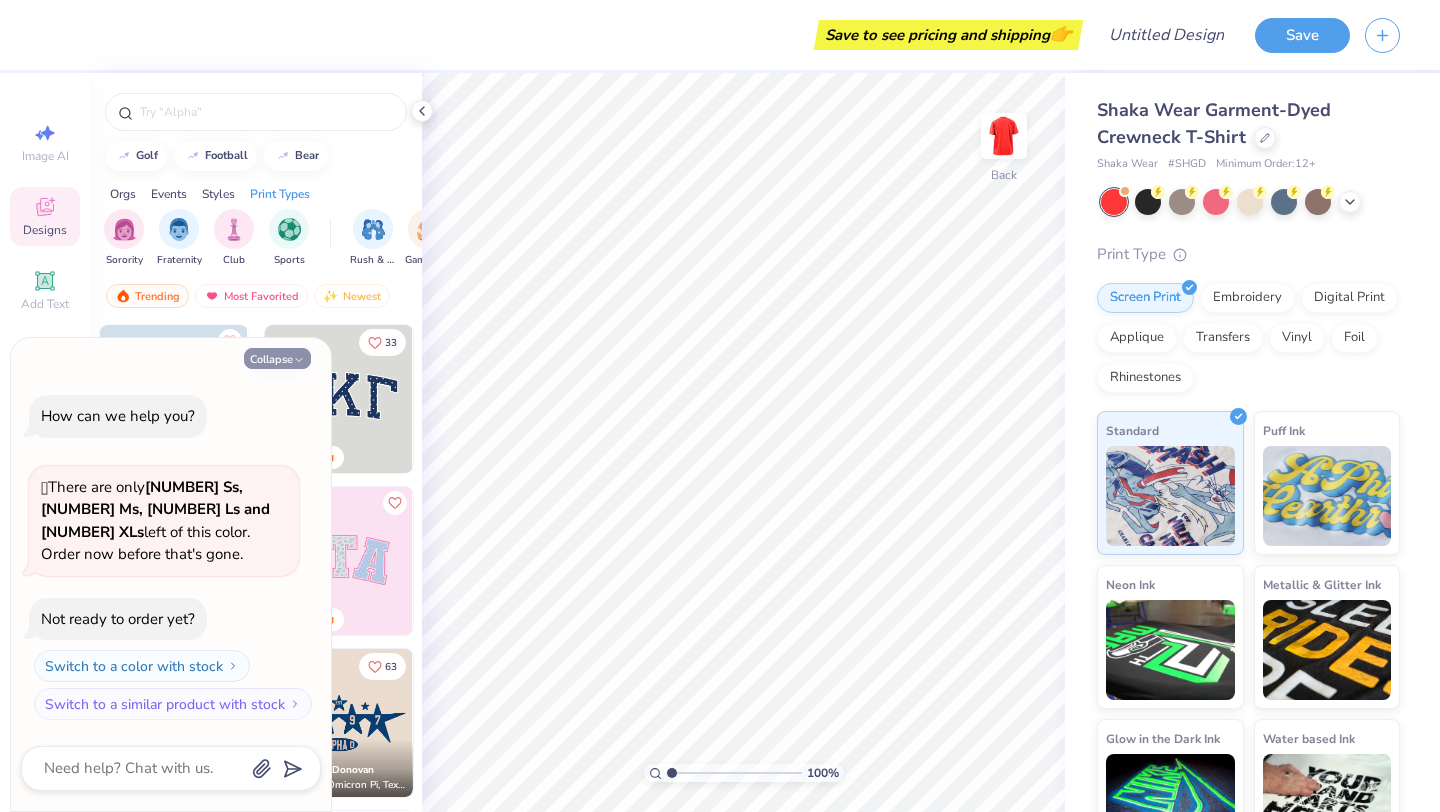 click on "Collapse" at bounding box center (277, 358) 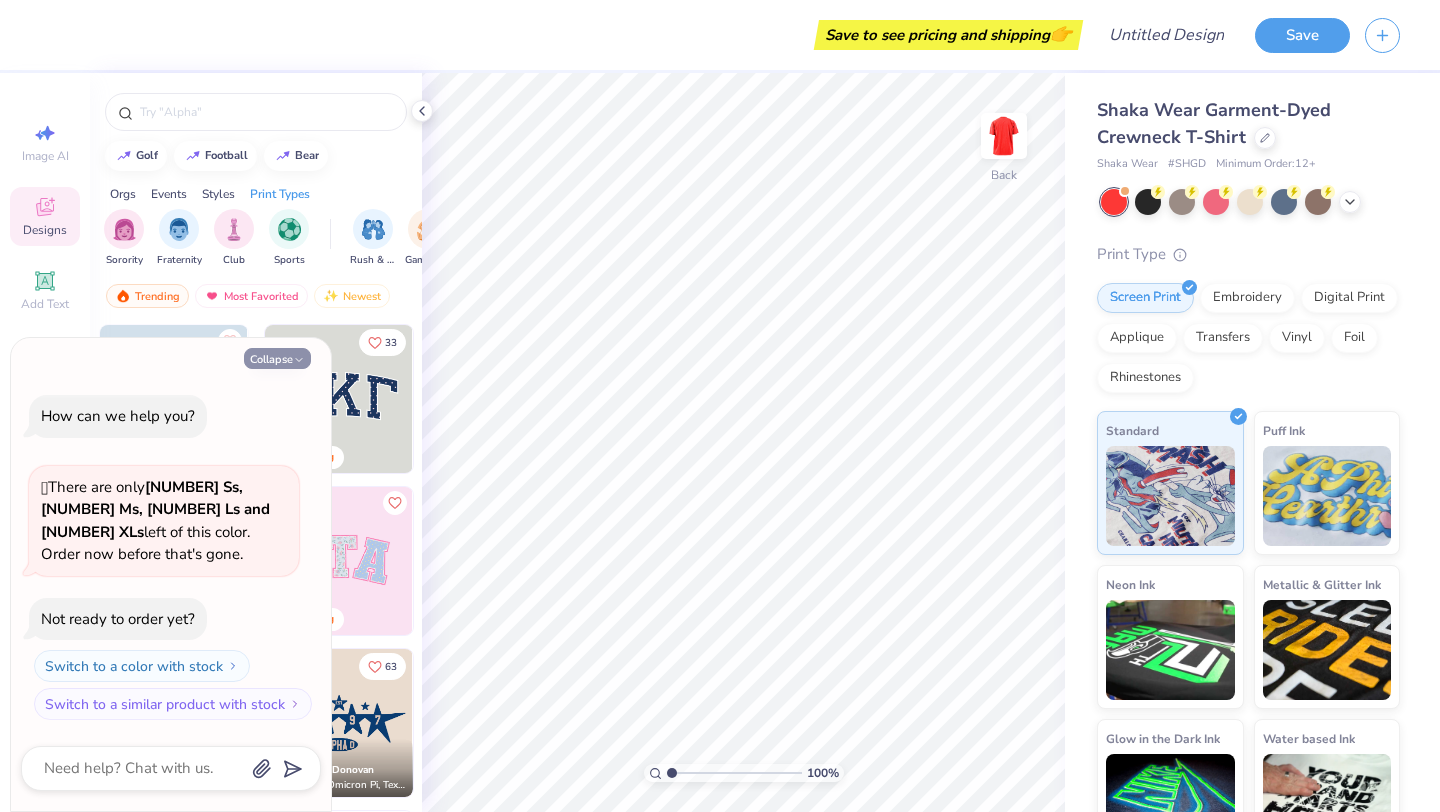 type on "x" 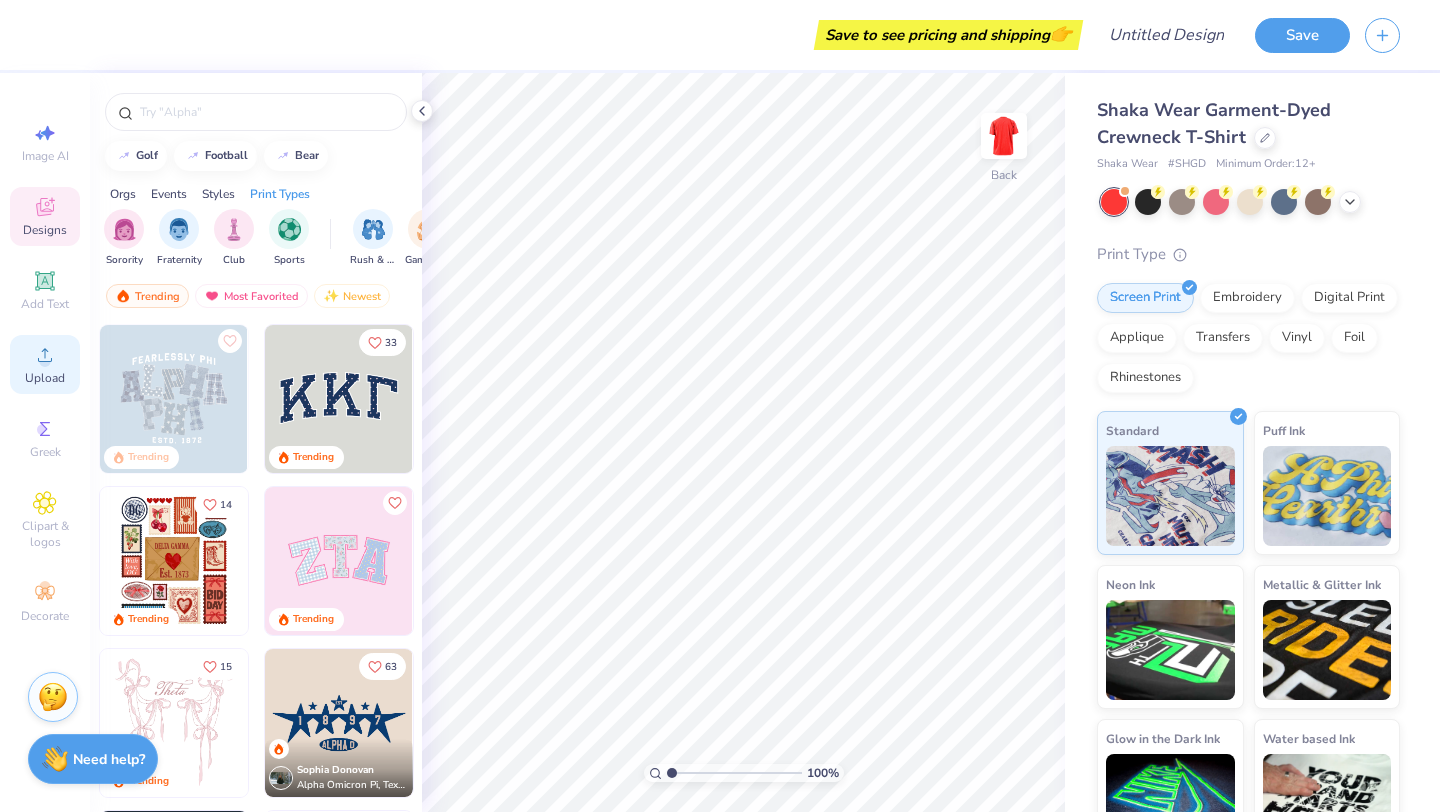 click 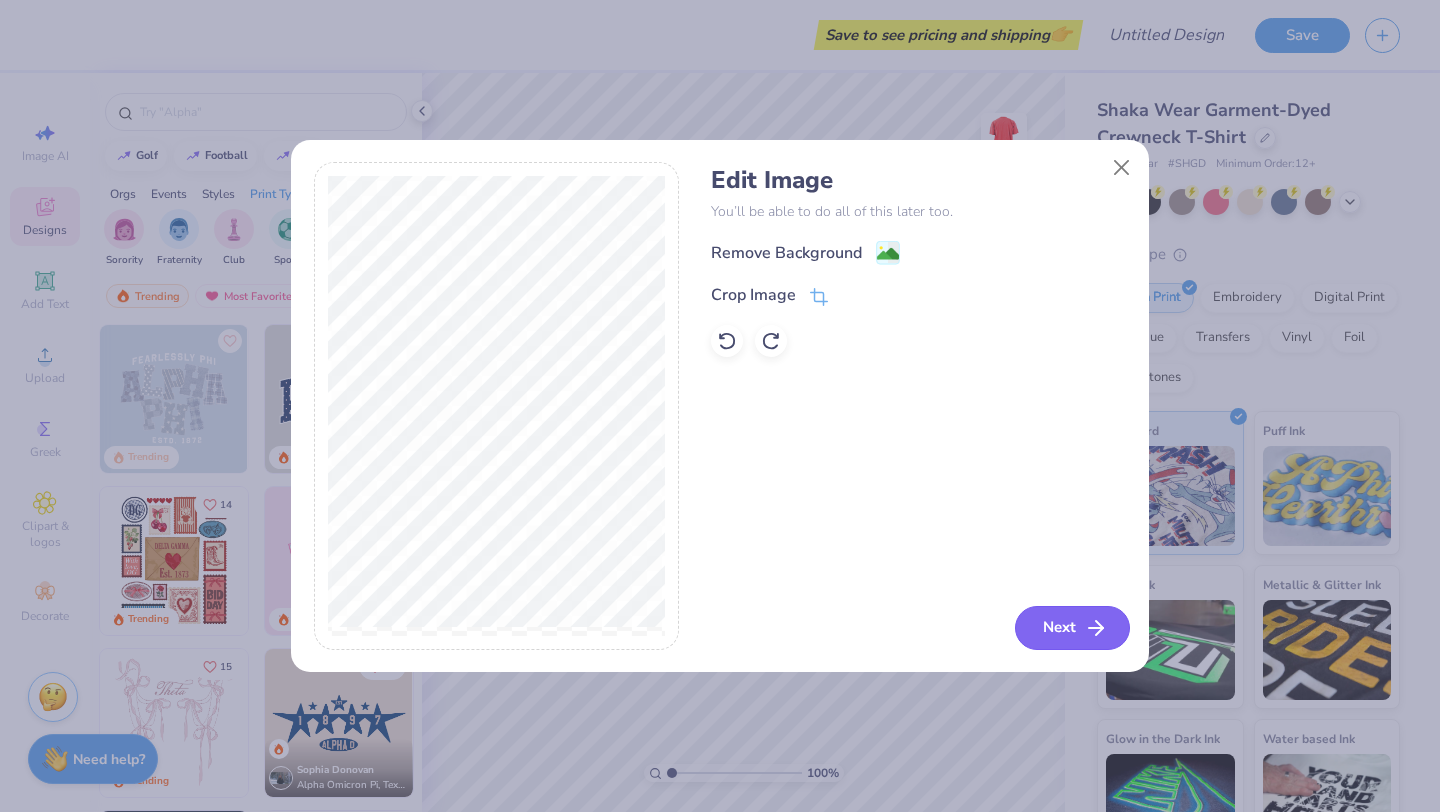 click on "Next" at bounding box center [1072, 628] 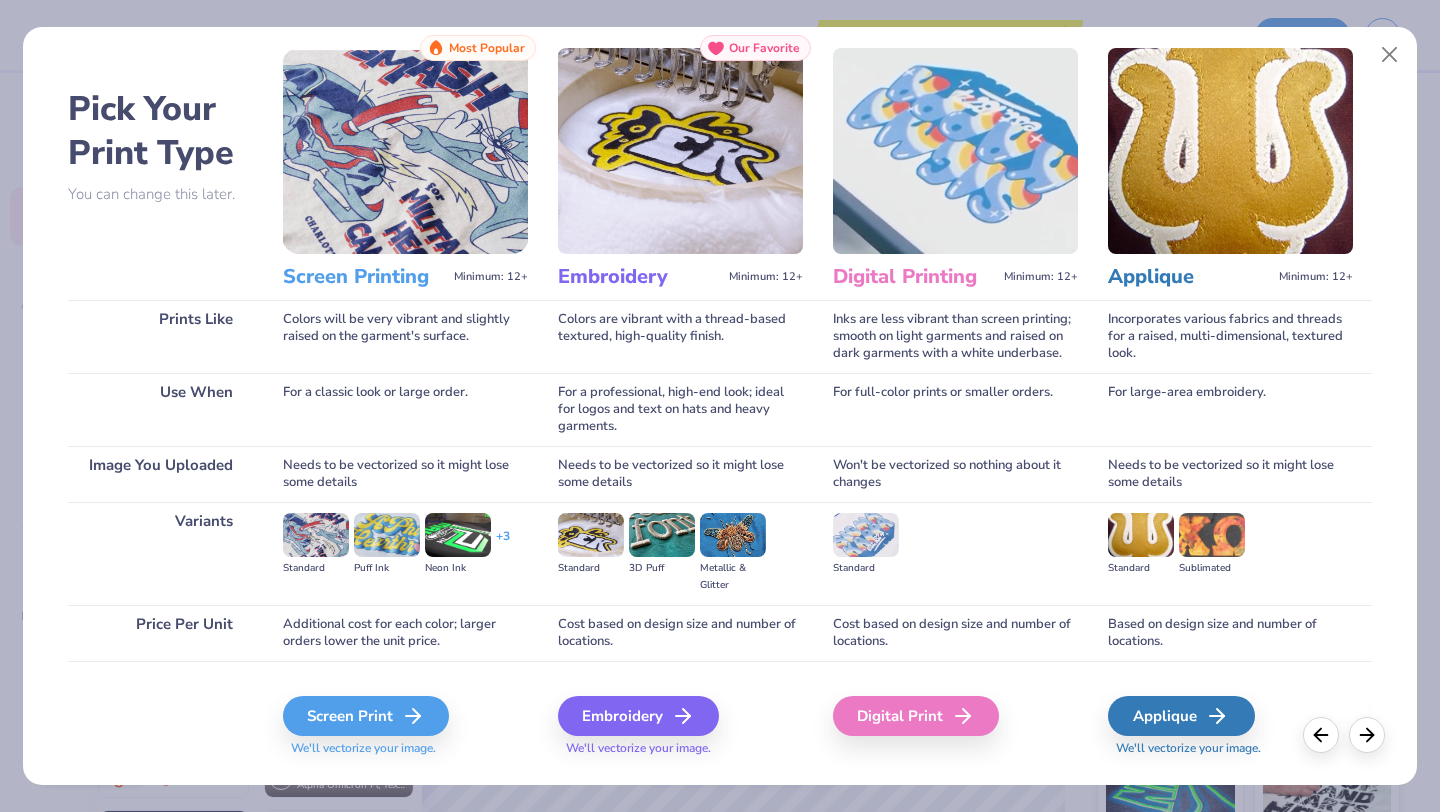 scroll, scrollTop: 74, scrollLeft: 0, axis: vertical 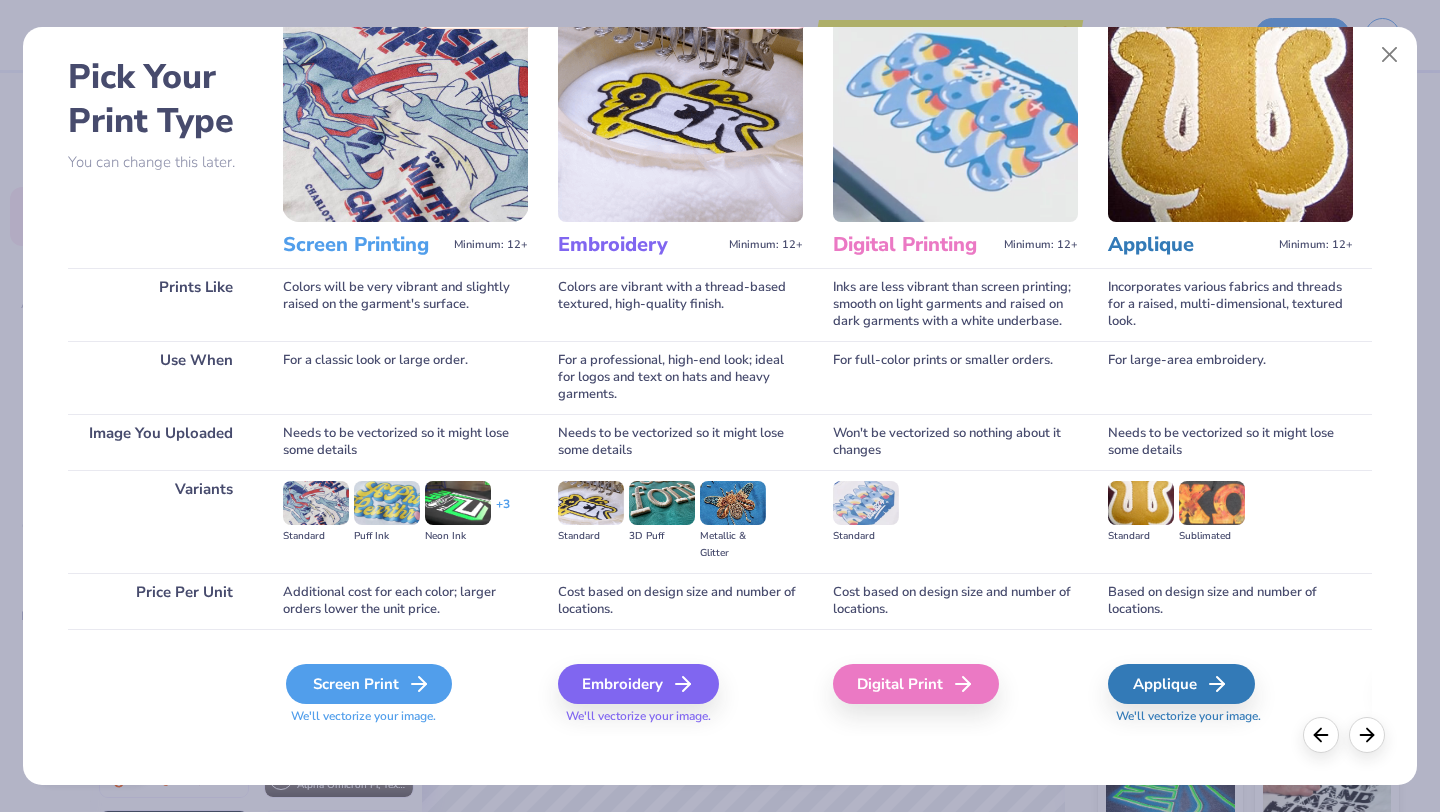 click on "Screen Print" at bounding box center (369, 684) 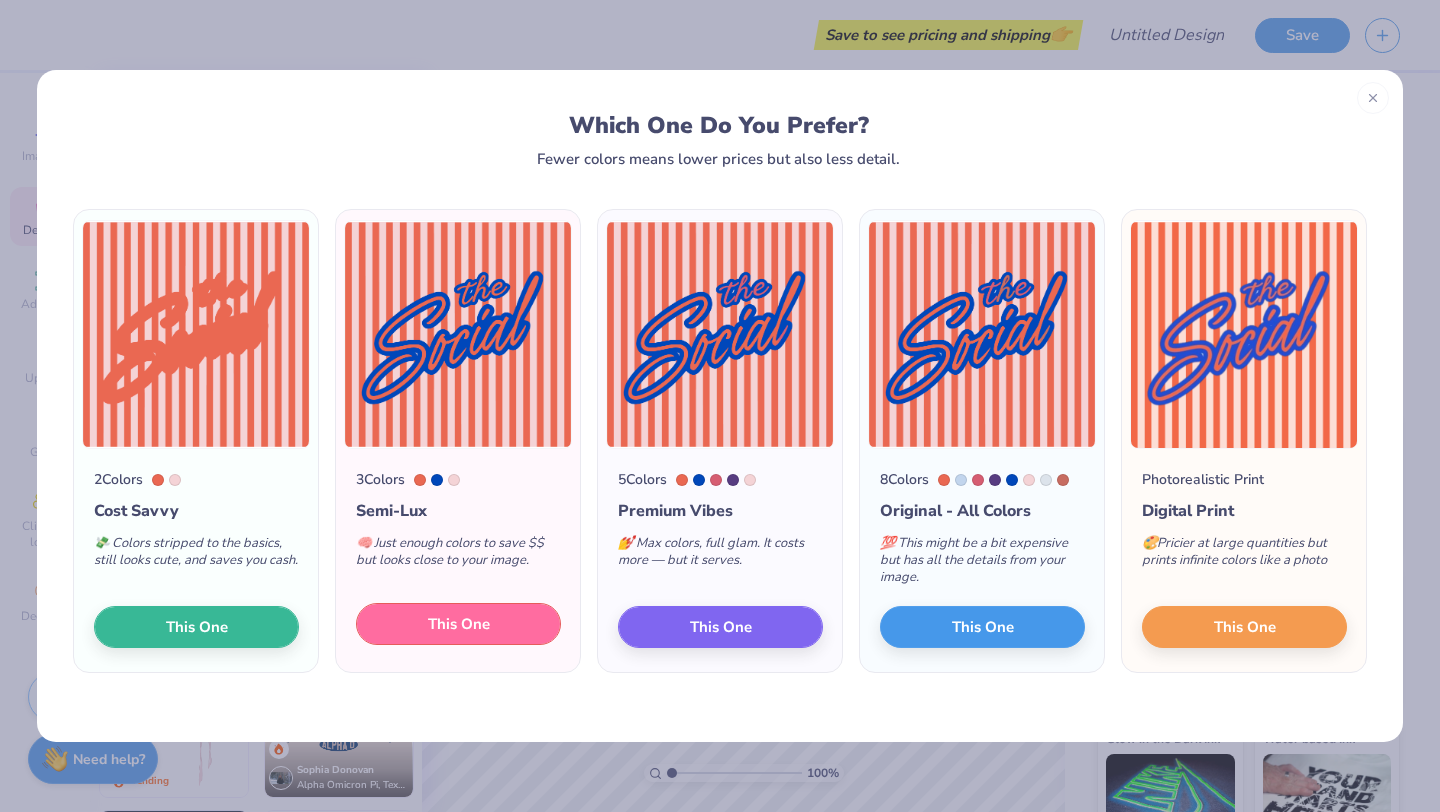 click on "This One" at bounding box center (459, 624) 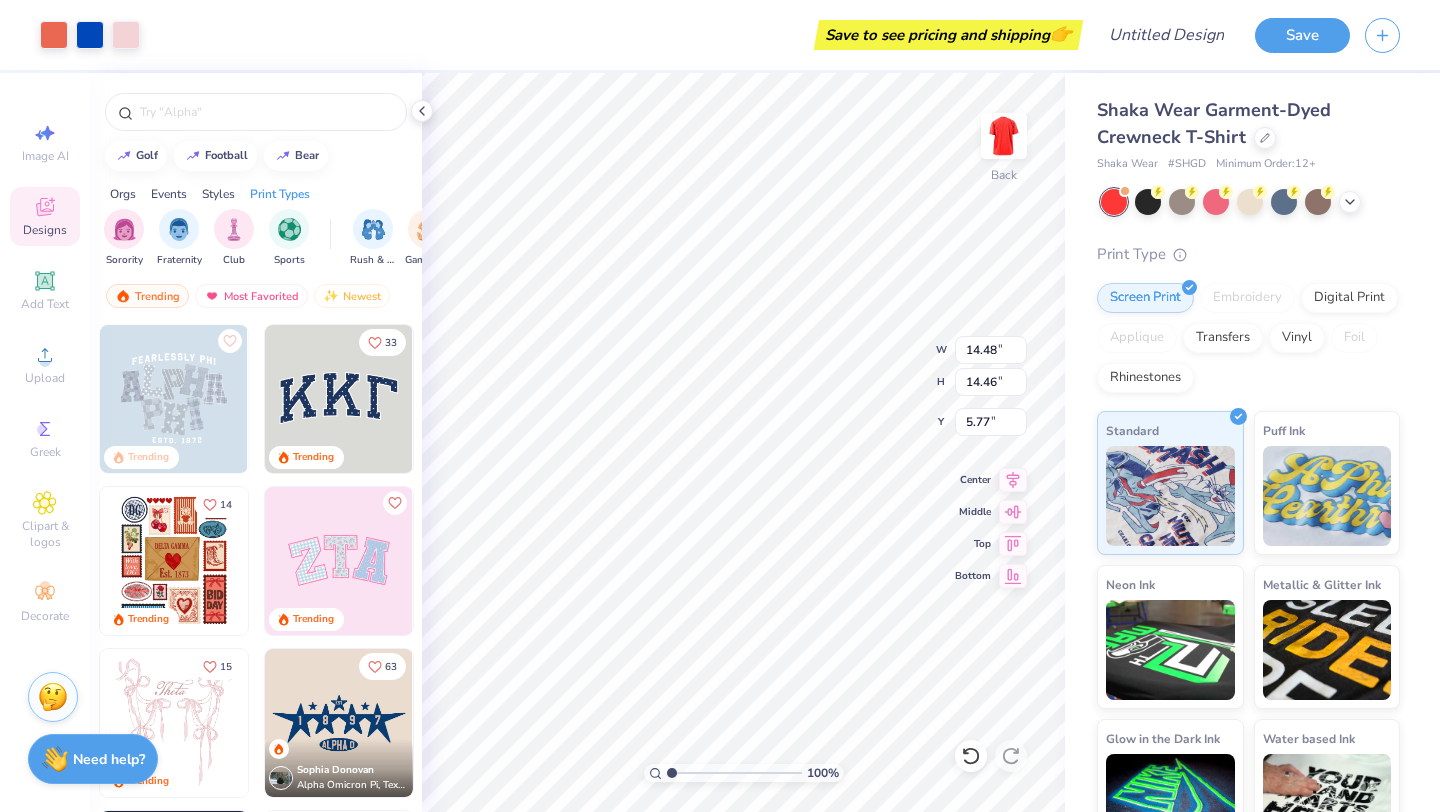 type on "3.00" 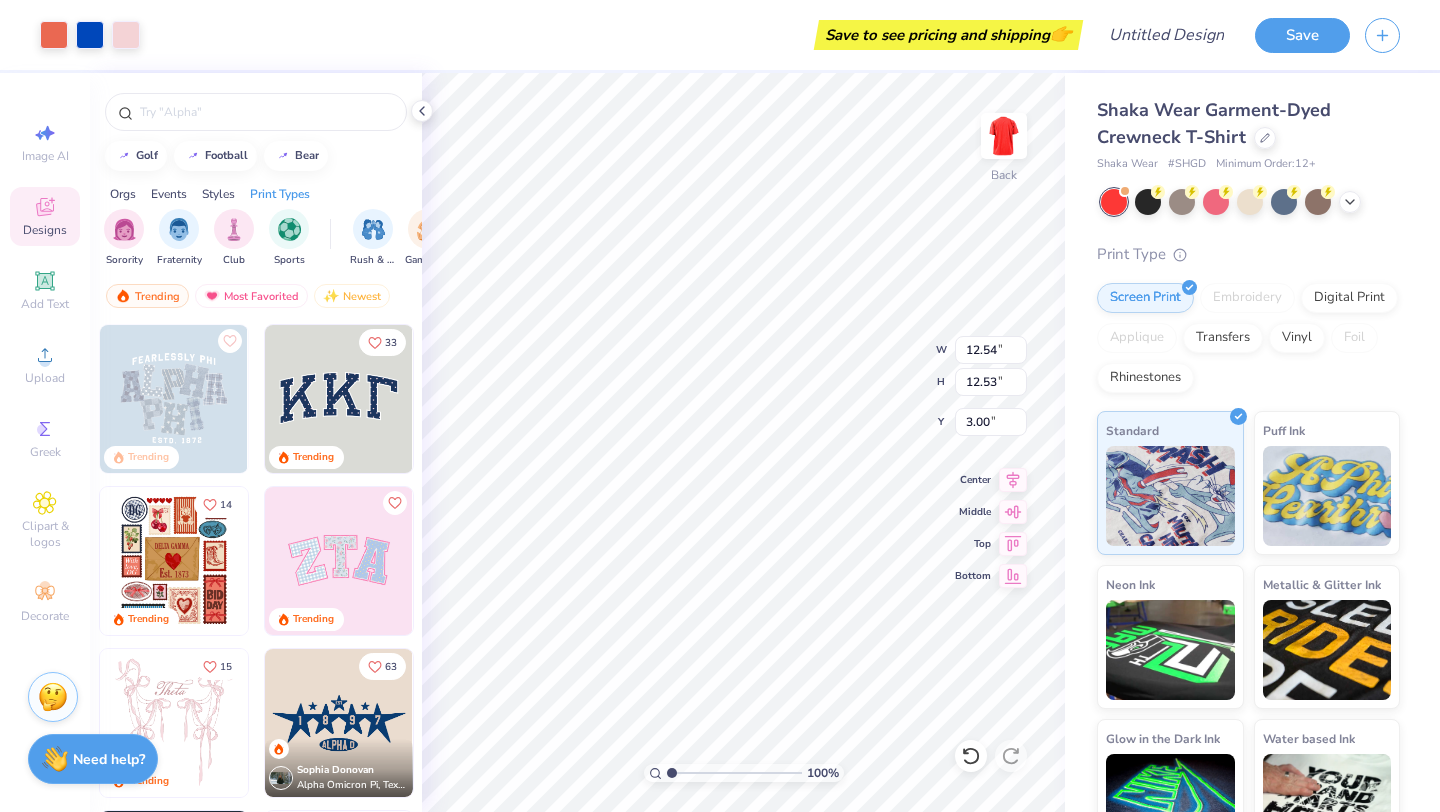 type on "12.54" 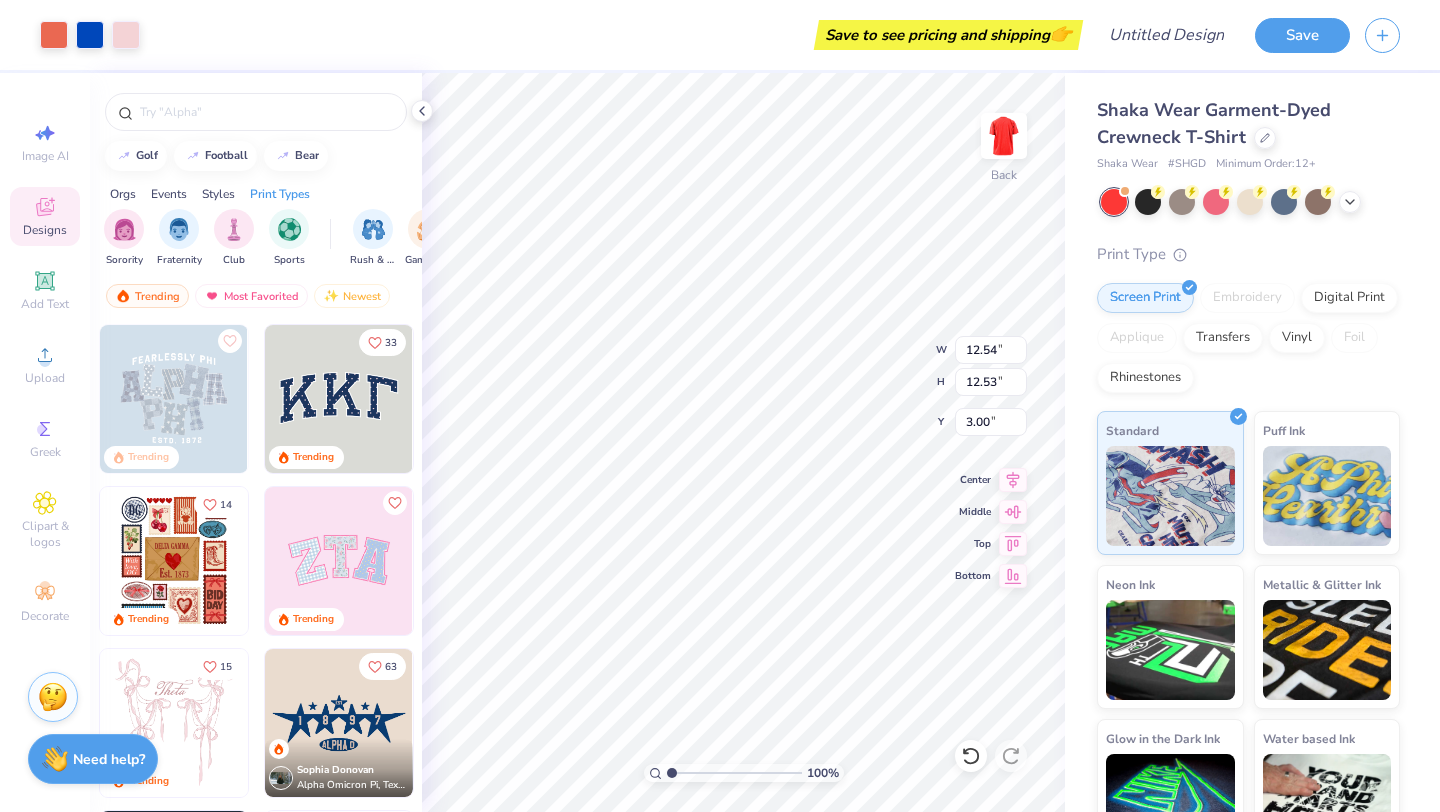 type on "12.53" 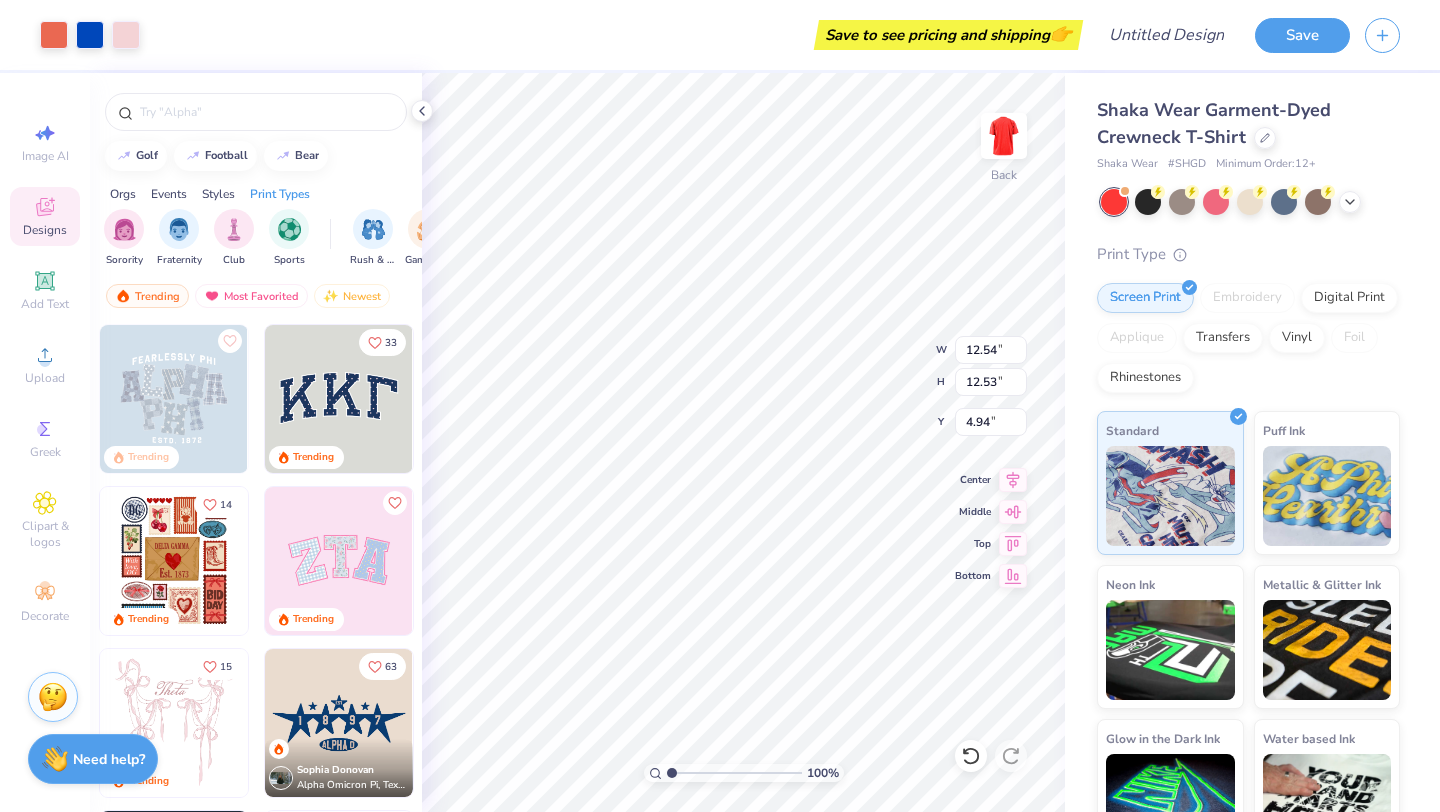 type on "3.61" 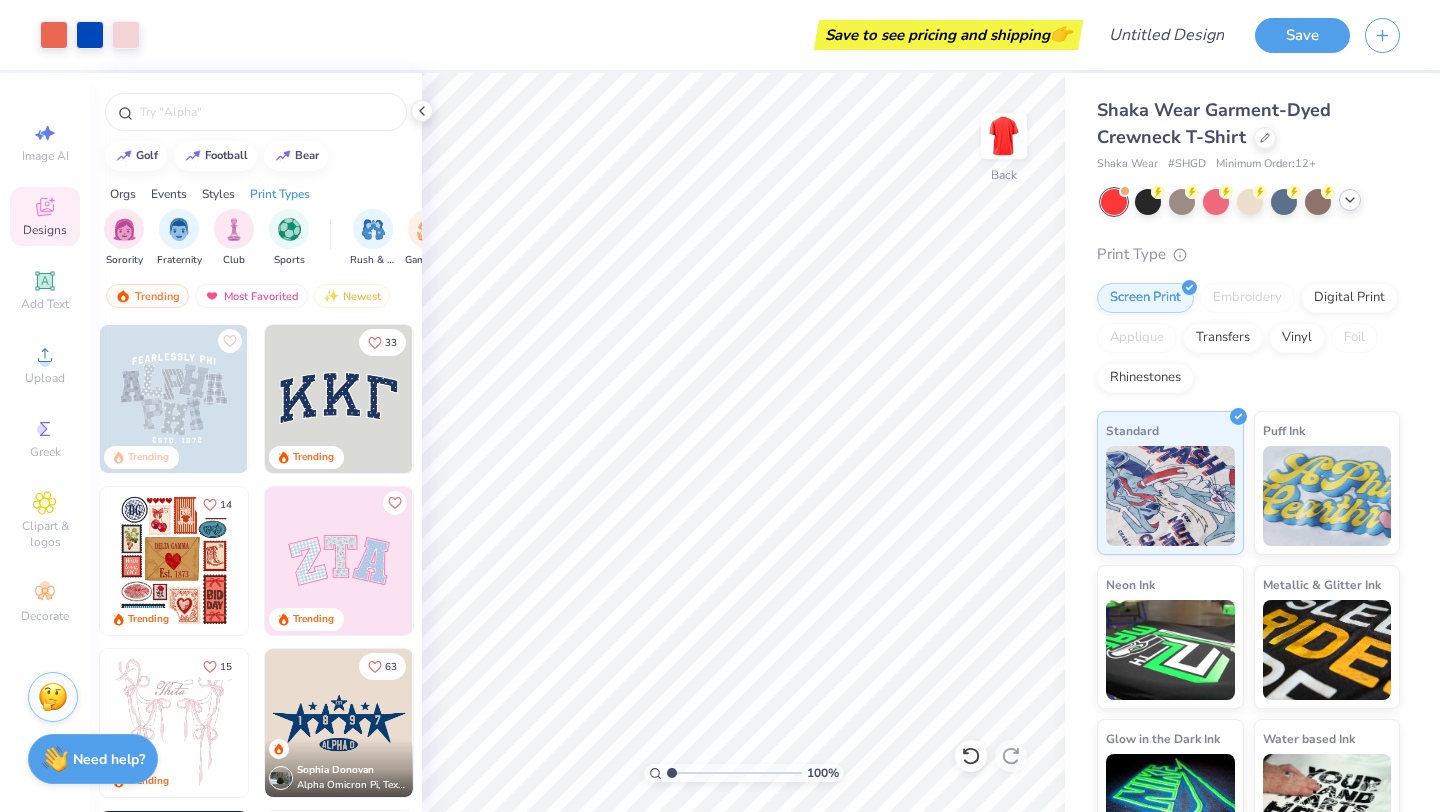click at bounding box center [1350, 200] 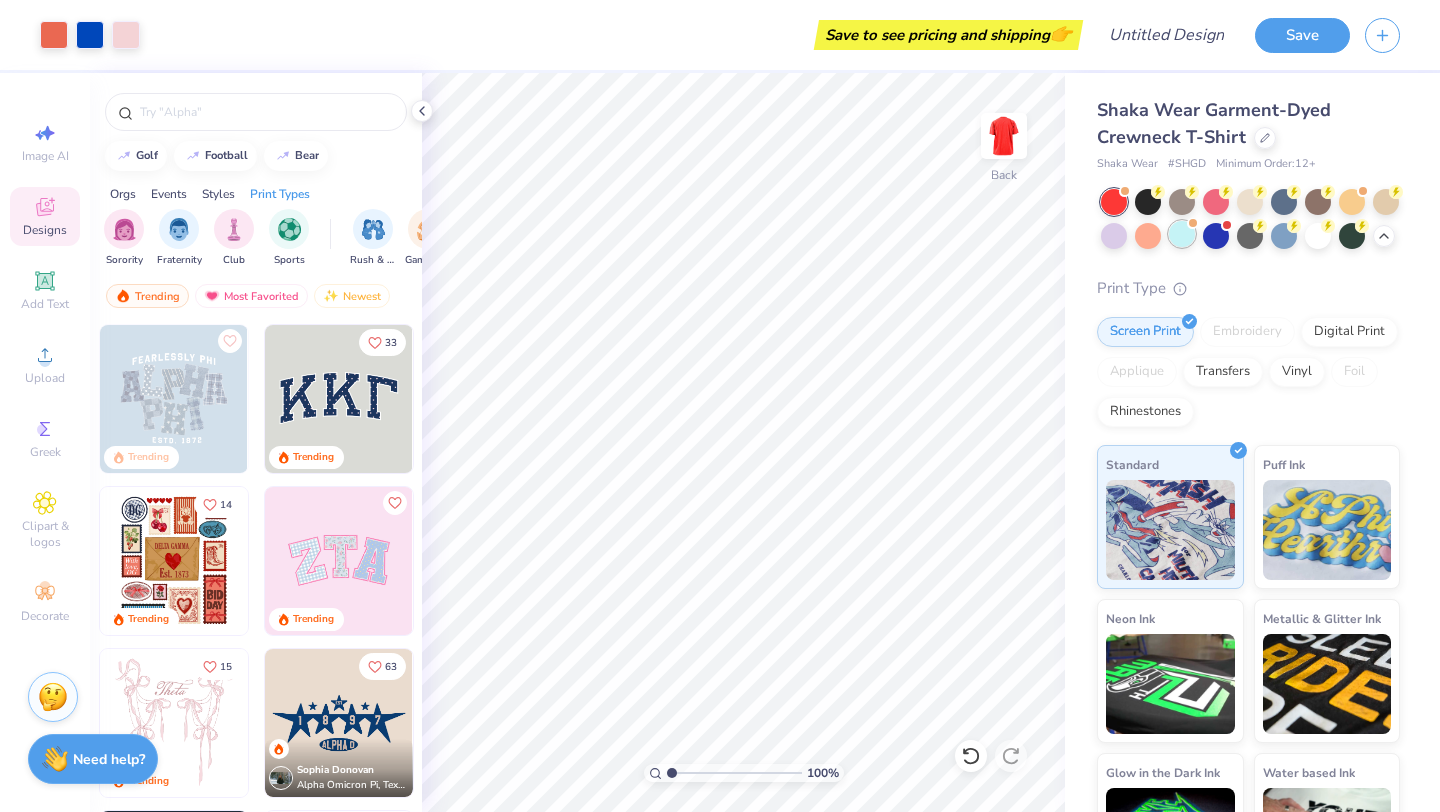 click at bounding box center (1193, 223) 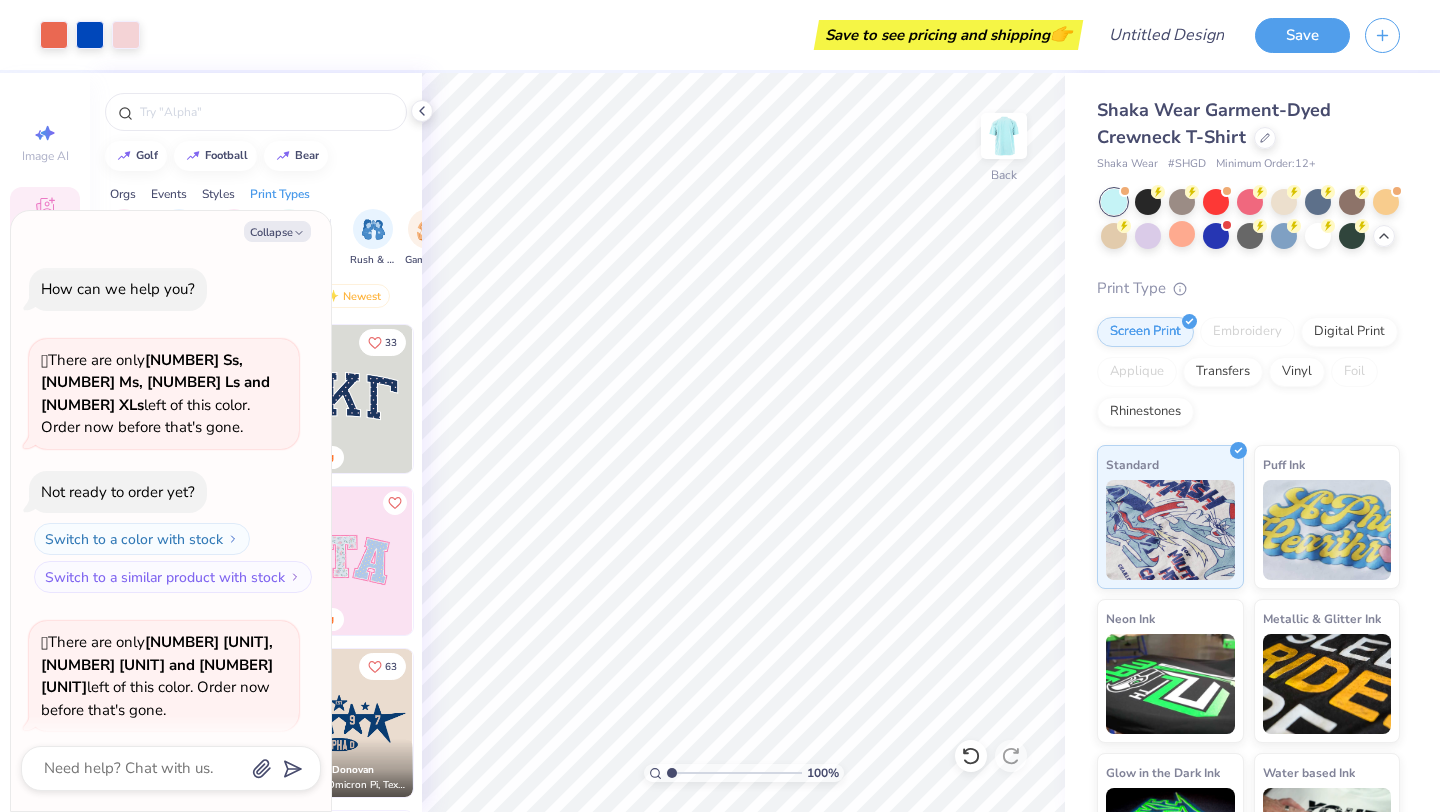 scroll, scrollTop: 110, scrollLeft: 0, axis: vertical 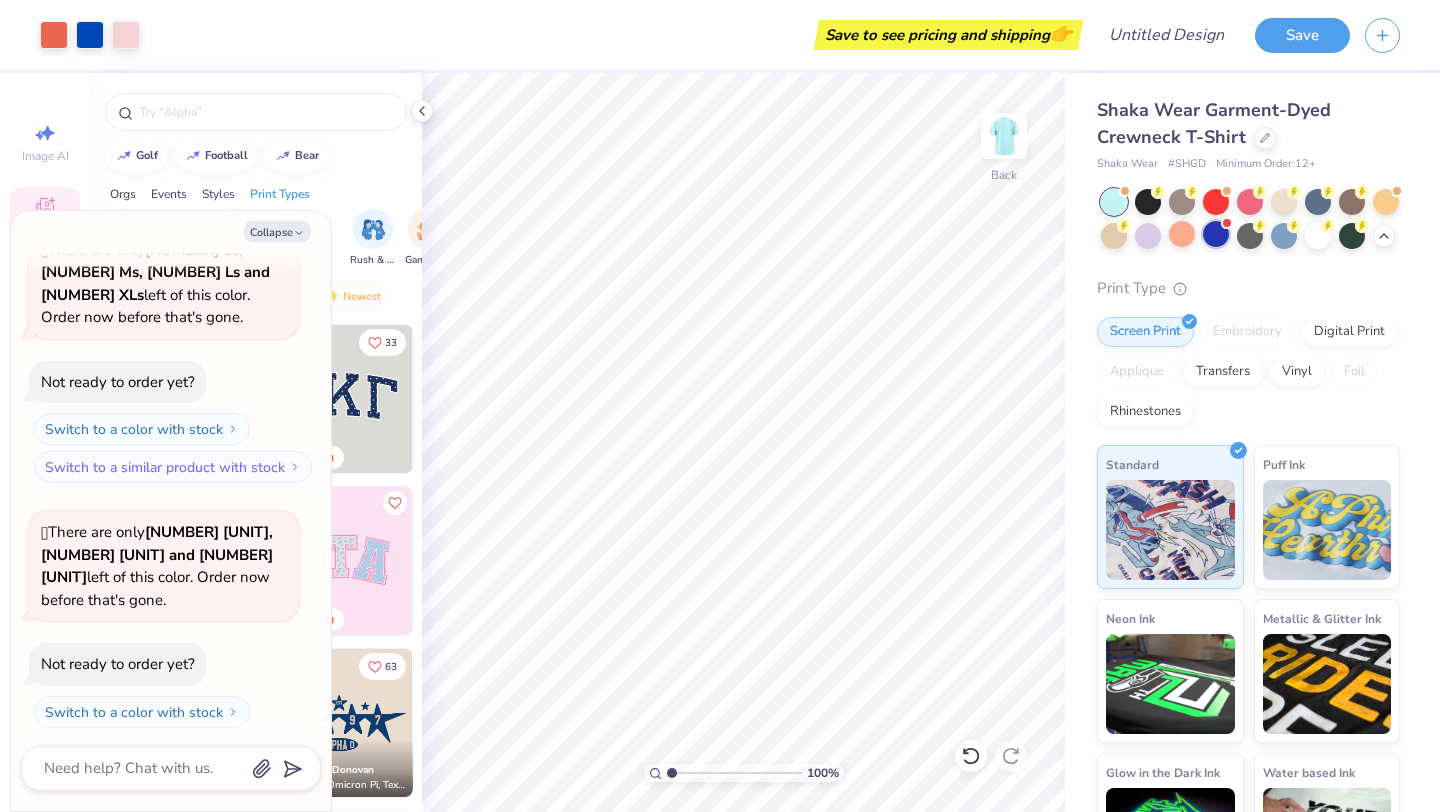 click at bounding box center (1216, 234) 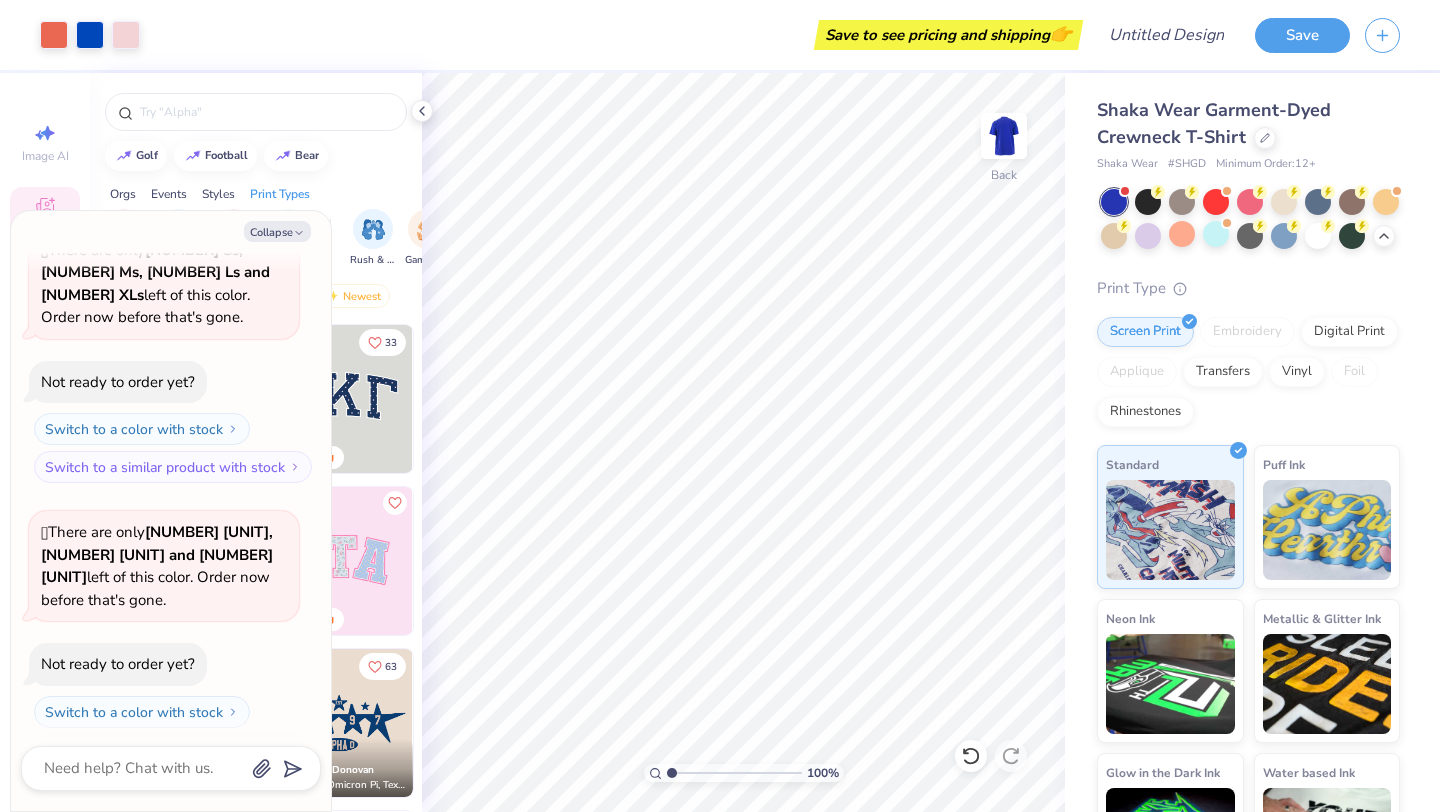 scroll, scrollTop: 393, scrollLeft: 0, axis: vertical 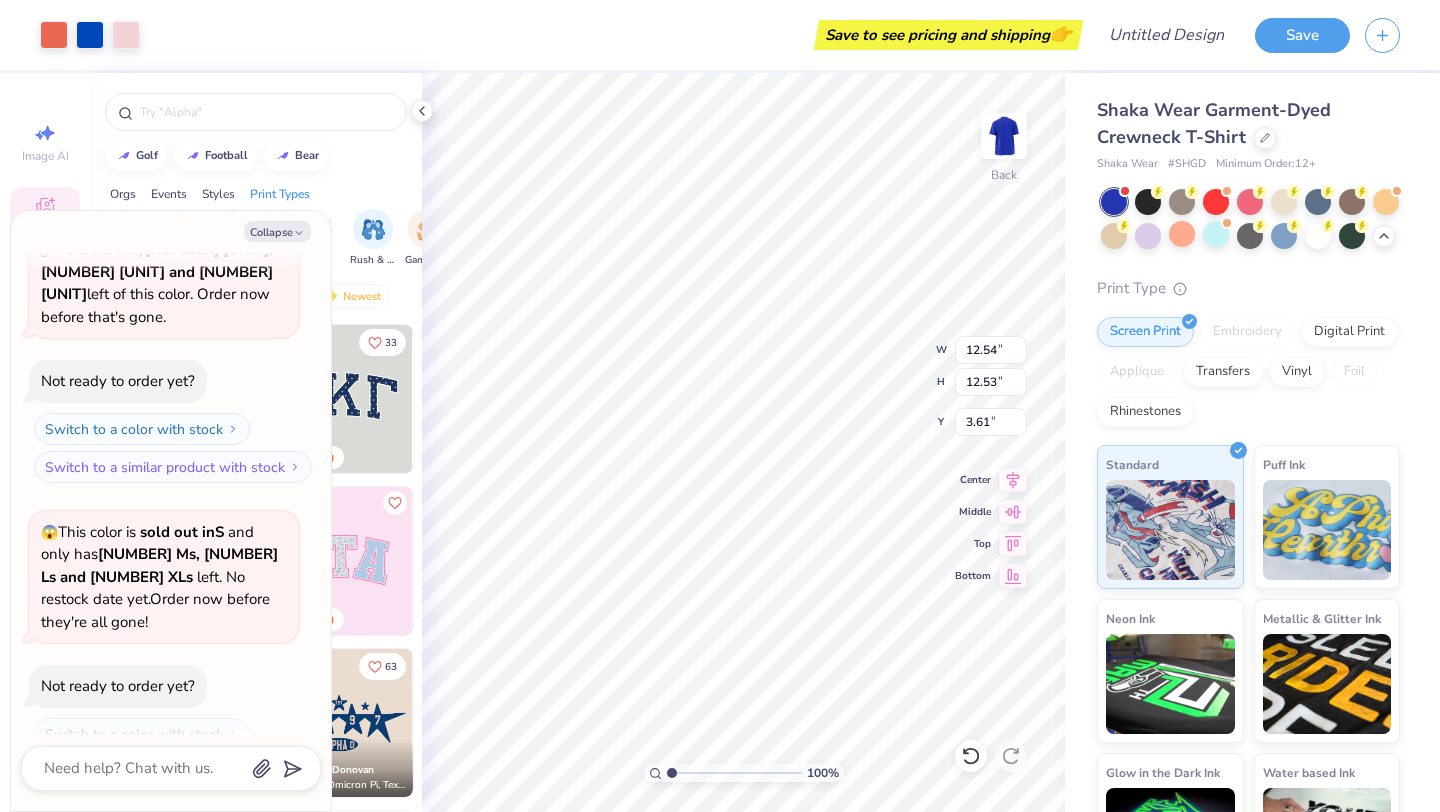 type on "x" 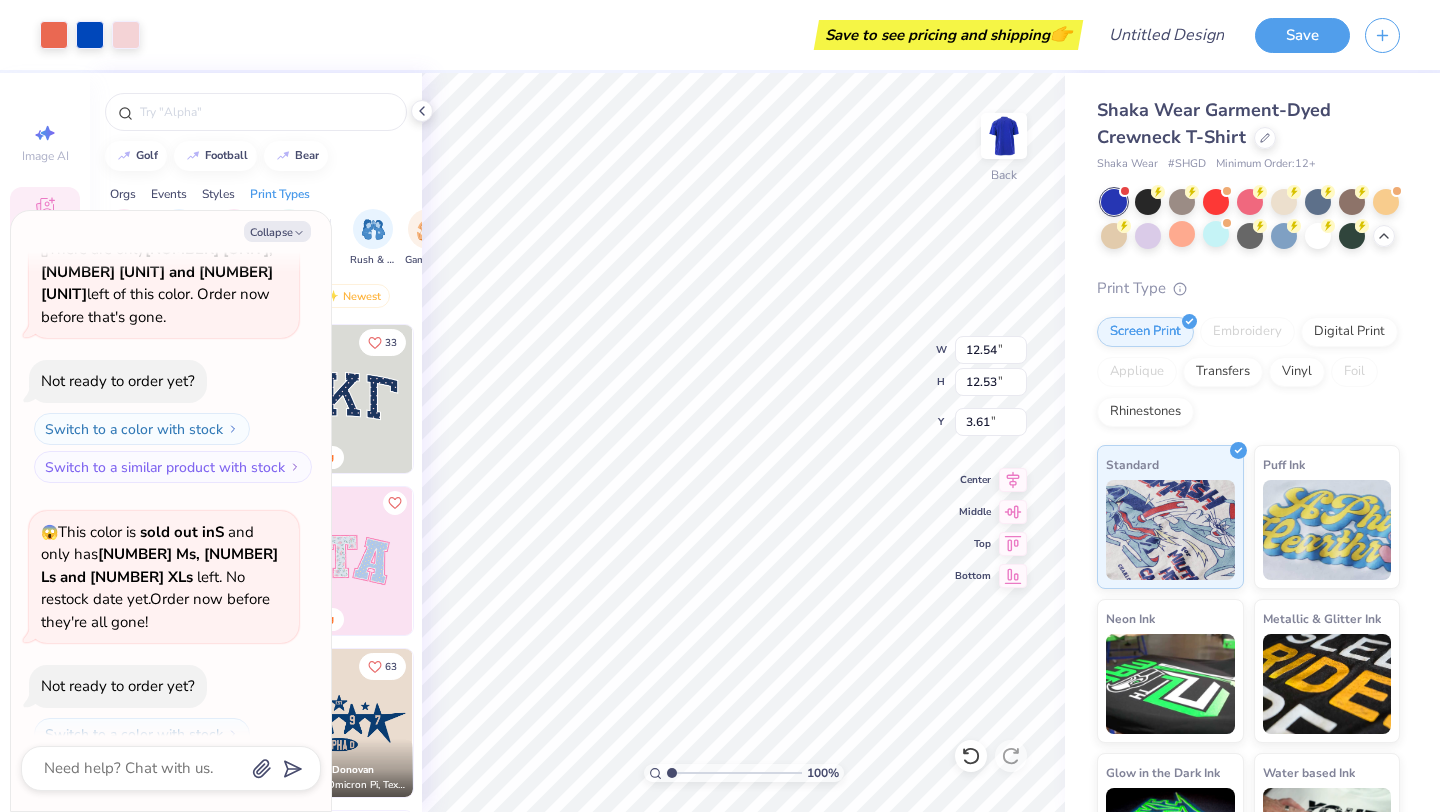 type on "3.91" 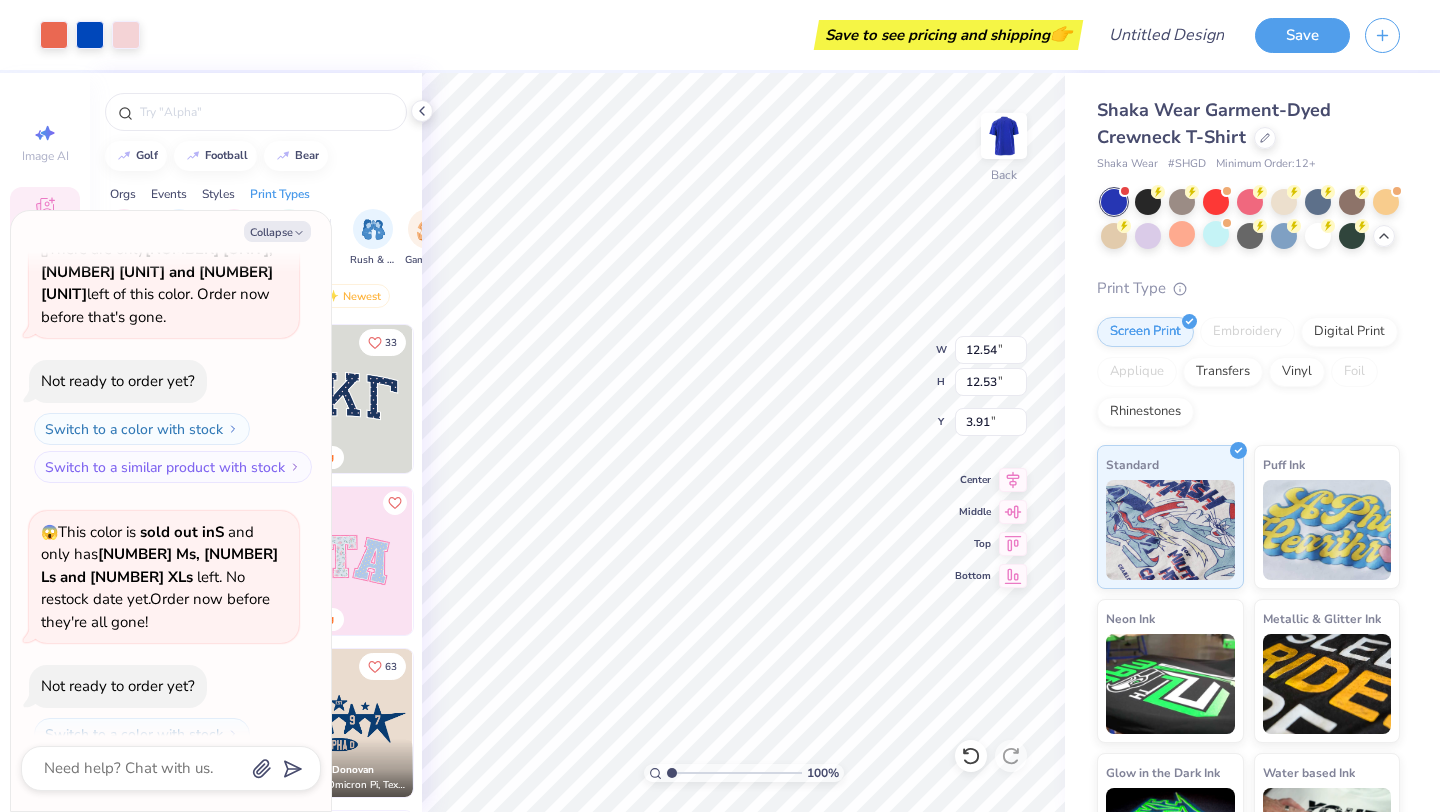 type on "x" 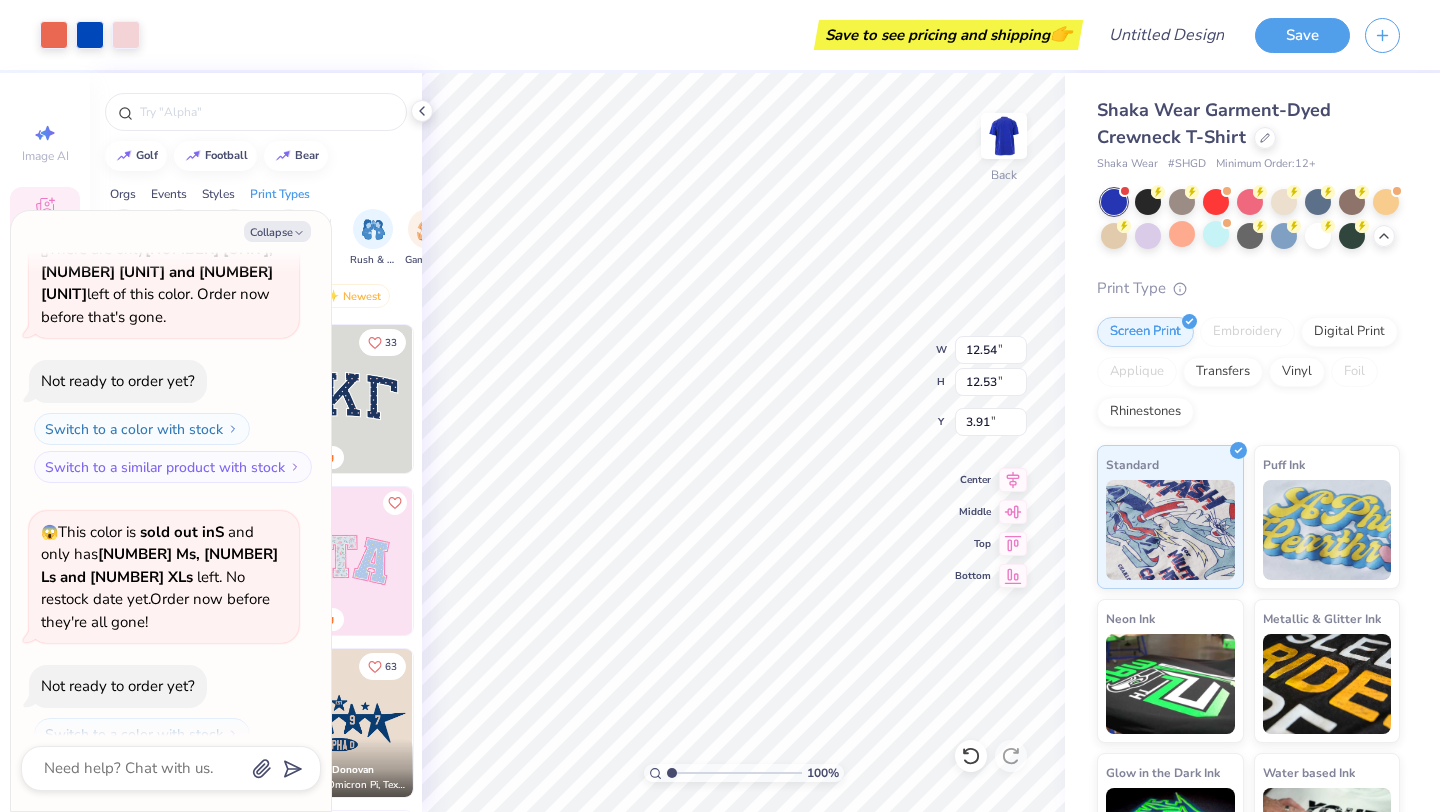 type on "11.04" 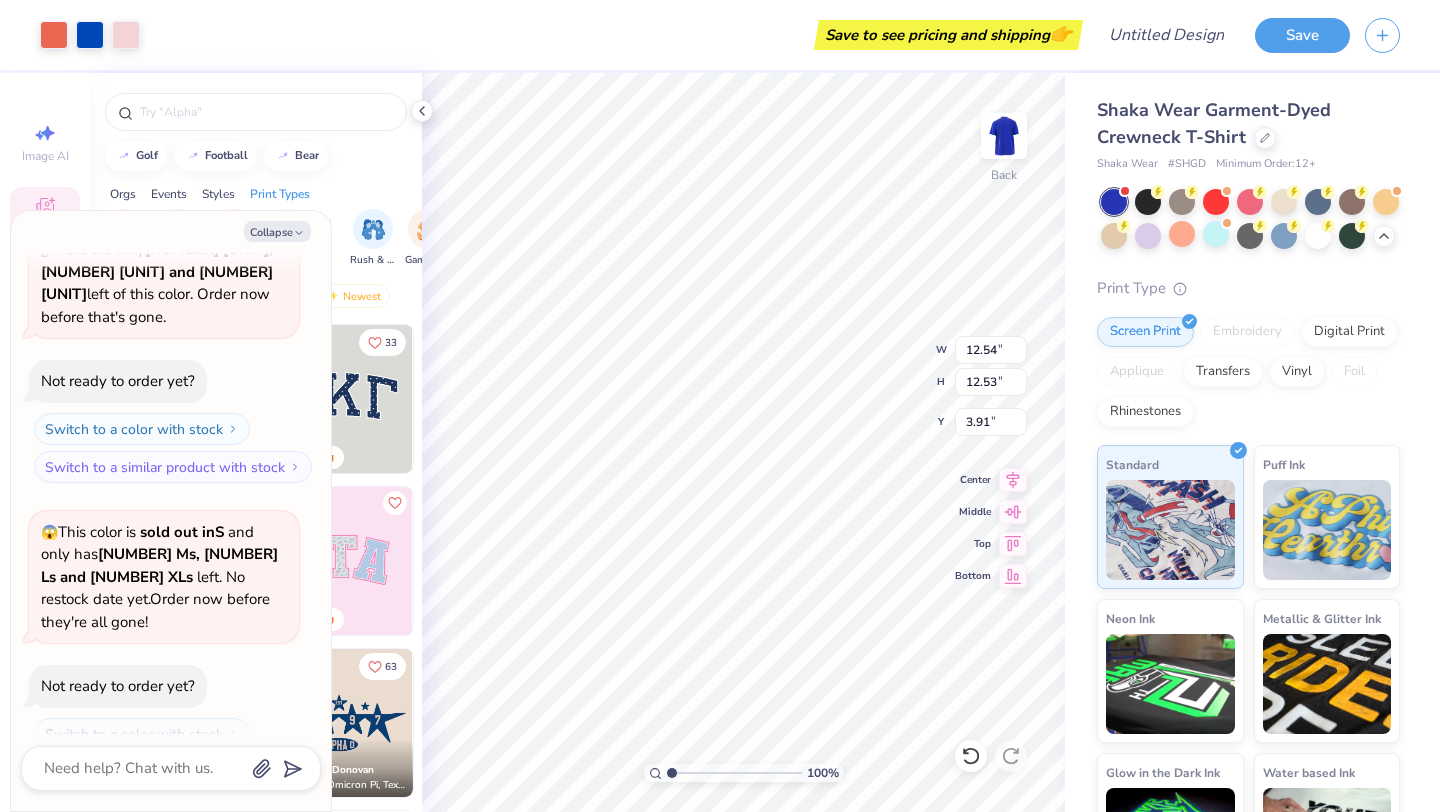 type on "11.03" 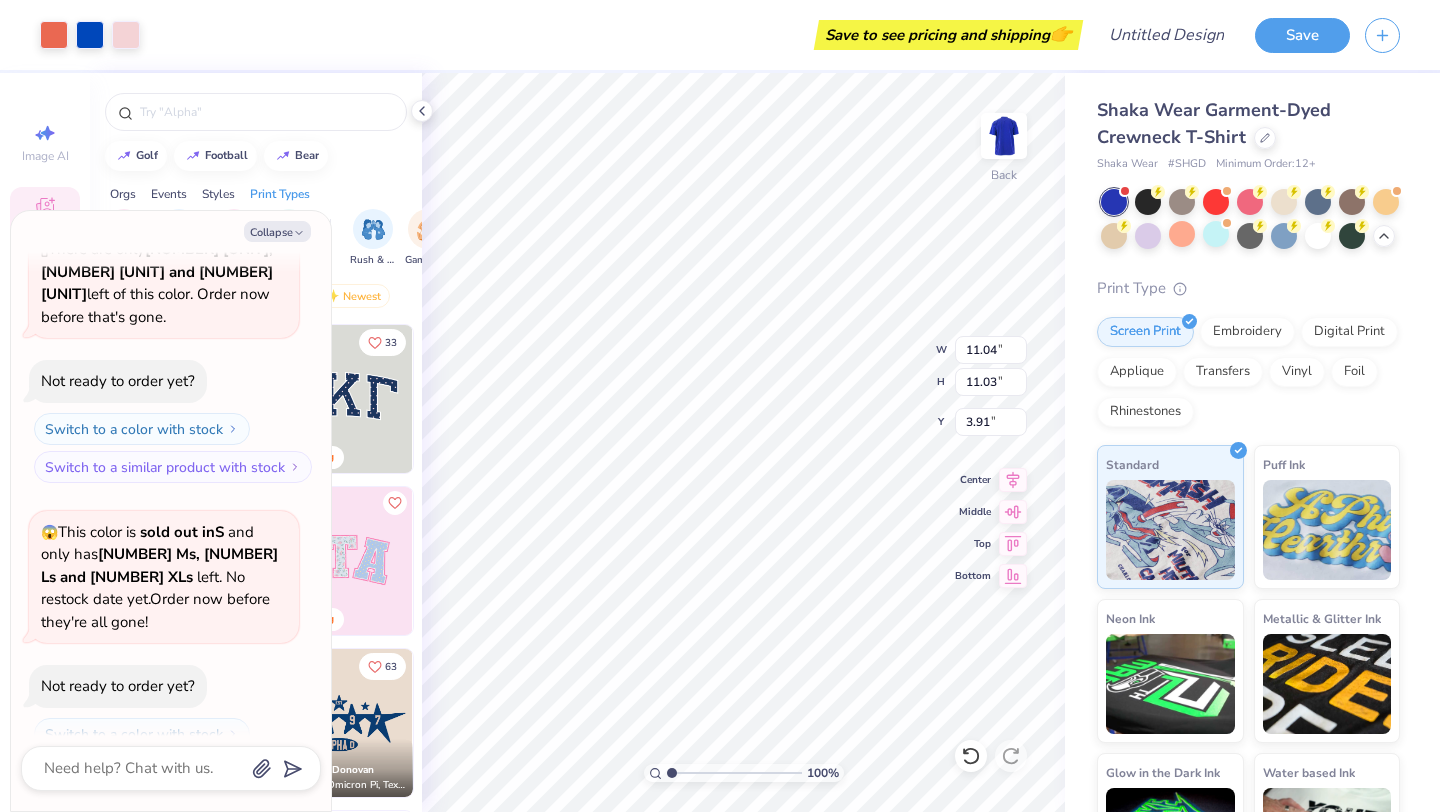 type on "x" 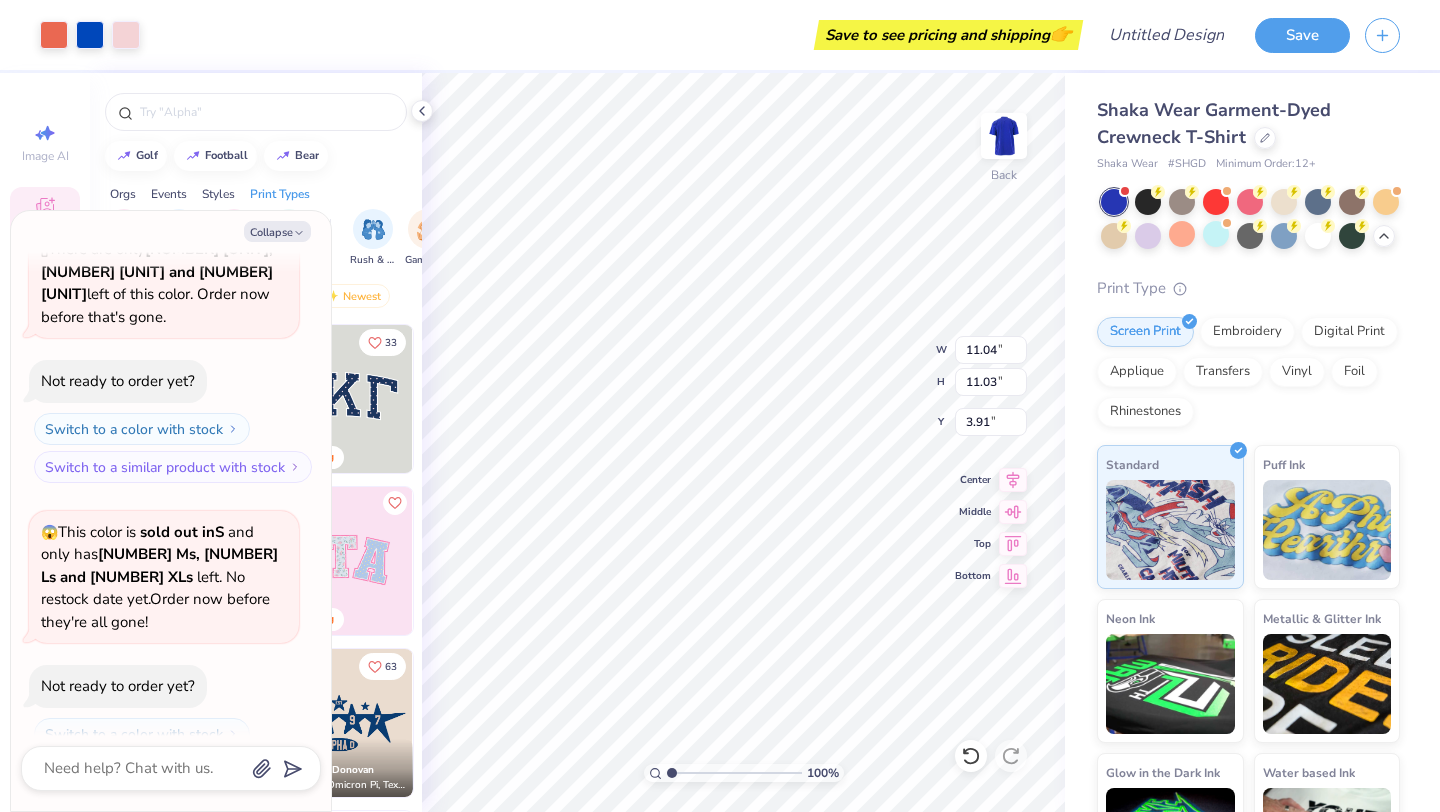 type on "3.00" 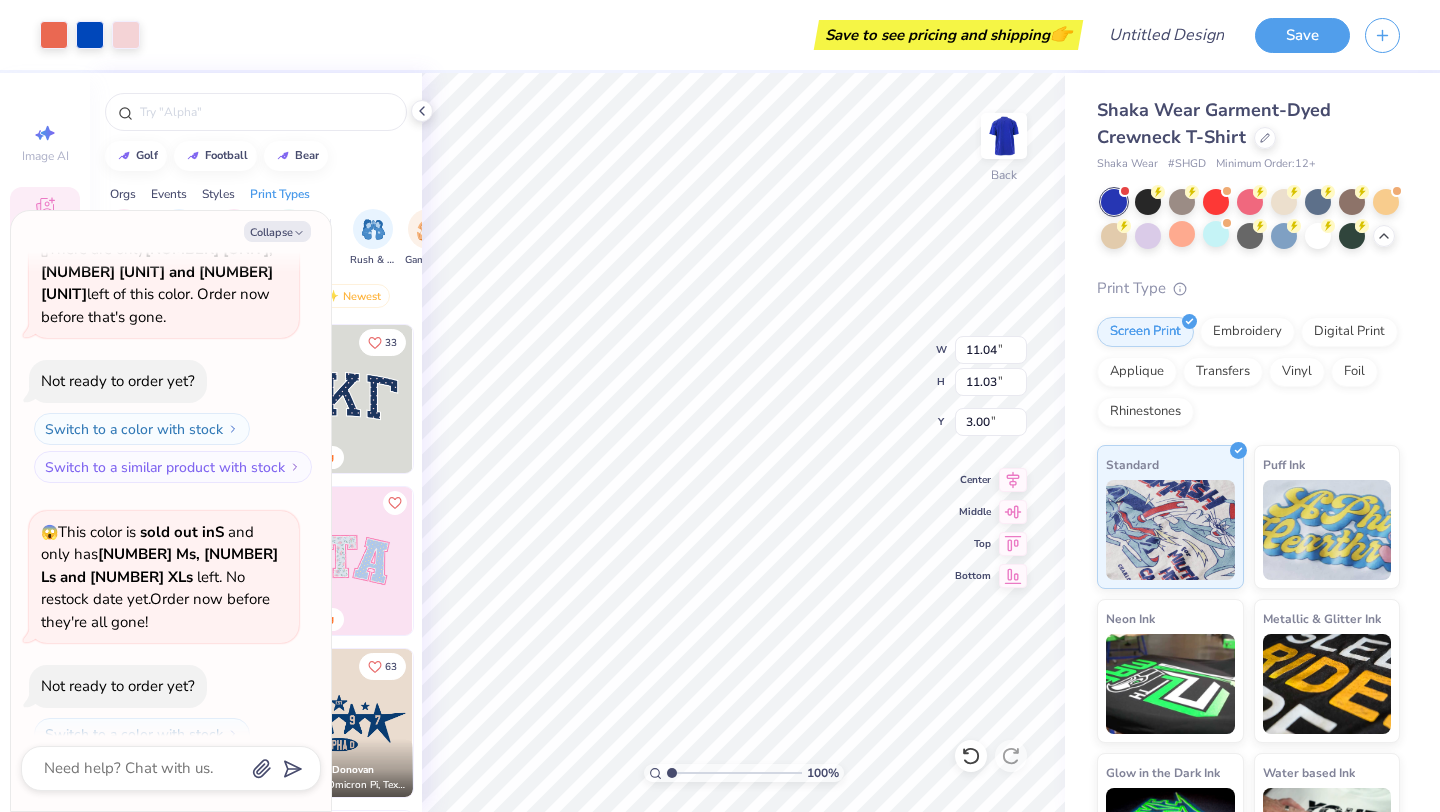 type on "x" 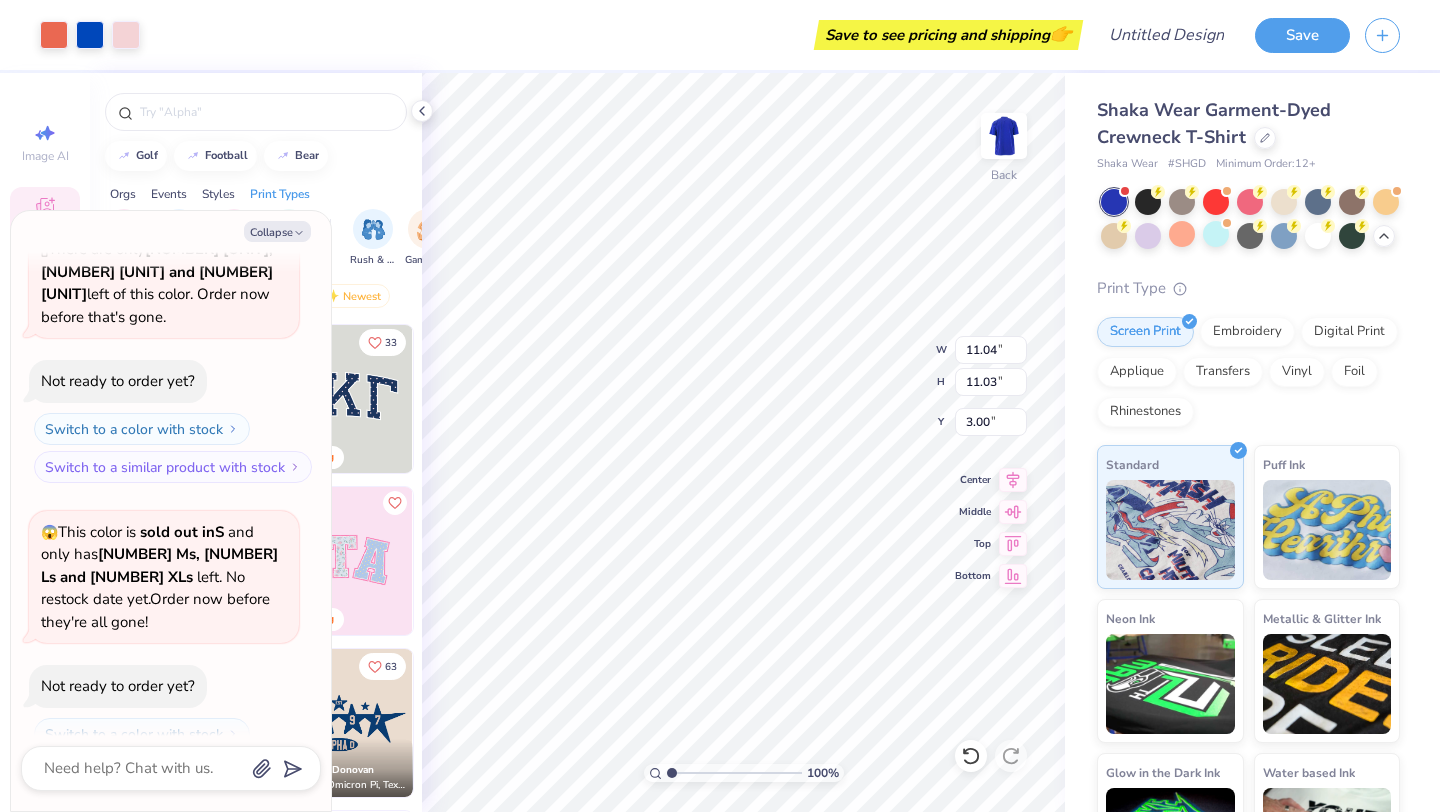 type on "3.91" 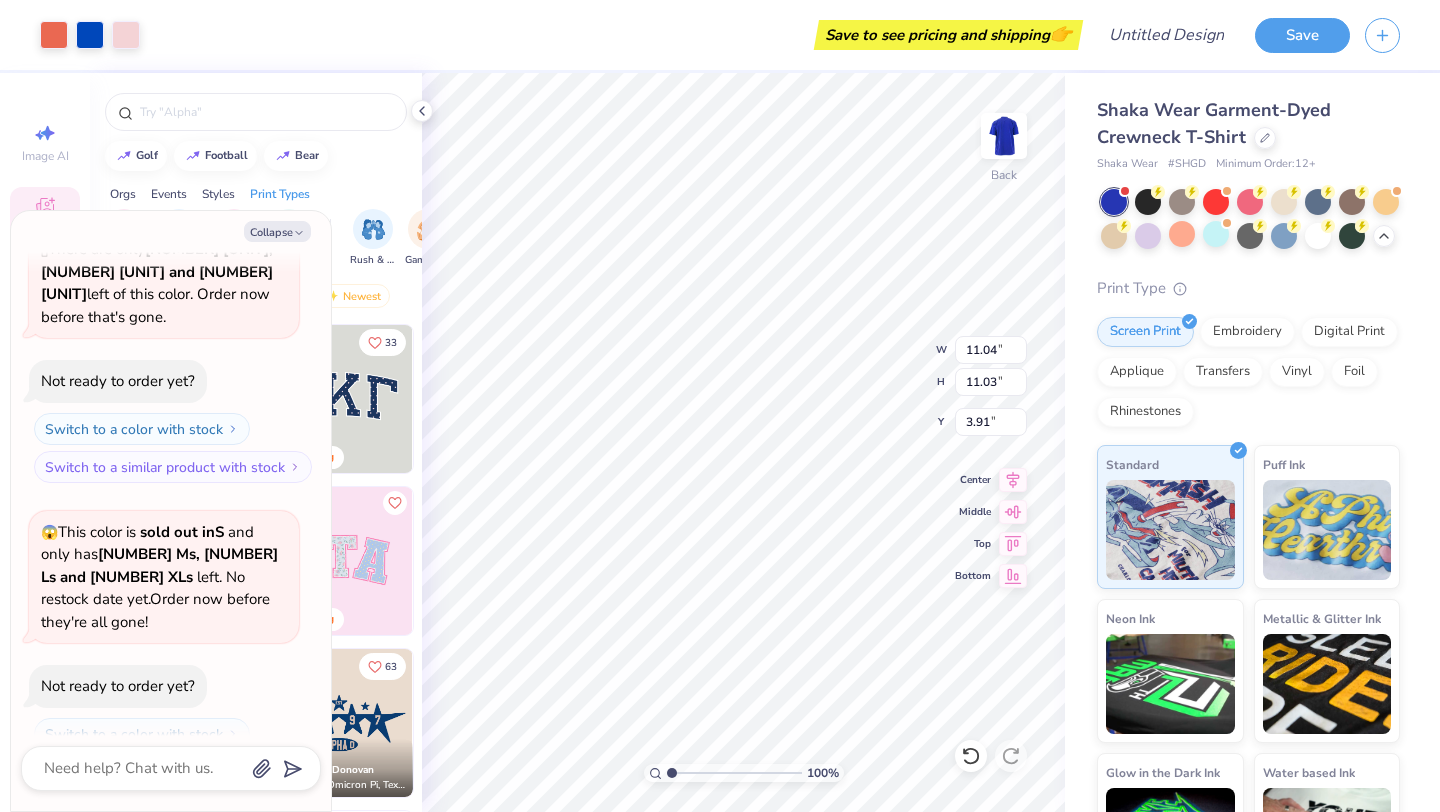 type on "x" 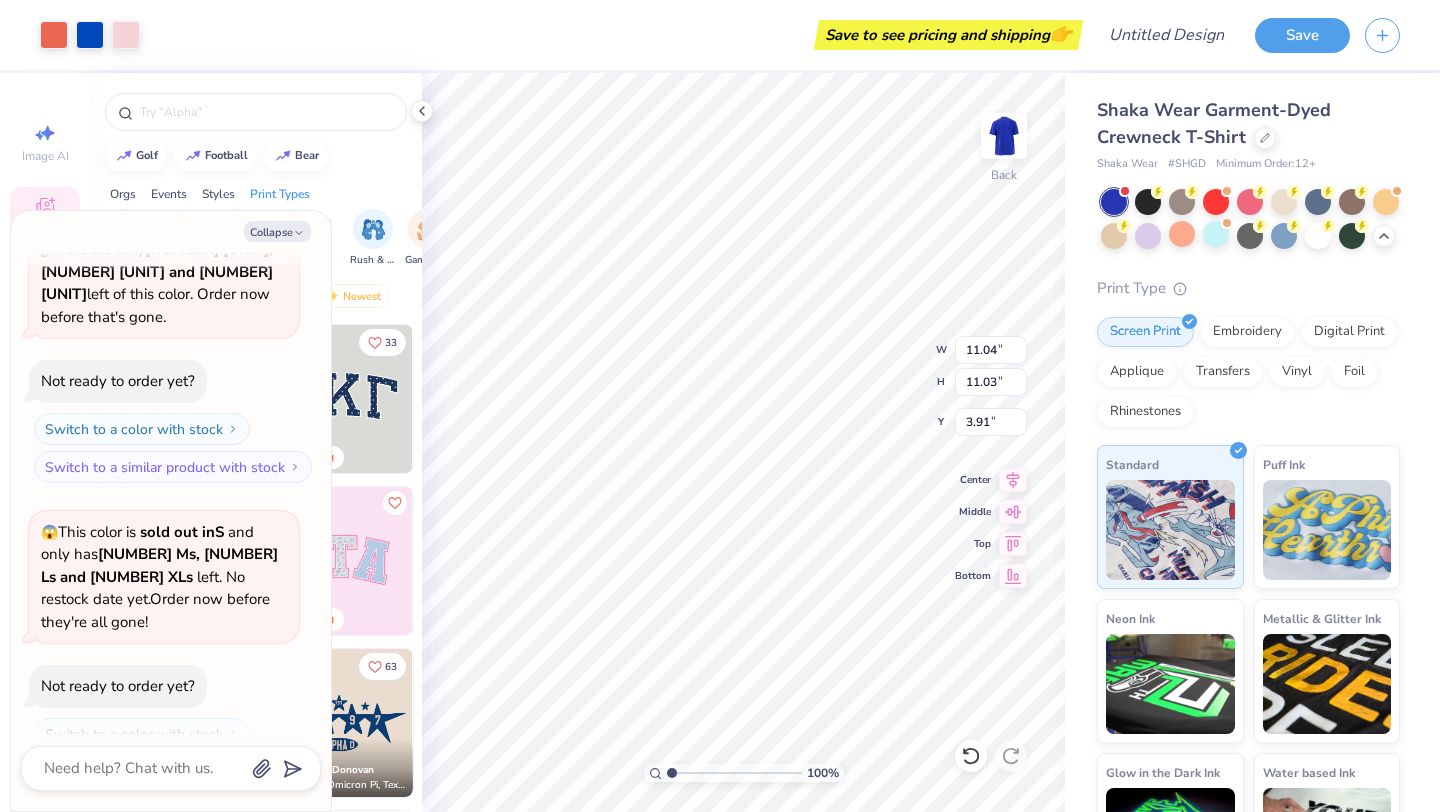 type on "3.98" 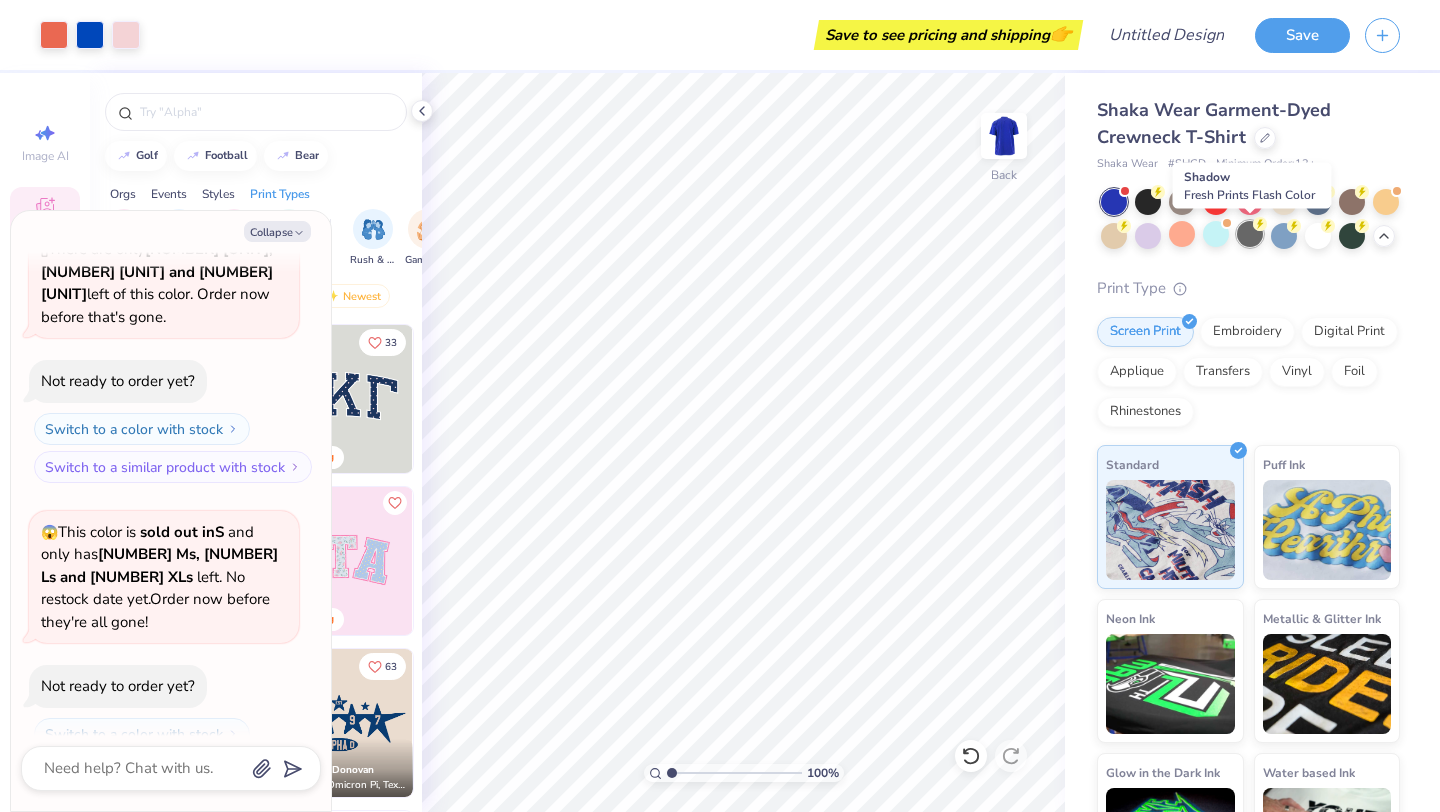 click at bounding box center (1250, 234) 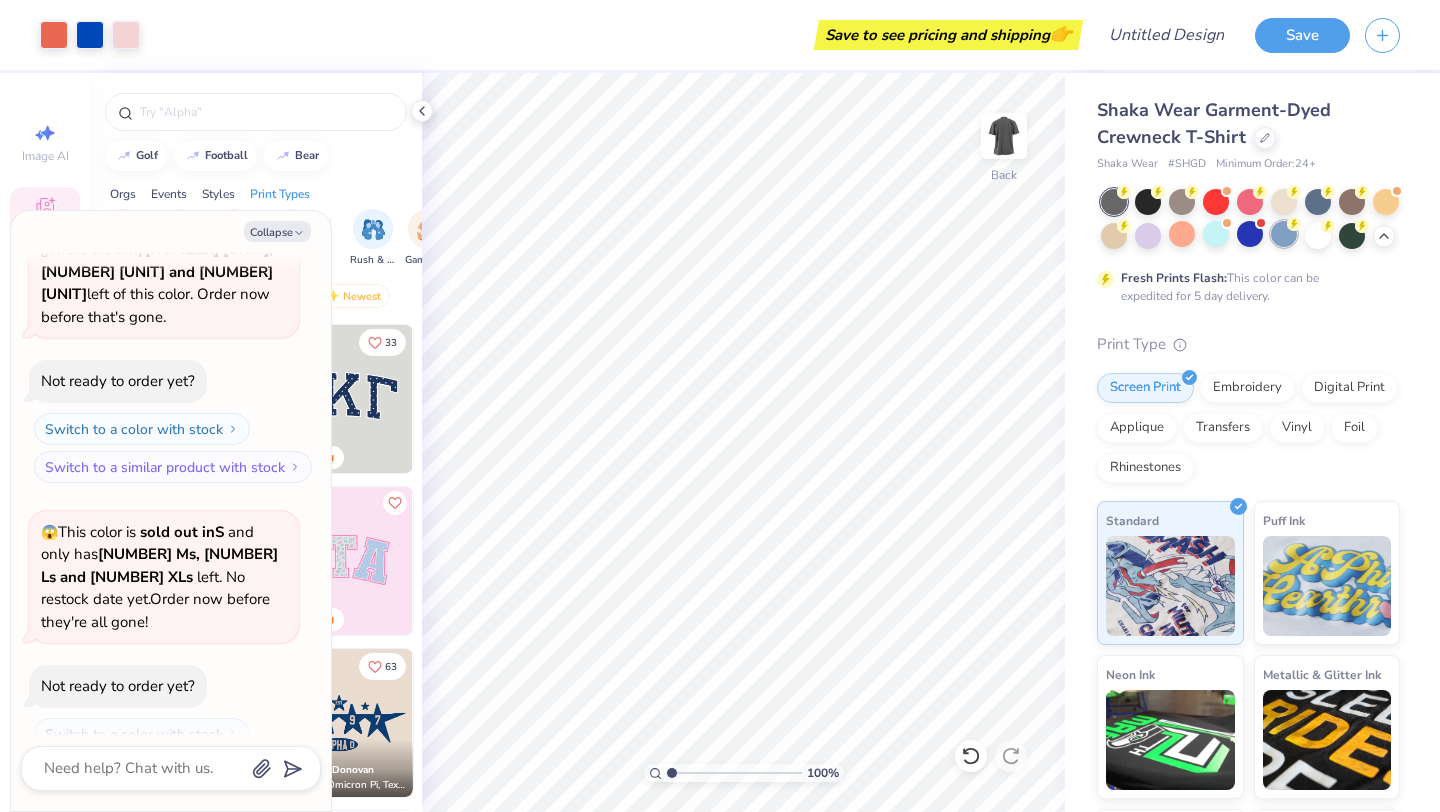 click at bounding box center (1284, 234) 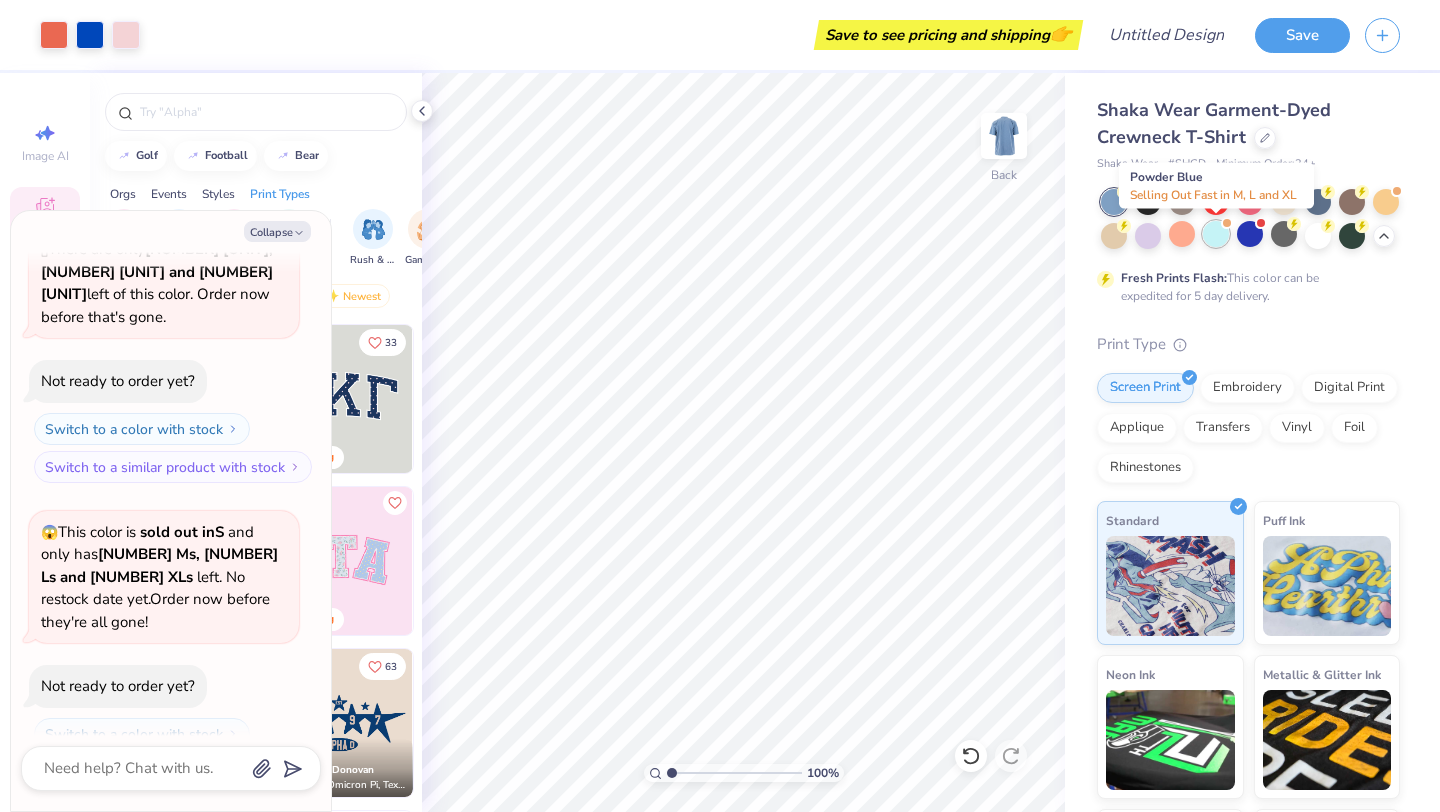 click at bounding box center [1216, 234] 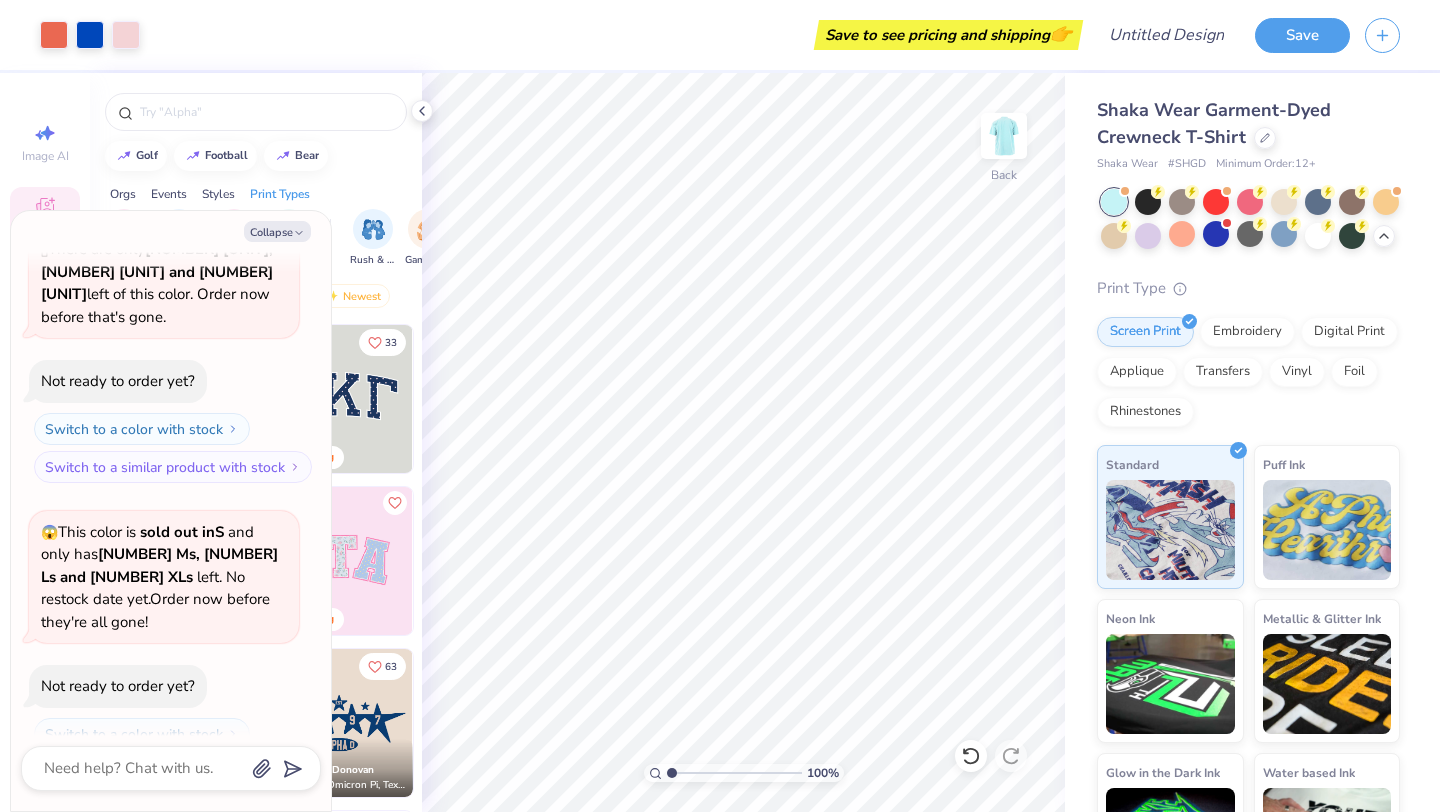 scroll, scrollTop: 653, scrollLeft: 0, axis: vertical 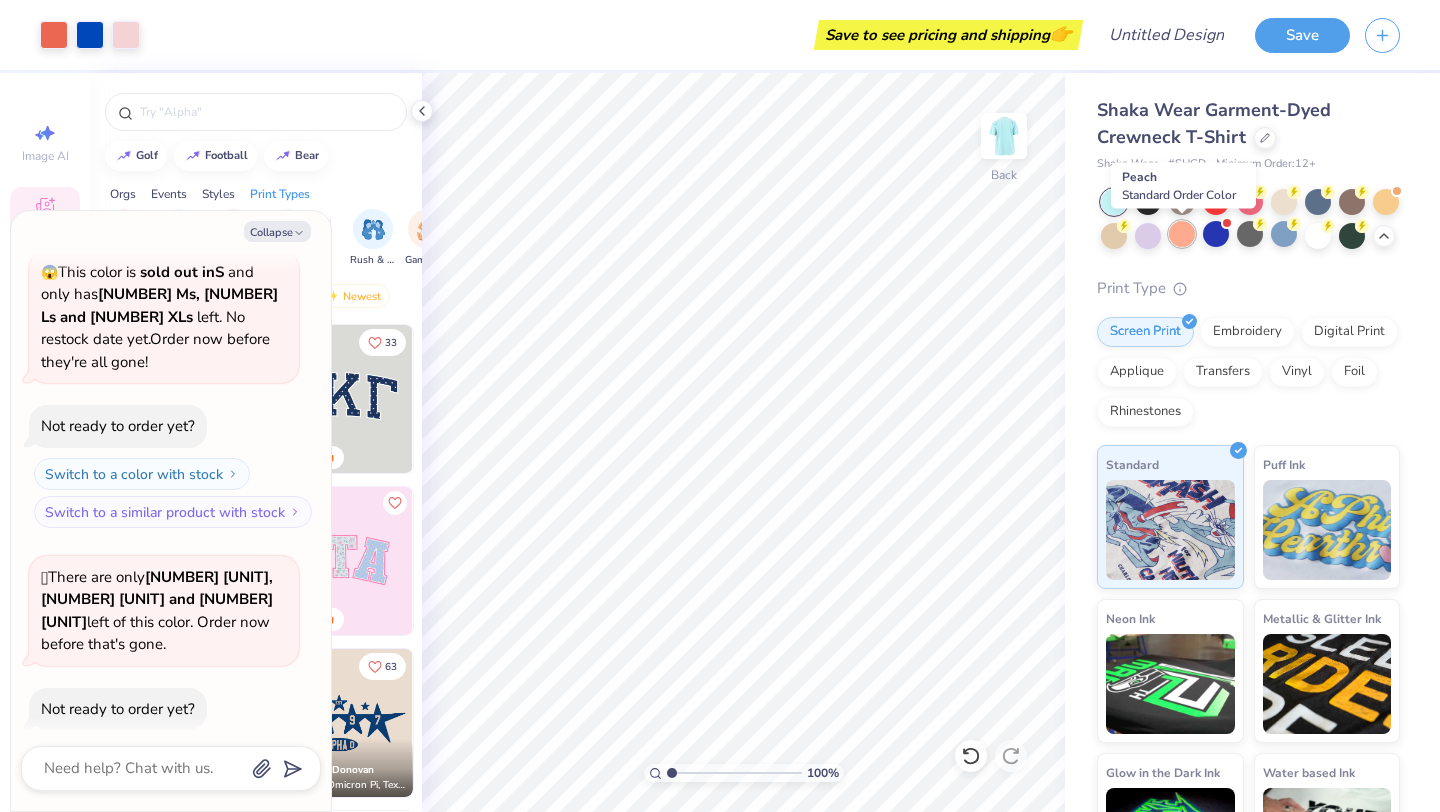 click at bounding box center (1182, 234) 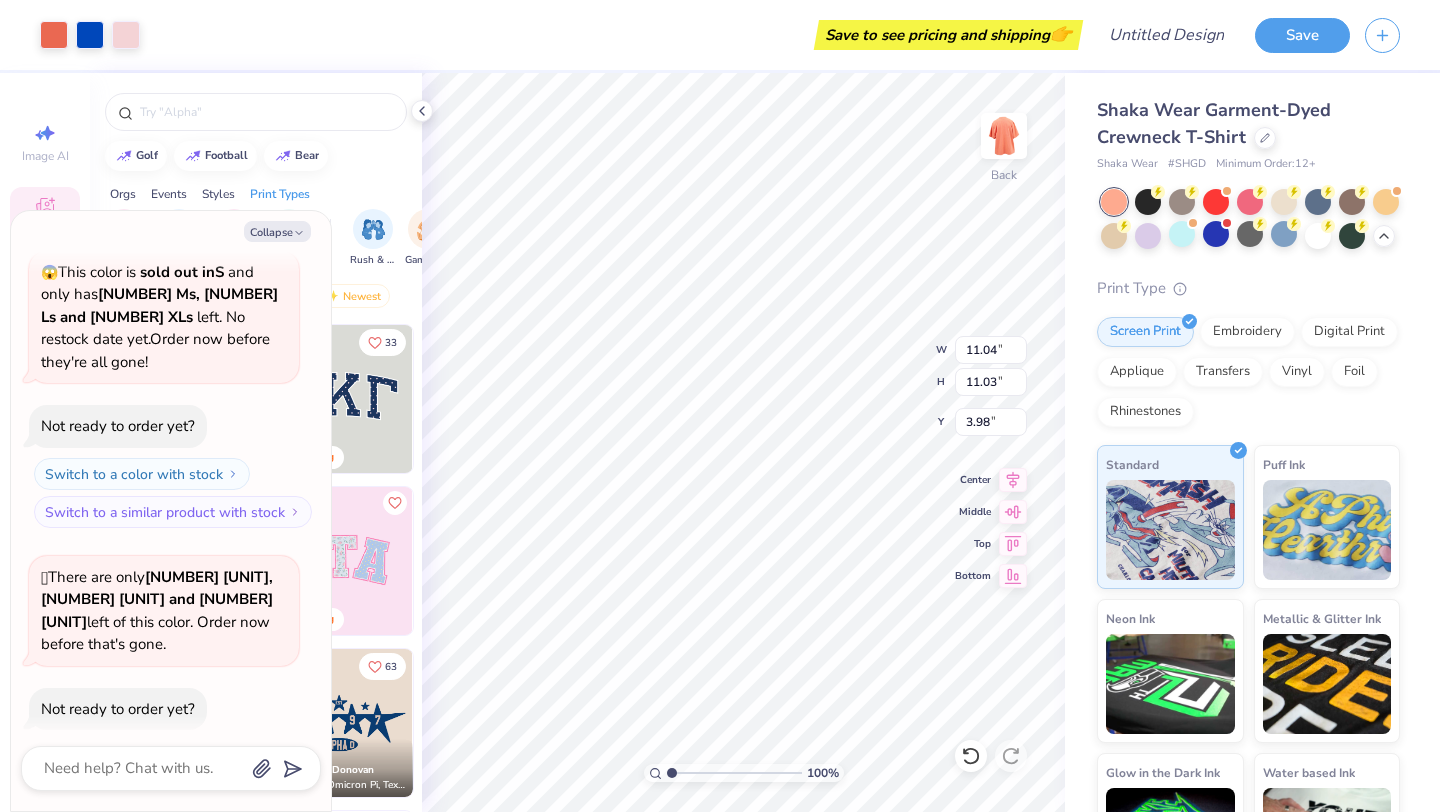 type on "x" 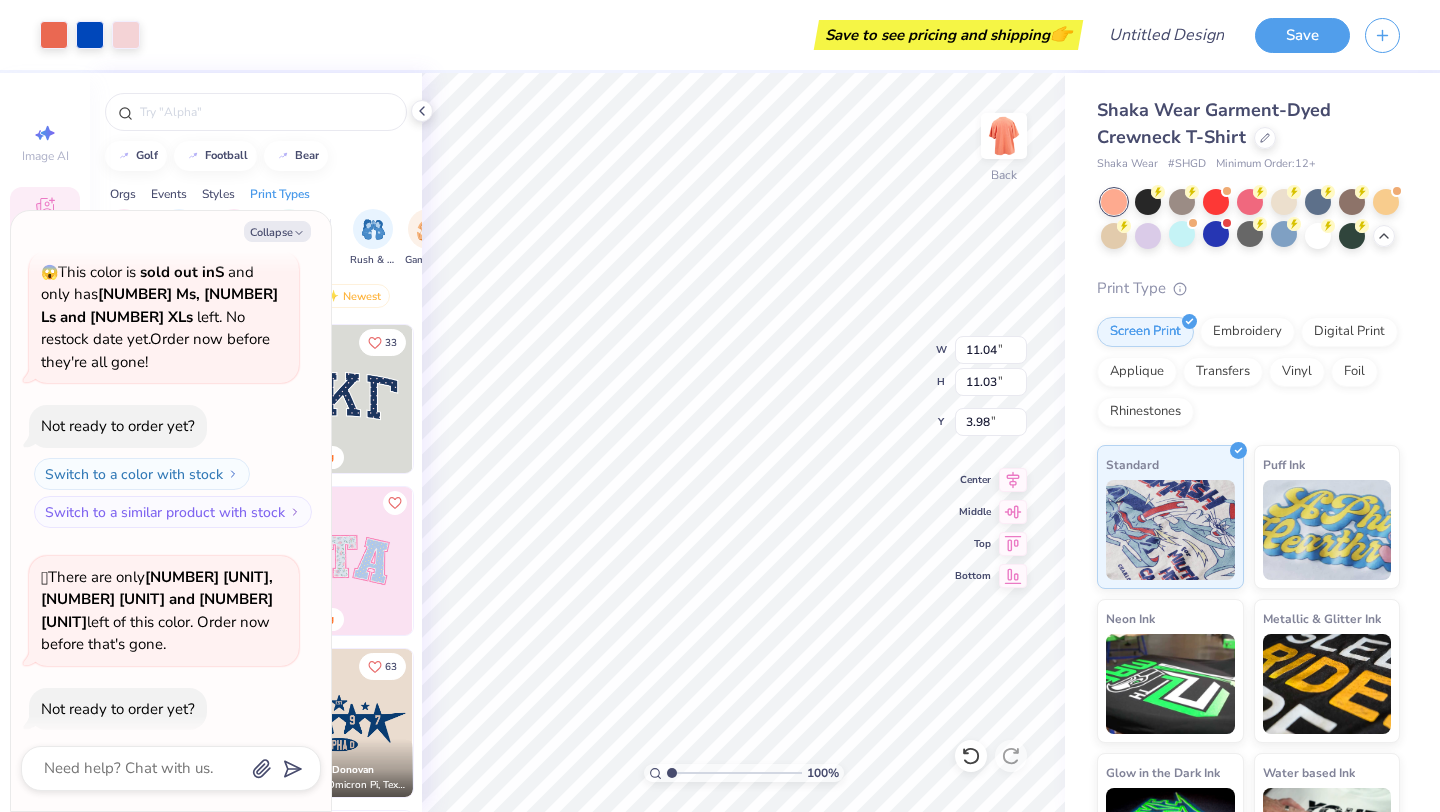 type on "3.96" 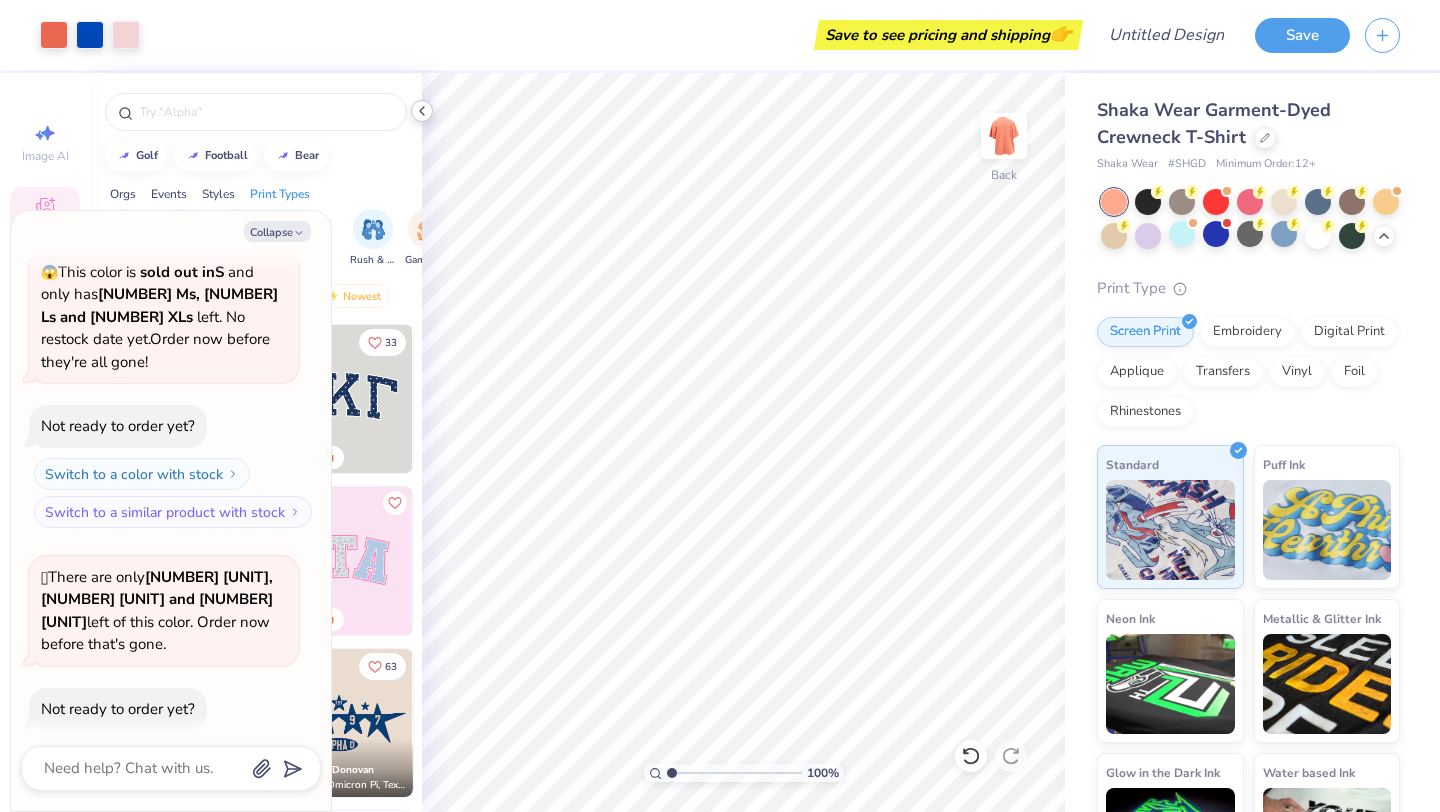 click 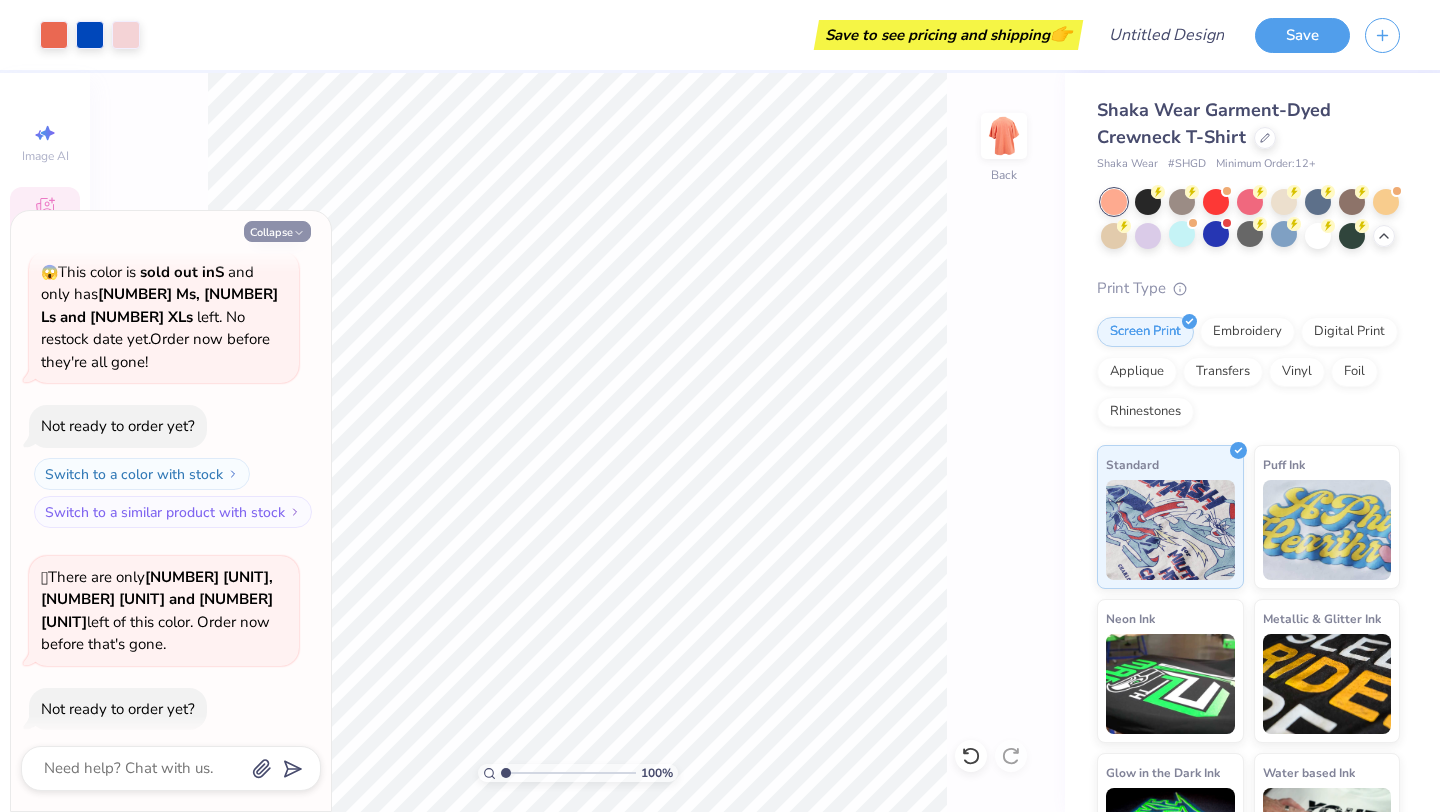 click on "Collapse" at bounding box center (277, 231) 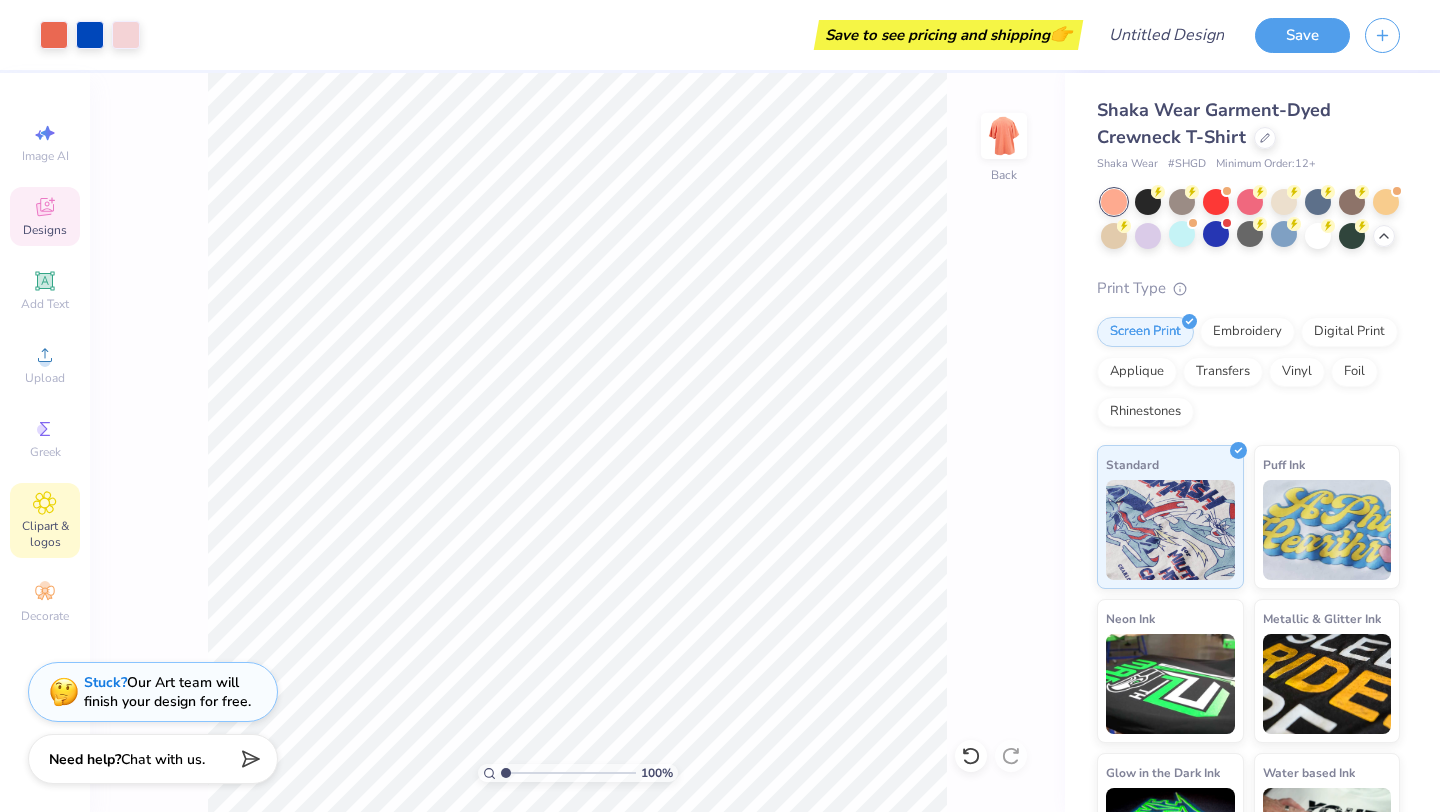 click on "Clipart & logos" at bounding box center (45, 534) 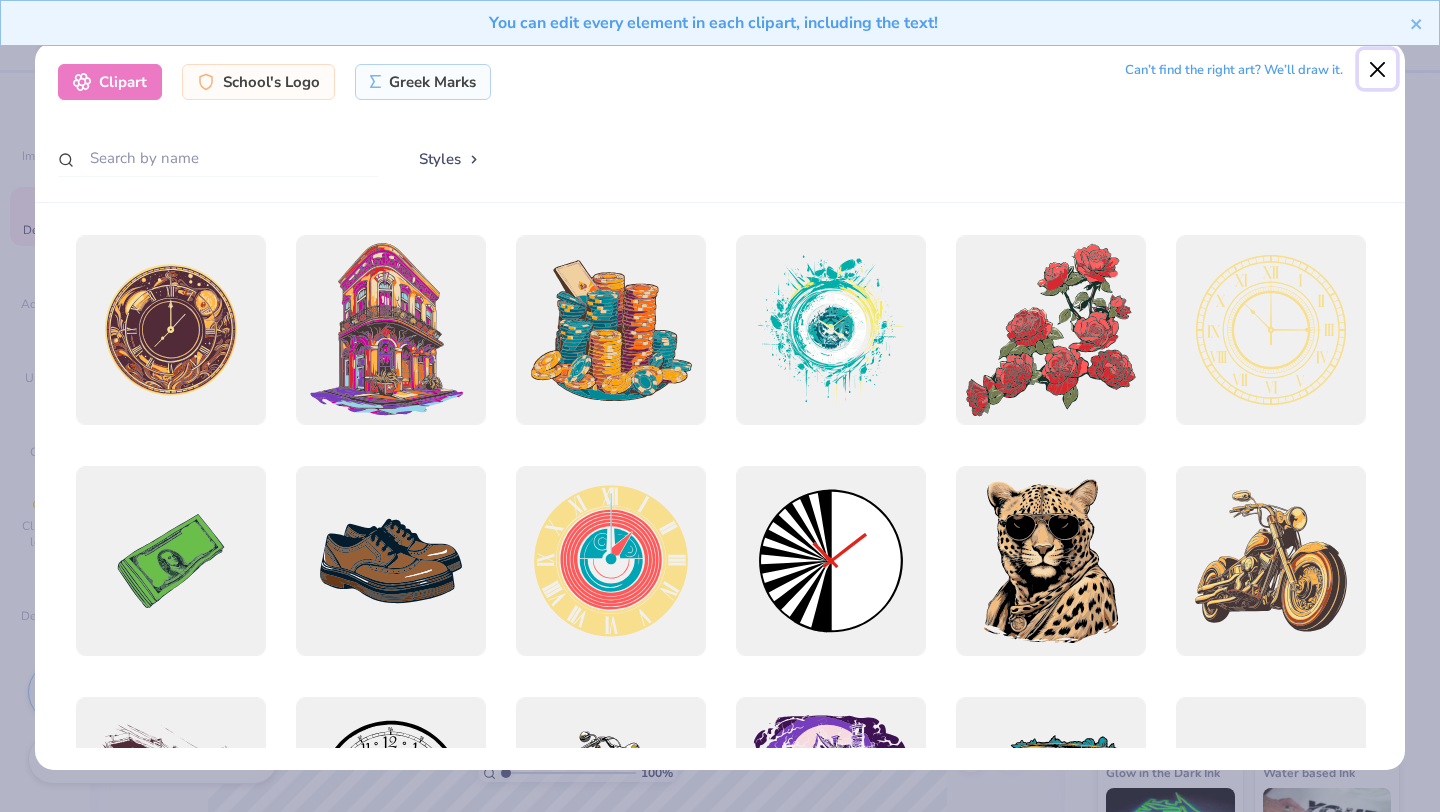 click at bounding box center (1378, 69) 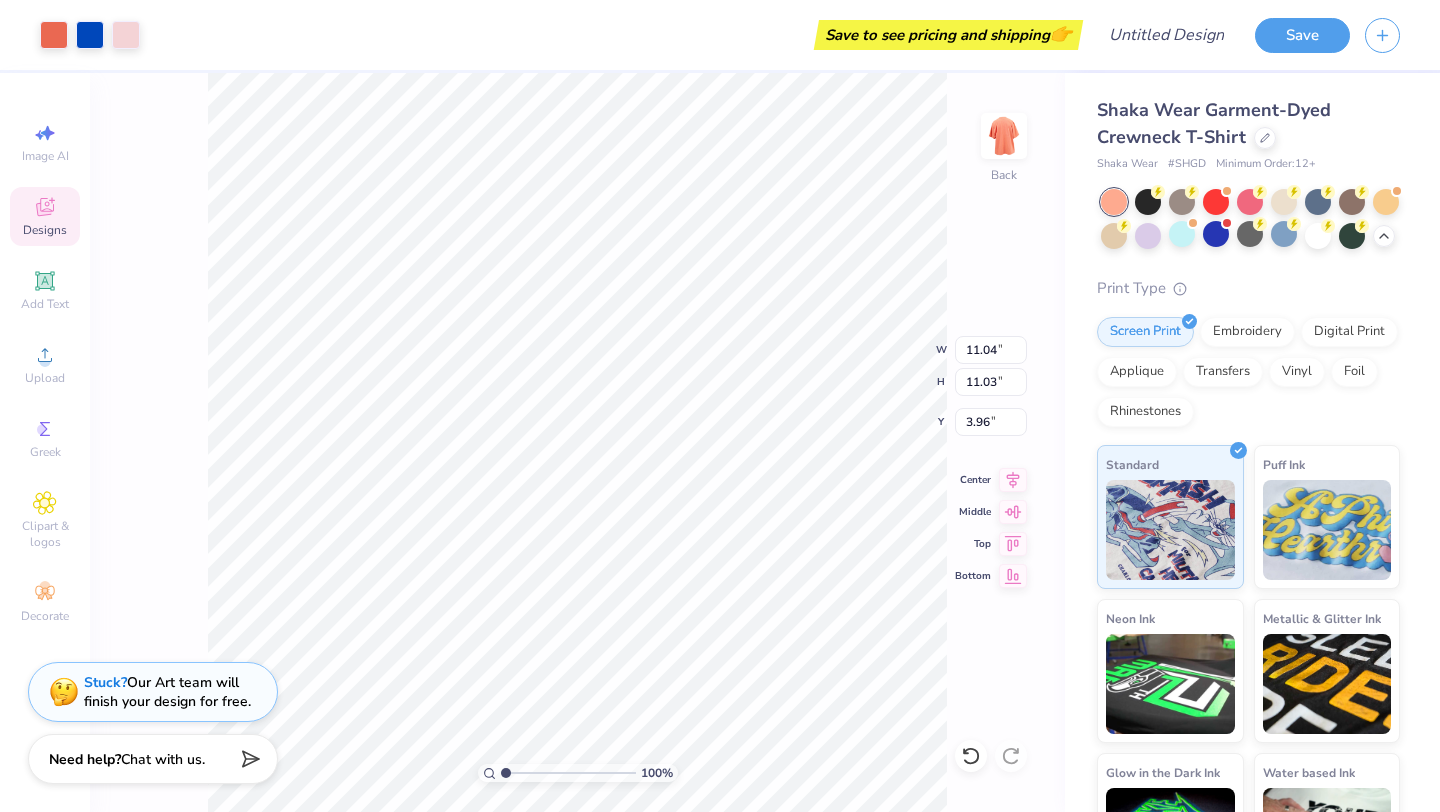 type on "9.62" 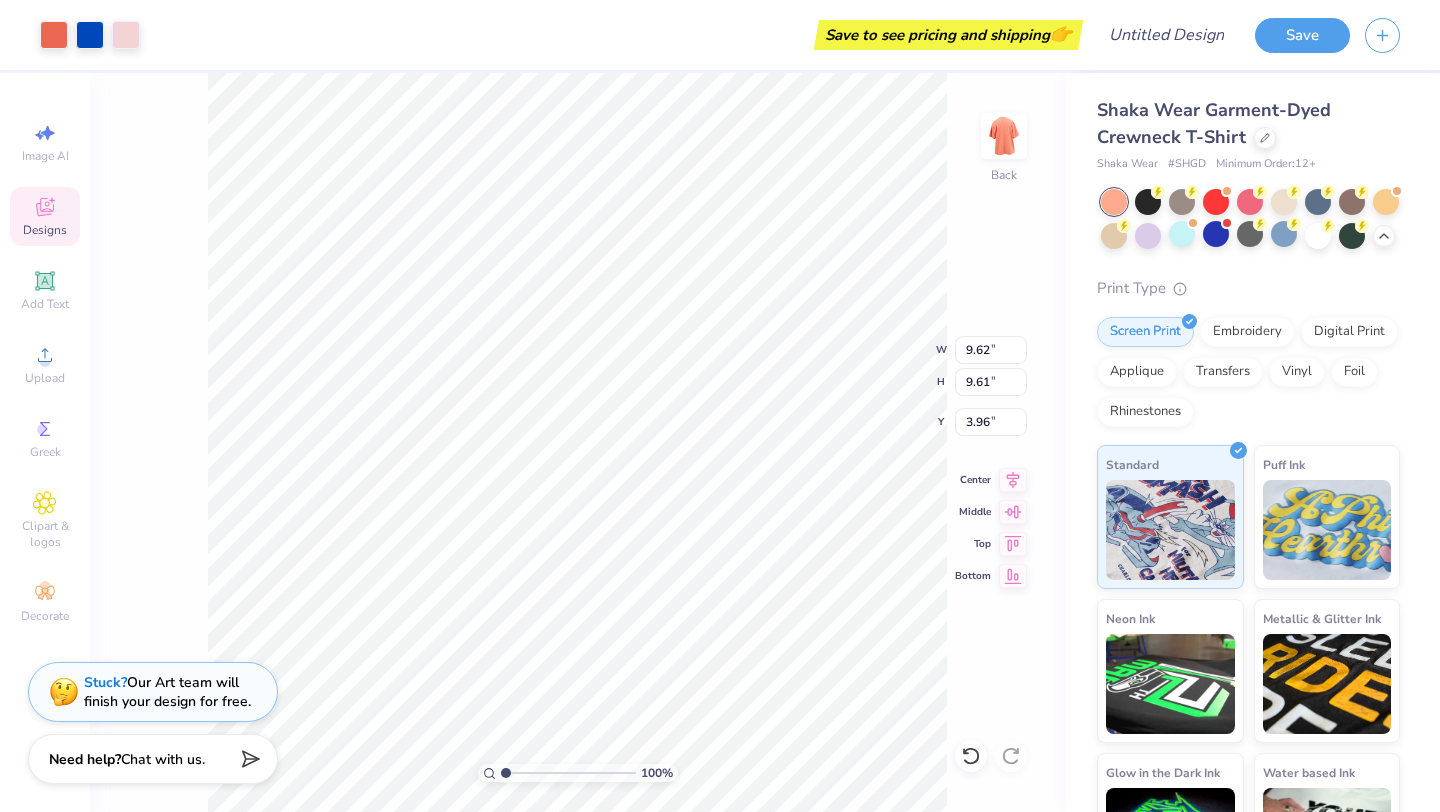 type on "3.77" 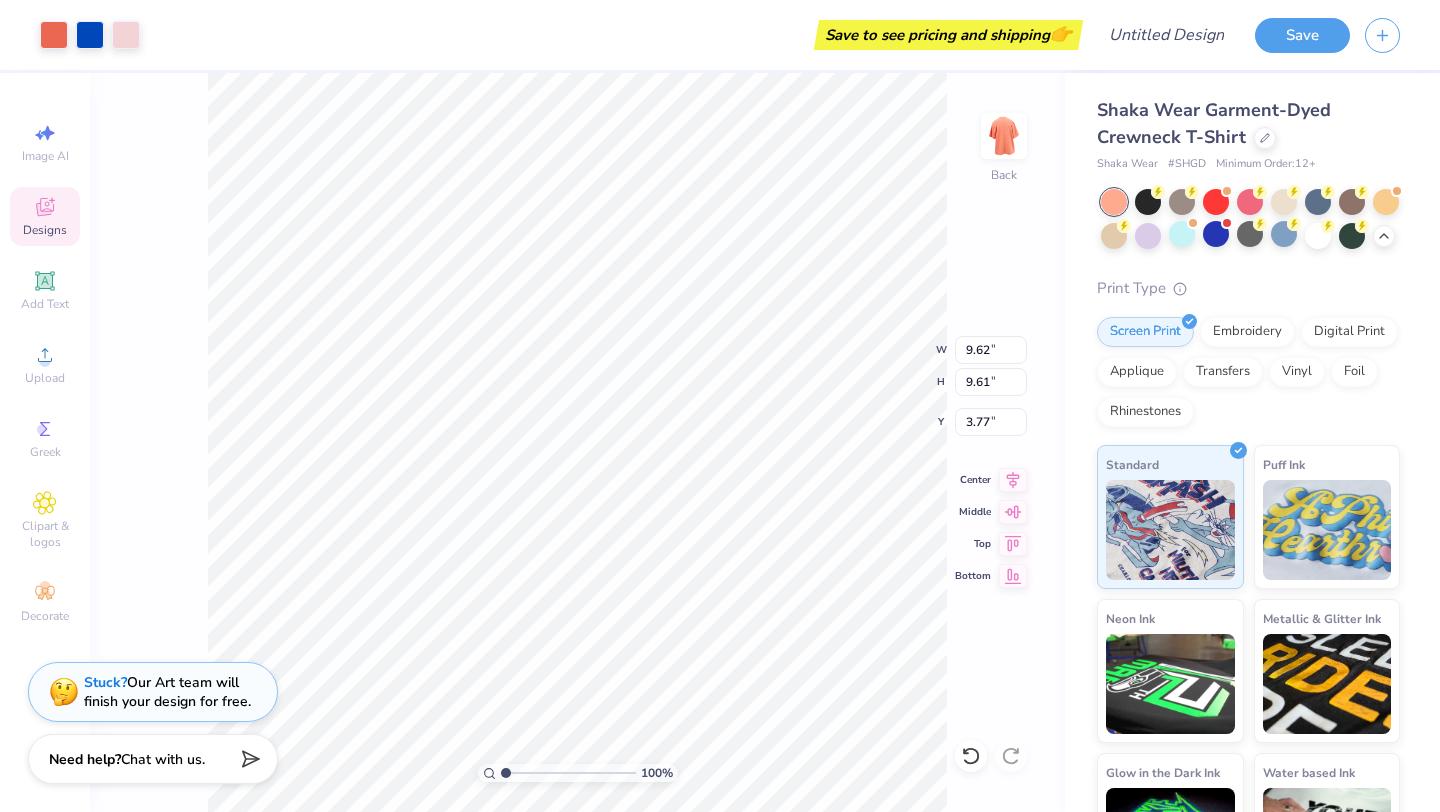 type on "9.80" 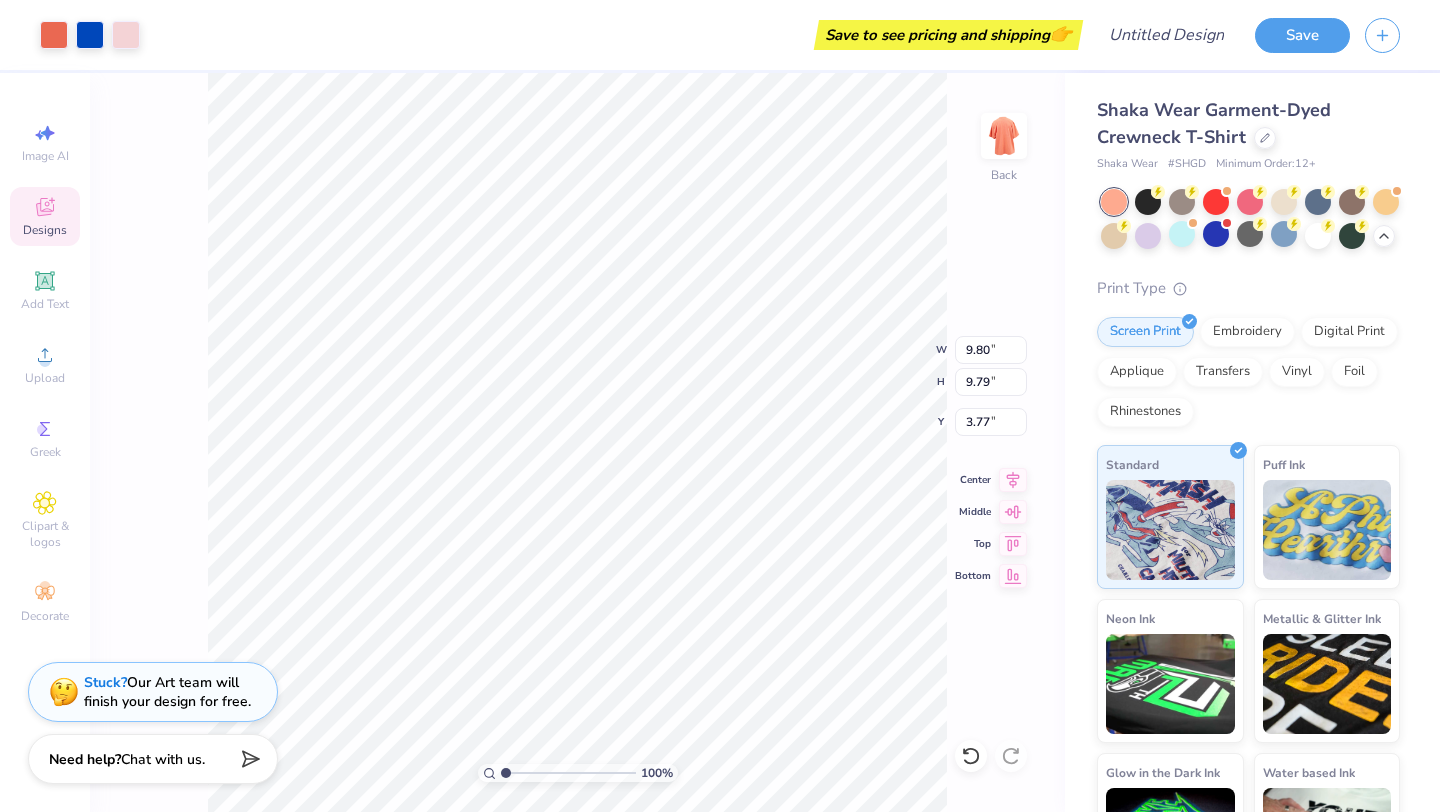 type on "3.72" 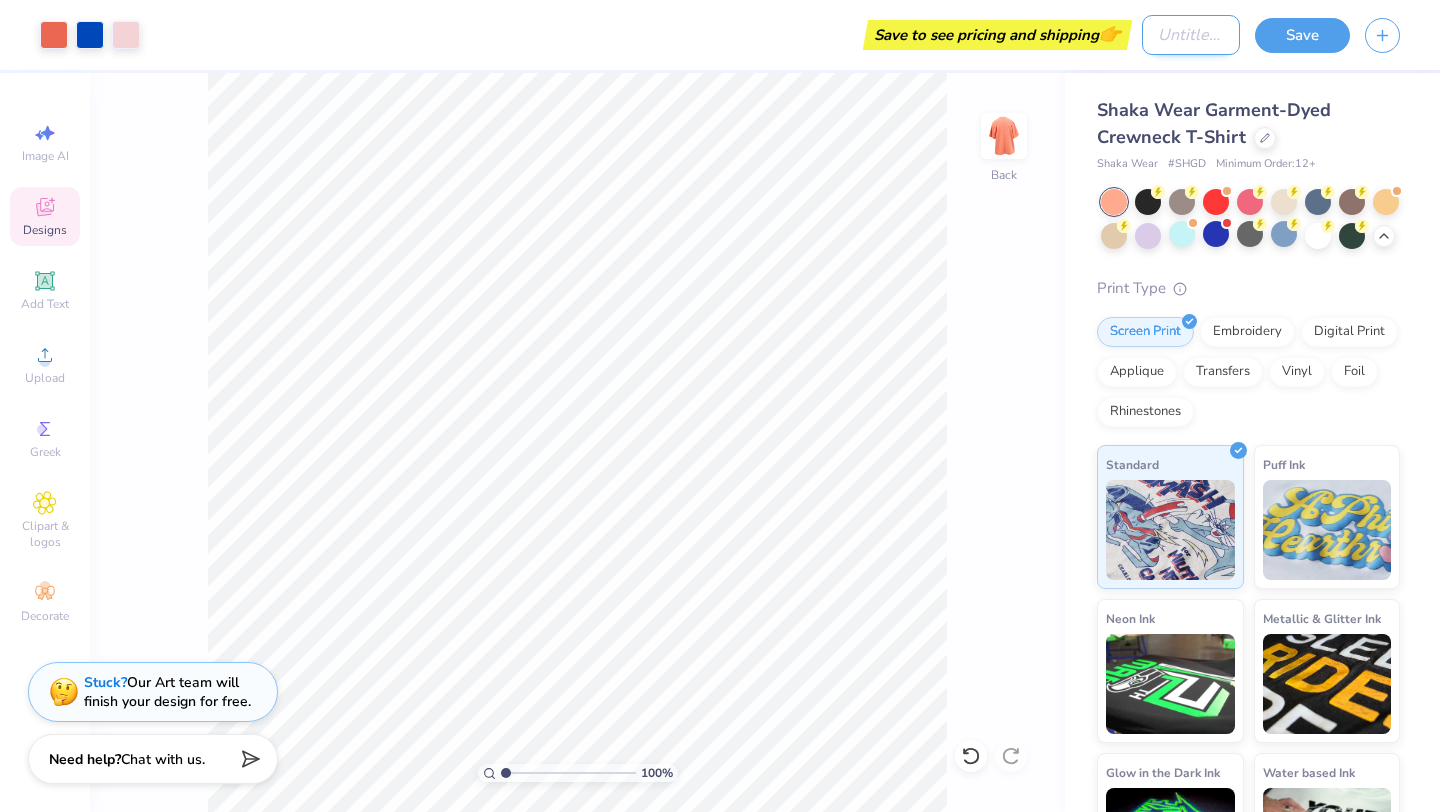 click on "Design Title" at bounding box center [1191, 35] 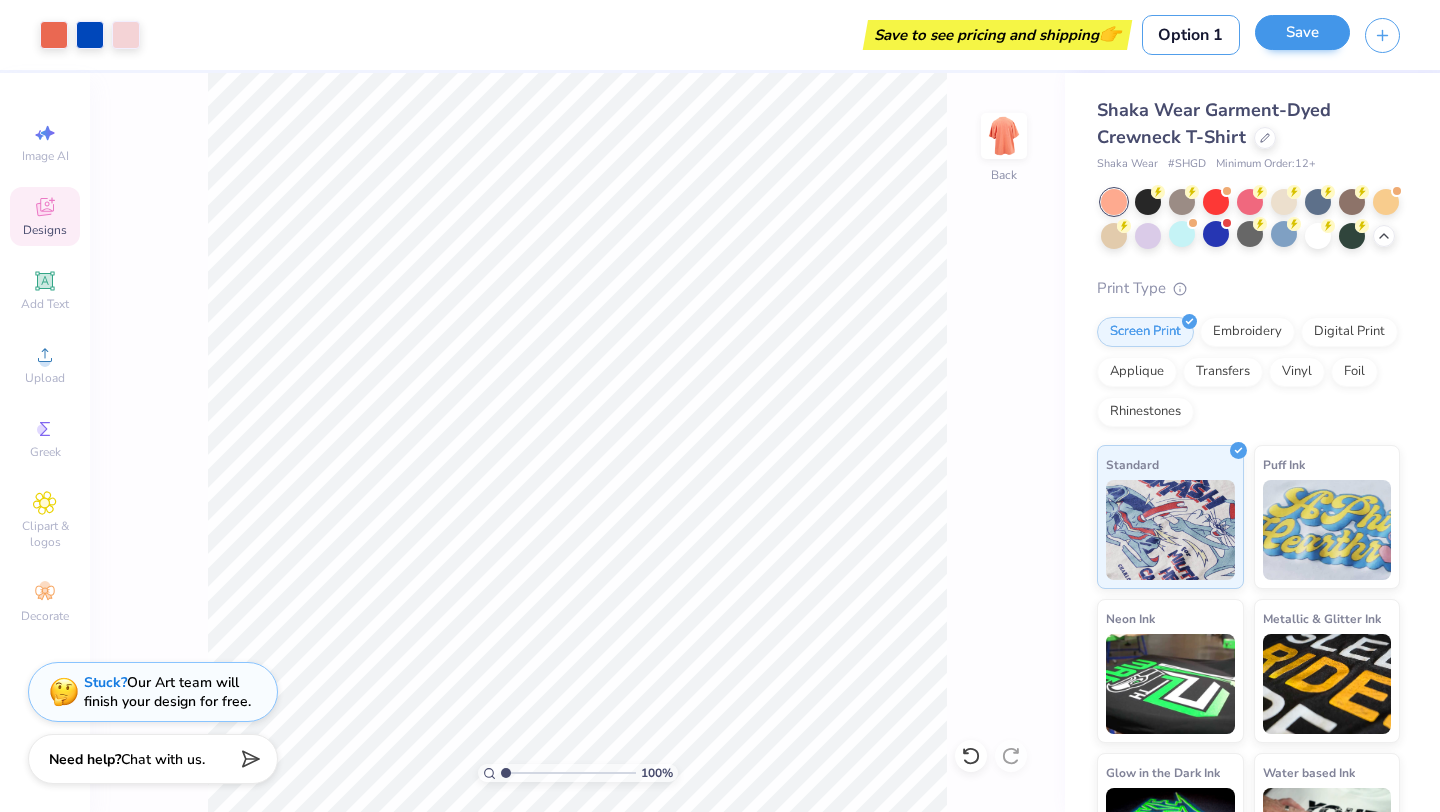type on "Option 1" 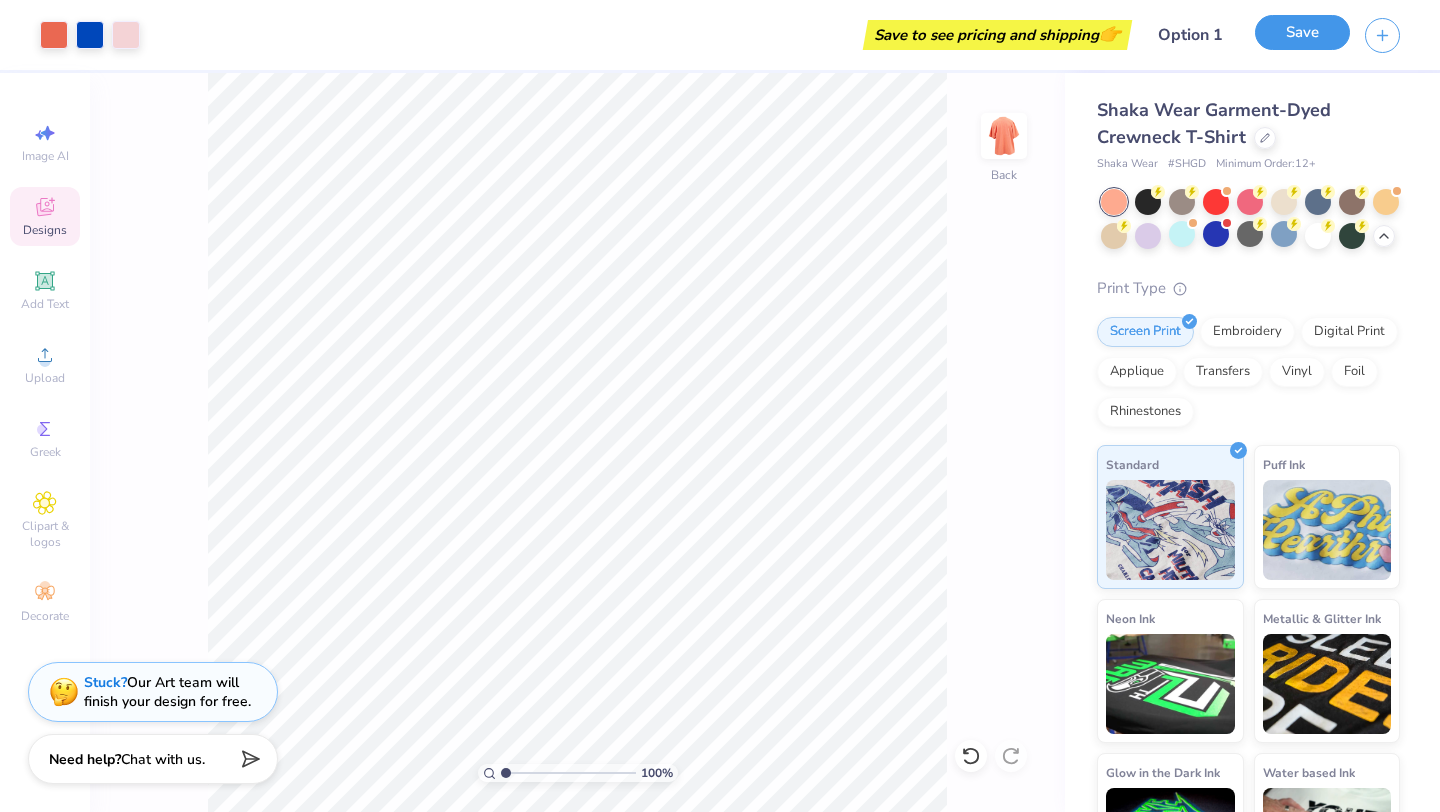 click on "Save" at bounding box center [1302, 32] 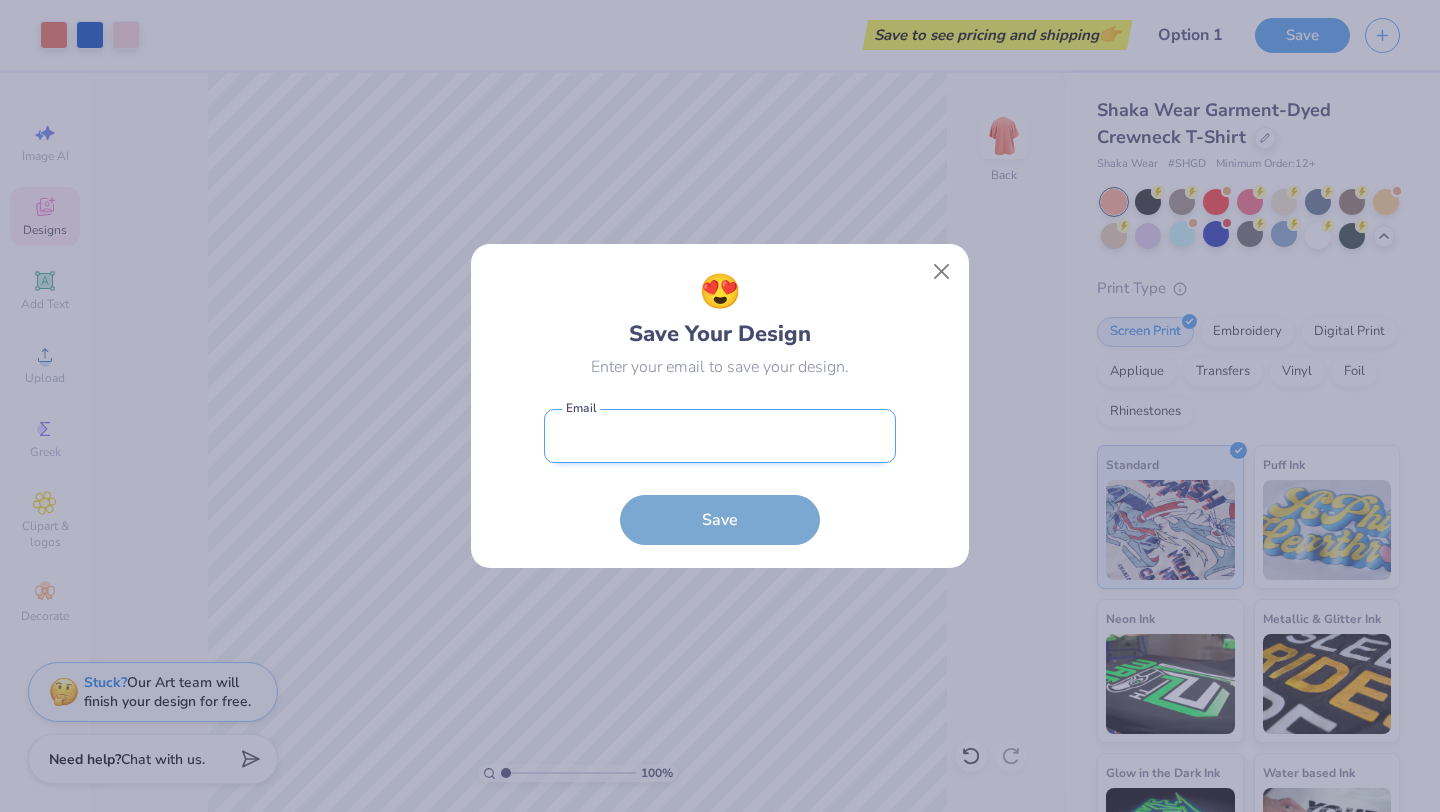 click at bounding box center (720, 436) 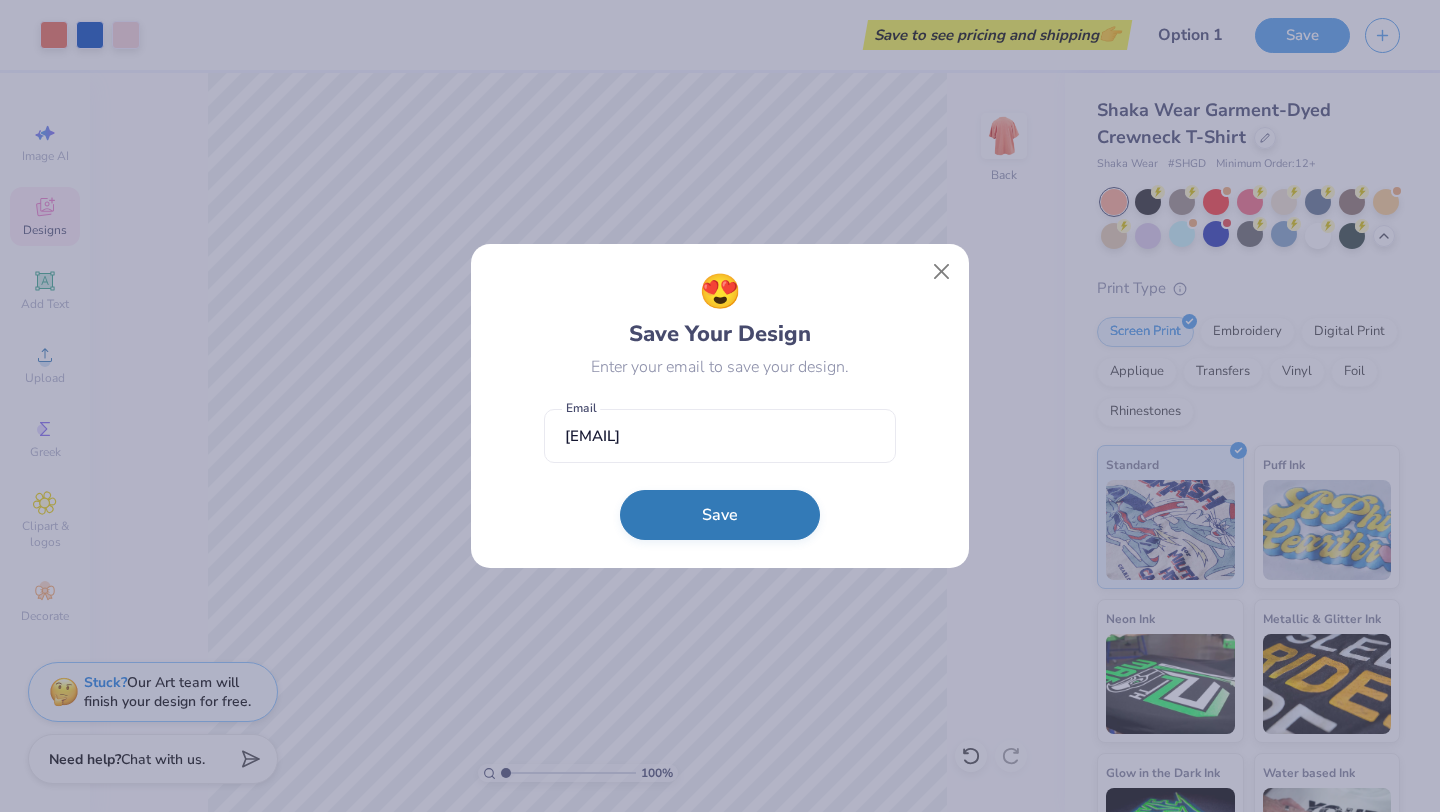 click on "Save" at bounding box center (720, 515) 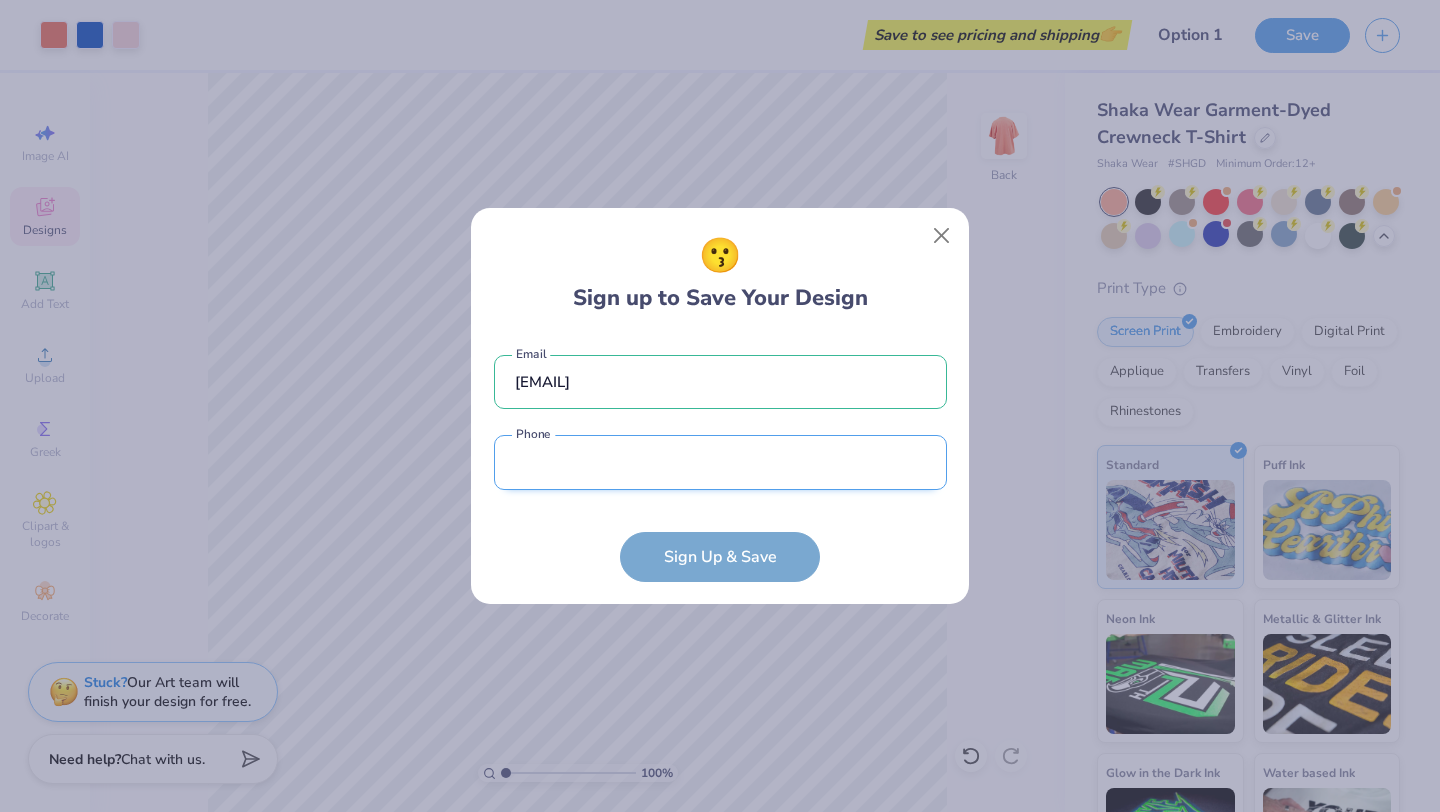 click at bounding box center [720, 462] 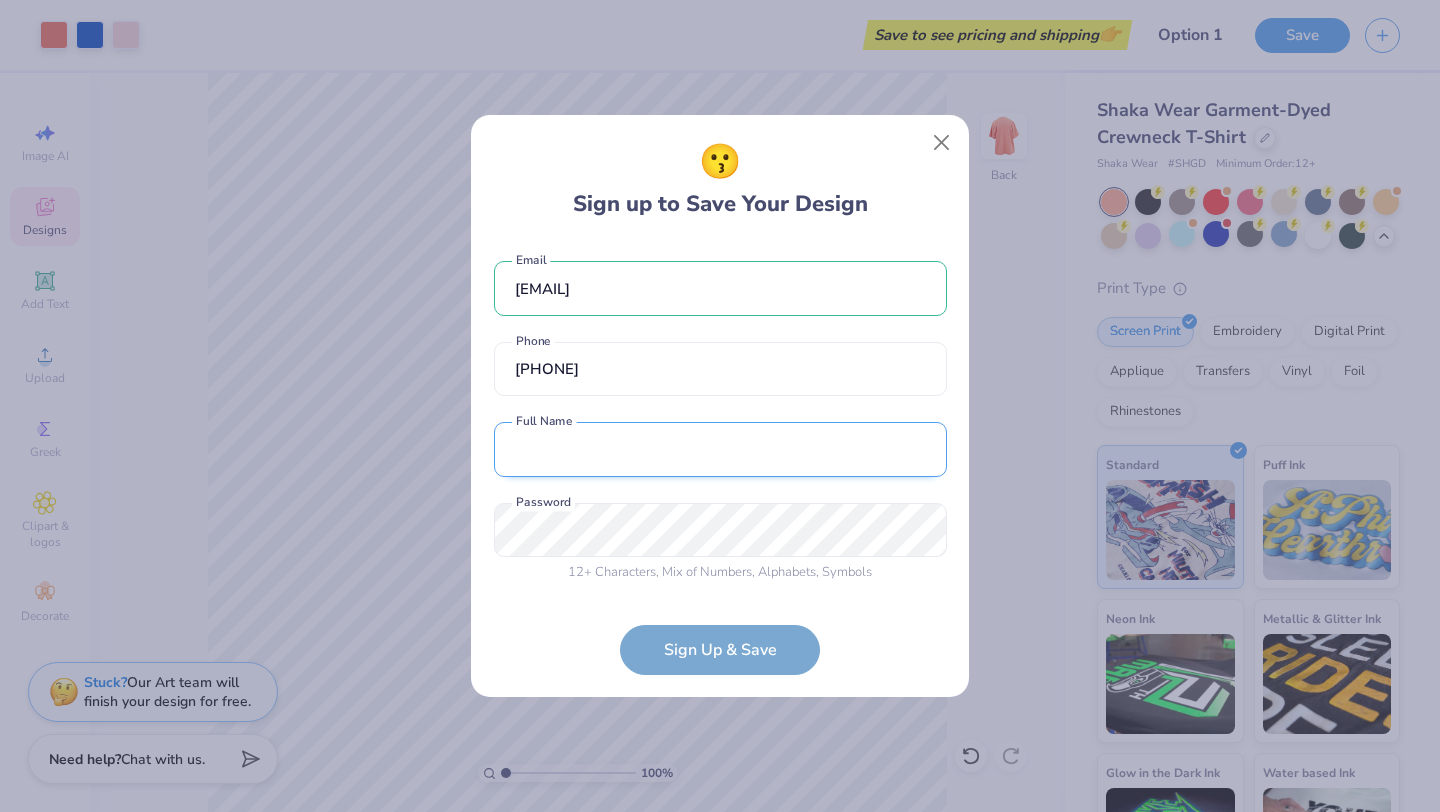 click at bounding box center [720, 449] 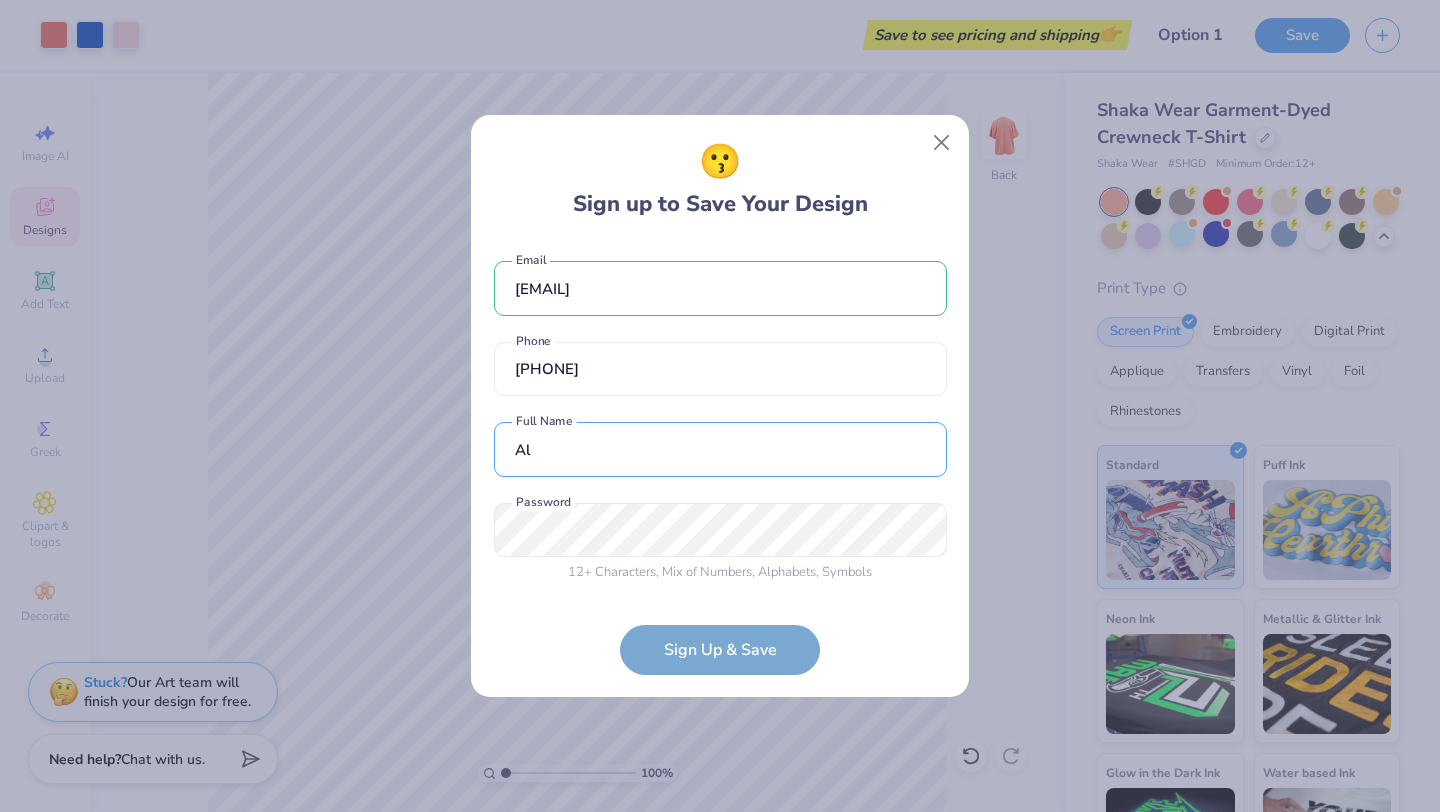 type on "alexis rollinson" 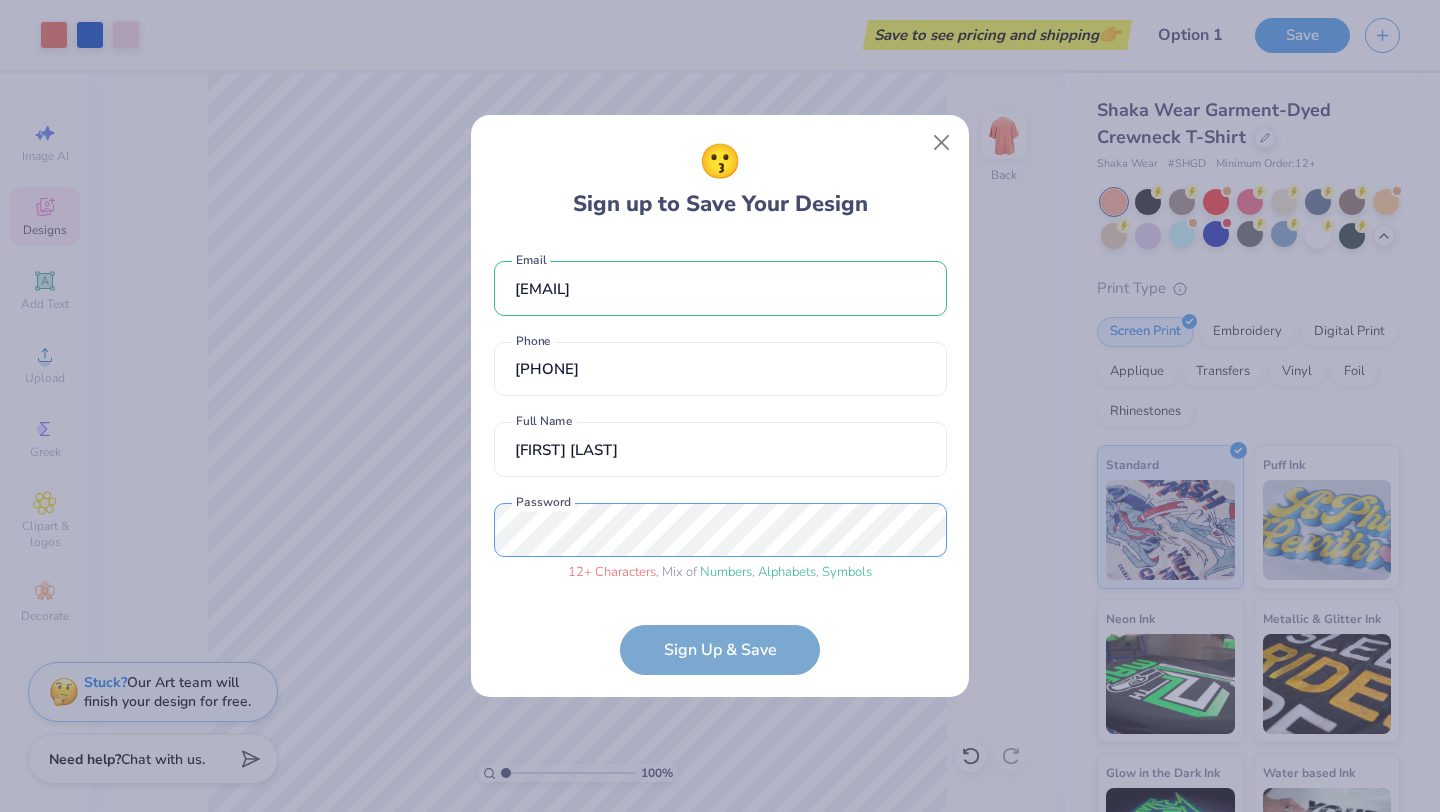 click on "😗 Sign up to Save Your Design alexisrollinson14@gmail.com Email (318) 792-8402 Phone alexis rollinson Full Name 12 + Characters , Mix of   Numbers ,   Alphabets ,   Symbols Password Sign Up & Save" at bounding box center [720, 406] 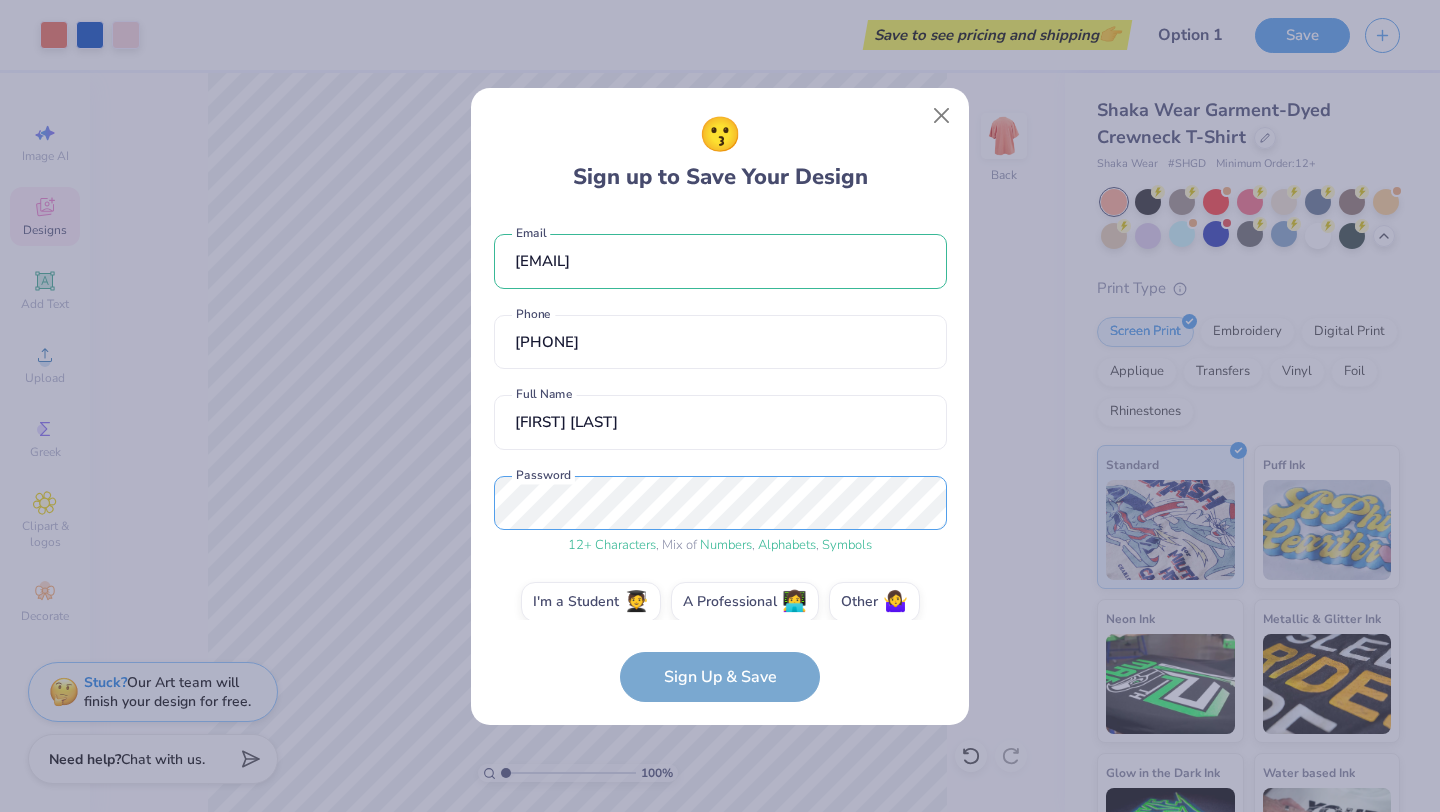 scroll, scrollTop: 21, scrollLeft: 0, axis: vertical 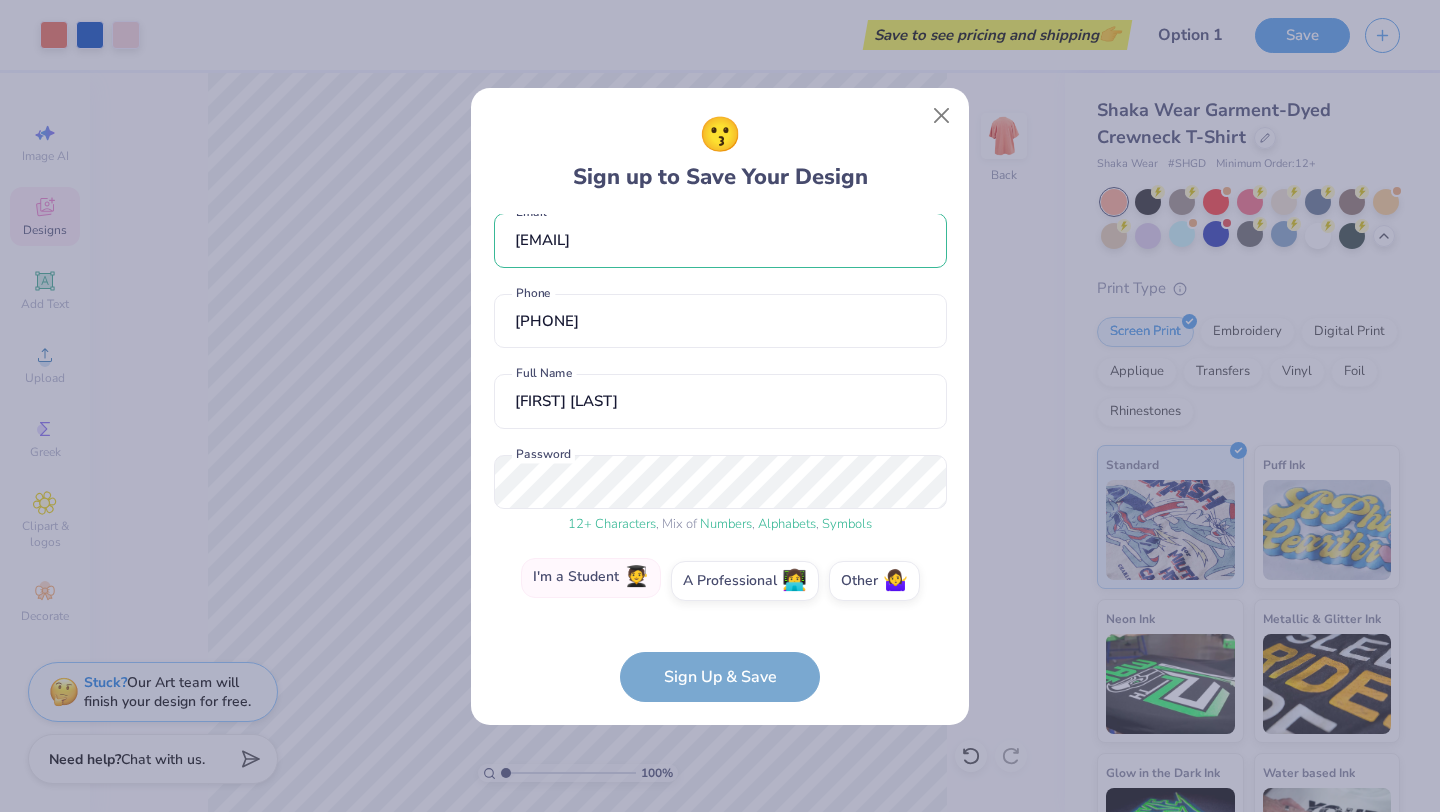 click on "I'm a Student 🧑‍🎓" at bounding box center [591, 578] 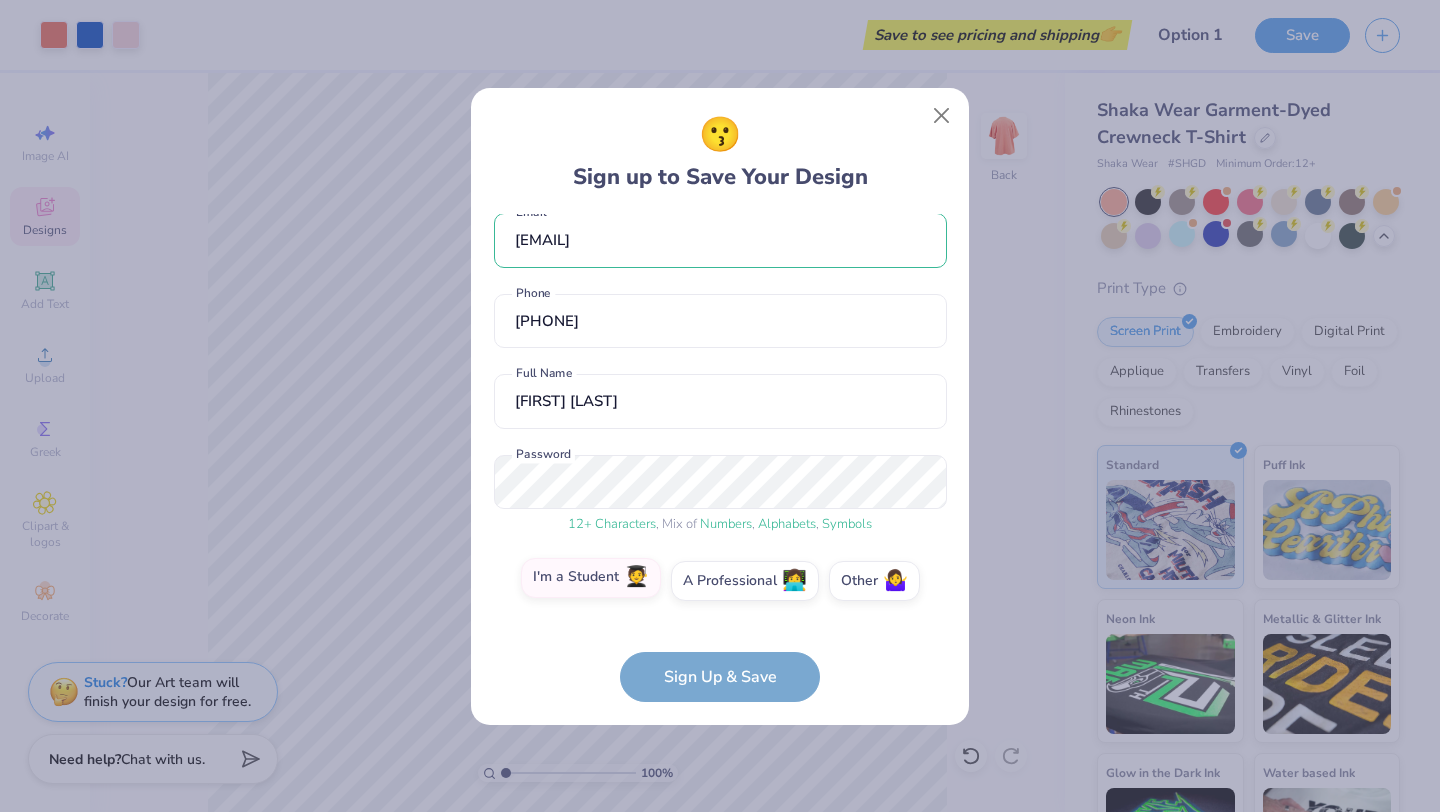 click on "I'm a Student 🧑‍🎓" at bounding box center (720, 606) 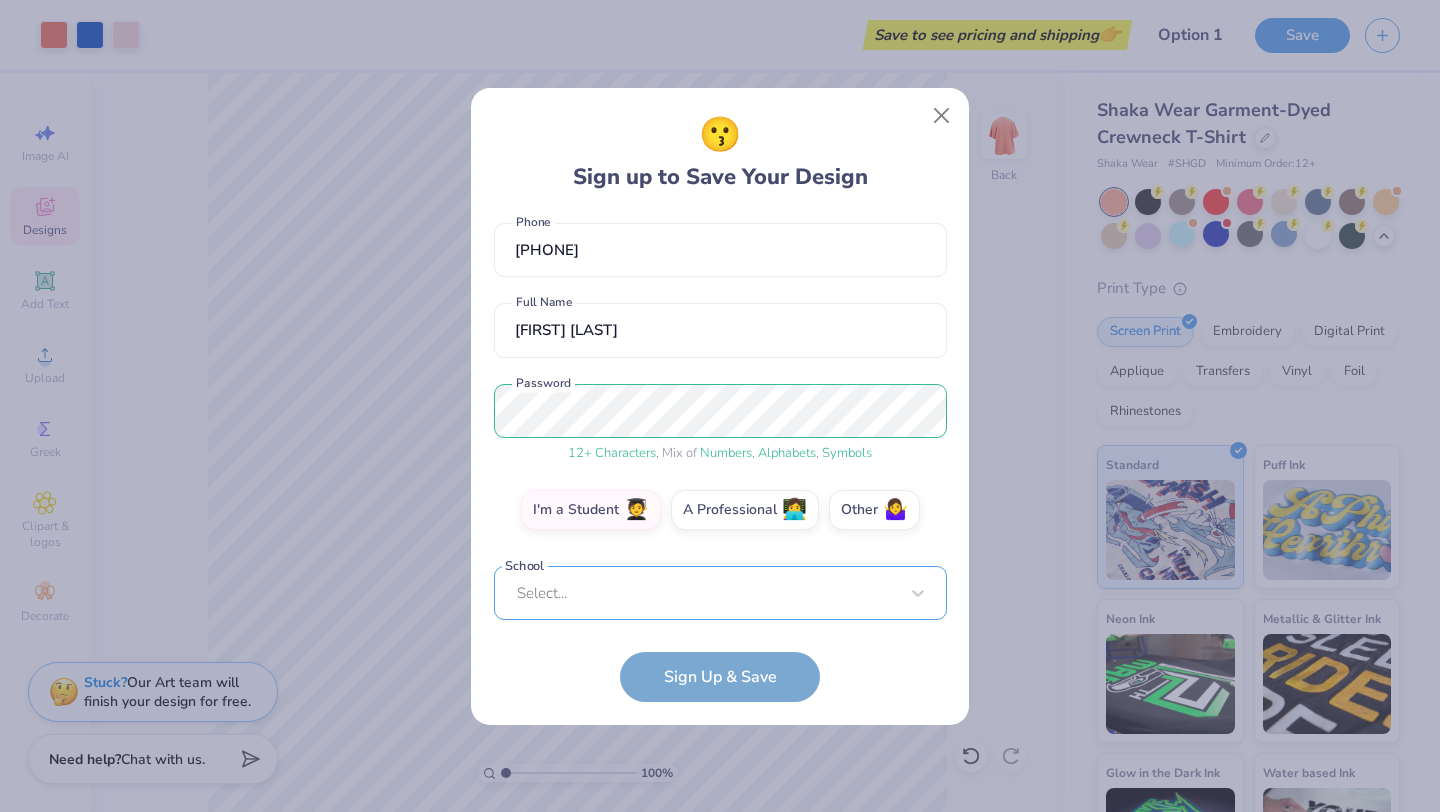 click on "Select..." at bounding box center [720, 593] 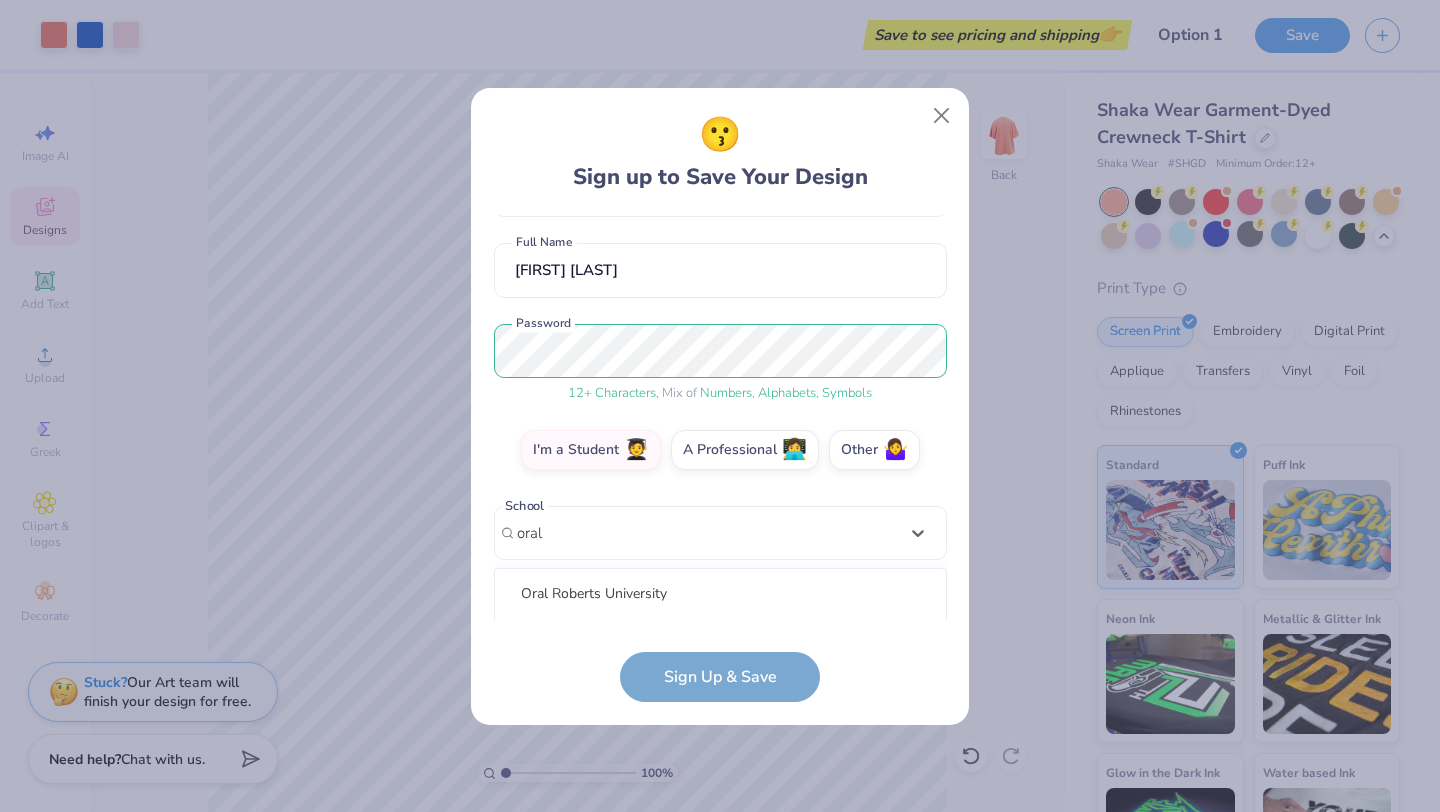 scroll, scrollTop: 402, scrollLeft: 0, axis: vertical 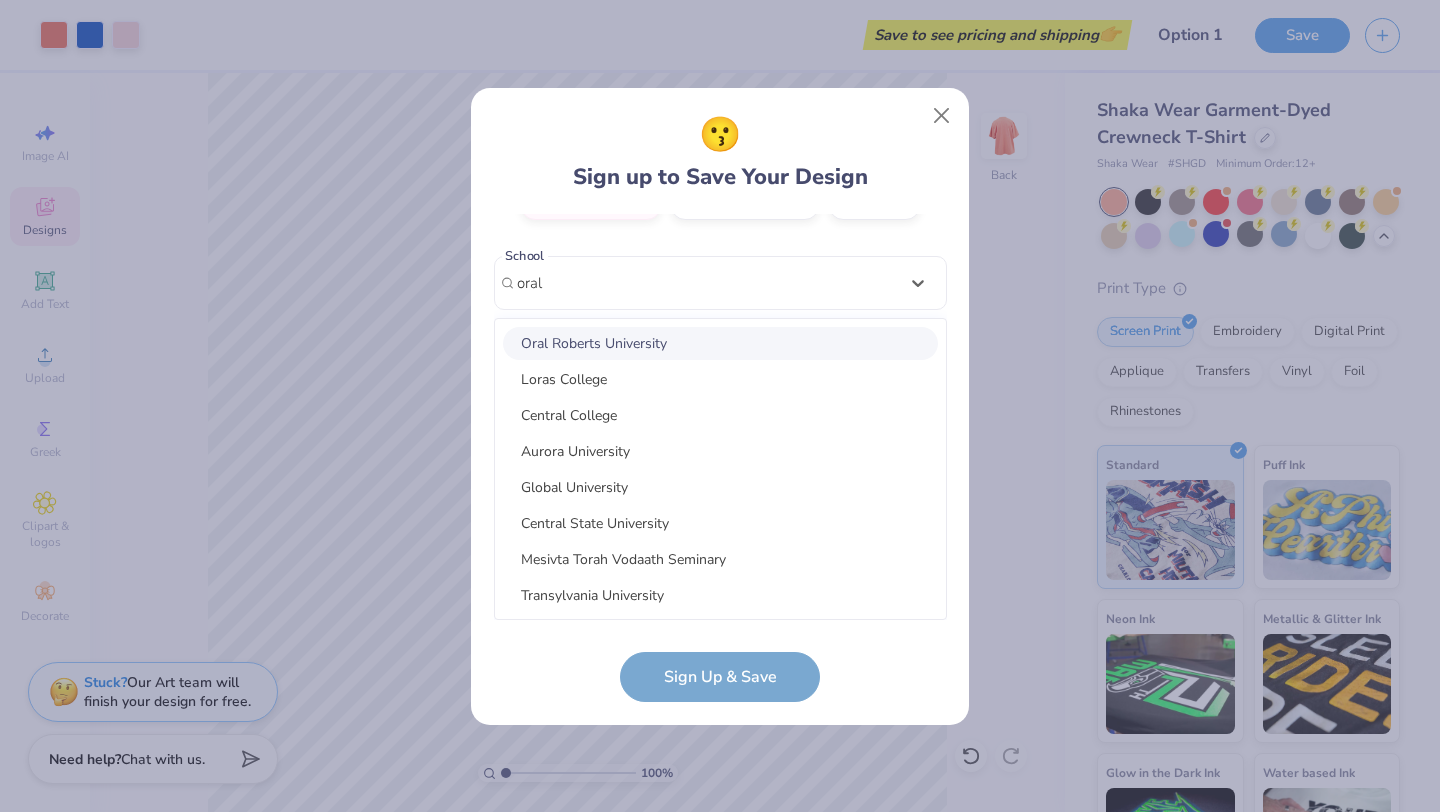 click on "Oral Roberts University" at bounding box center (720, 343) 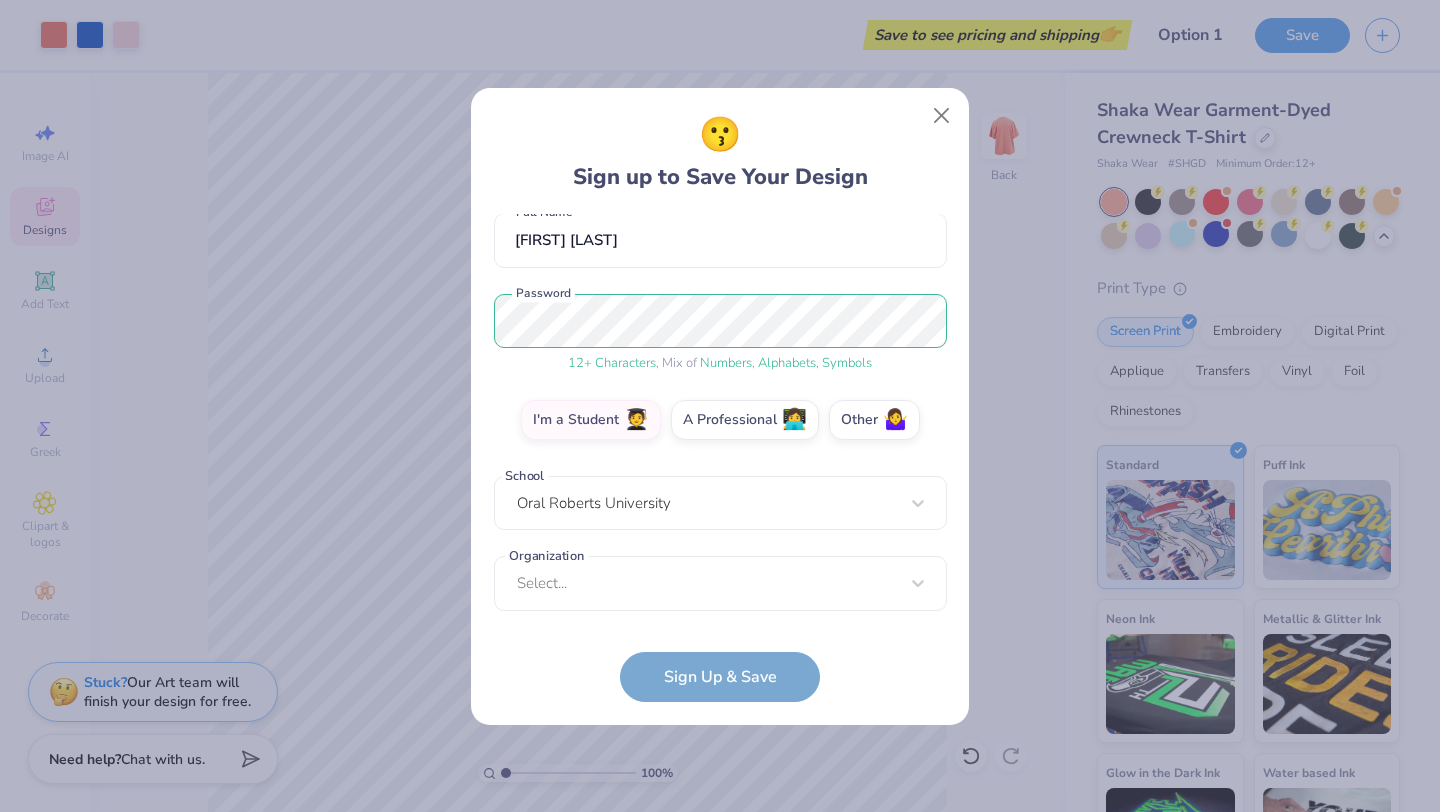 scroll, scrollTop: 182, scrollLeft: 0, axis: vertical 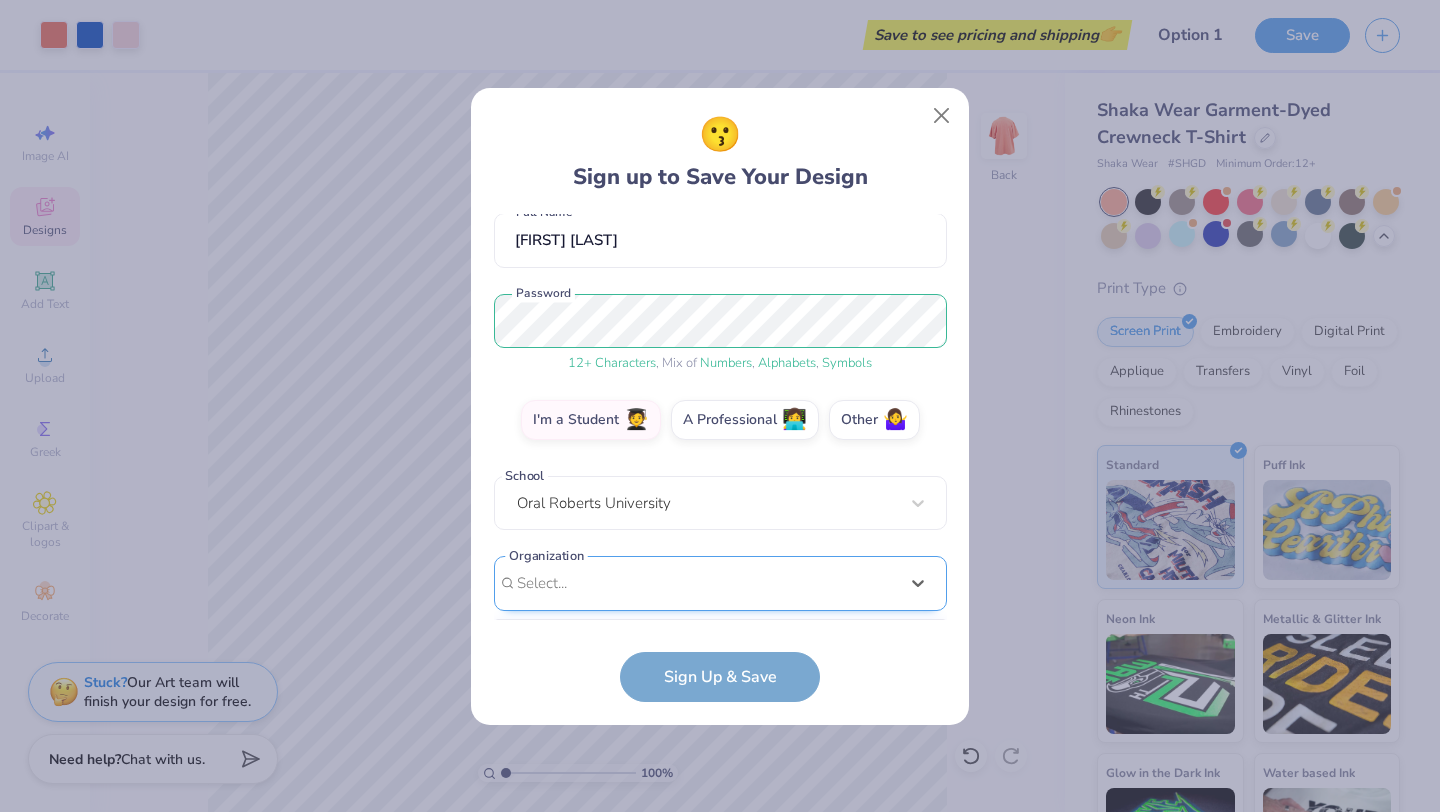 click on "option  focused, 8 of 15. 15 results available. Use Up and Down to choose options, press Enter to select the currently focused option, press Escape to exit the menu, press Tab to select the option and exit the menu. Select... 100 Collegiate Women 14 East Magazine 180 Degrees Consulting 202 Society 2025 class council 2025 Class Office 2026 Class Council 22 West Media 27 Heartbeats 314 Action 3D4E 4 Paws for Ability 4-H 45 Kings 49er Racing Club" at bounding box center (720, 738) 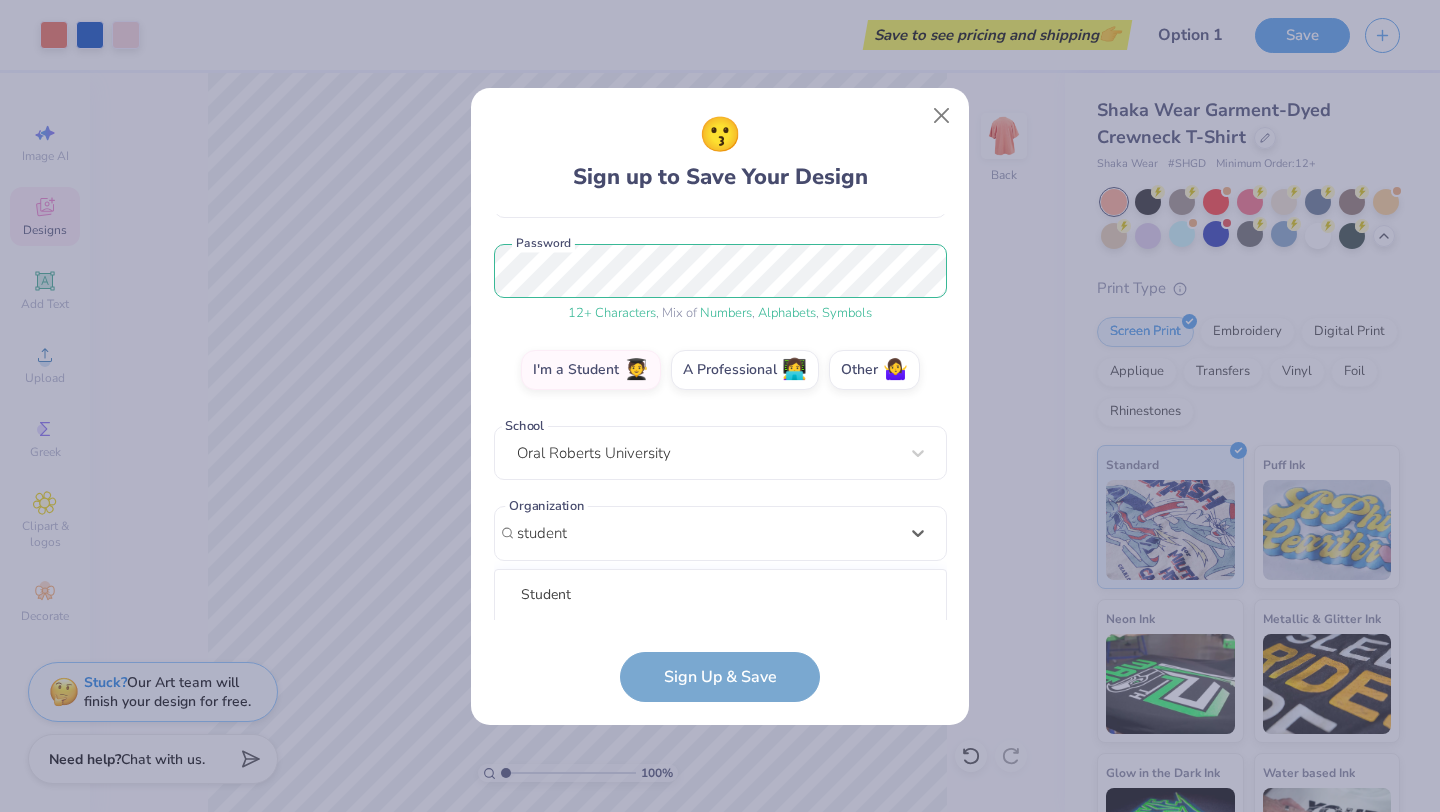 scroll, scrollTop: 482, scrollLeft: 0, axis: vertical 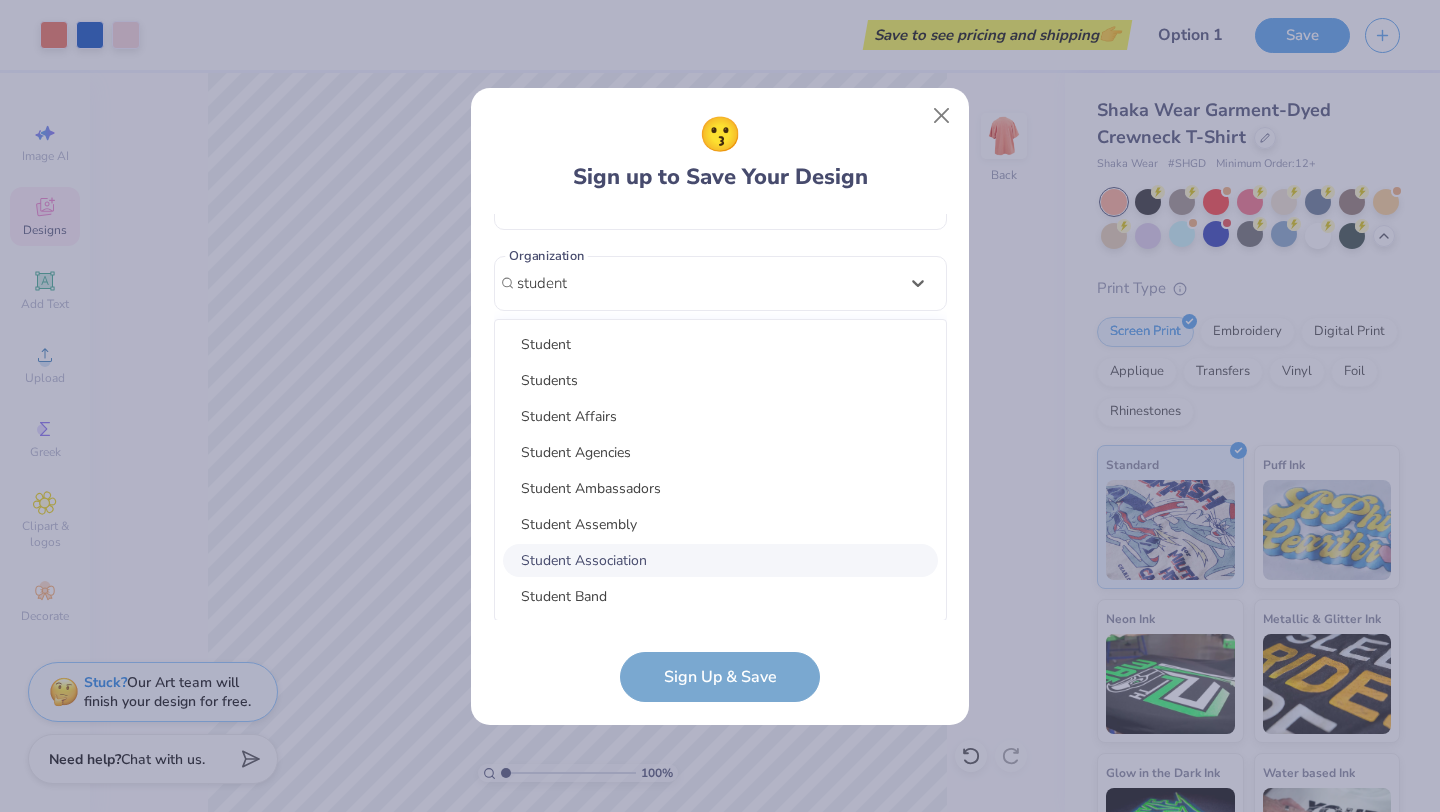click on "Student Association" at bounding box center (720, 560) 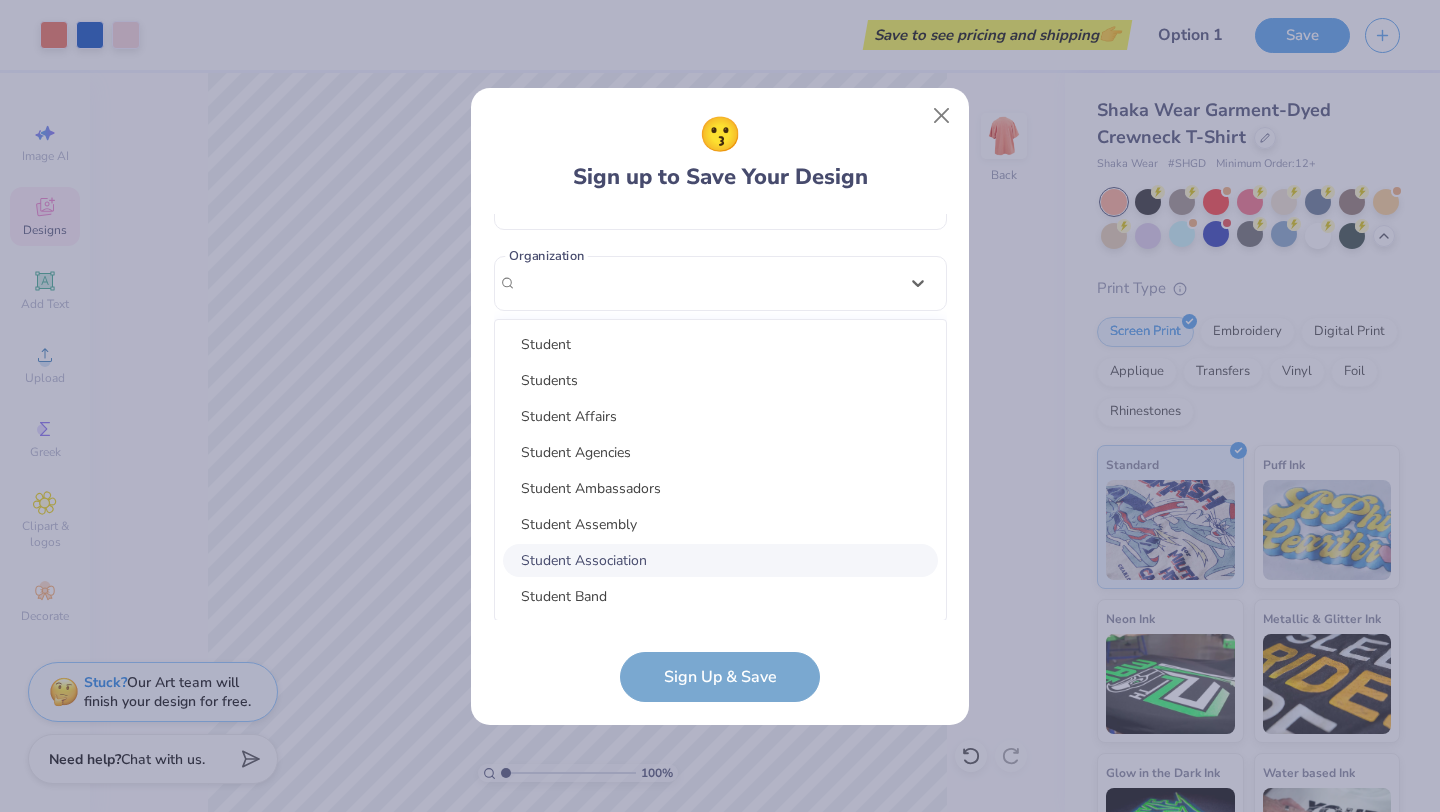 scroll, scrollTop: 264, scrollLeft: 0, axis: vertical 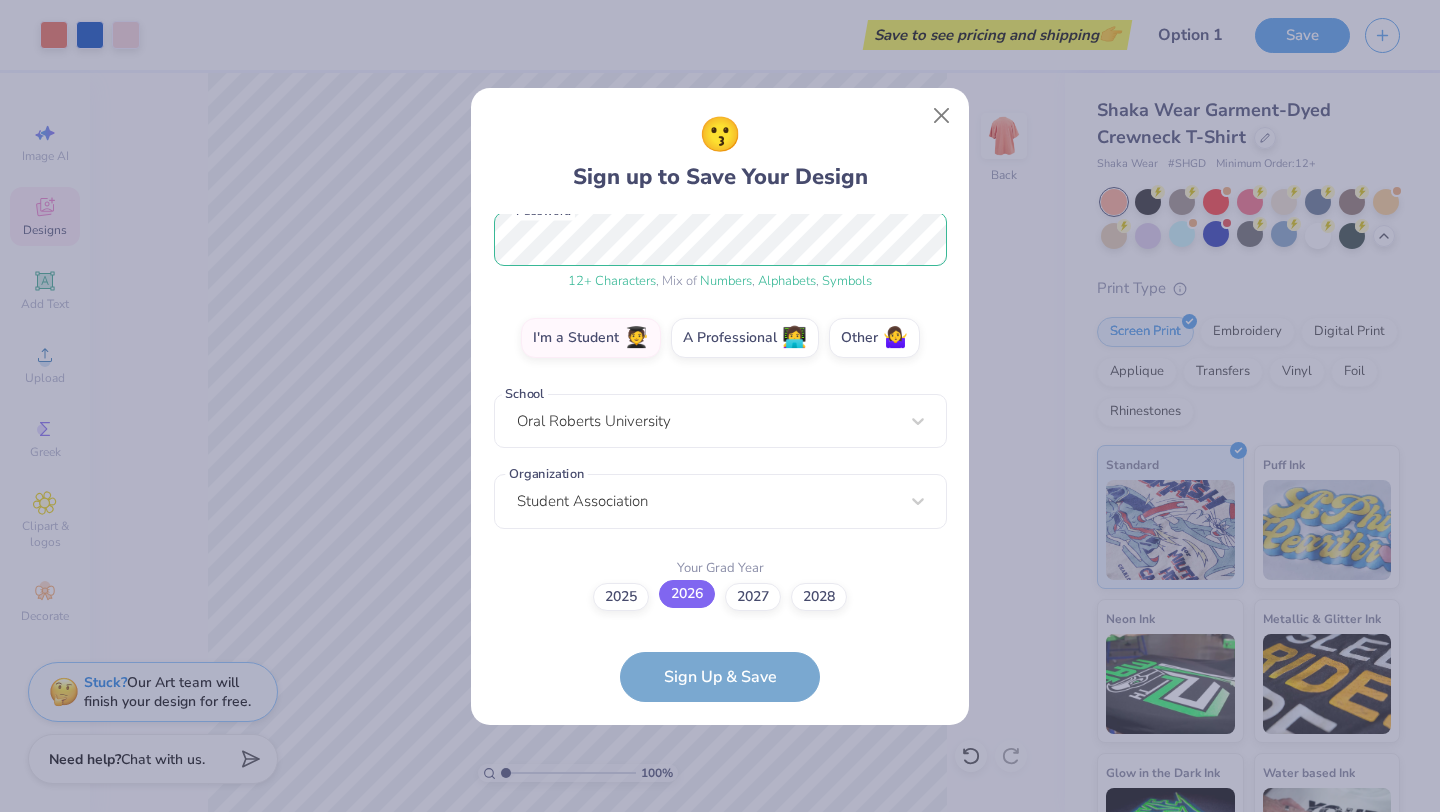 click on "2026" at bounding box center (687, 594) 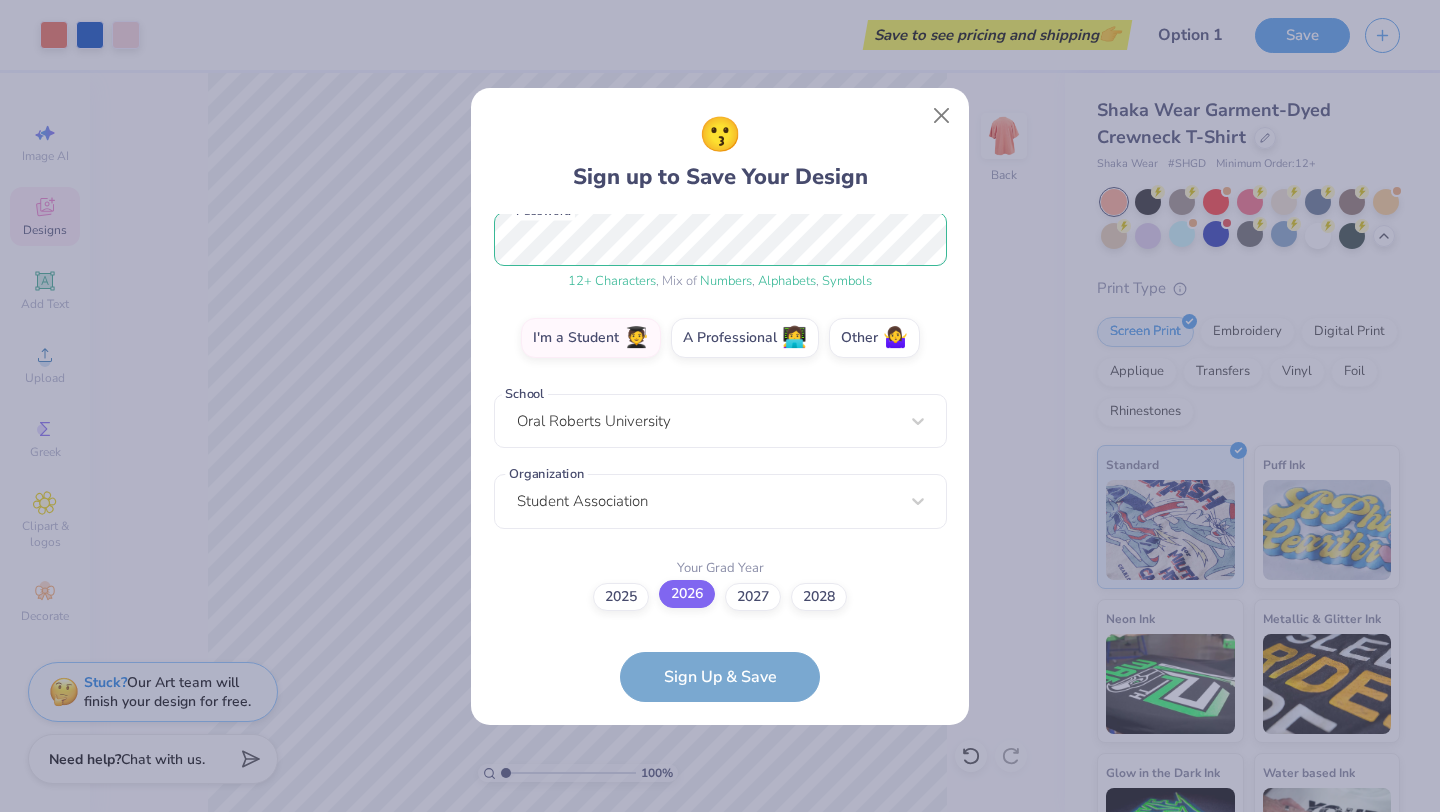 click on "2026" at bounding box center [720, 861] 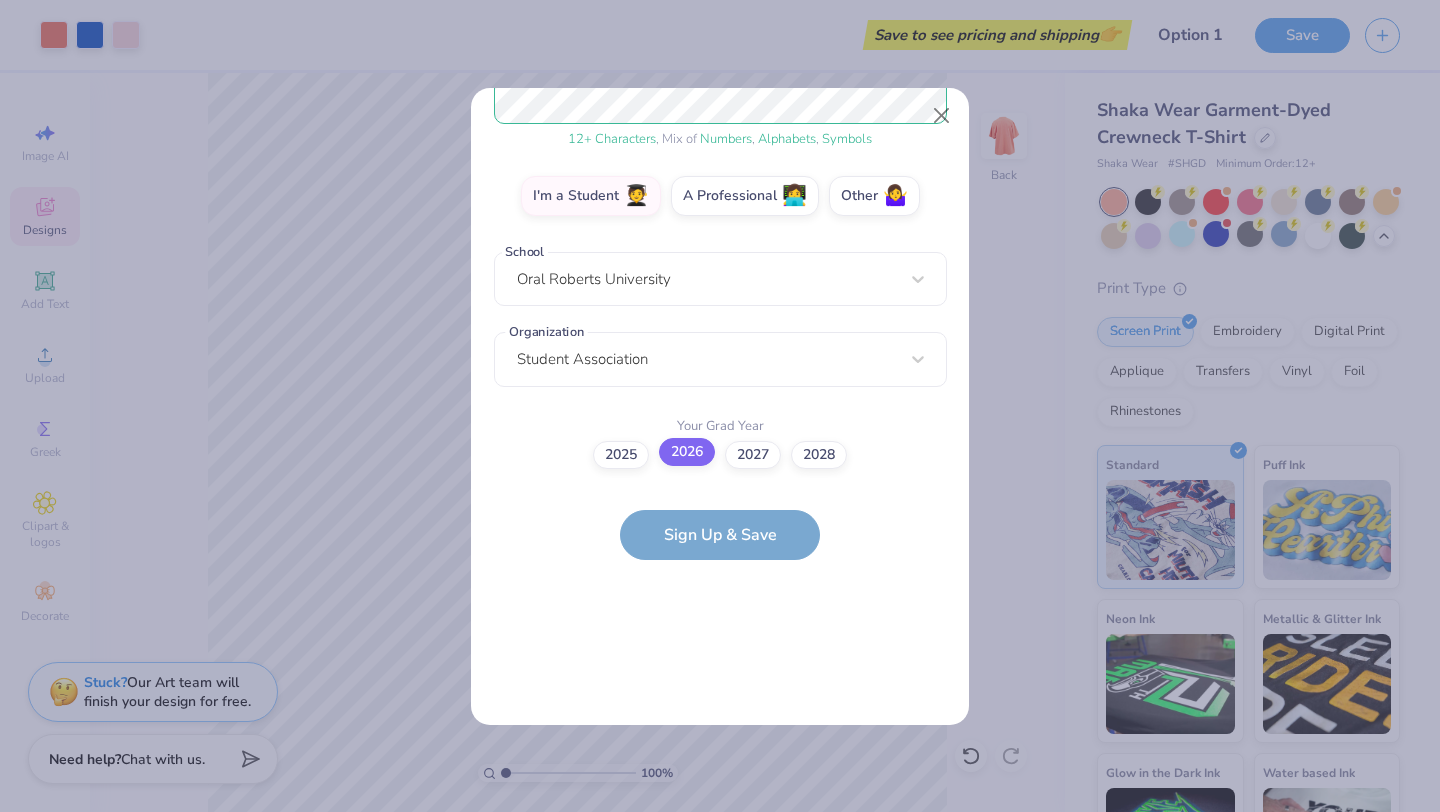 scroll, scrollTop: 383, scrollLeft: 0, axis: vertical 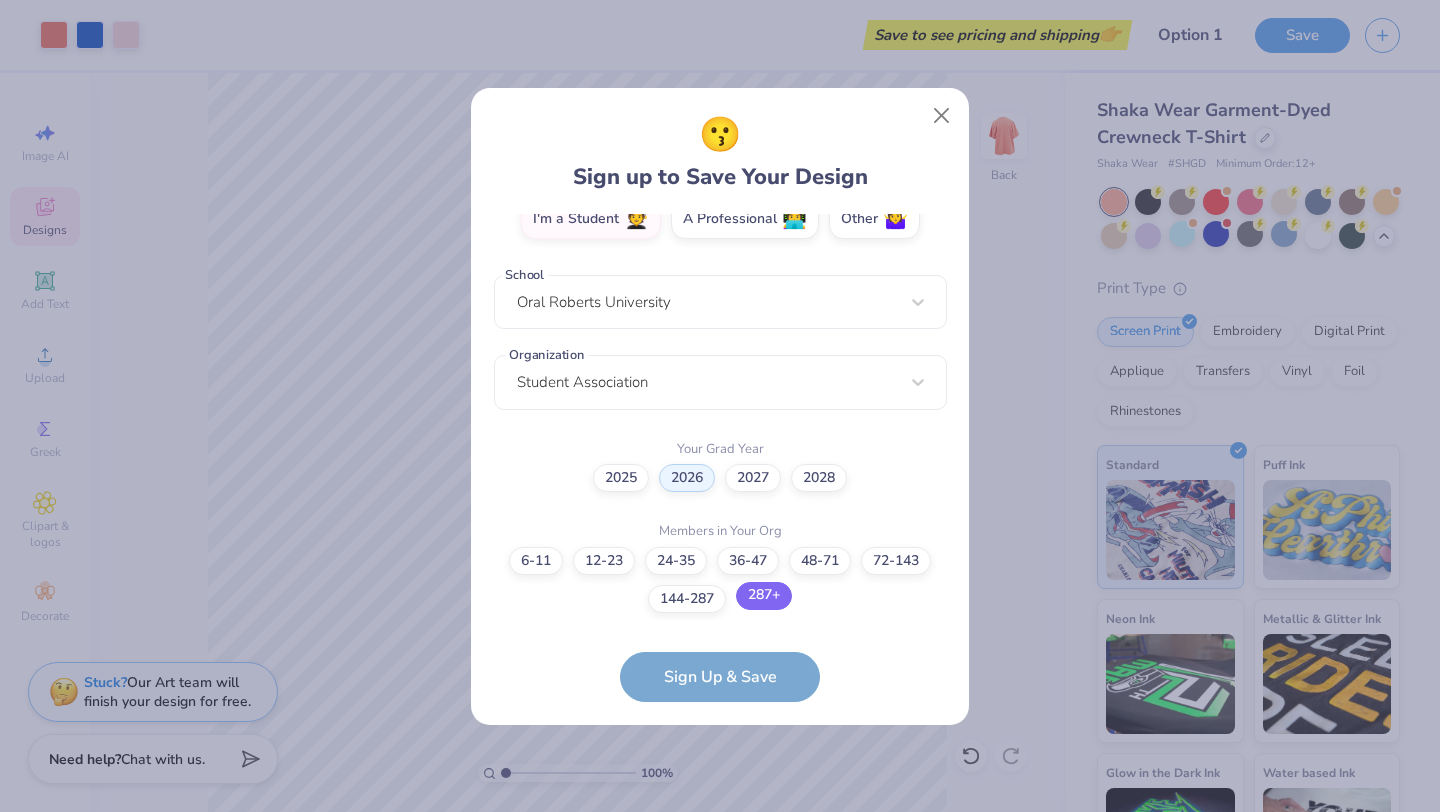 click on "287+" at bounding box center [764, 596] 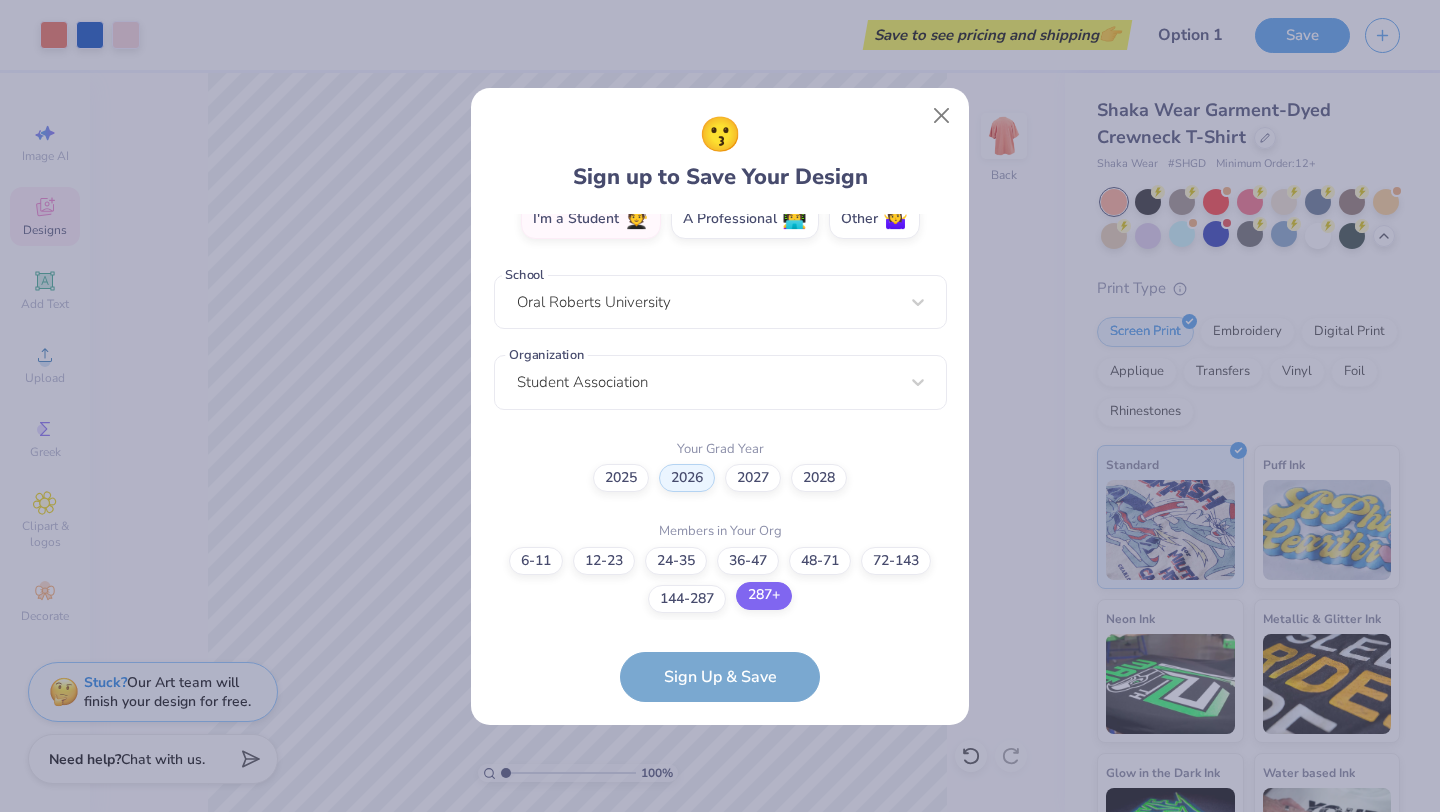 click on "287+" at bounding box center (720, 962) 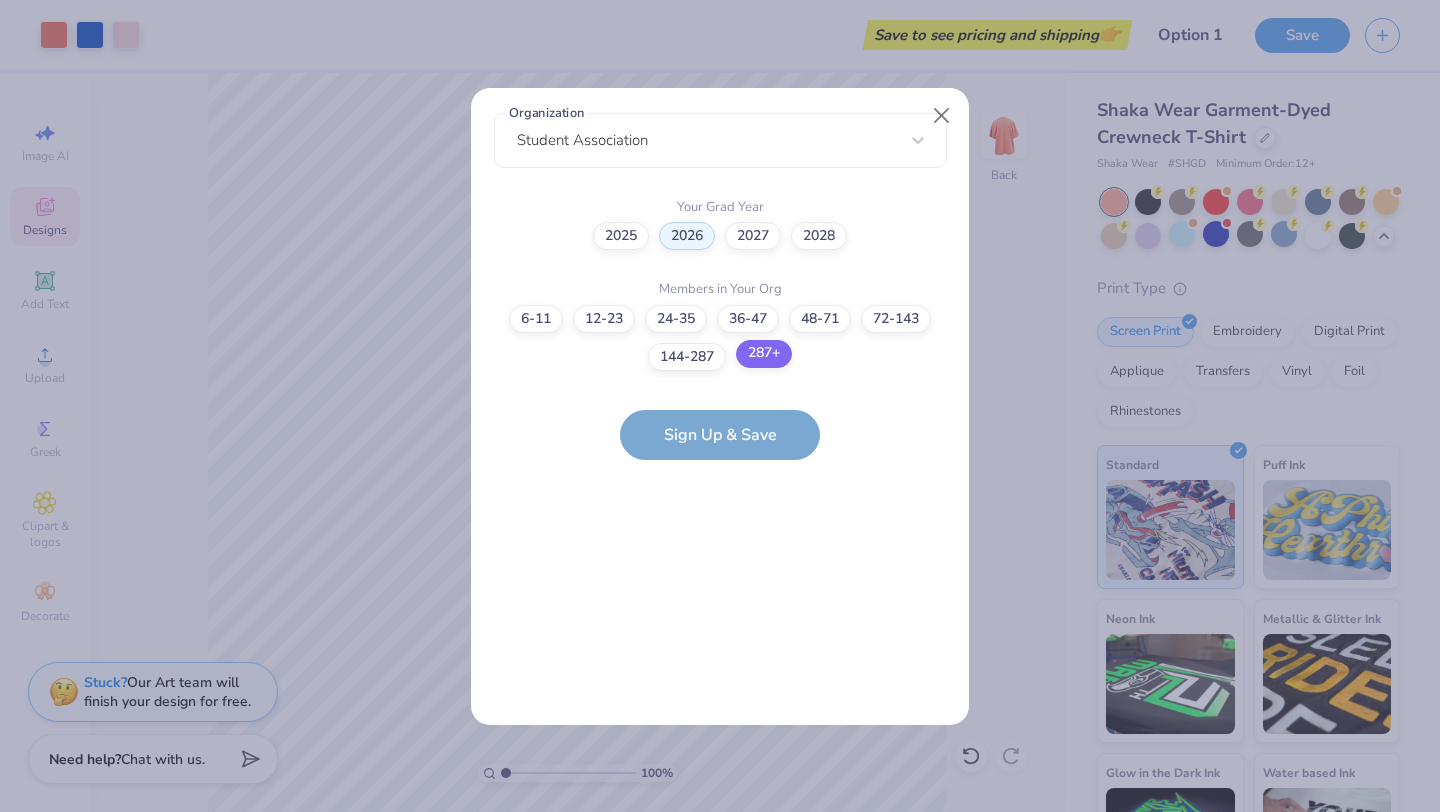 scroll, scrollTop: 464, scrollLeft: 0, axis: vertical 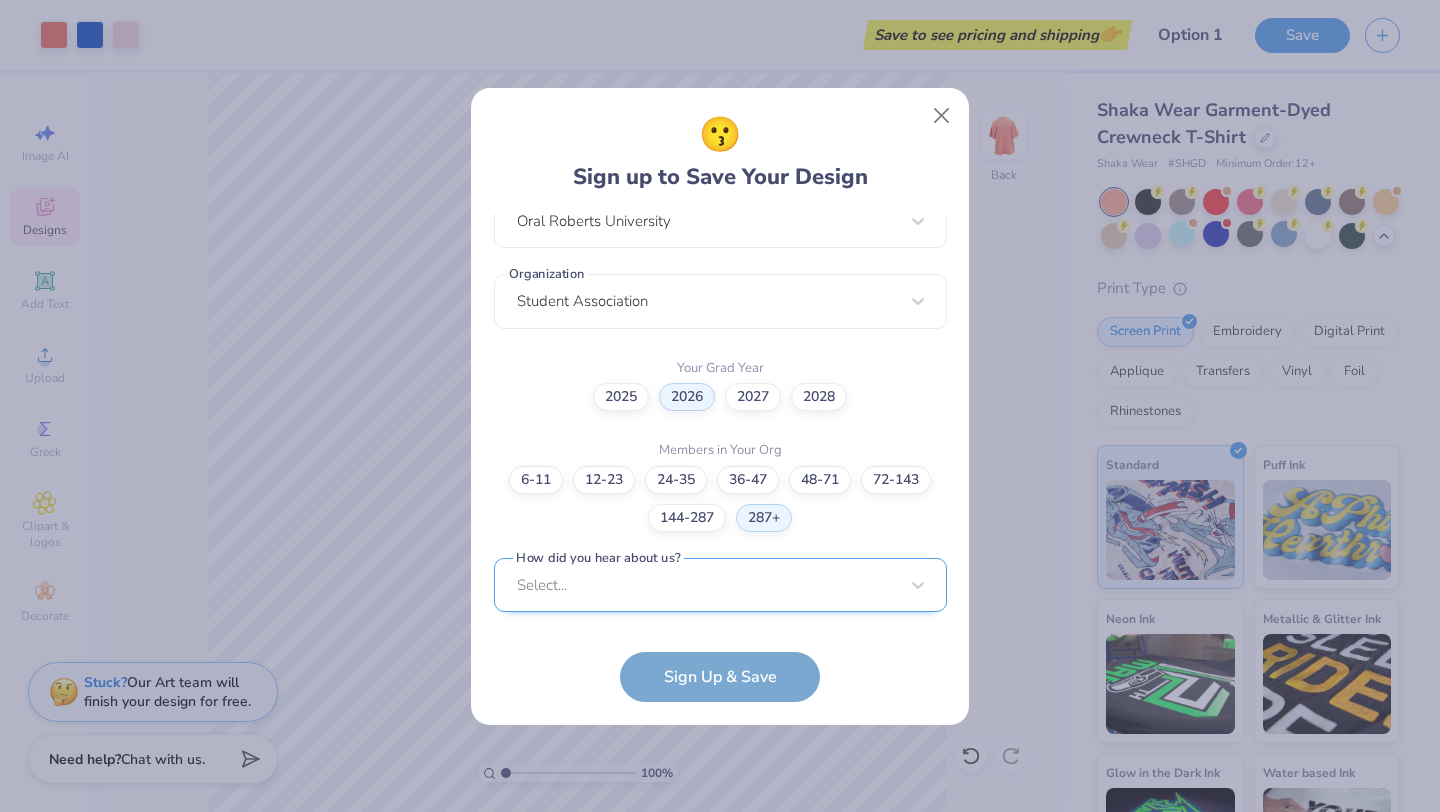 click on "Select..." at bounding box center (720, 585) 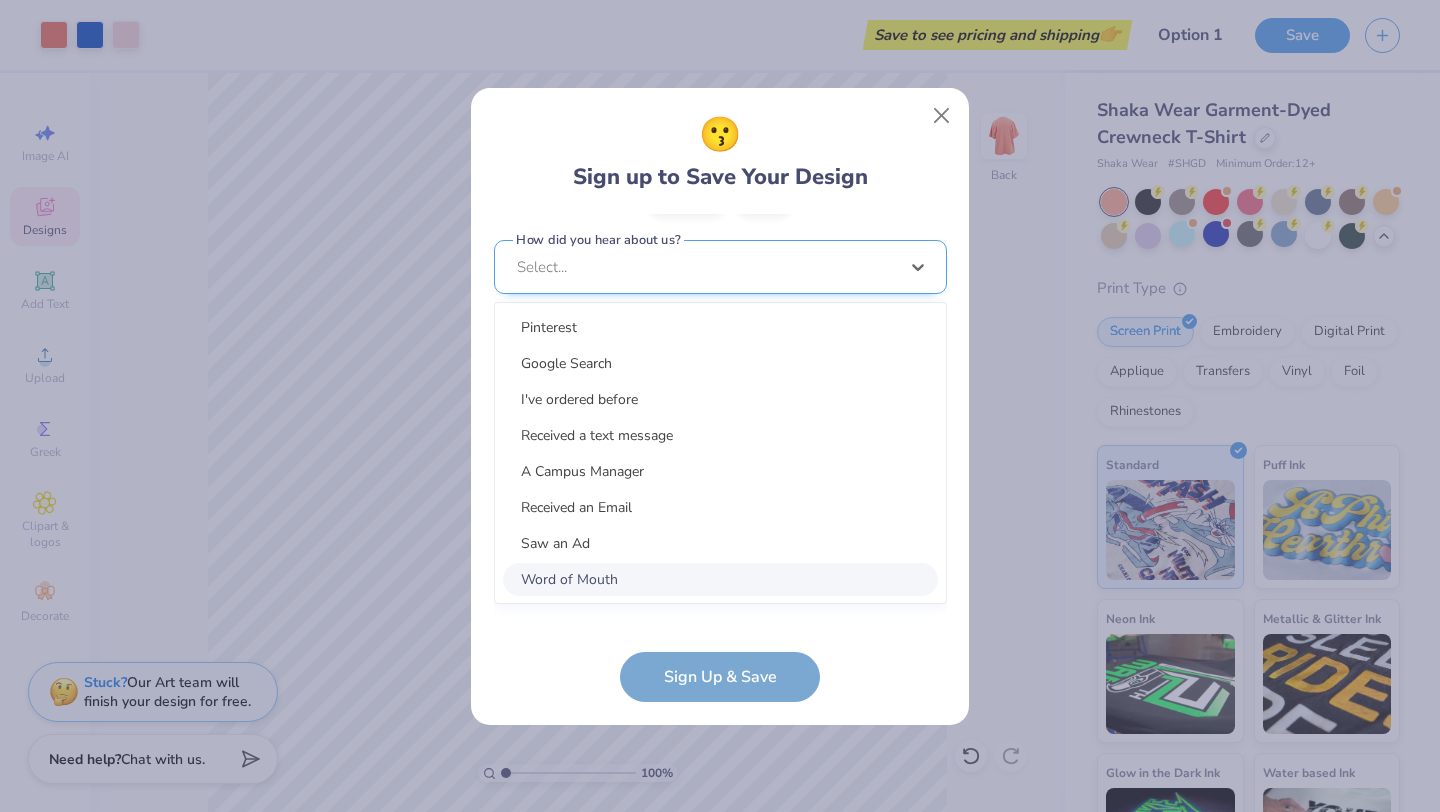scroll, scrollTop: 764, scrollLeft: 0, axis: vertical 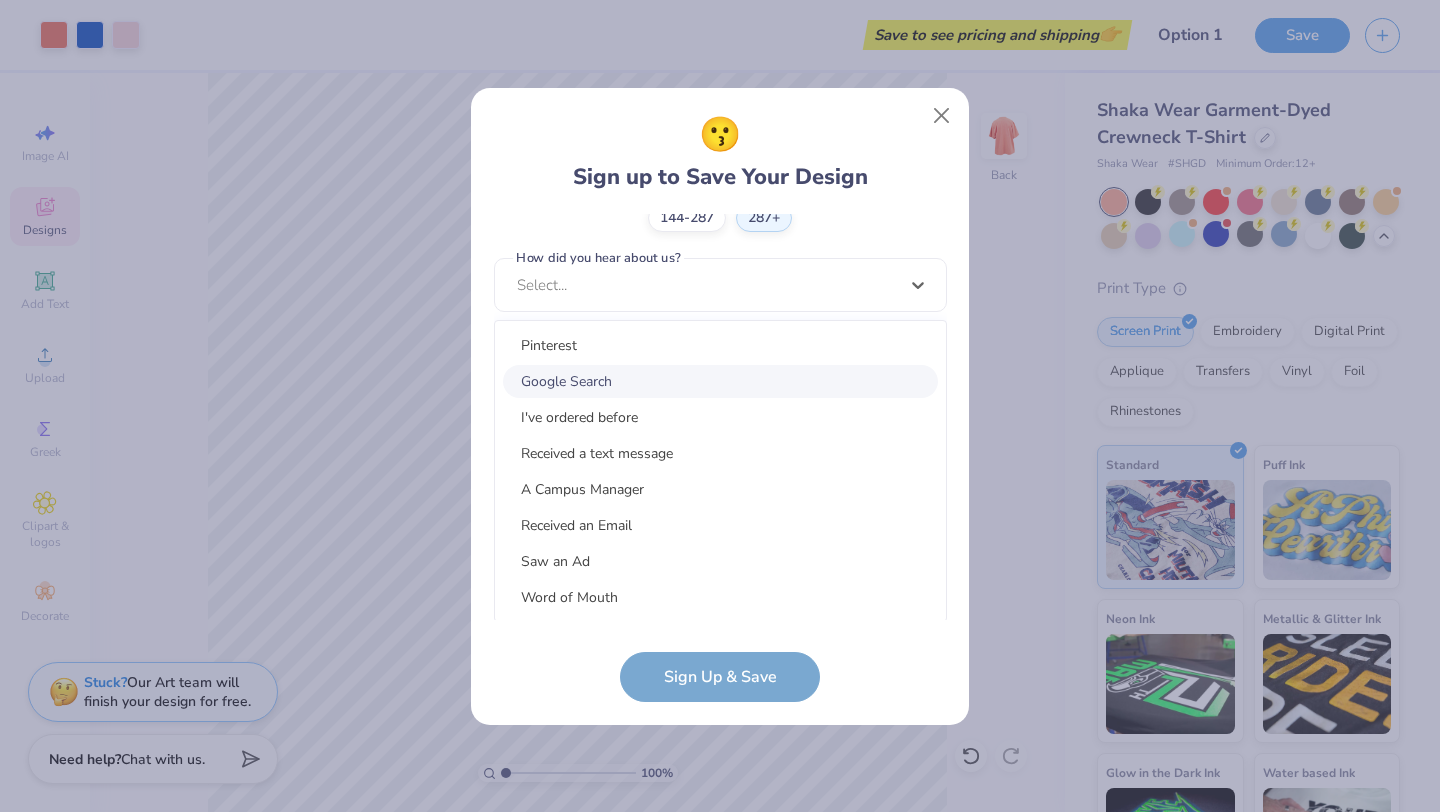 click on "Google Search" at bounding box center (720, 381) 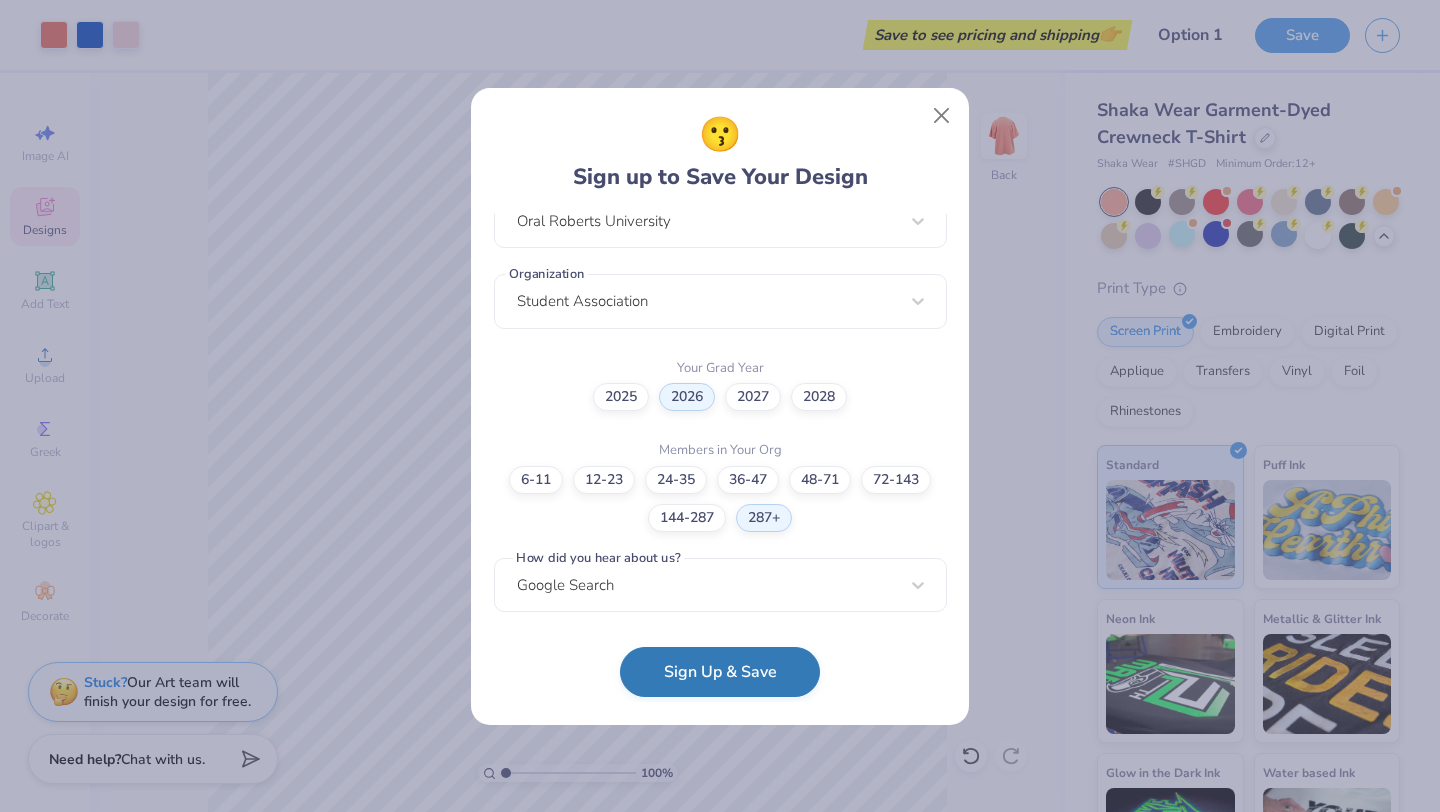 click on "Sign Up & Save" at bounding box center [720, 672] 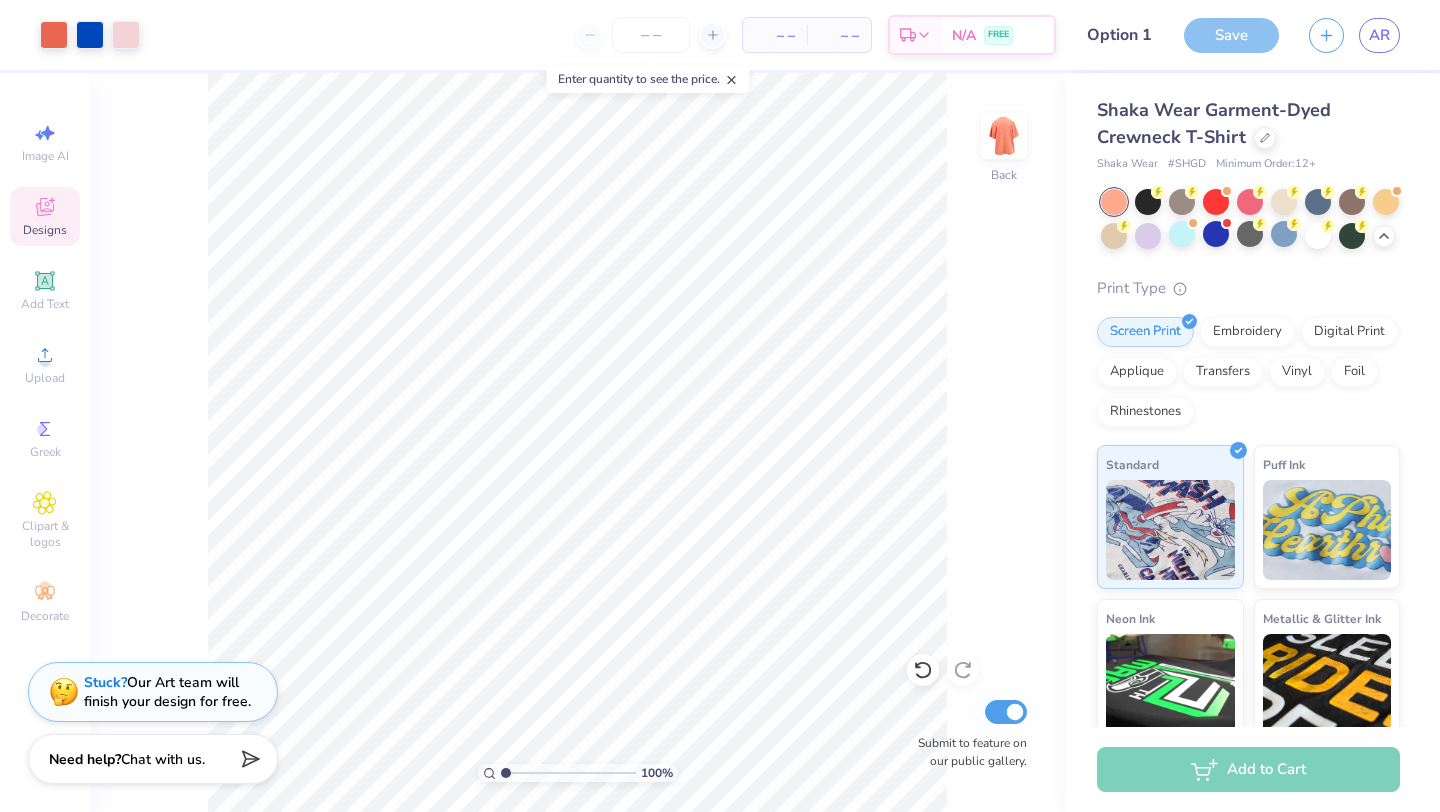 click on "Save" at bounding box center (1231, 35) 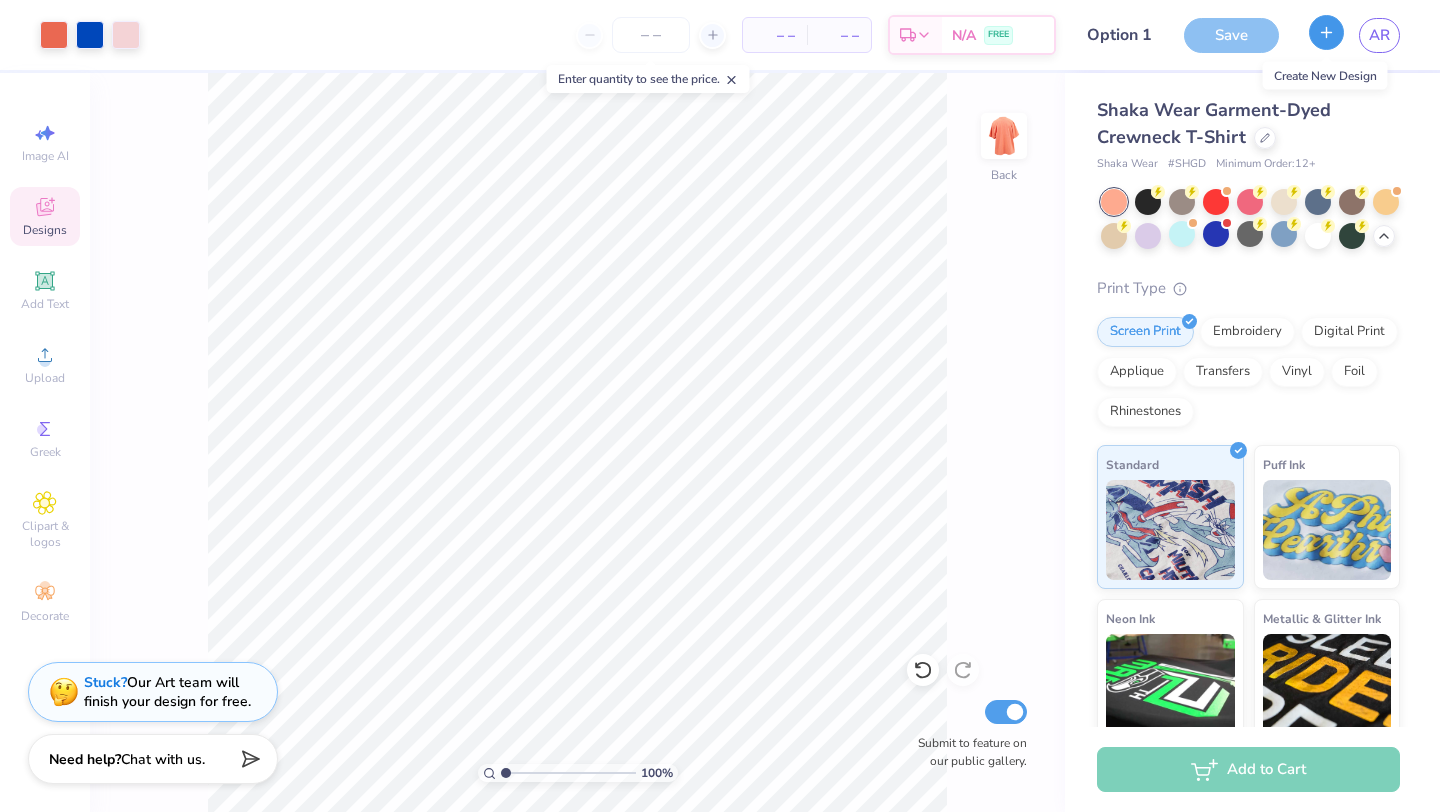 click 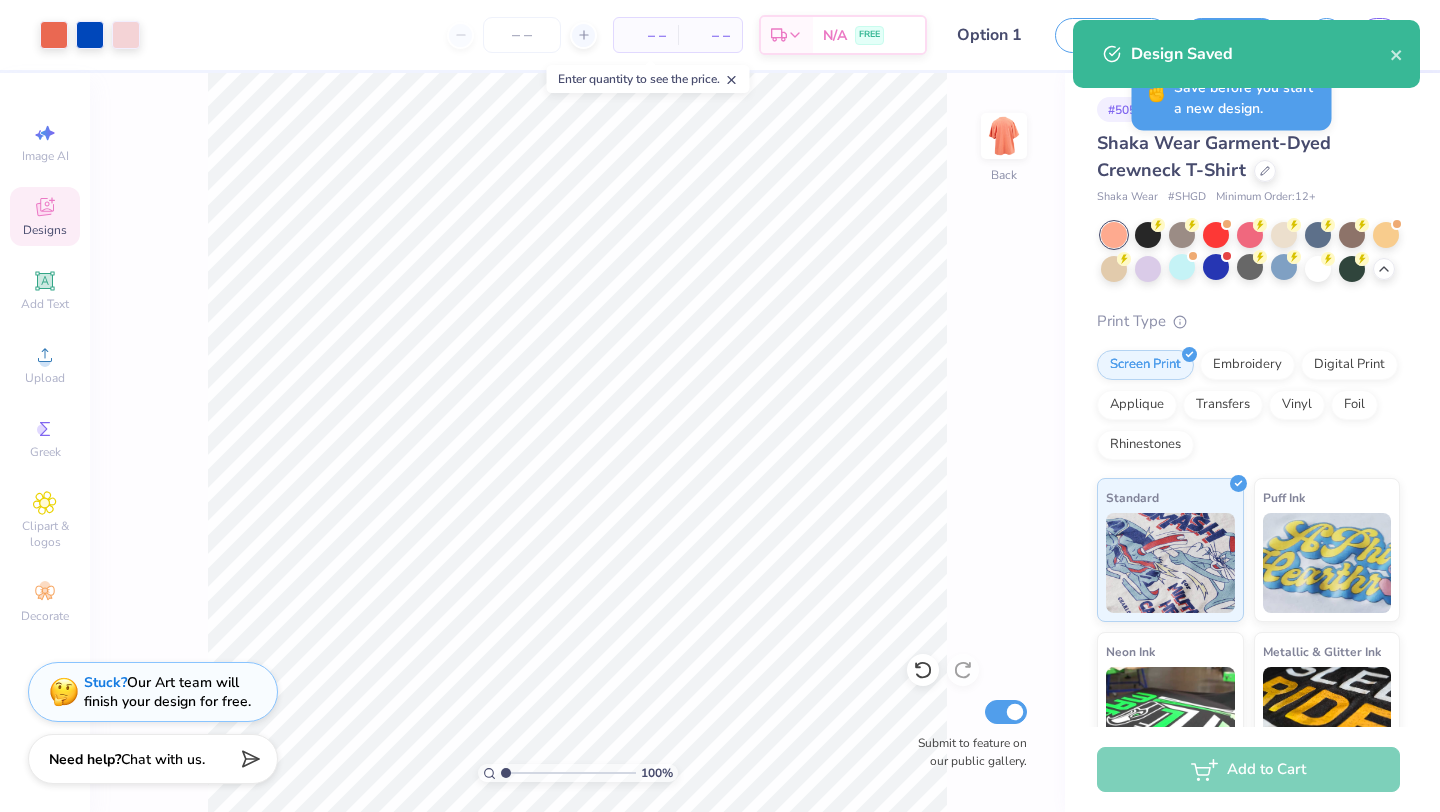 click on "Design Saved" at bounding box center [1246, 54] 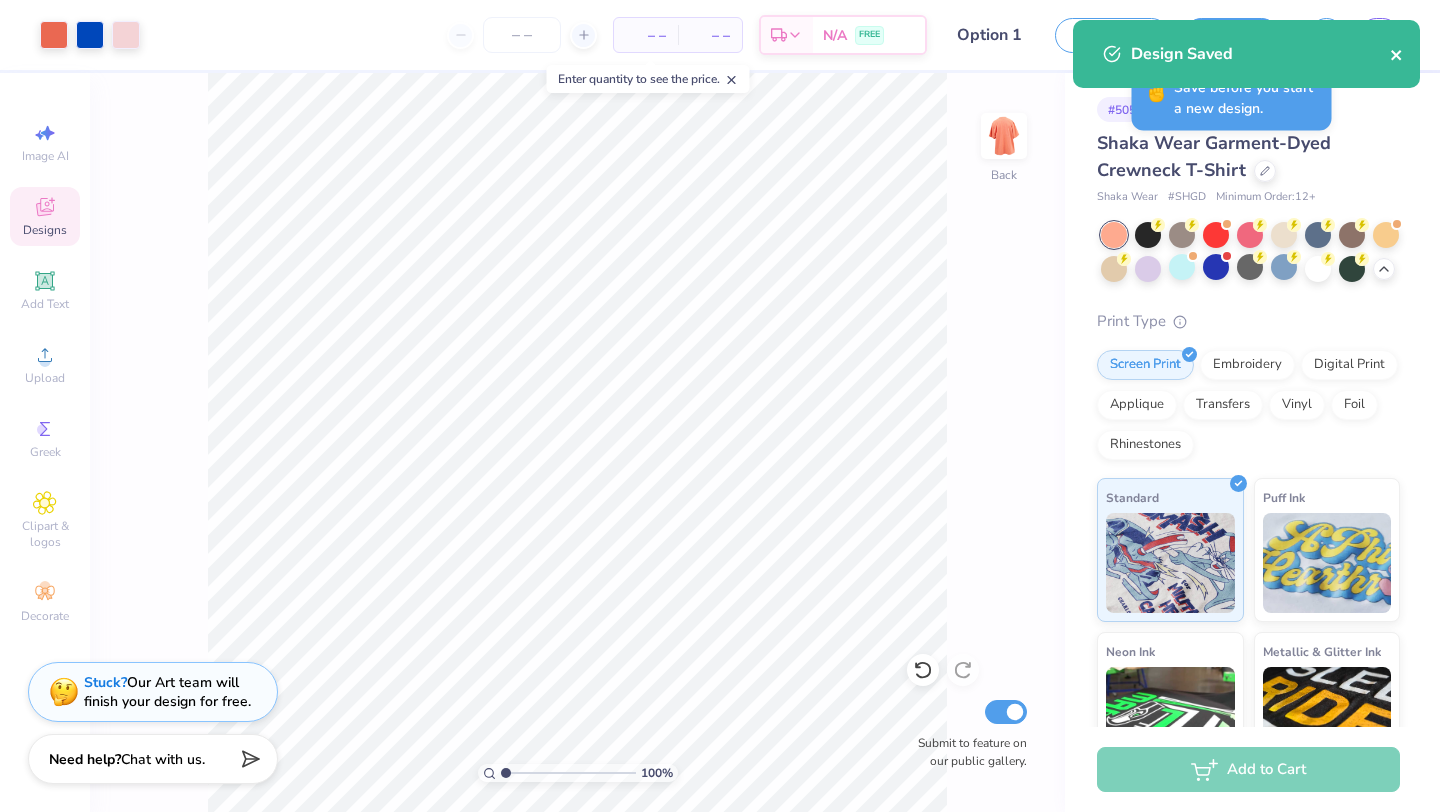 click 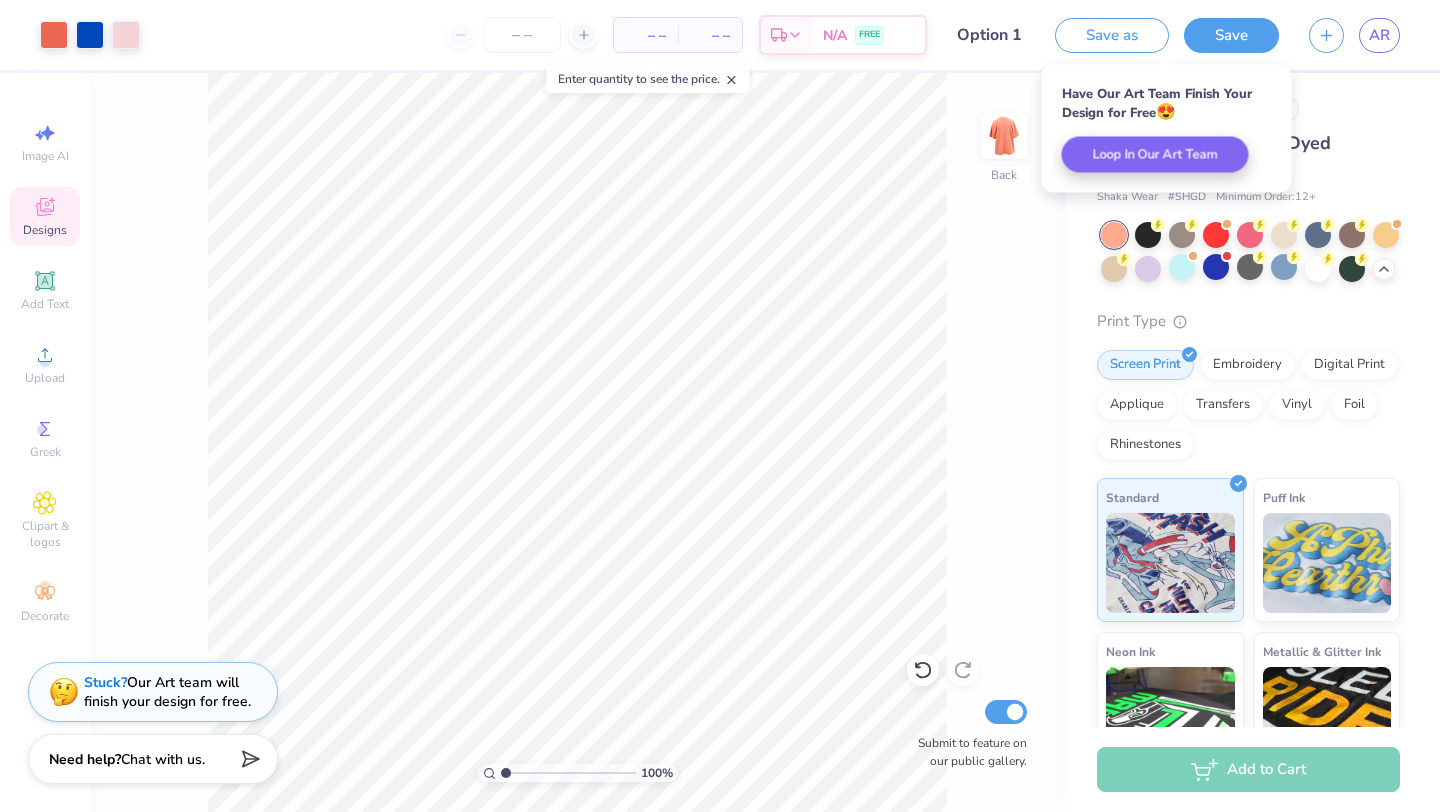 click on "100  % Back Submit to feature on our public gallery." at bounding box center (577, 442) 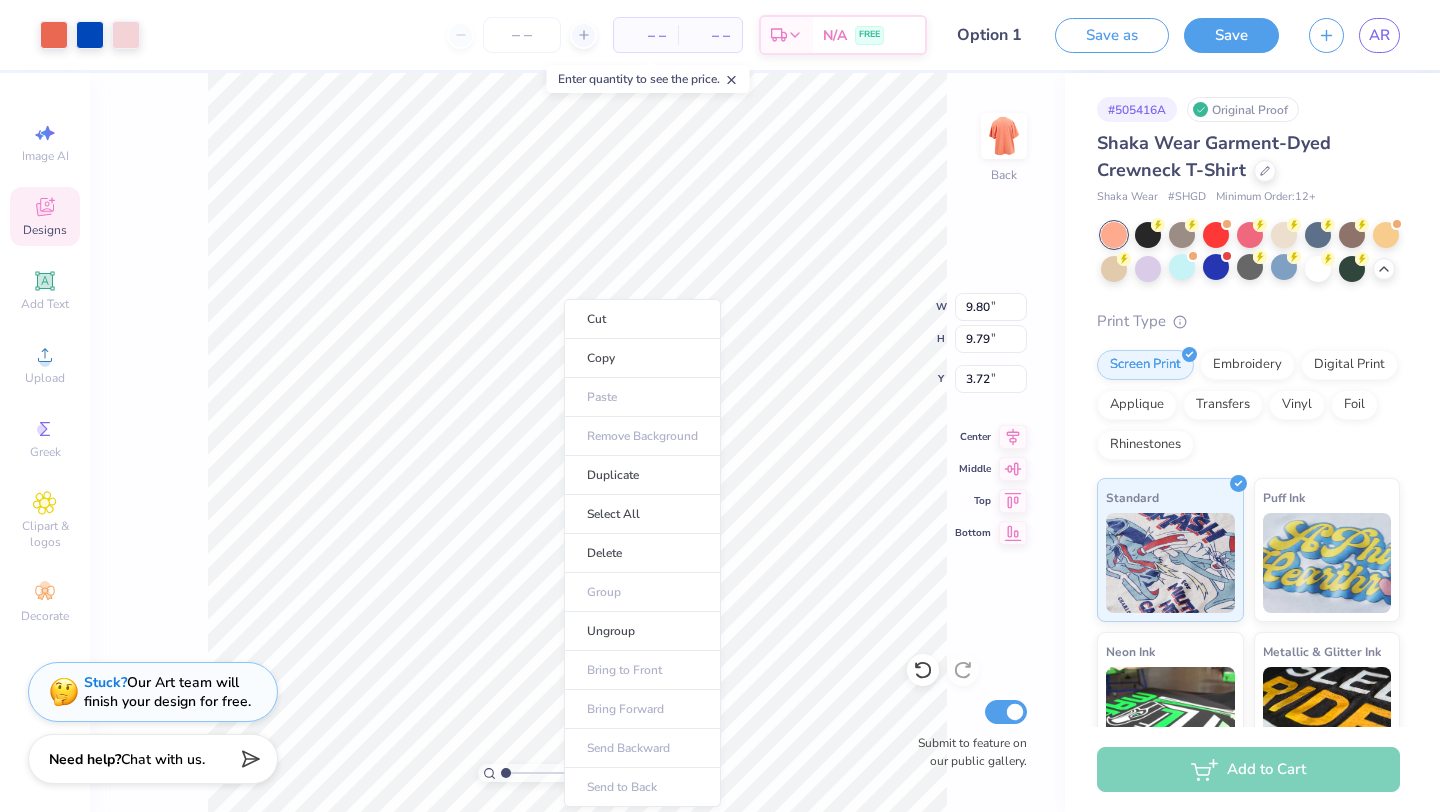 click on "Cut Copy Paste Remove Background Duplicate Select All Delete Group Ungroup Bring to Front Bring Forward Send Backward Send to Back" at bounding box center (642, 553) 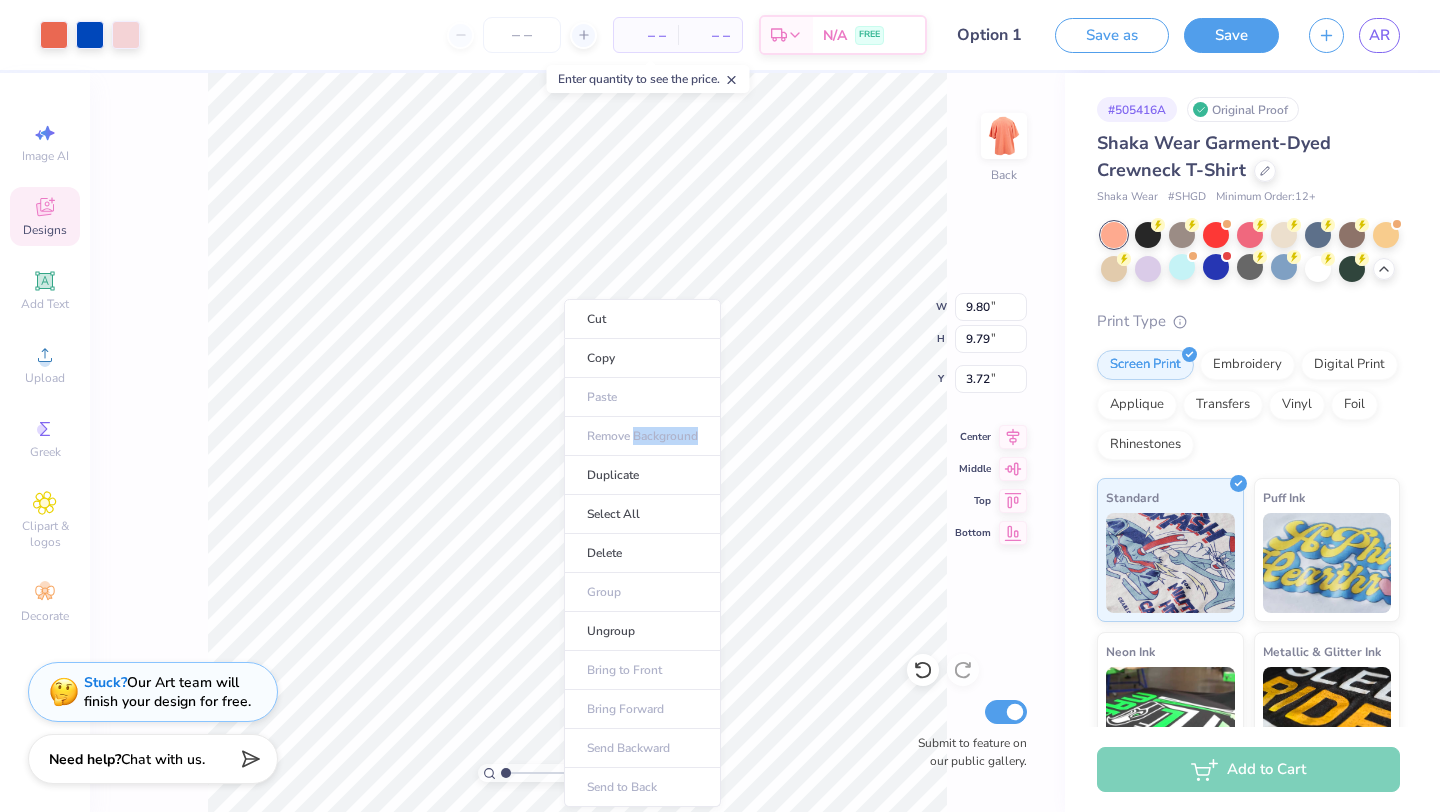 click on "Cut Copy Paste Remove Background Duplicate Select All Delete Group Ungroup Bring to Front Bring Forward Send Backward Send to Back" at bounding box center [642, 553] 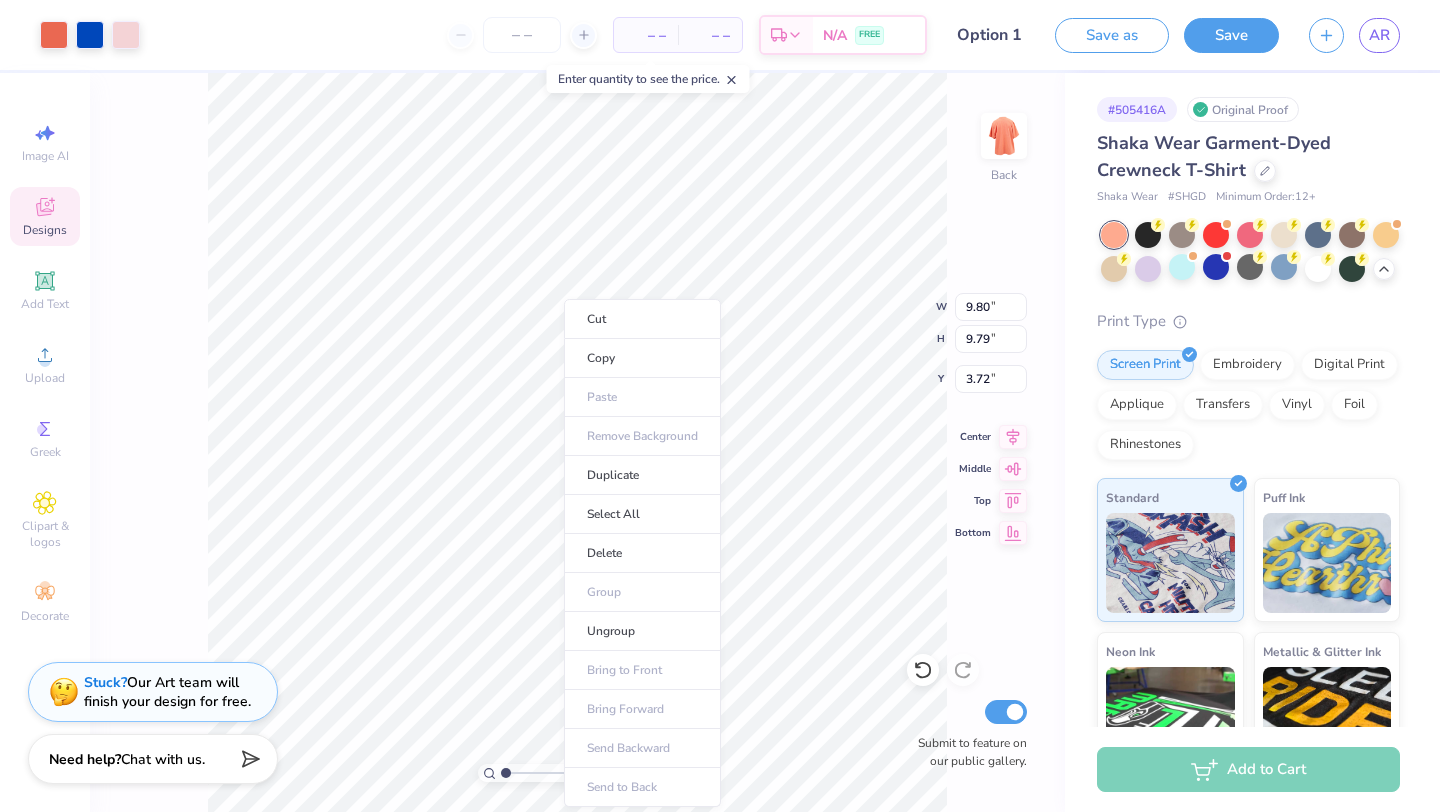 click on "Cut Copy Paste Remove Background Duplicate Select All Delete Group Ungroup Bring to Front Bring Forward Send Backward Send to Back" at bounding box center (642, 553) 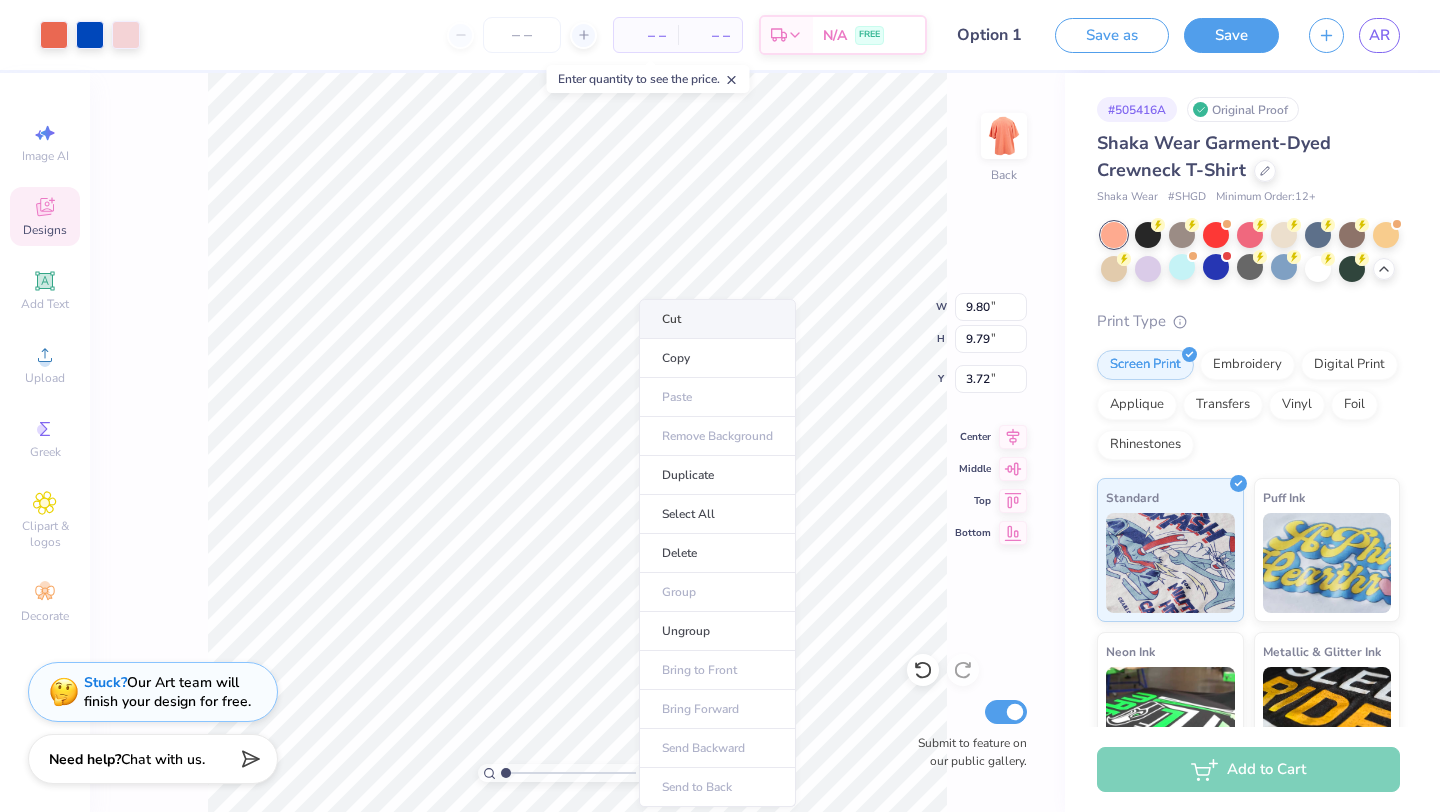 click on "Cut" at bounding box center (717, 319) 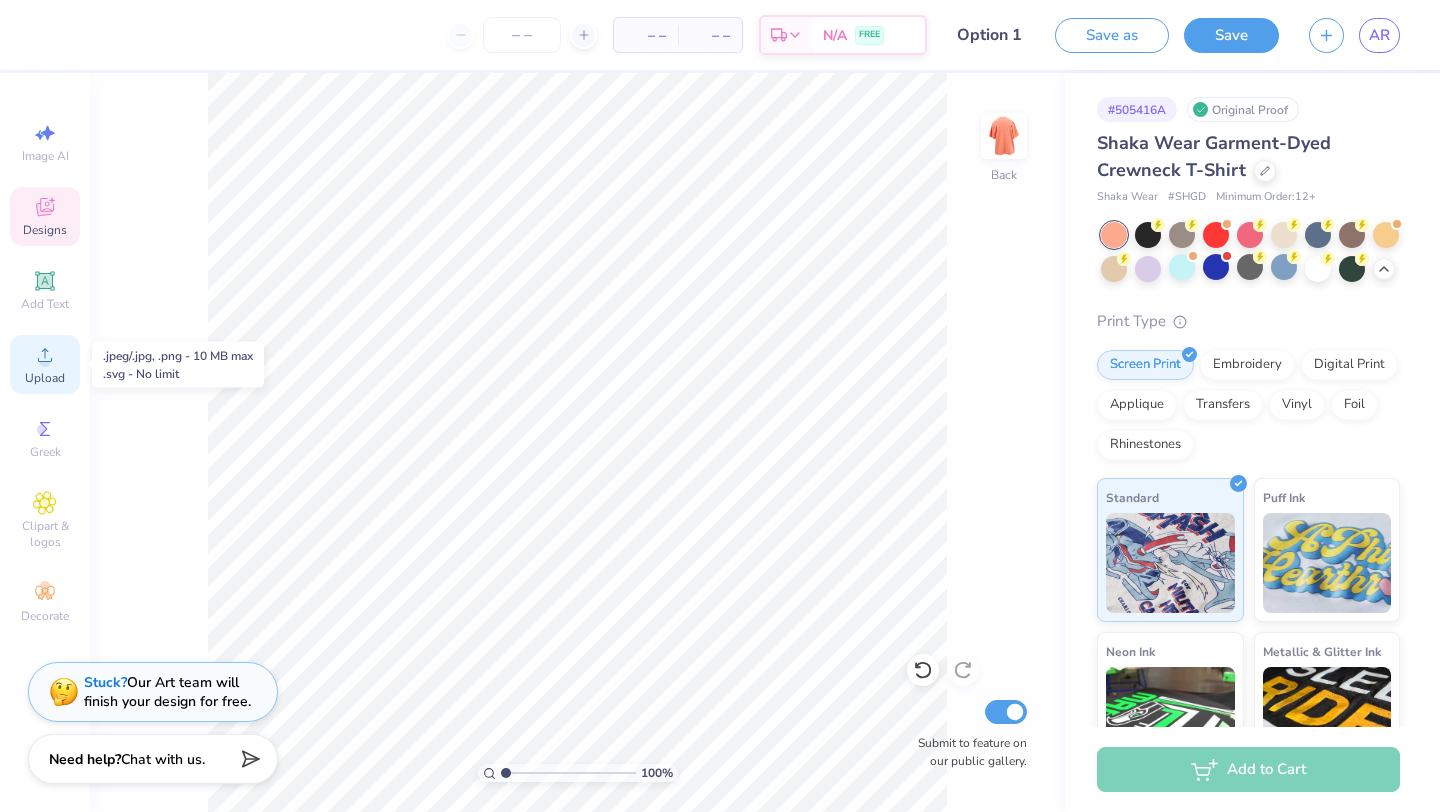 click on "Upload" at bounding box center (45, 378) 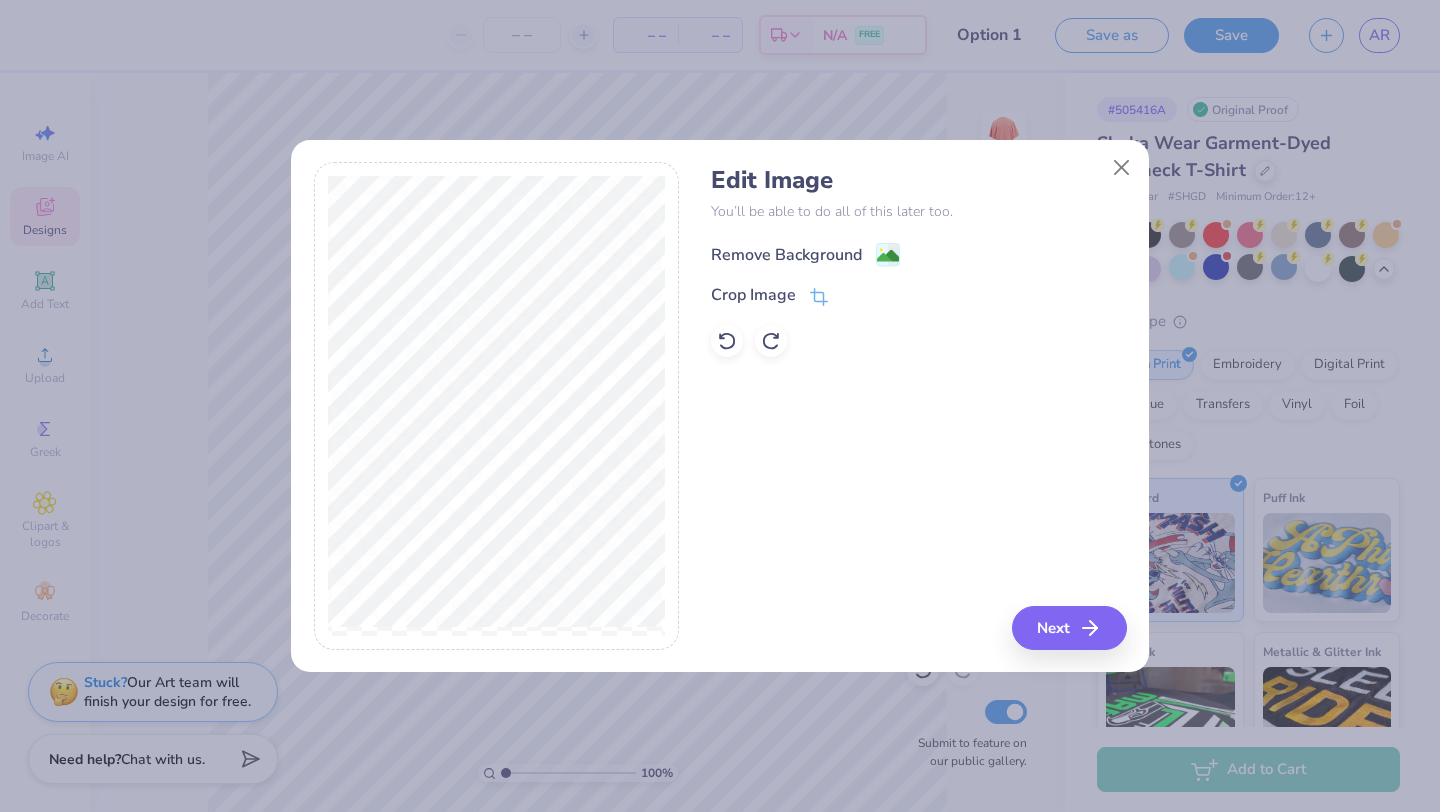 click 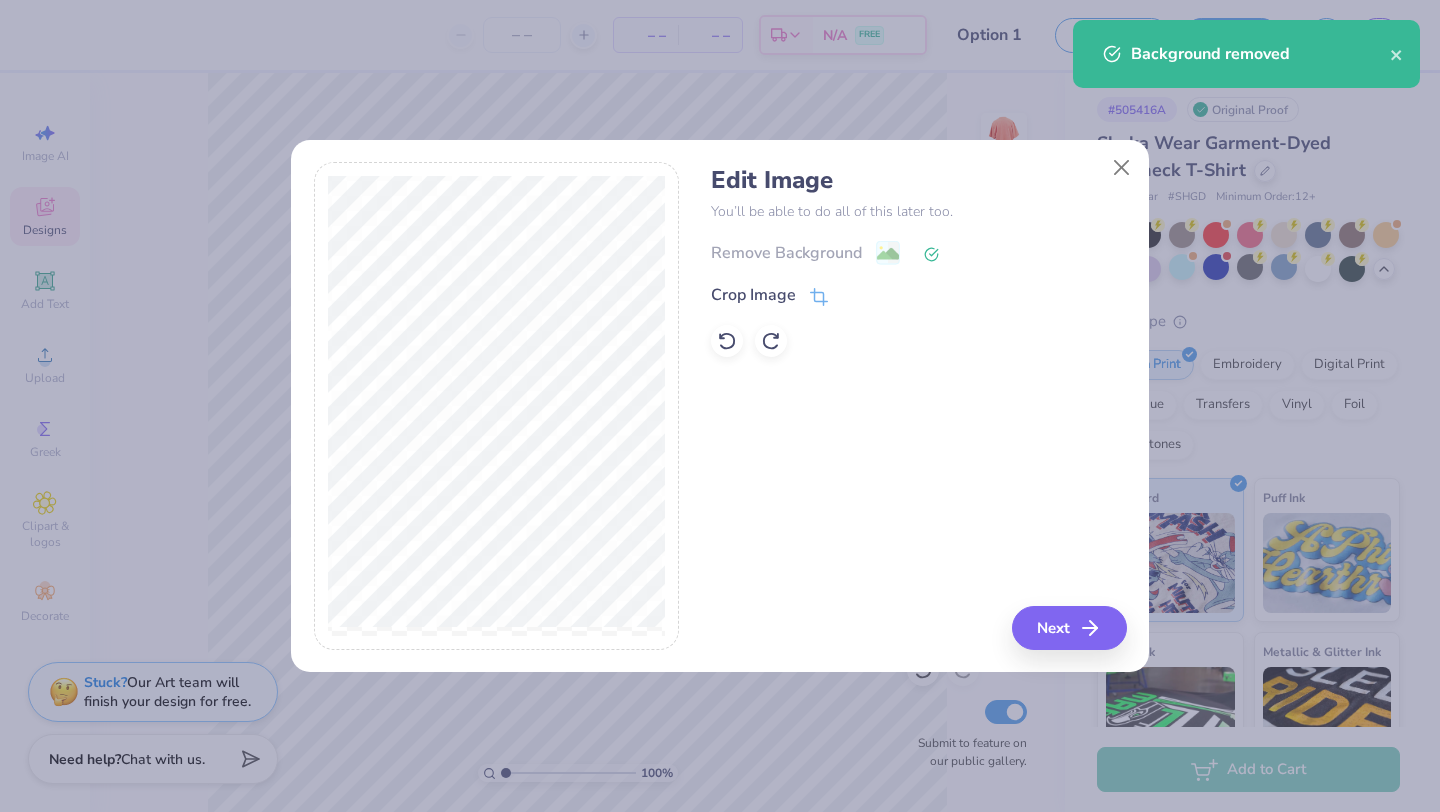 click at bounding box center (918, 341) 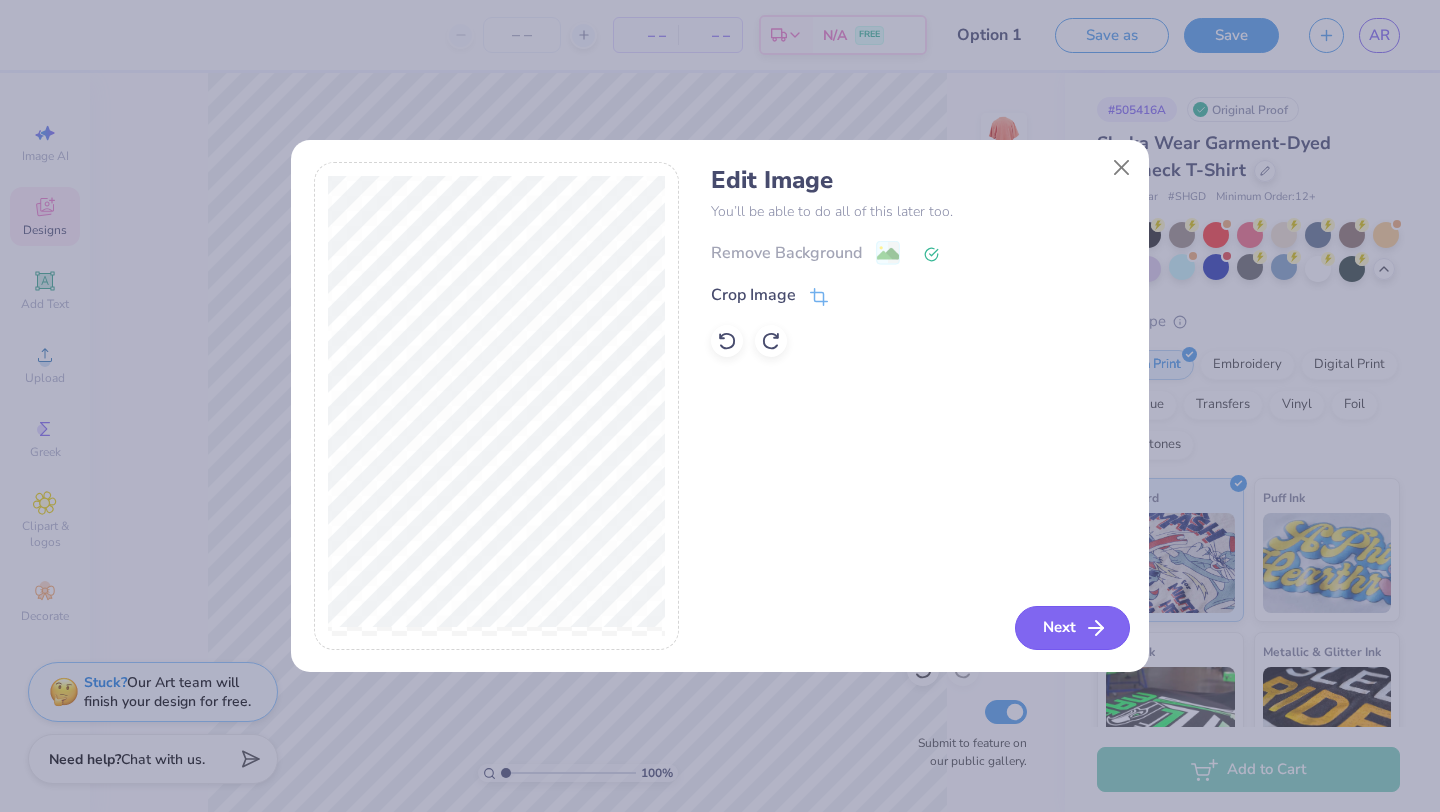 click on "Next" at bounding box center (1072, 628) 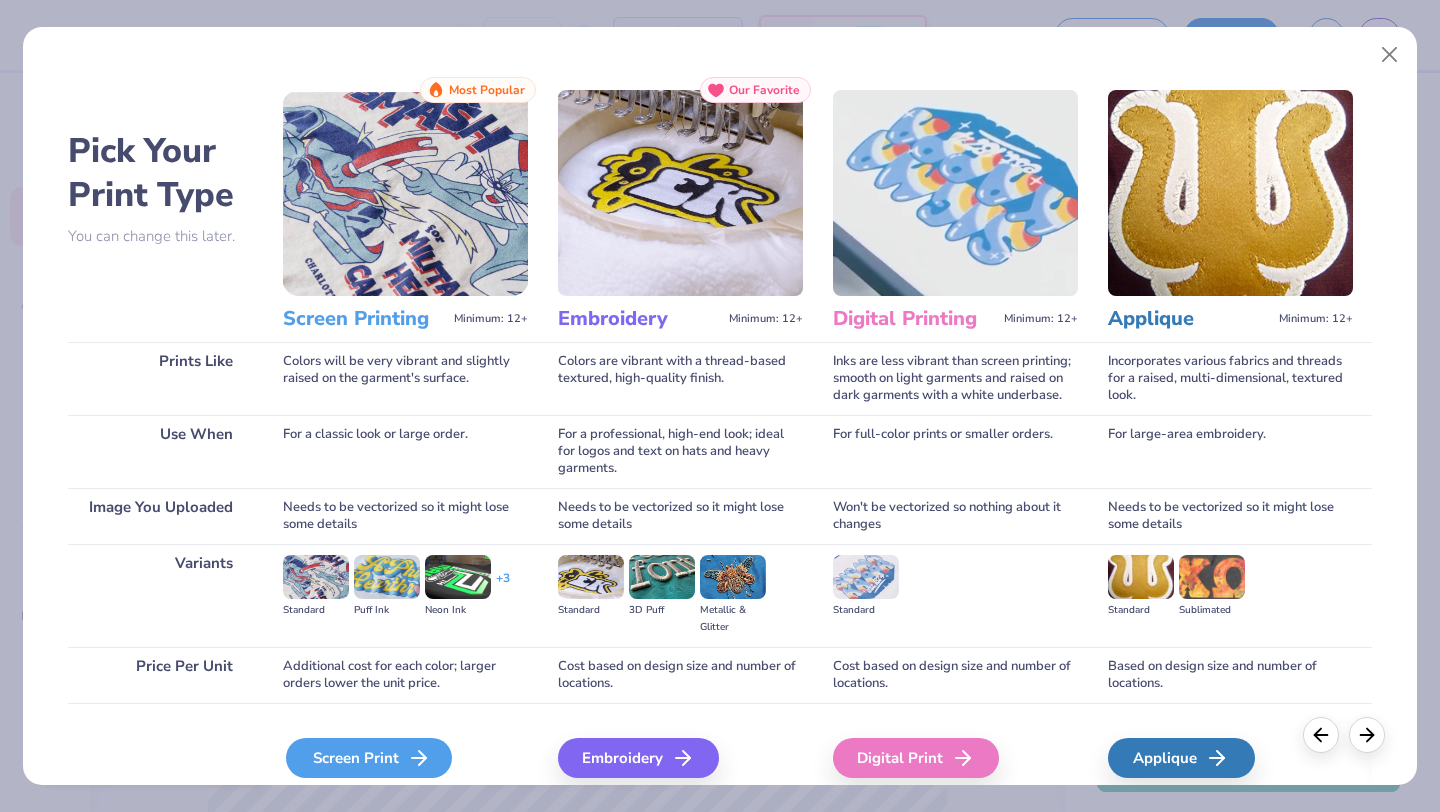 click on "Screen Print" at bounding box center [369, 758] 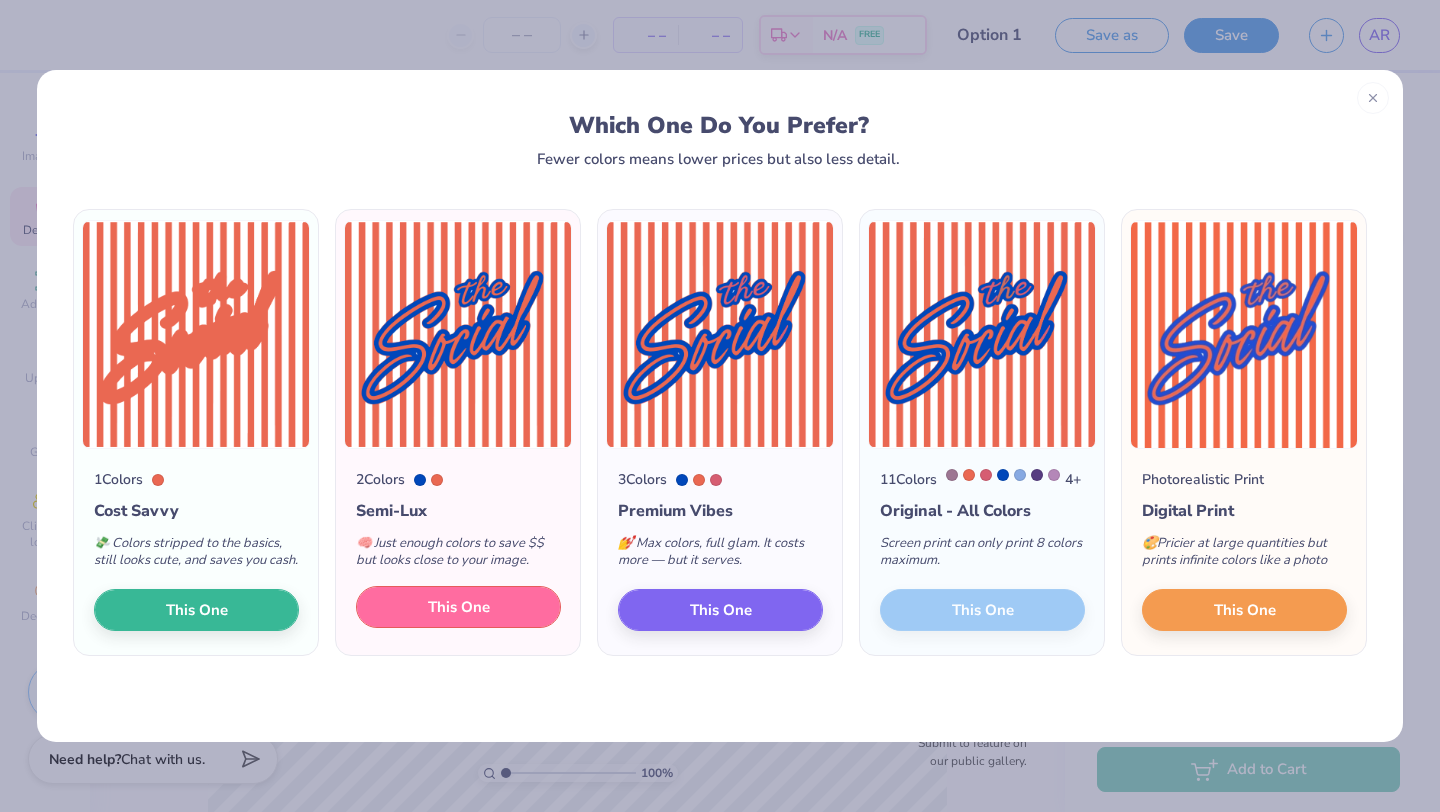 click on "This One" at bounding box center [459, 607] 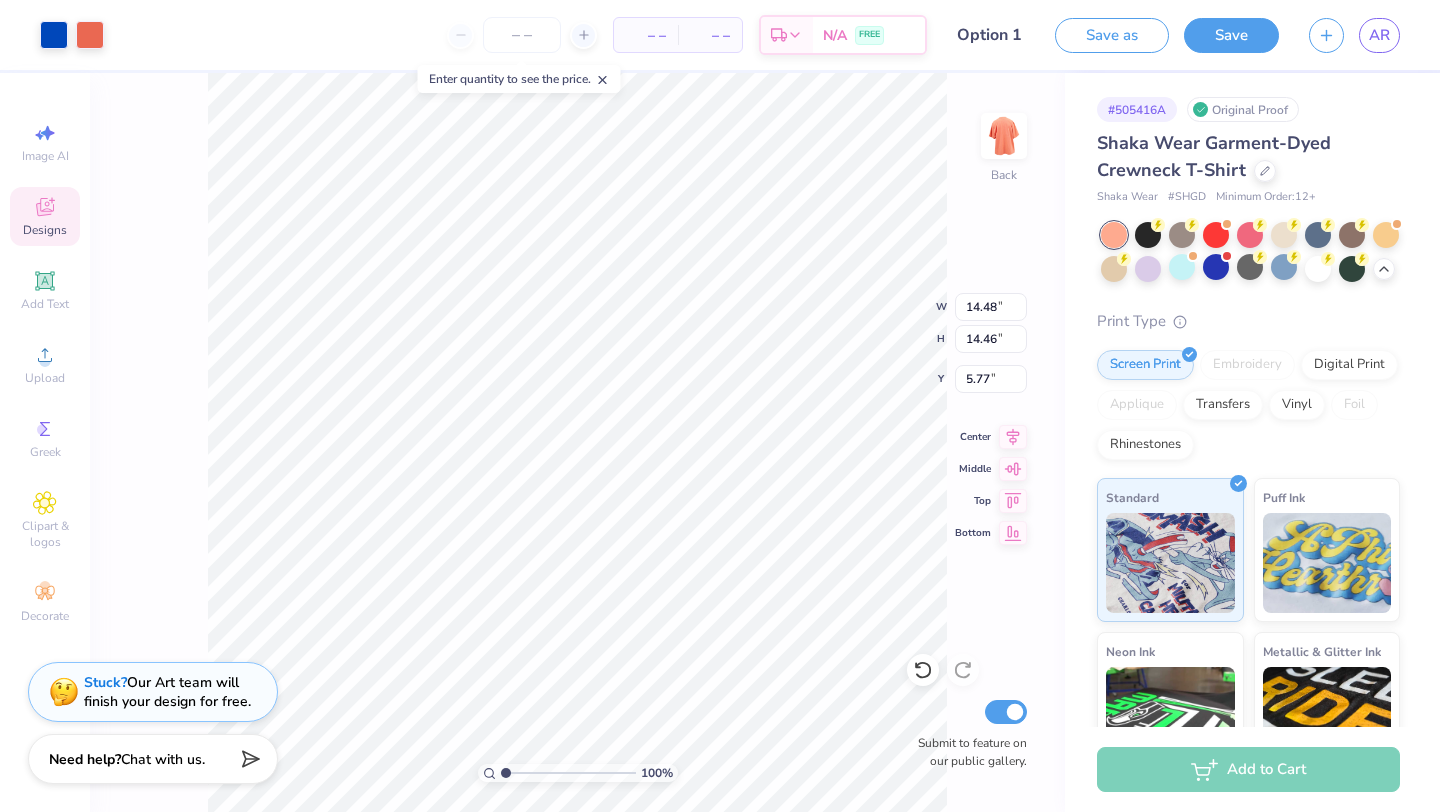 type on "2.19" 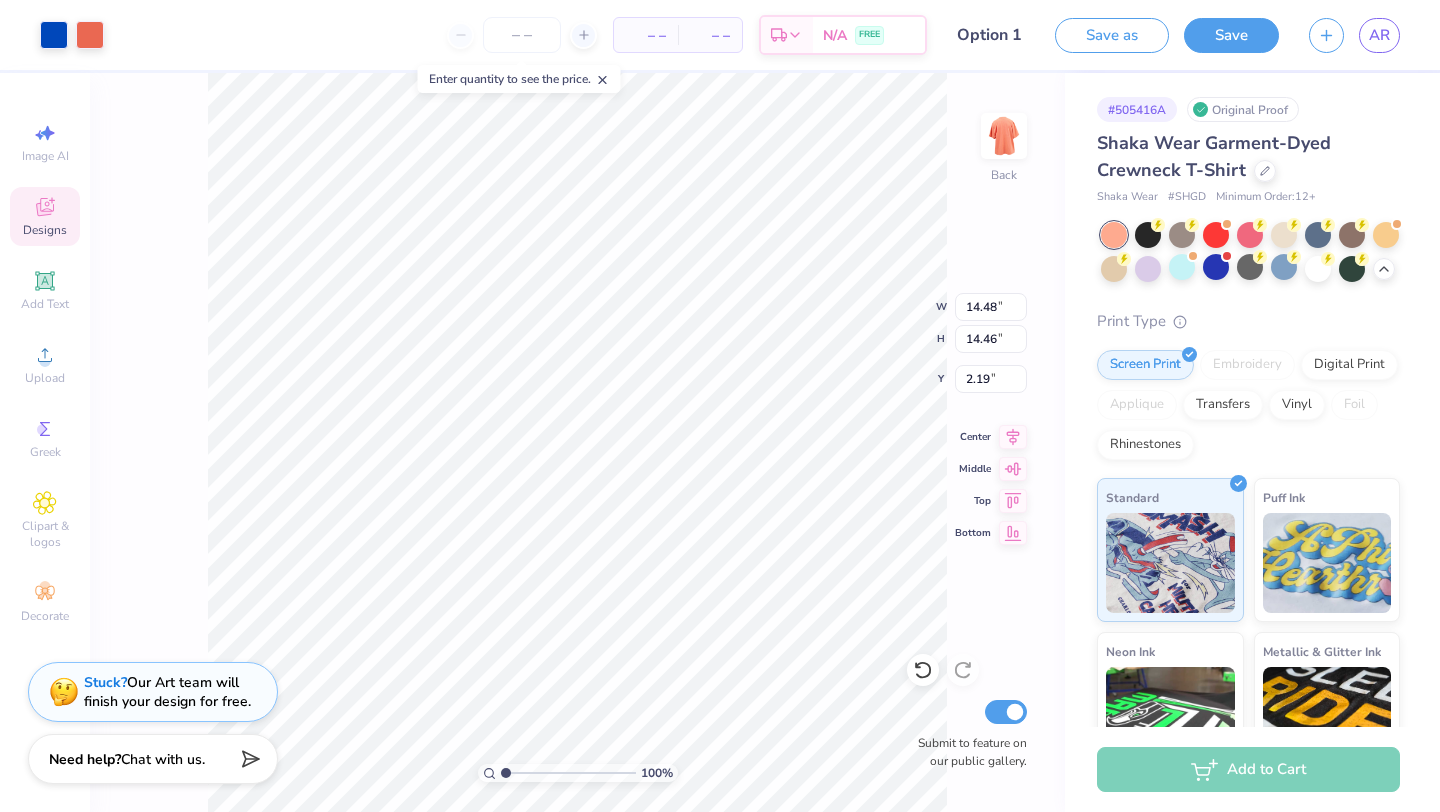 type on "11.26" 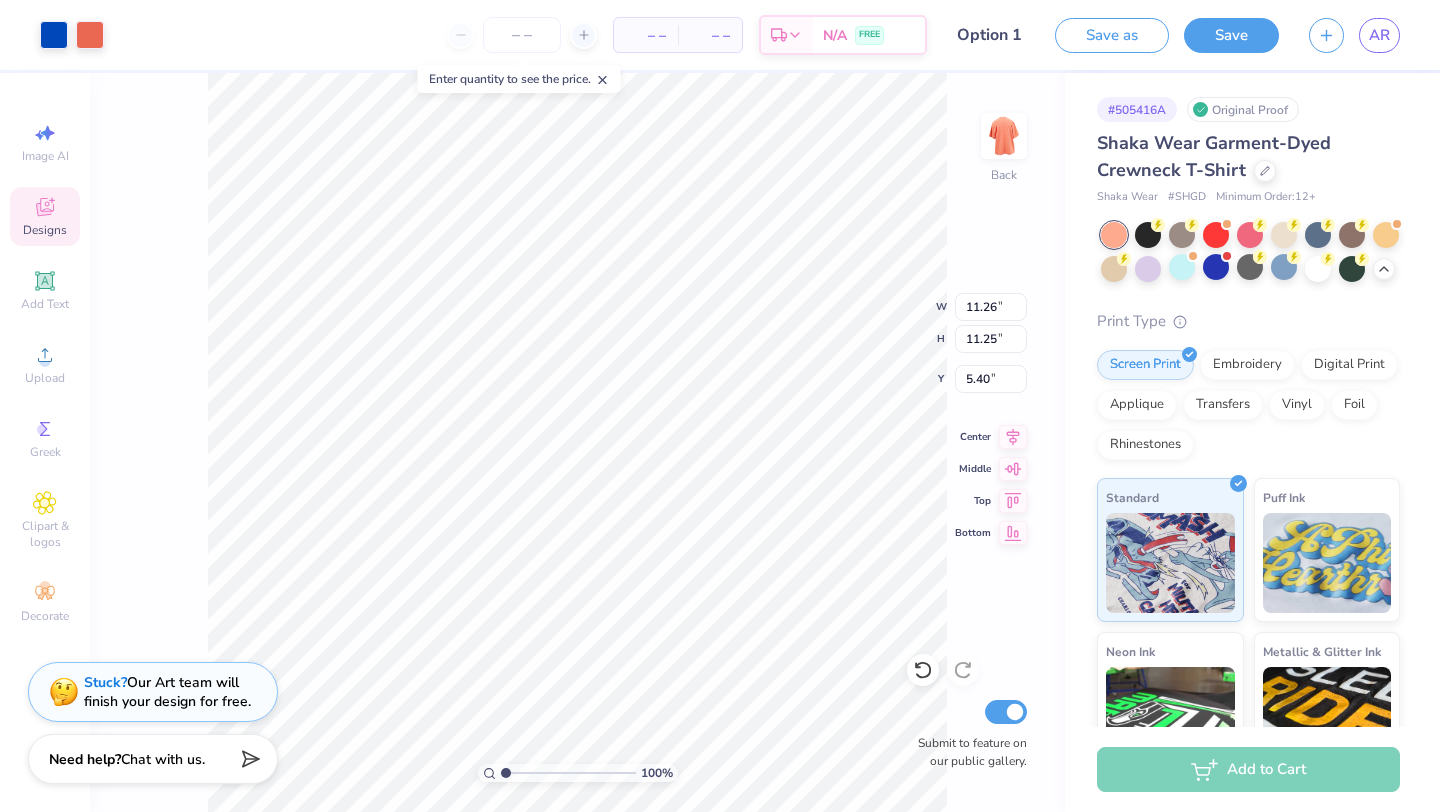type on "3.35" 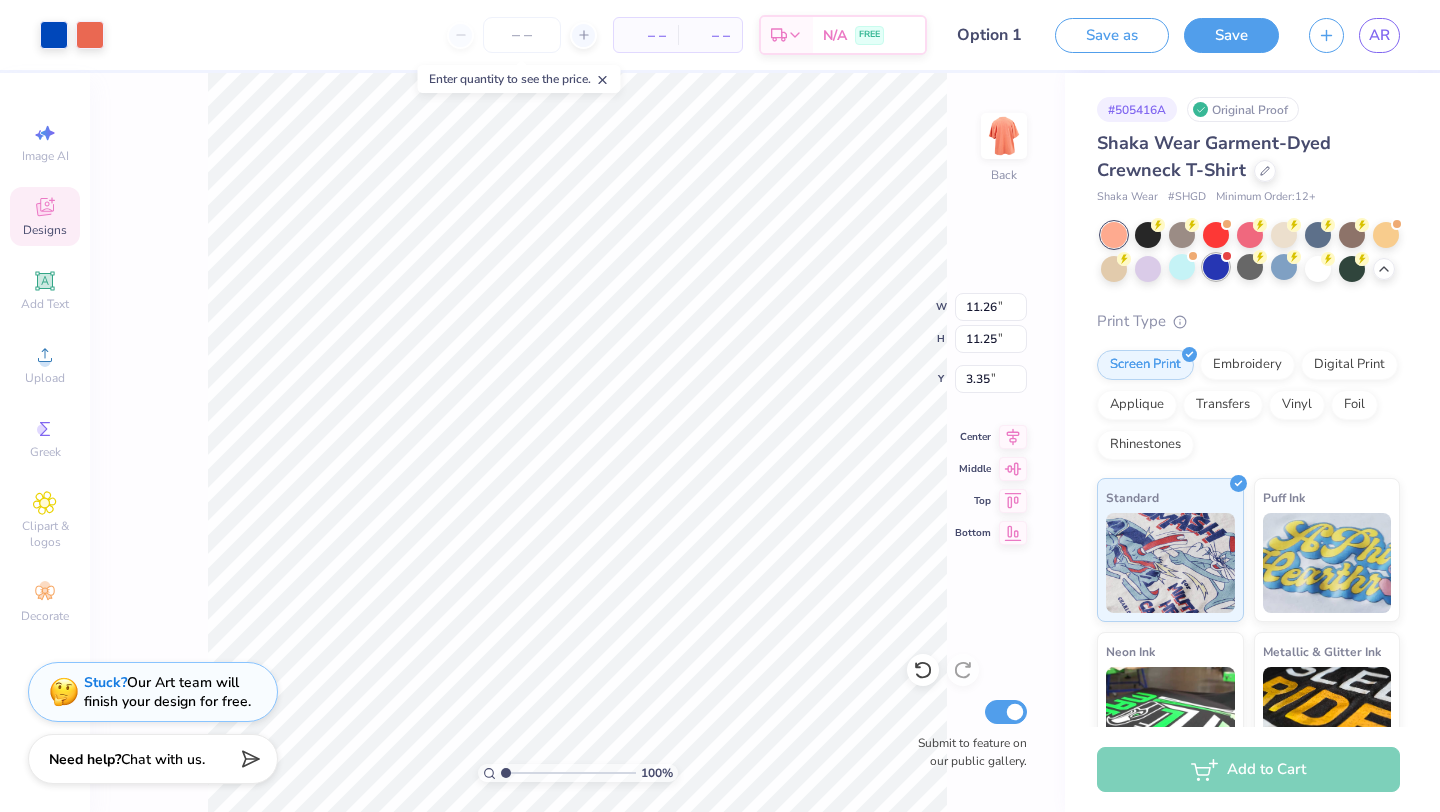 click at bounding box center [1216, 267] 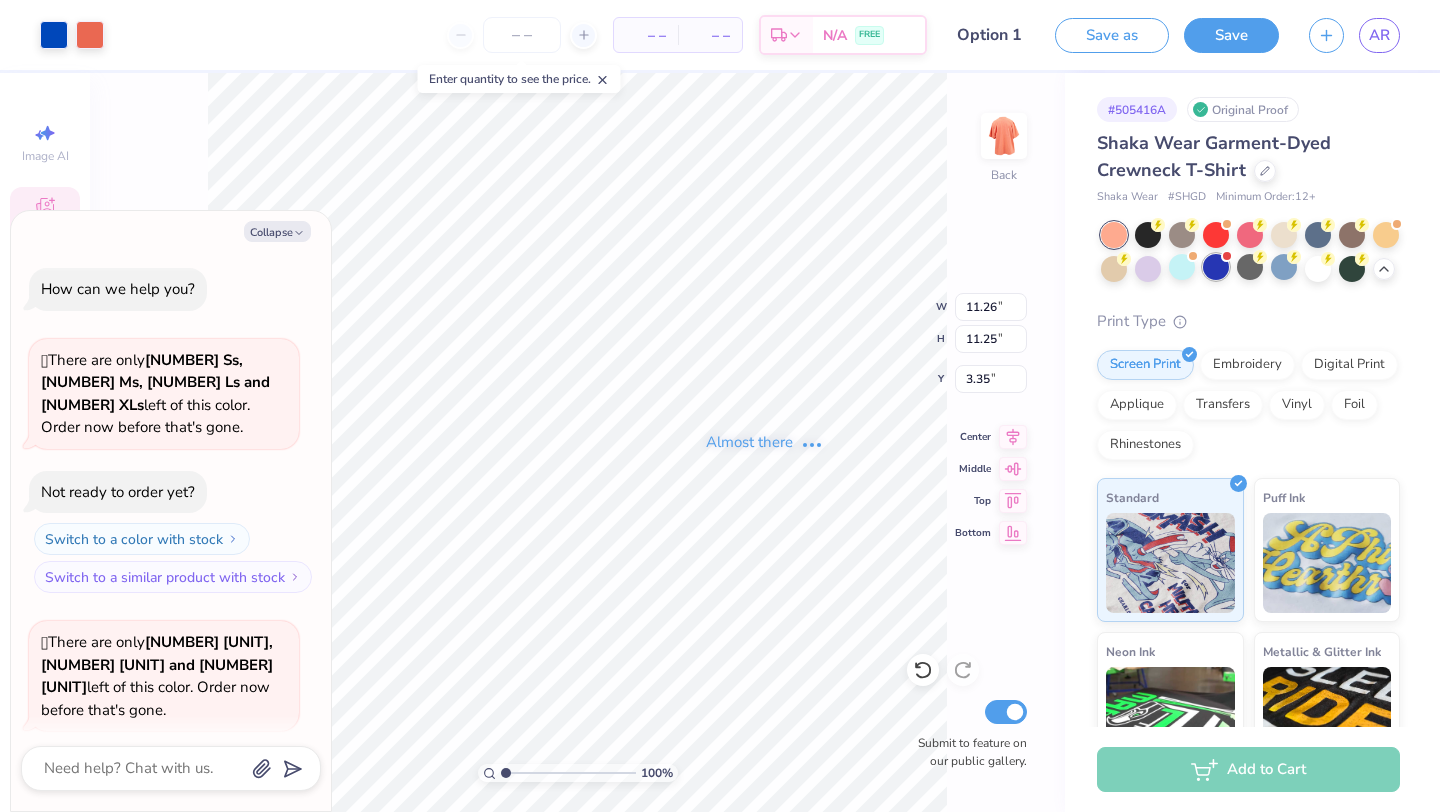 scroll, scrollTop: 935, scrollLeft: 0, axis: vertical 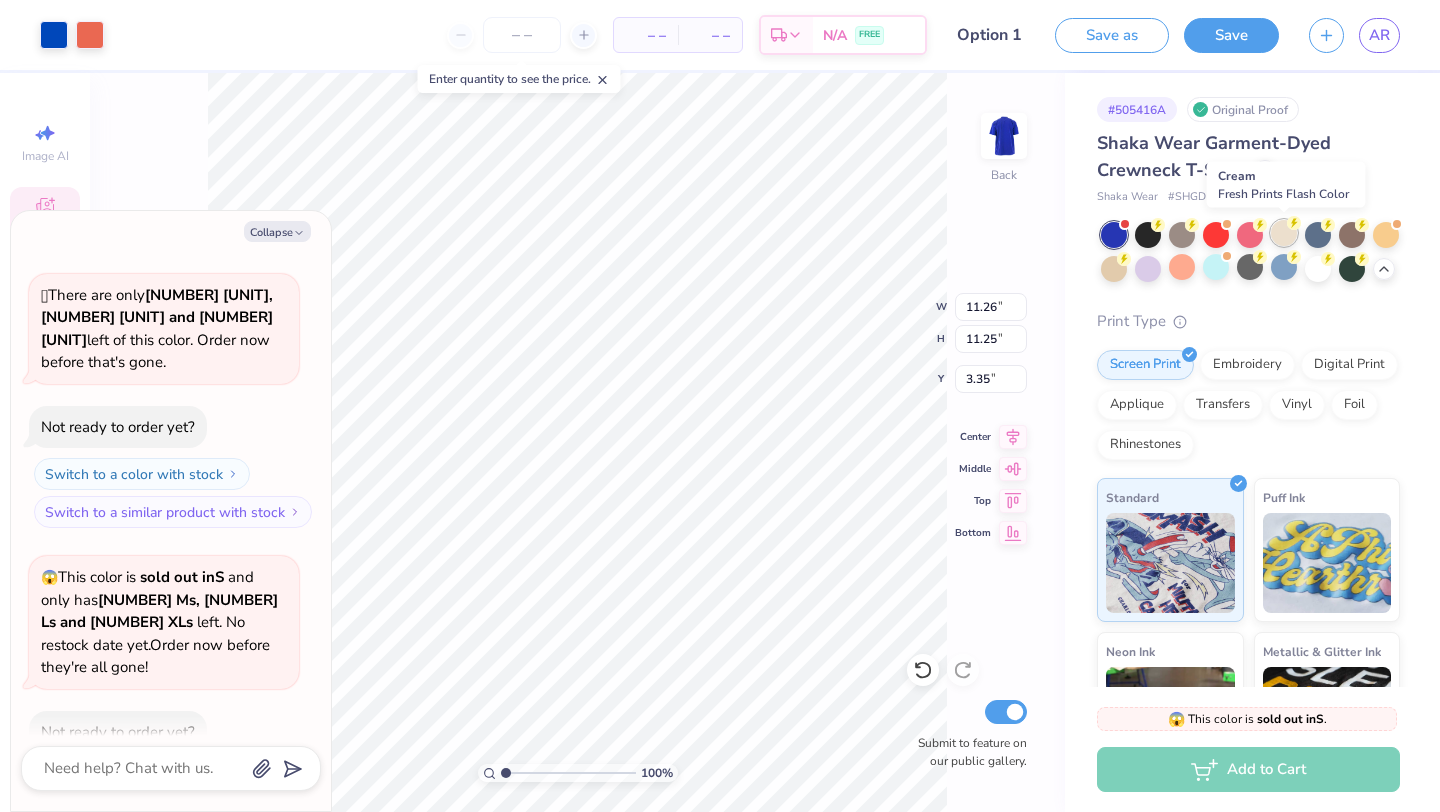 click at bounding box center [1284, 233] 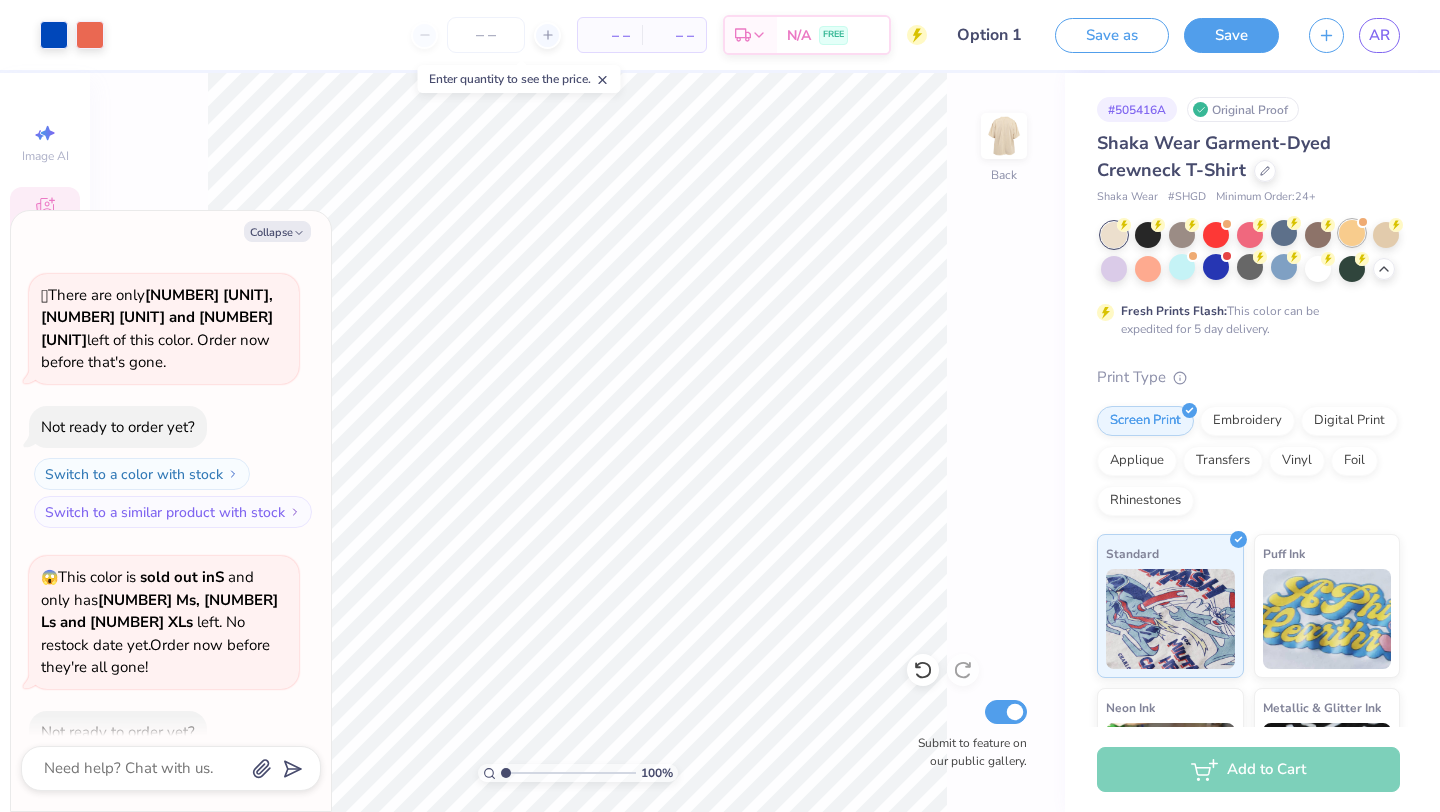 click at bounding box center (1352, 233) 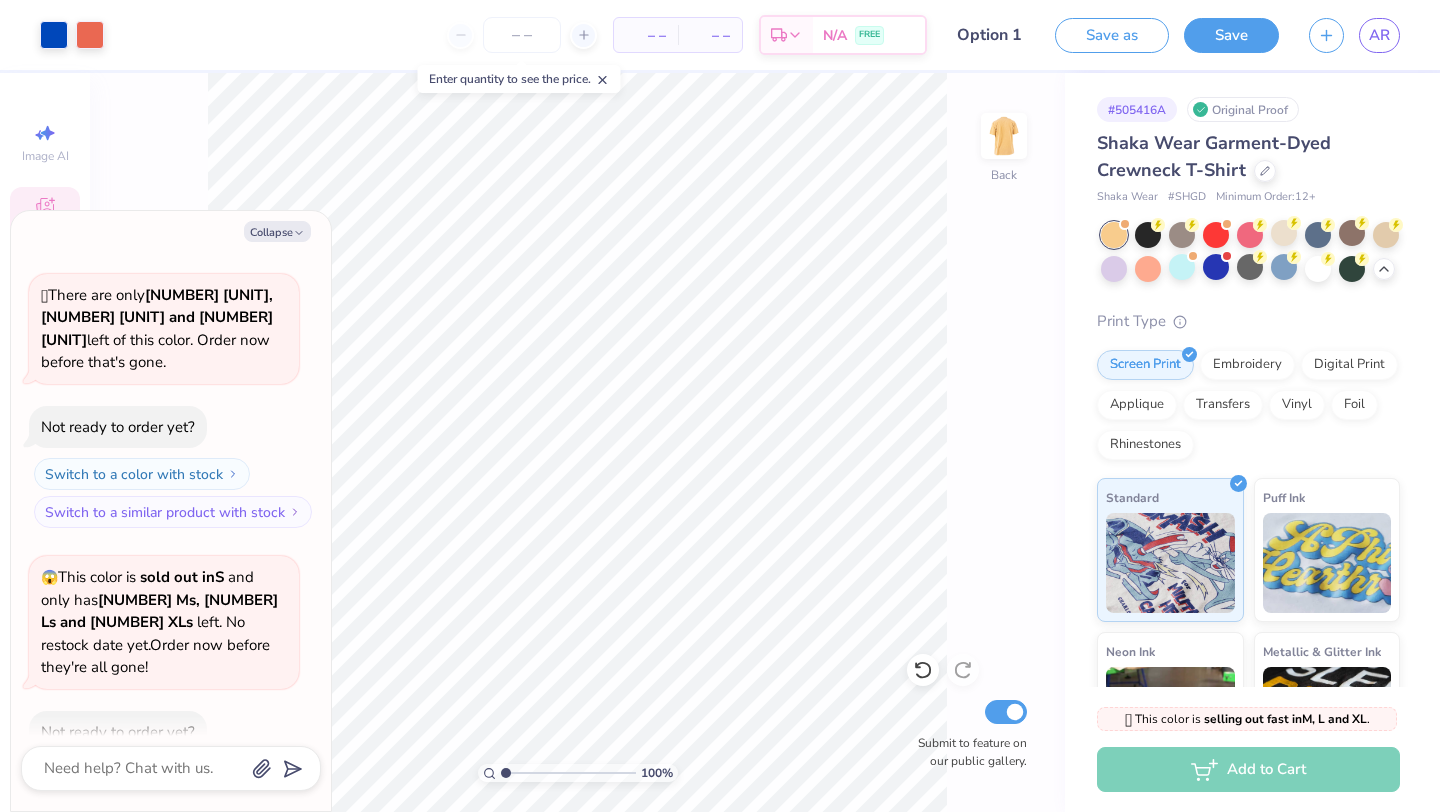 scroll, scrollTop: 1195, scrollLeft: 0, axis: vertical 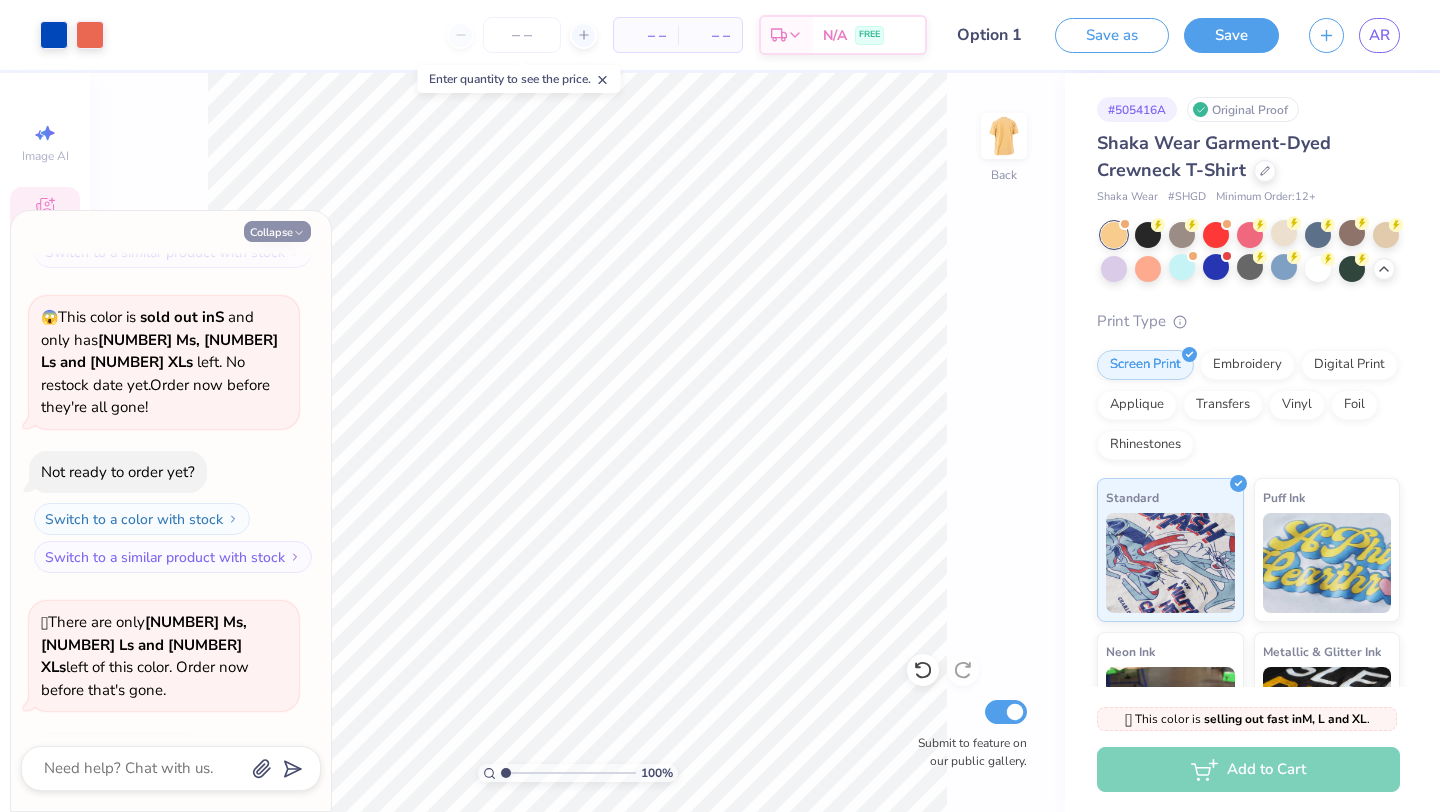 click on "Collapse" at bounding box center [277, 231] 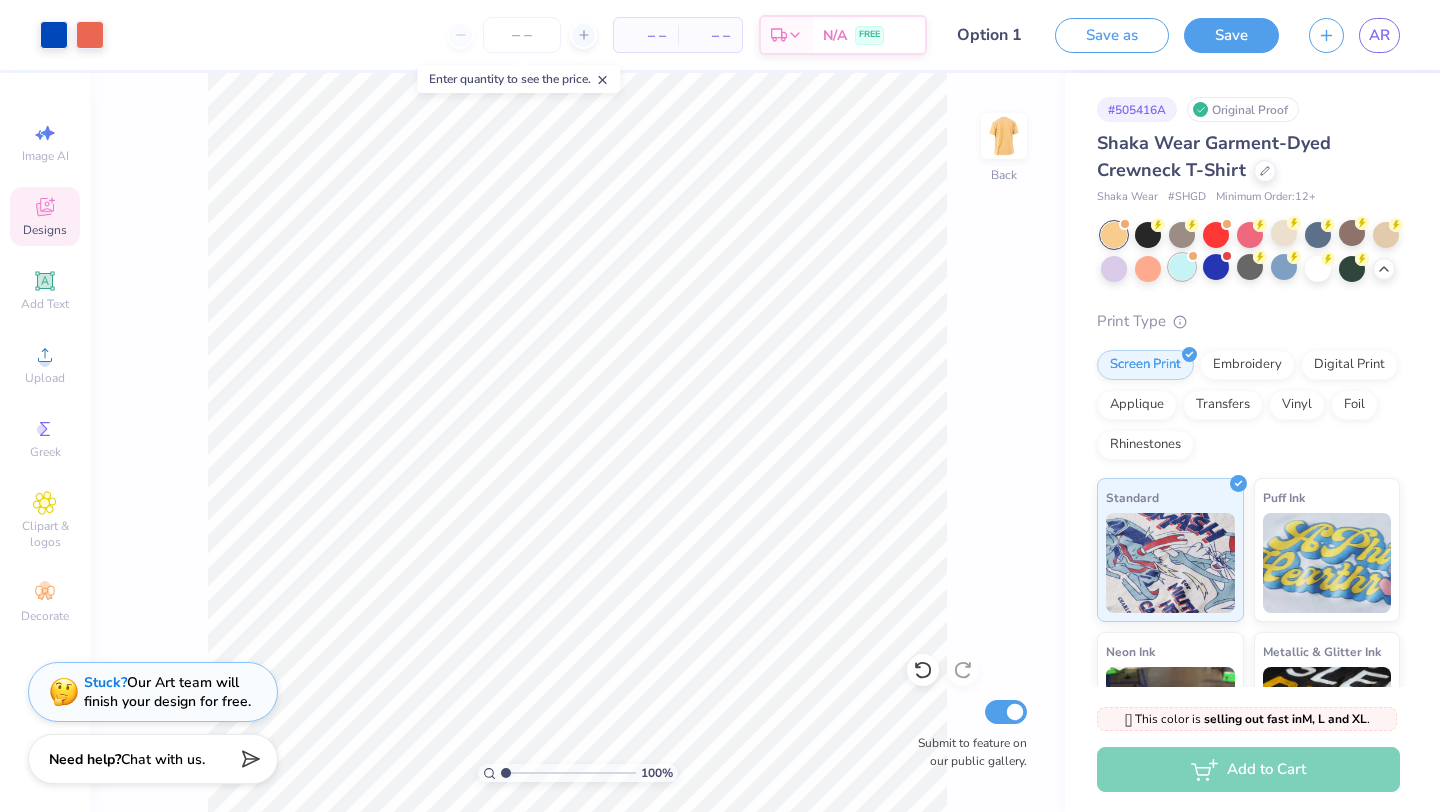 click at bounding box center [1182, 267] 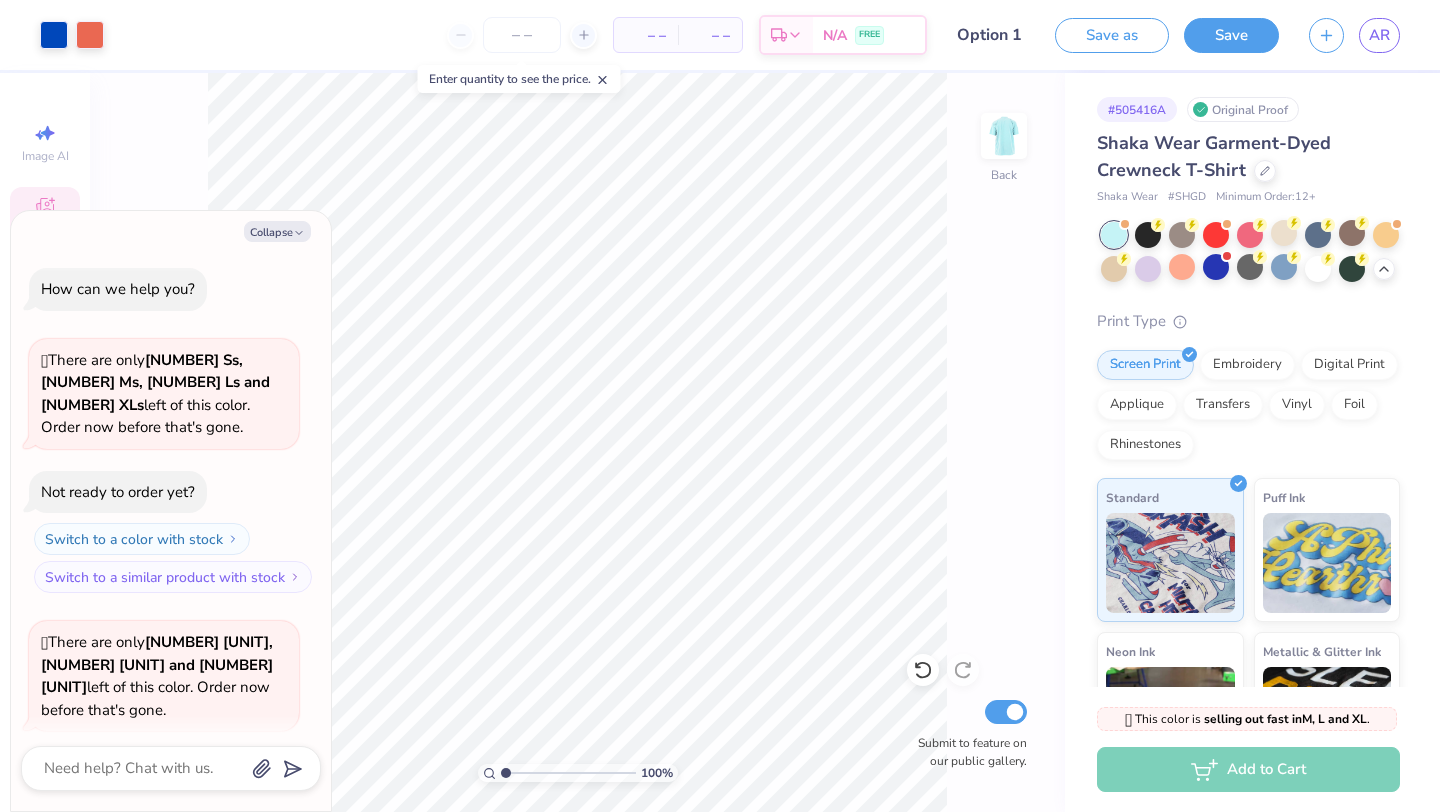 scroll, scrollTop: 1455, scrollLeft: 0, axis: vertical 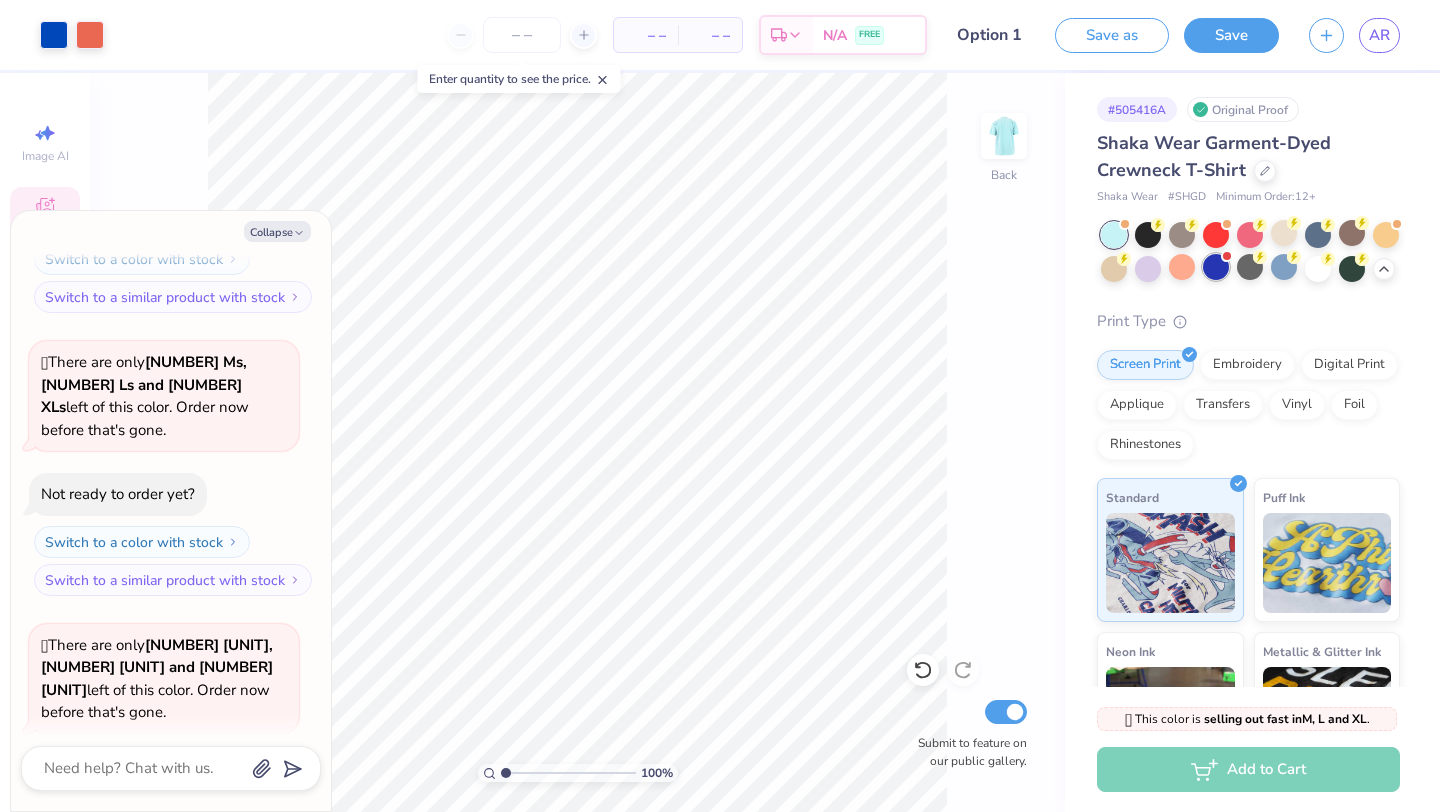 click at bounding box center (1216, 267) 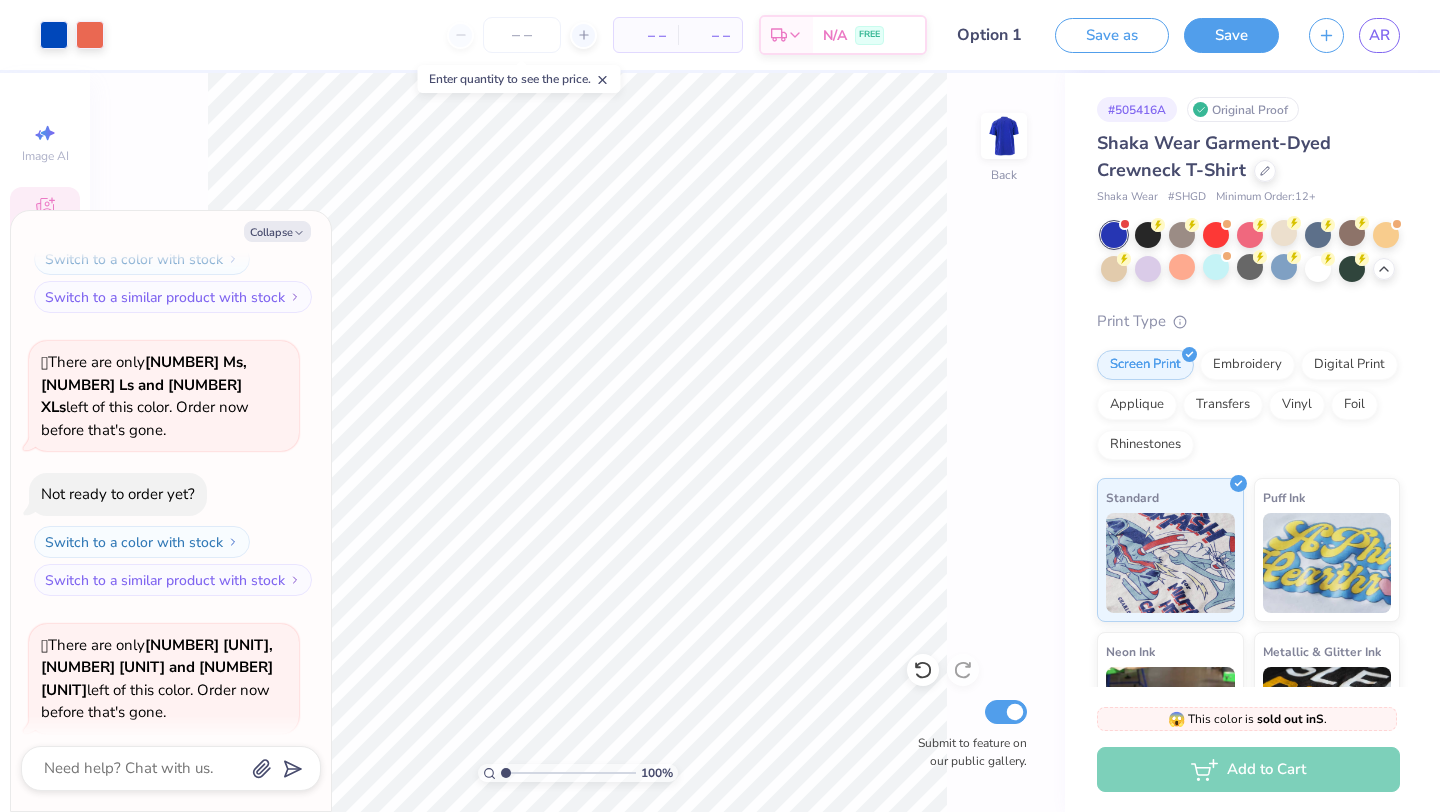 scroll, scrollTop: 1738, scrollLeft: 0, axis: vertical 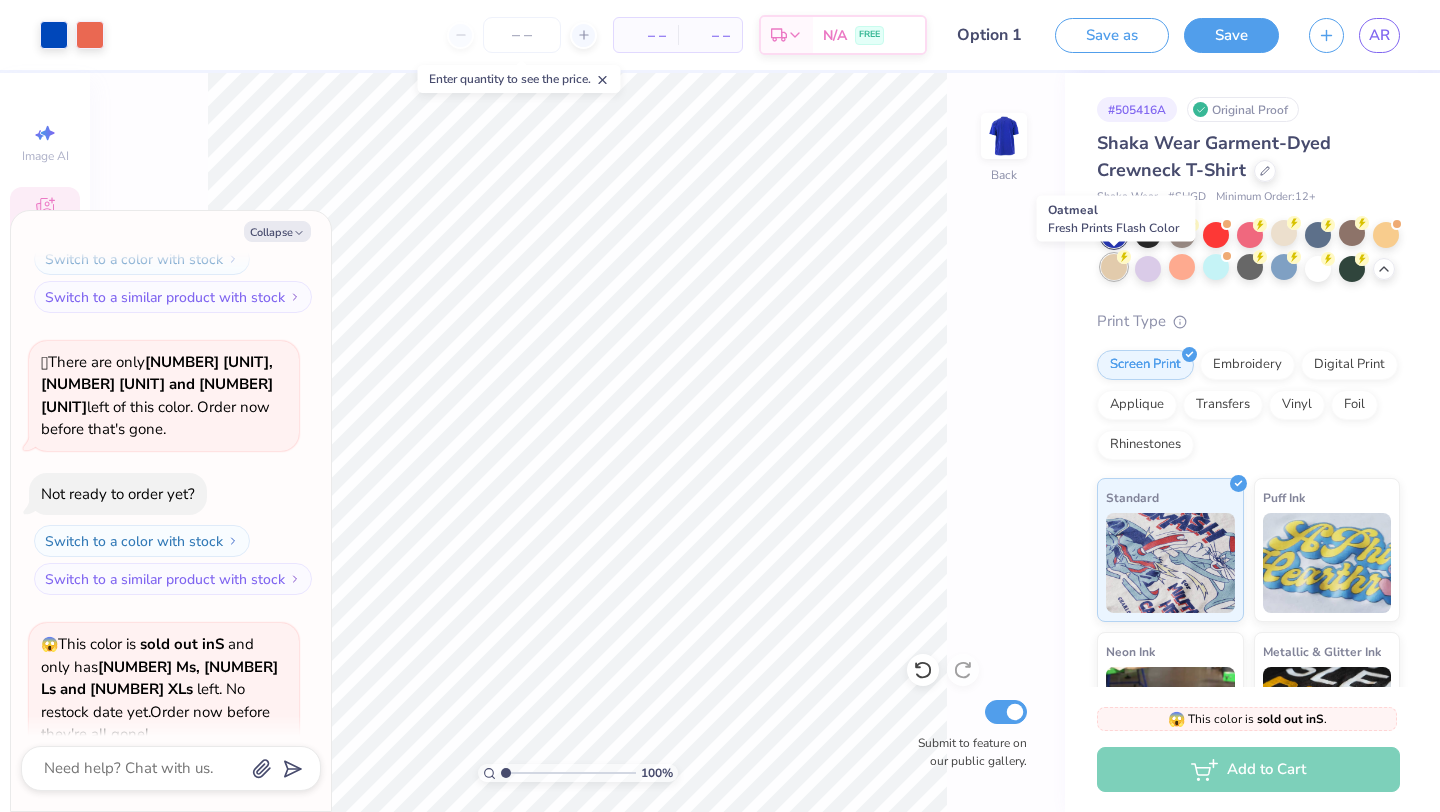 click at bounding box center (1114, 267) 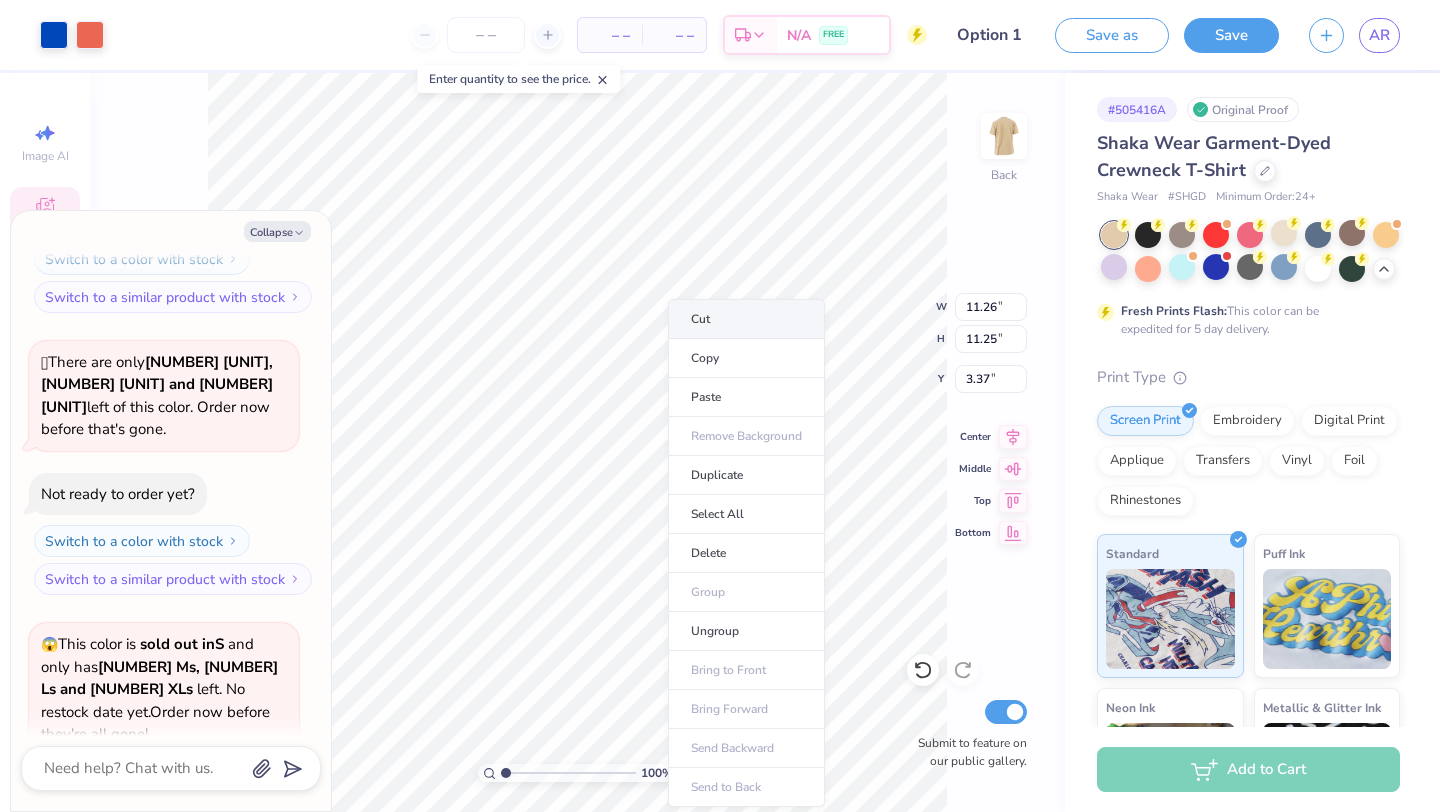 click on "Cut" at bounding box center (746, 319) 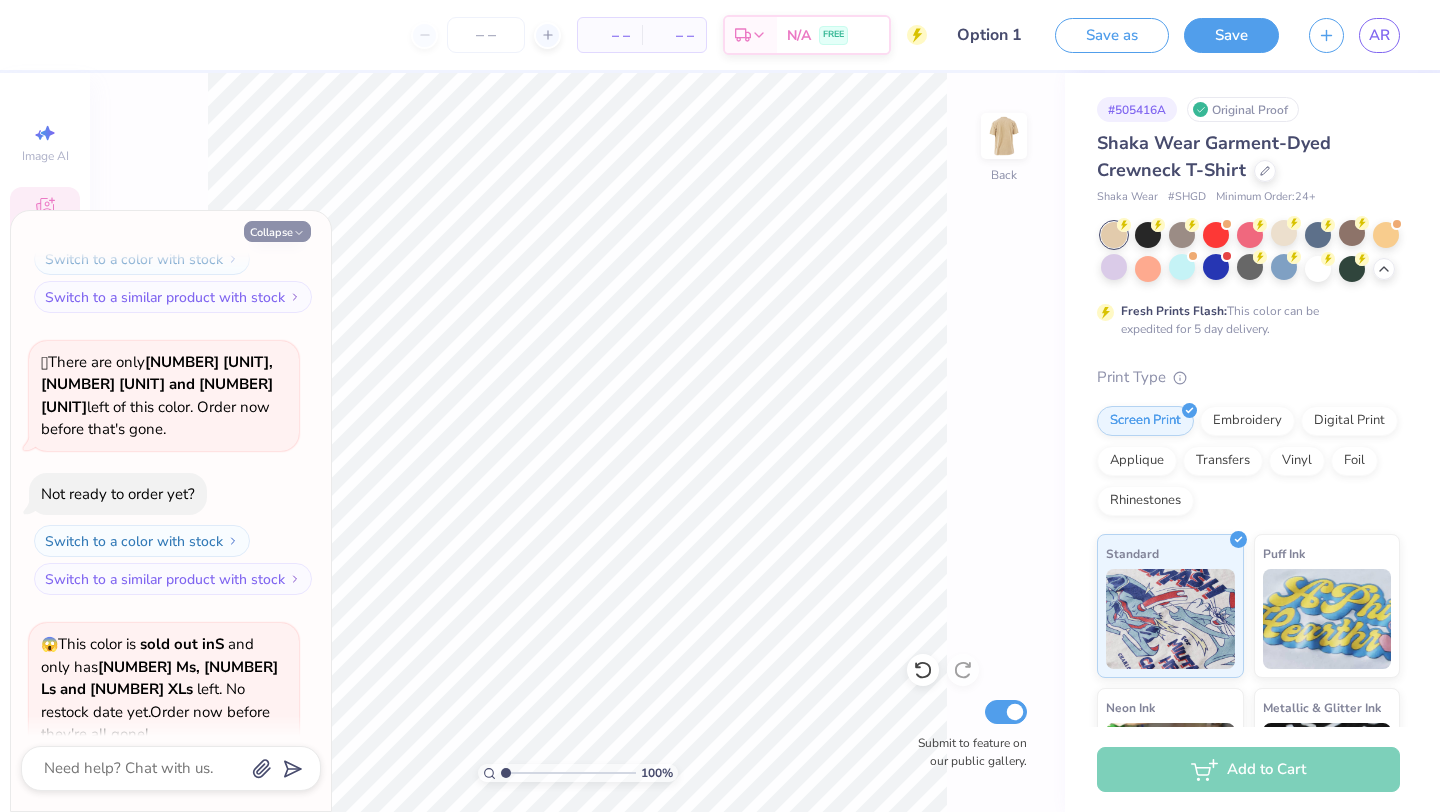 click 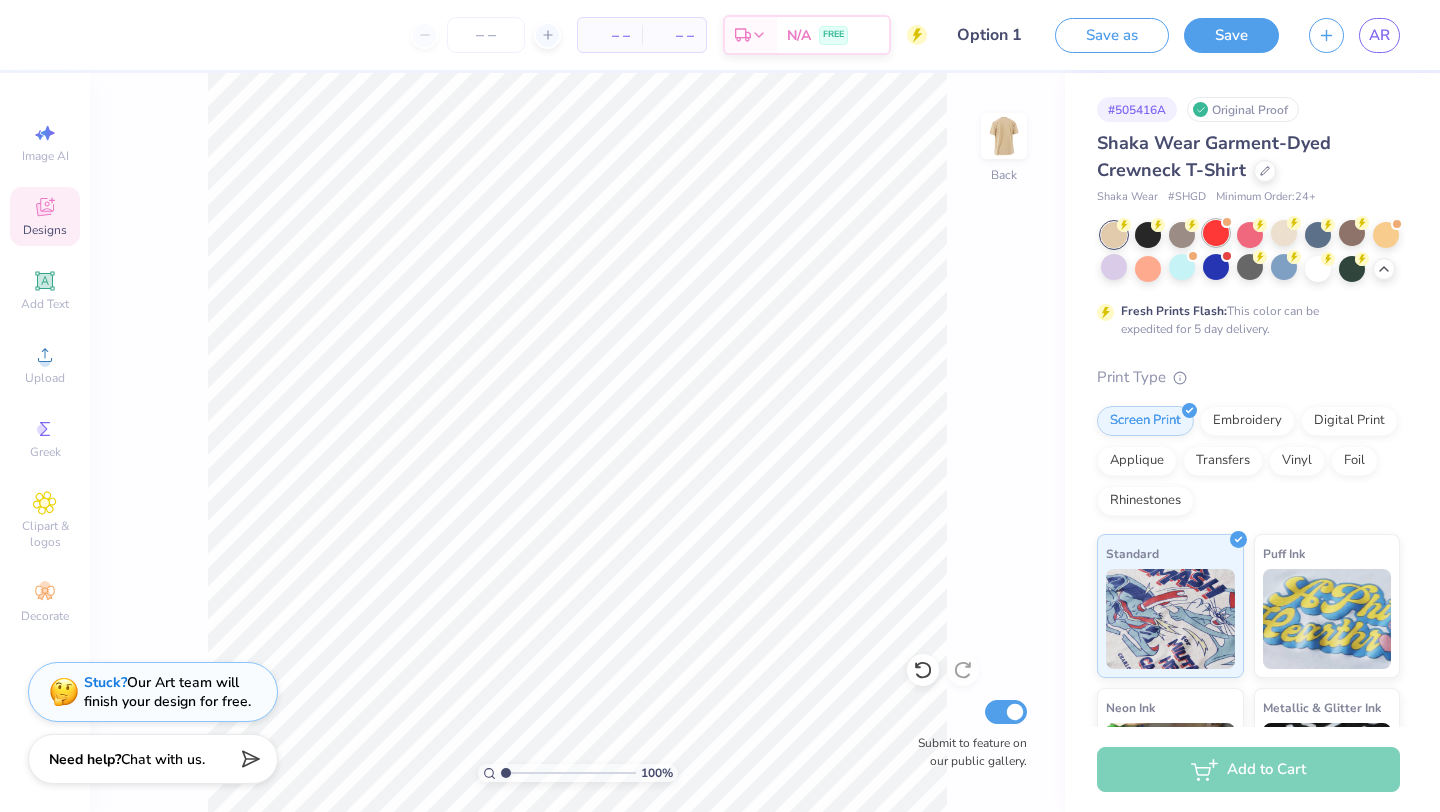 click at bounding box center (1216, 233) 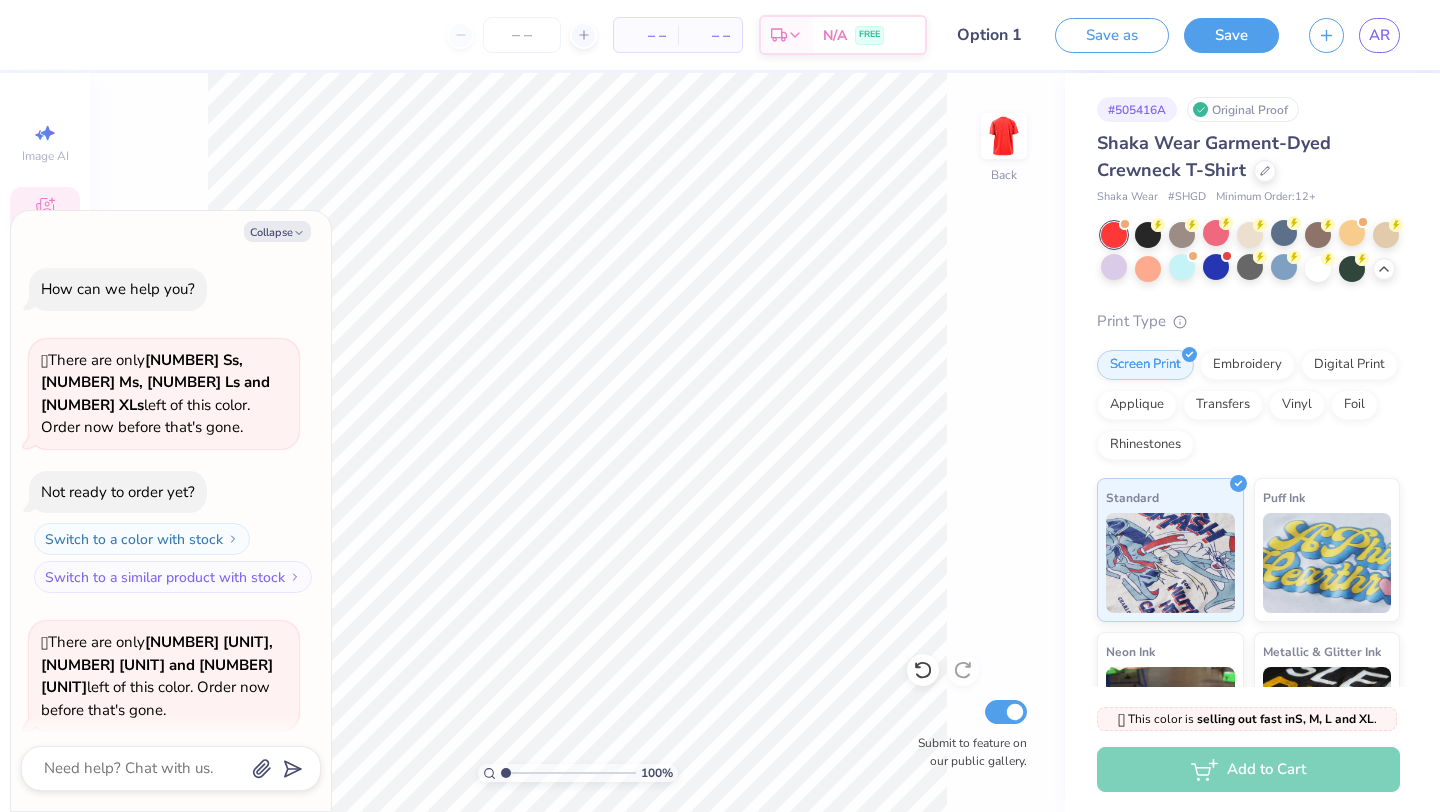 scroll, scrollTop: 1998, scrollLeft: 0, axis: vertical 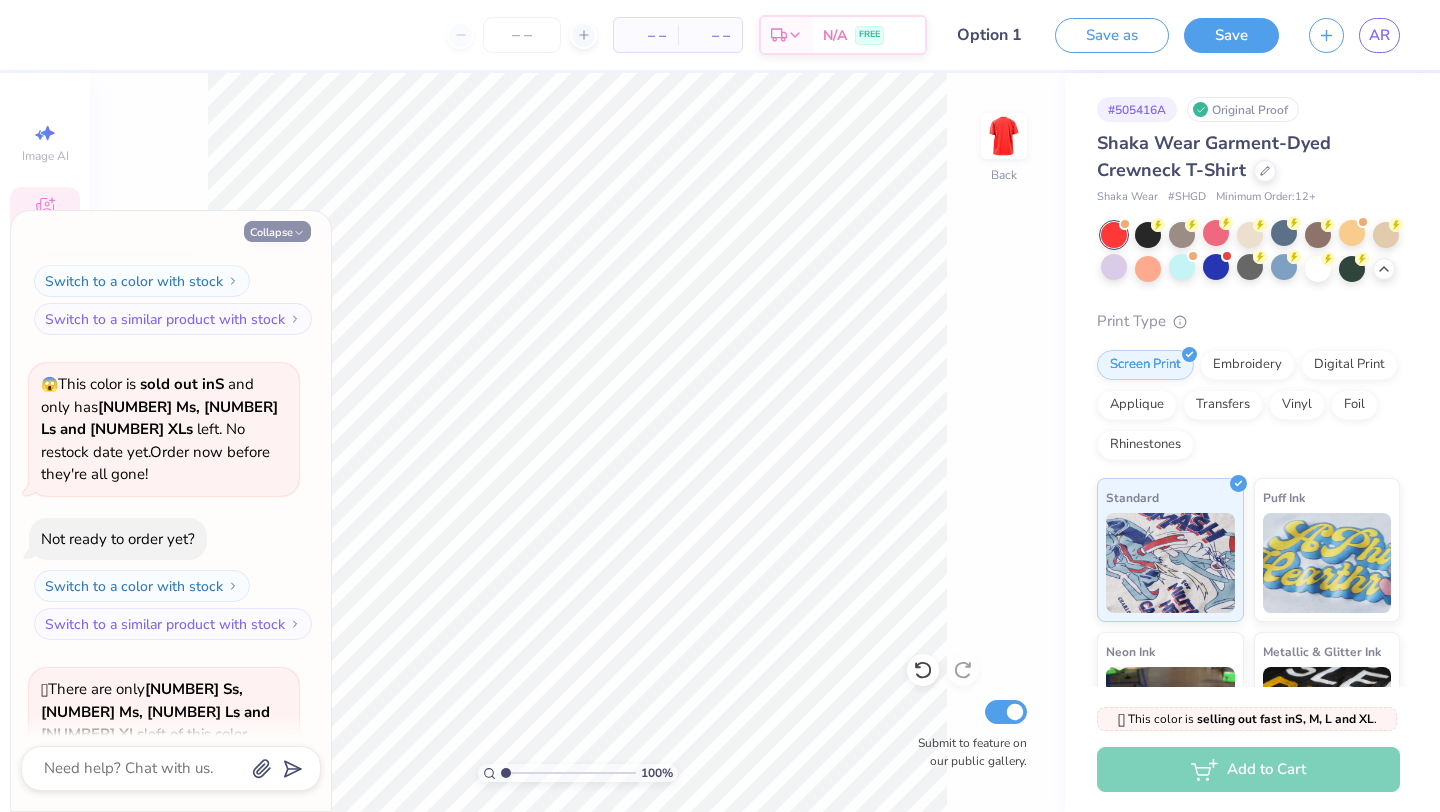 click on "Collapse" at bounding box center [277, 231] 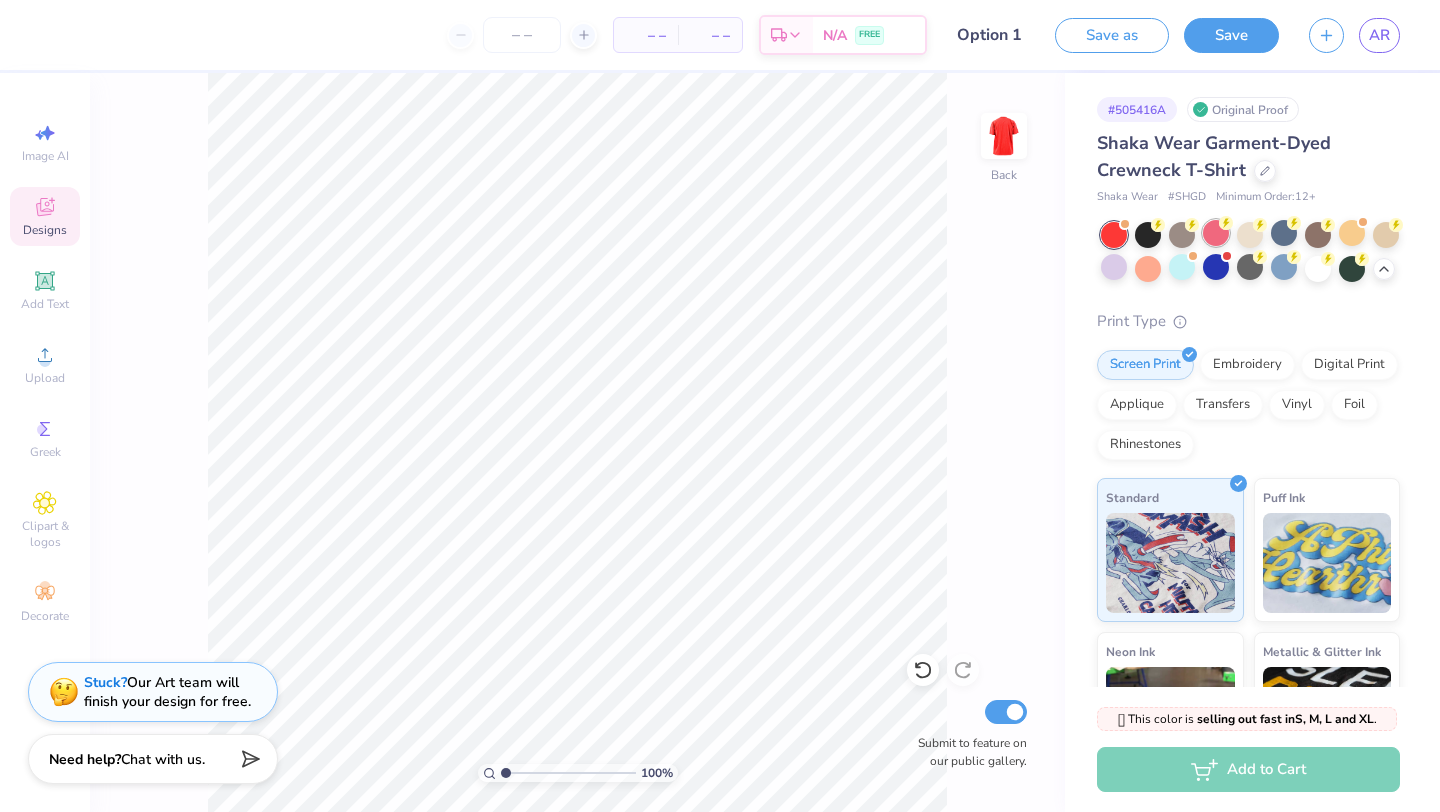 click at bounding box center (1216, 233) 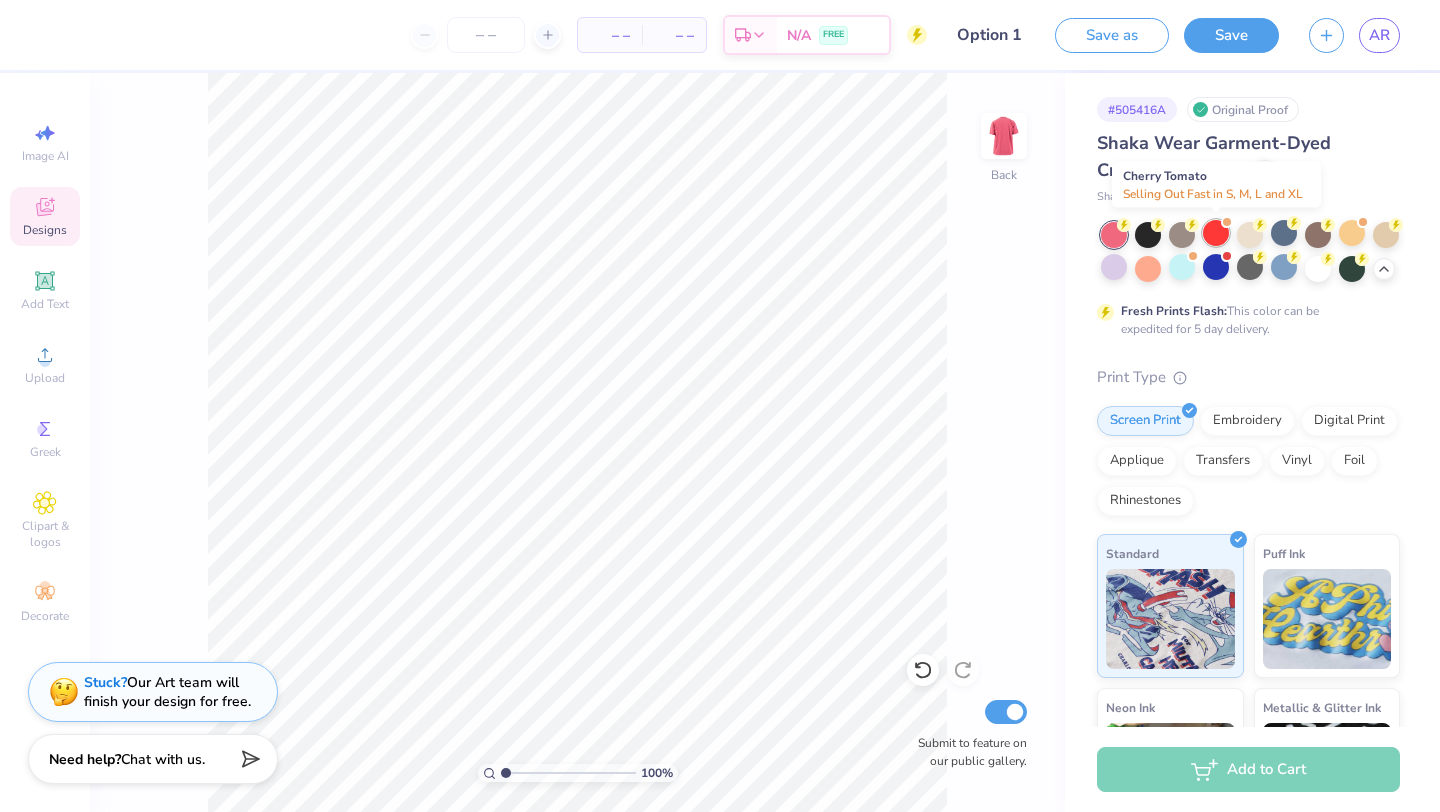 click at bounding box center [1216, 233] 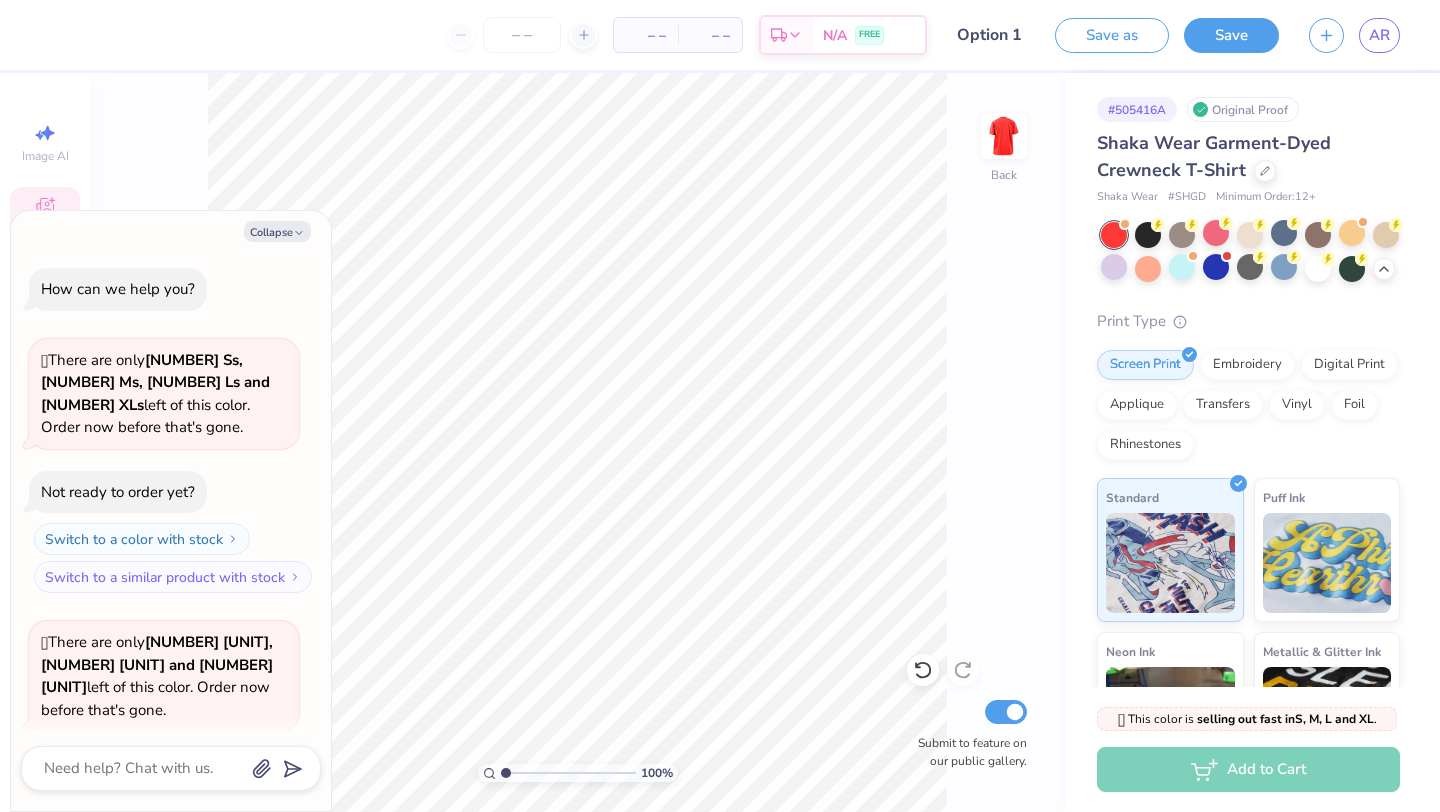 scroll, scrollTop: 2258, scrollLeft: 0, axis: vertical 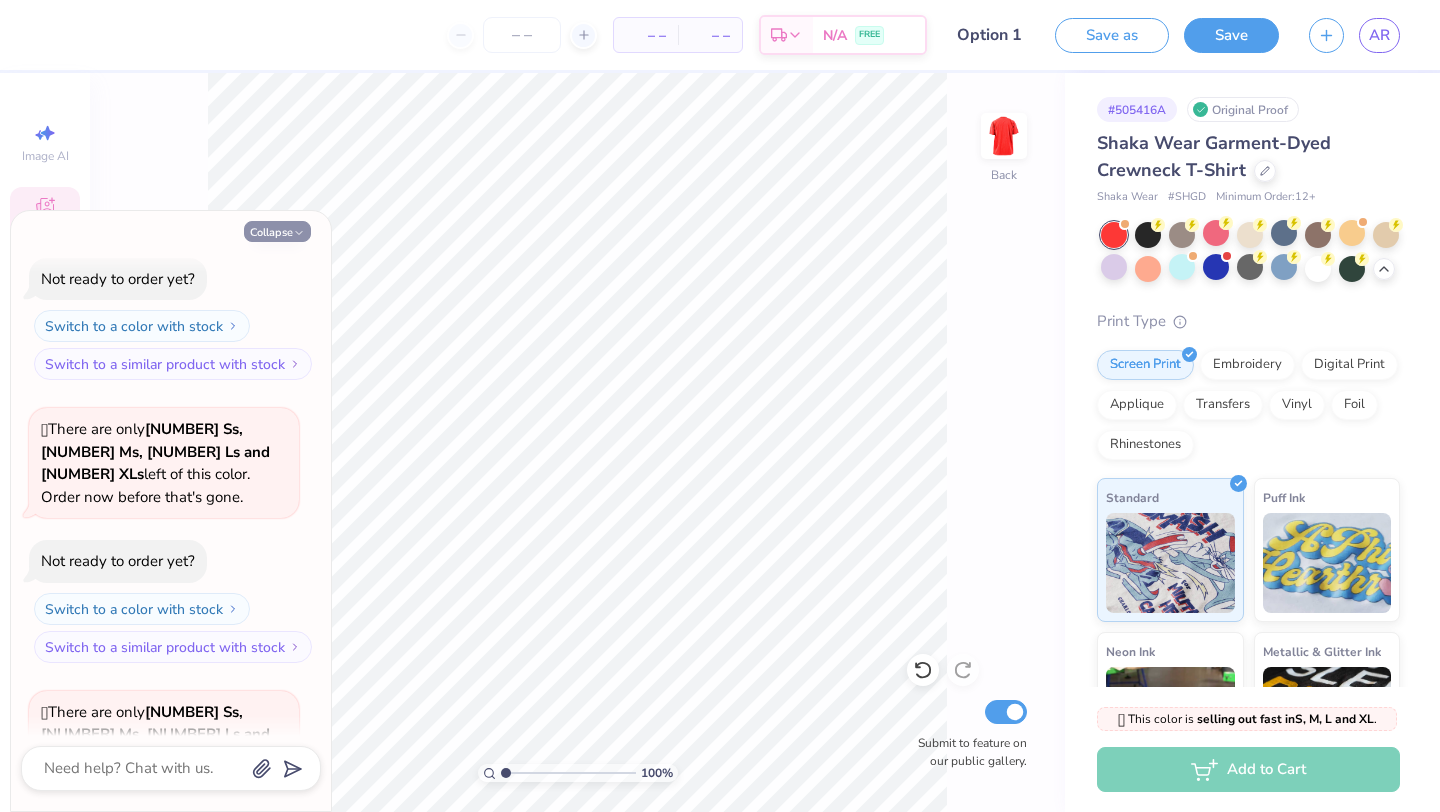 click on "Collapse" at bounding box center [277, 231] 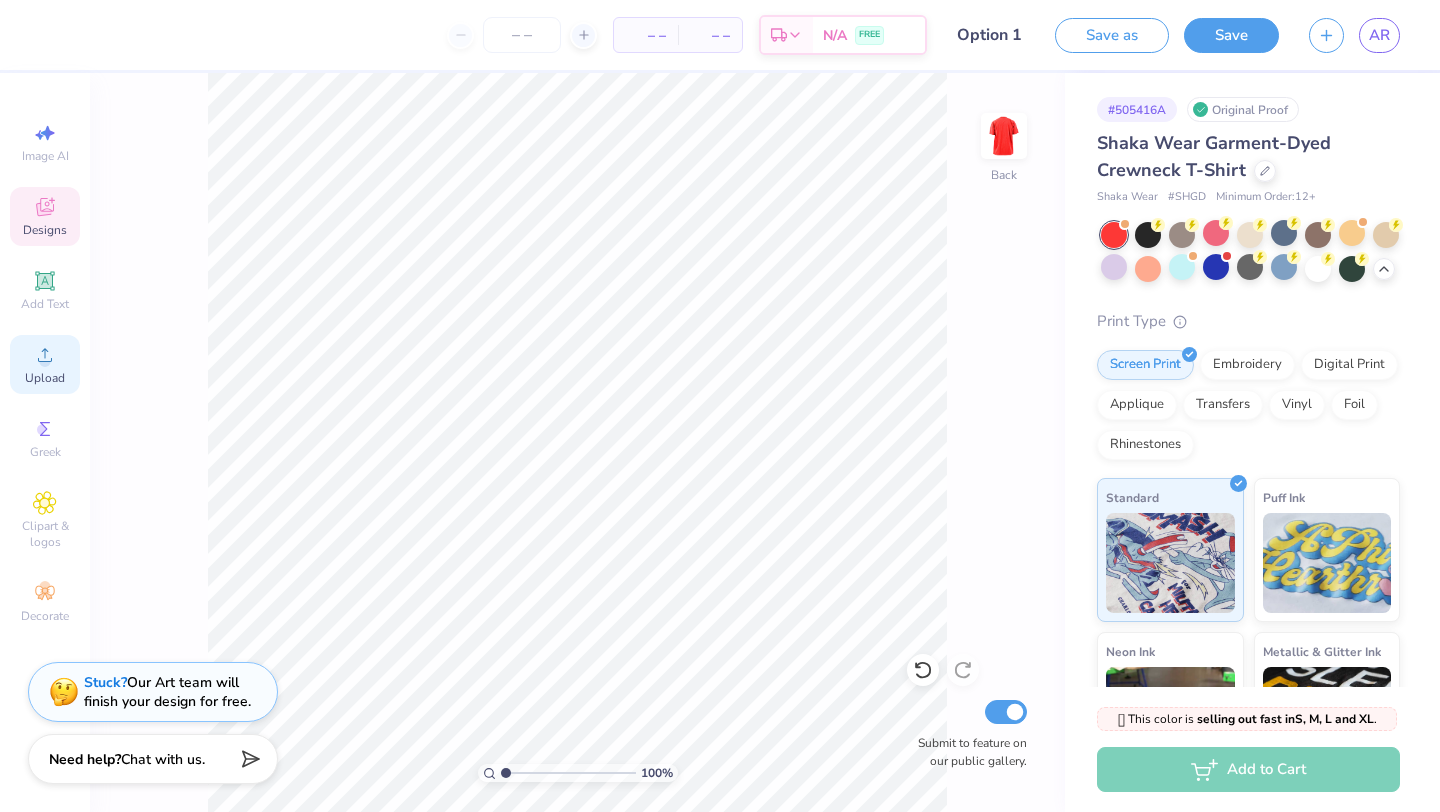 click 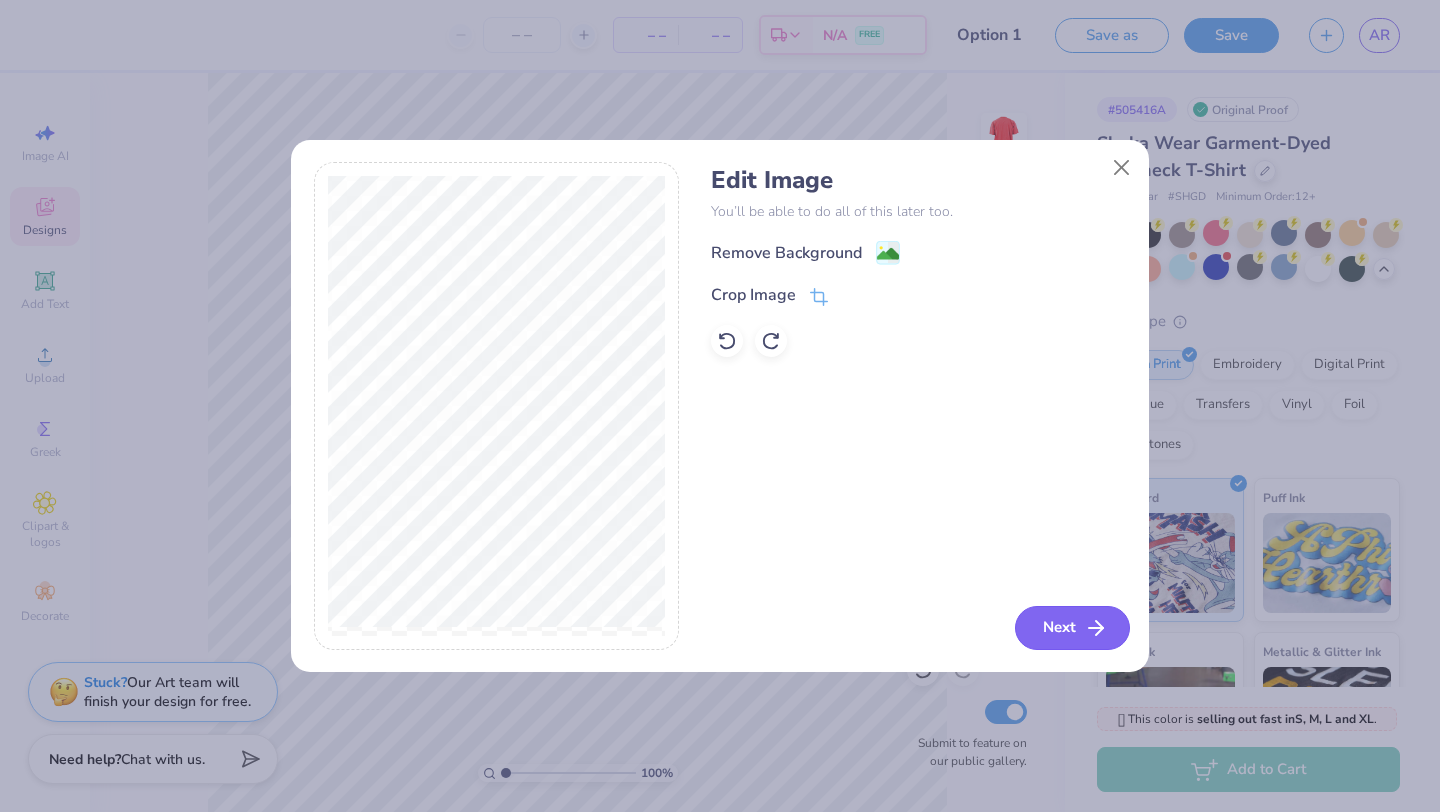 click on "Next" at bounding box center [1072, 628] 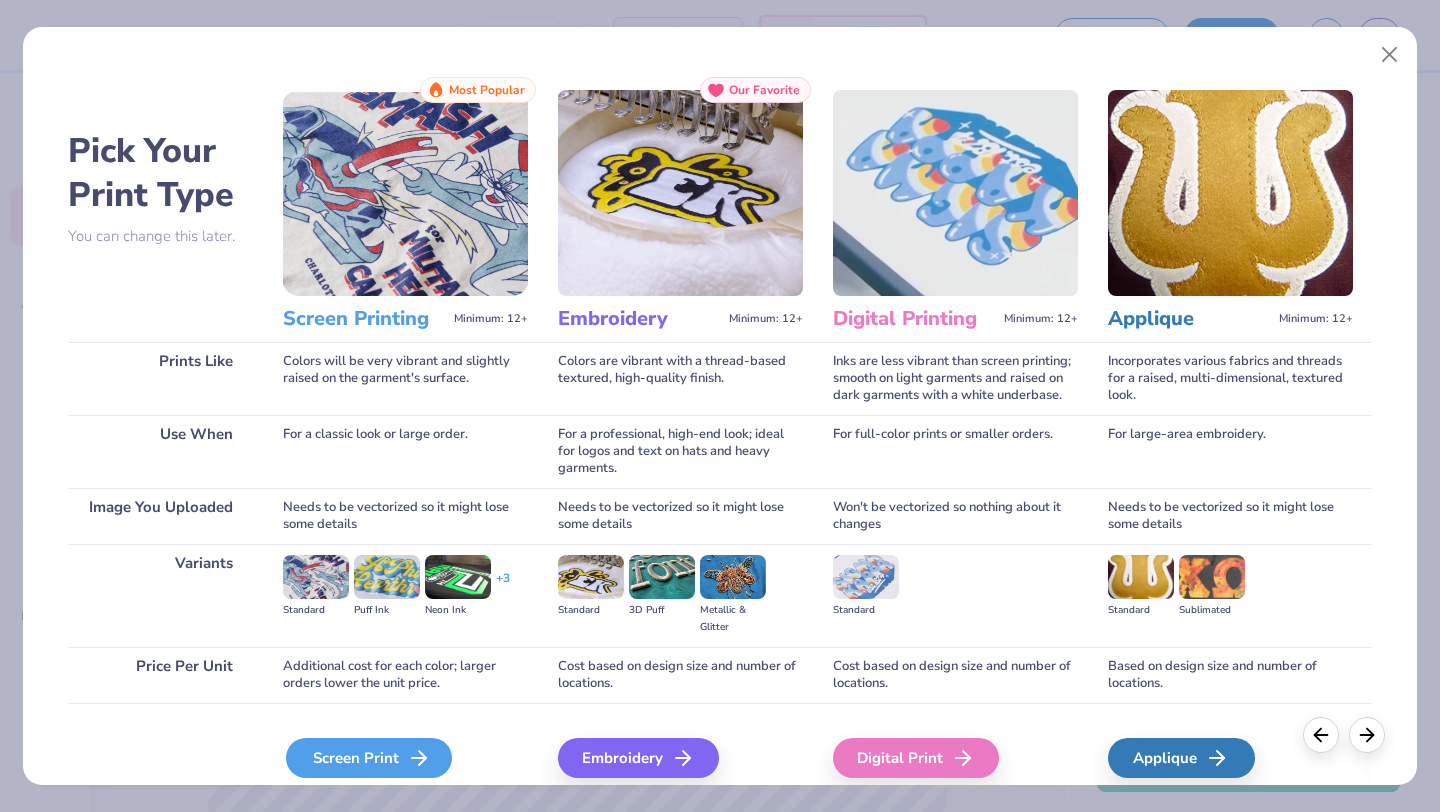 click on "Screen Print" at bounding box center [369, 758] 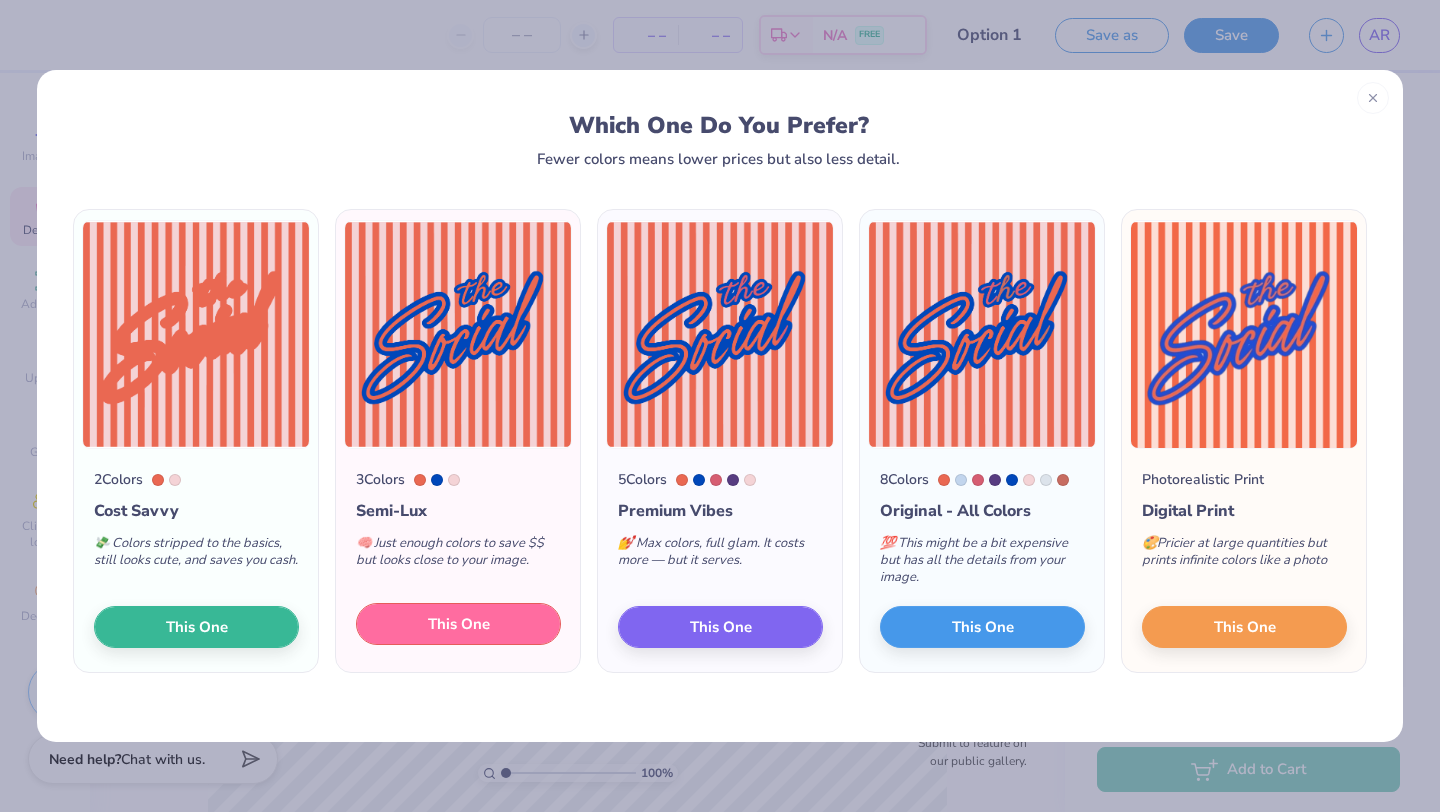 click on "This One" at bounding box center (459, 624) 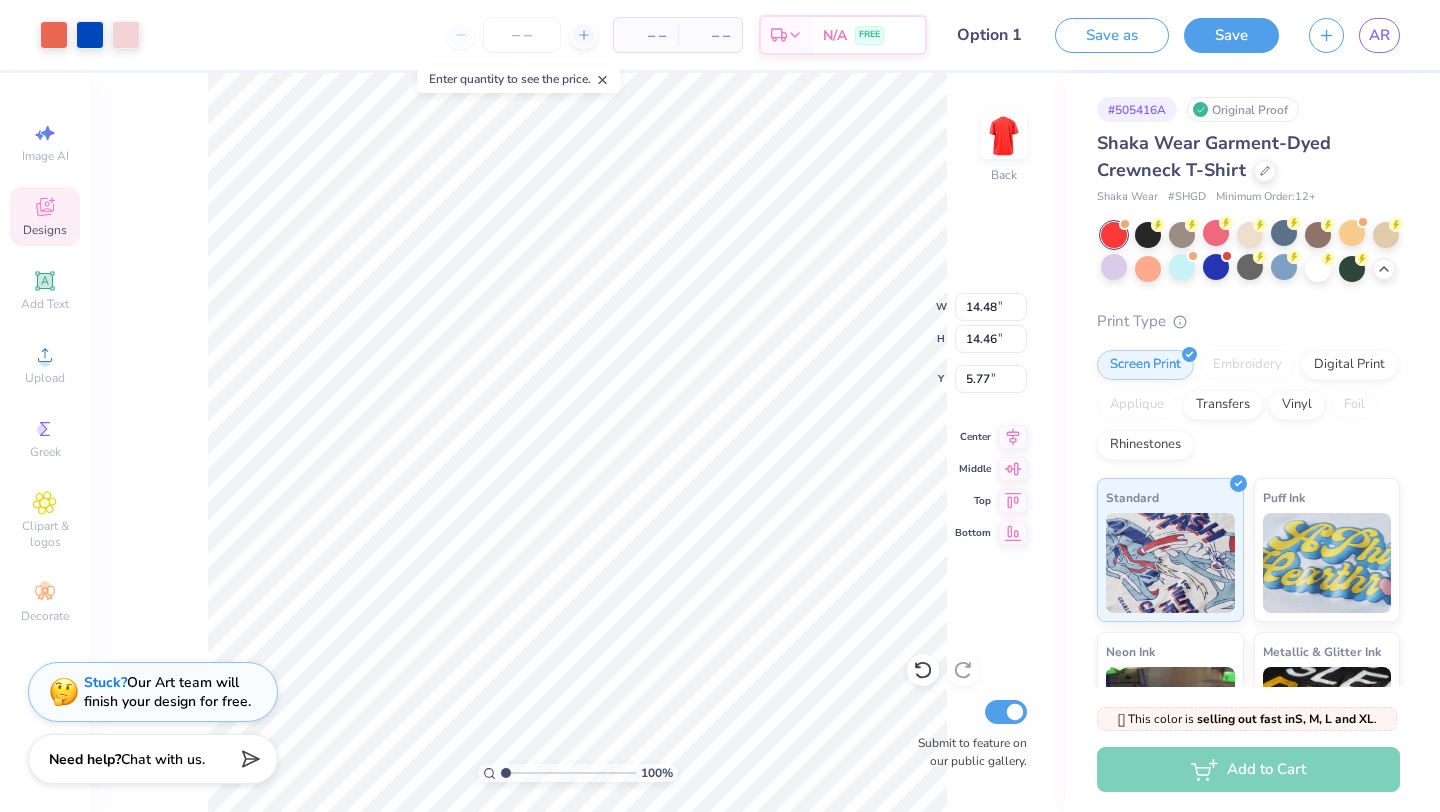 type on "9.96" 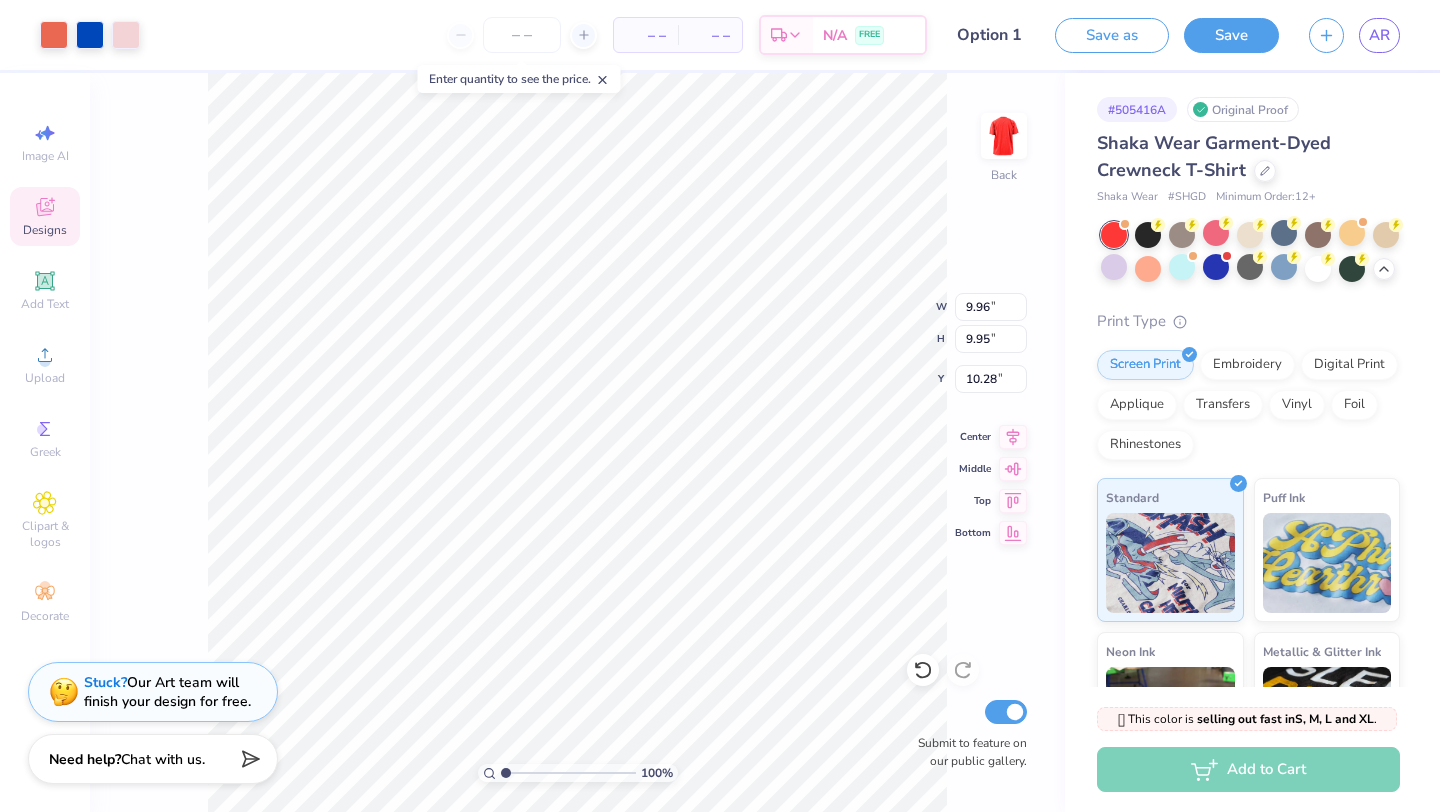 type on "3.74" 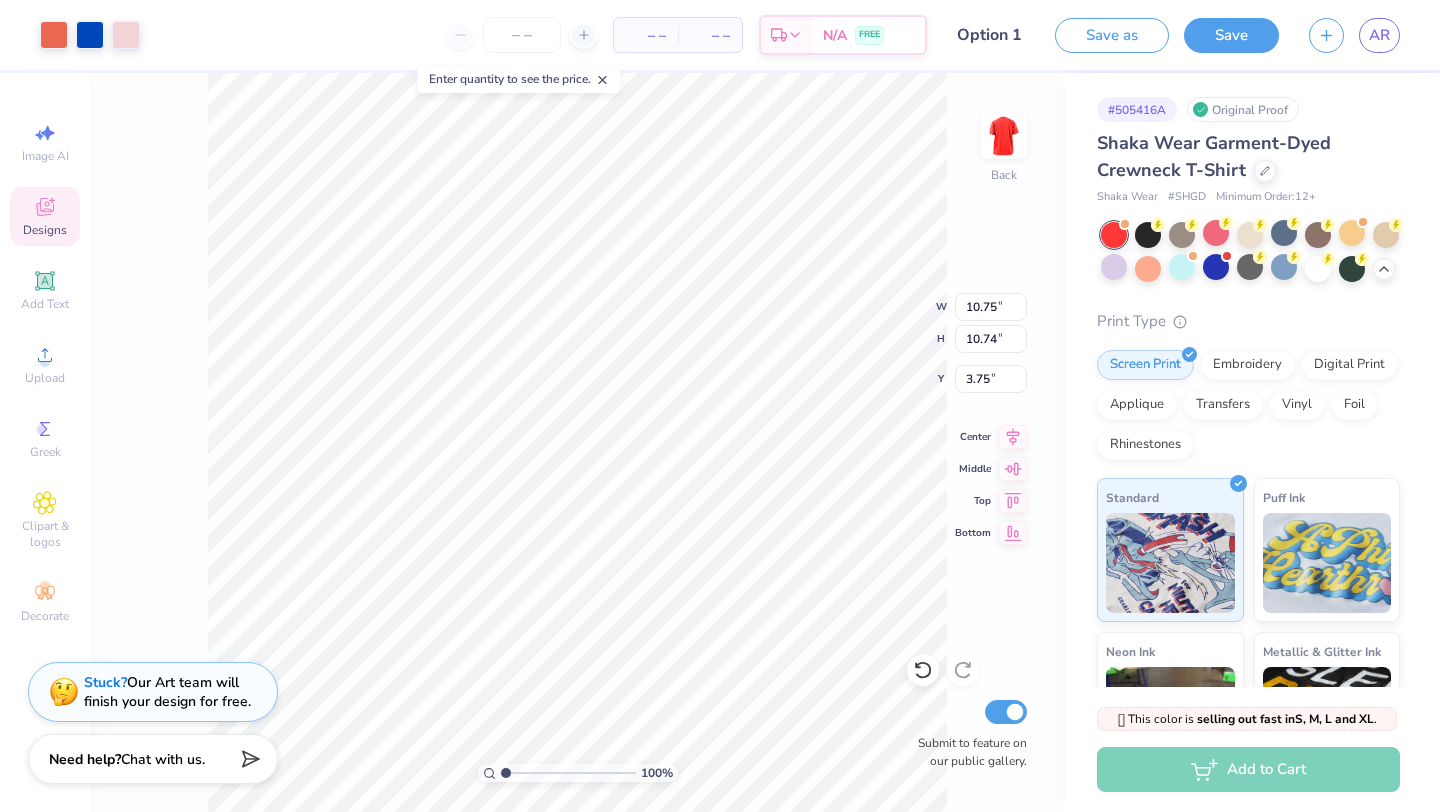 type on "10.75" 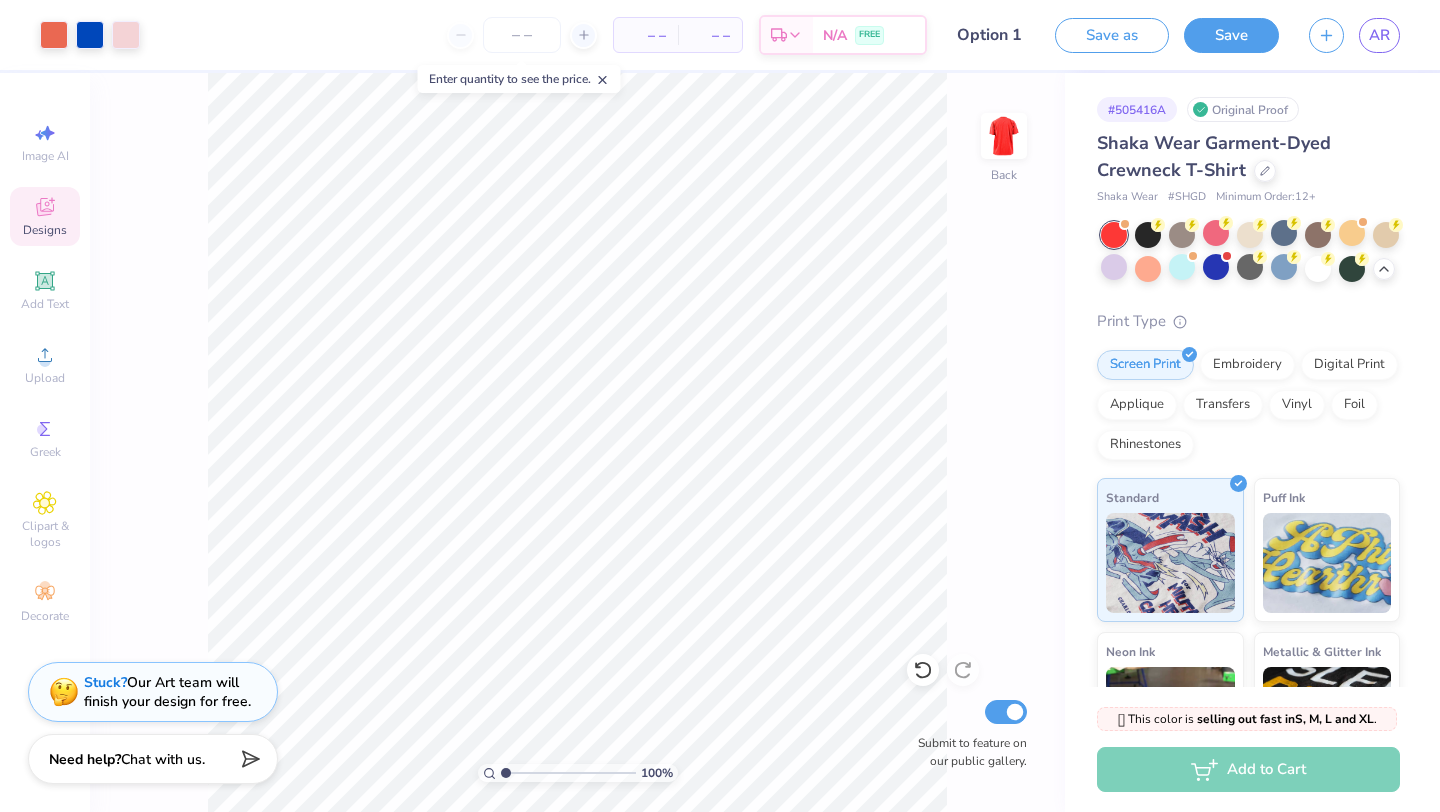 click on "Option 1" at bounding box center (991, 35) 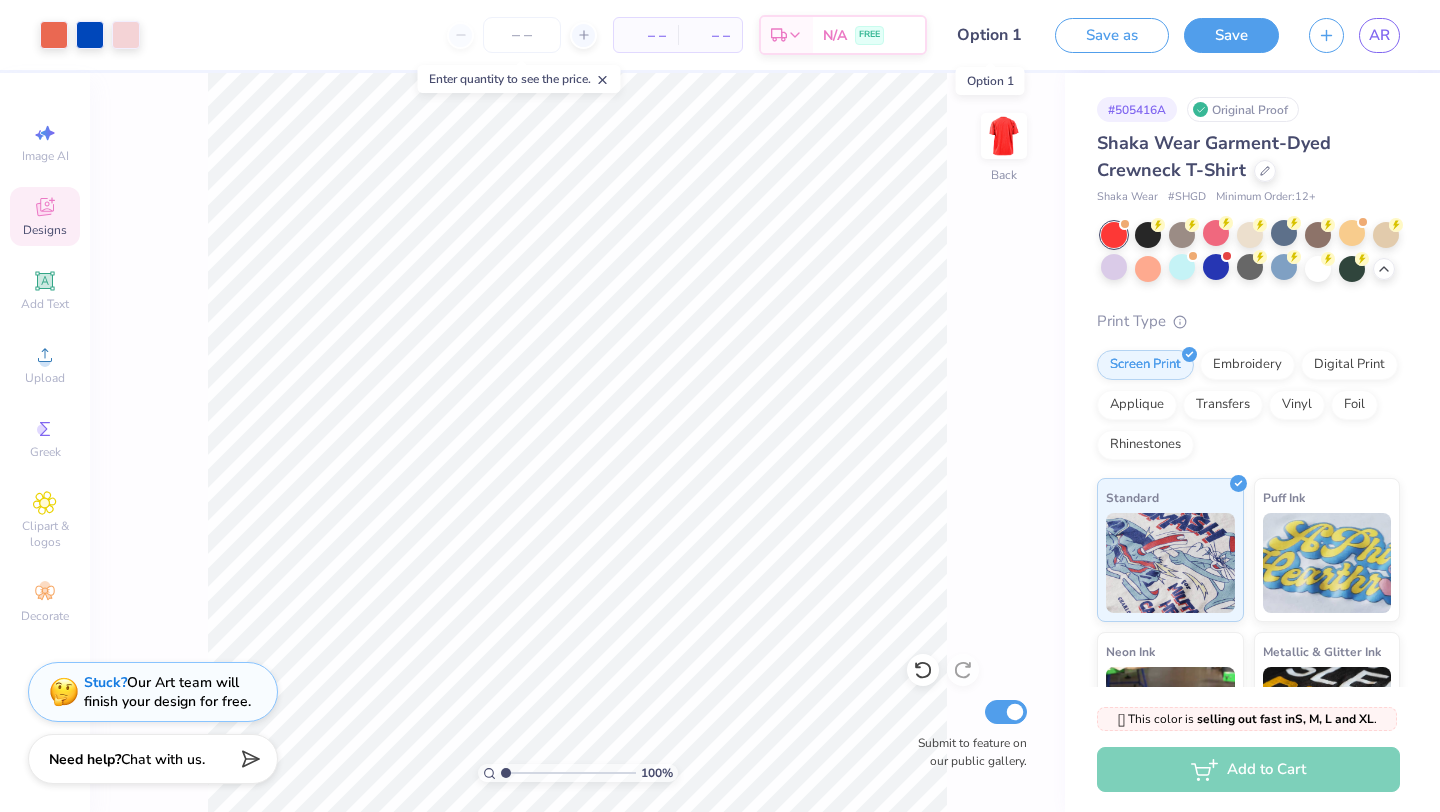 click on "Option 1" at bounding box center [991, 35] 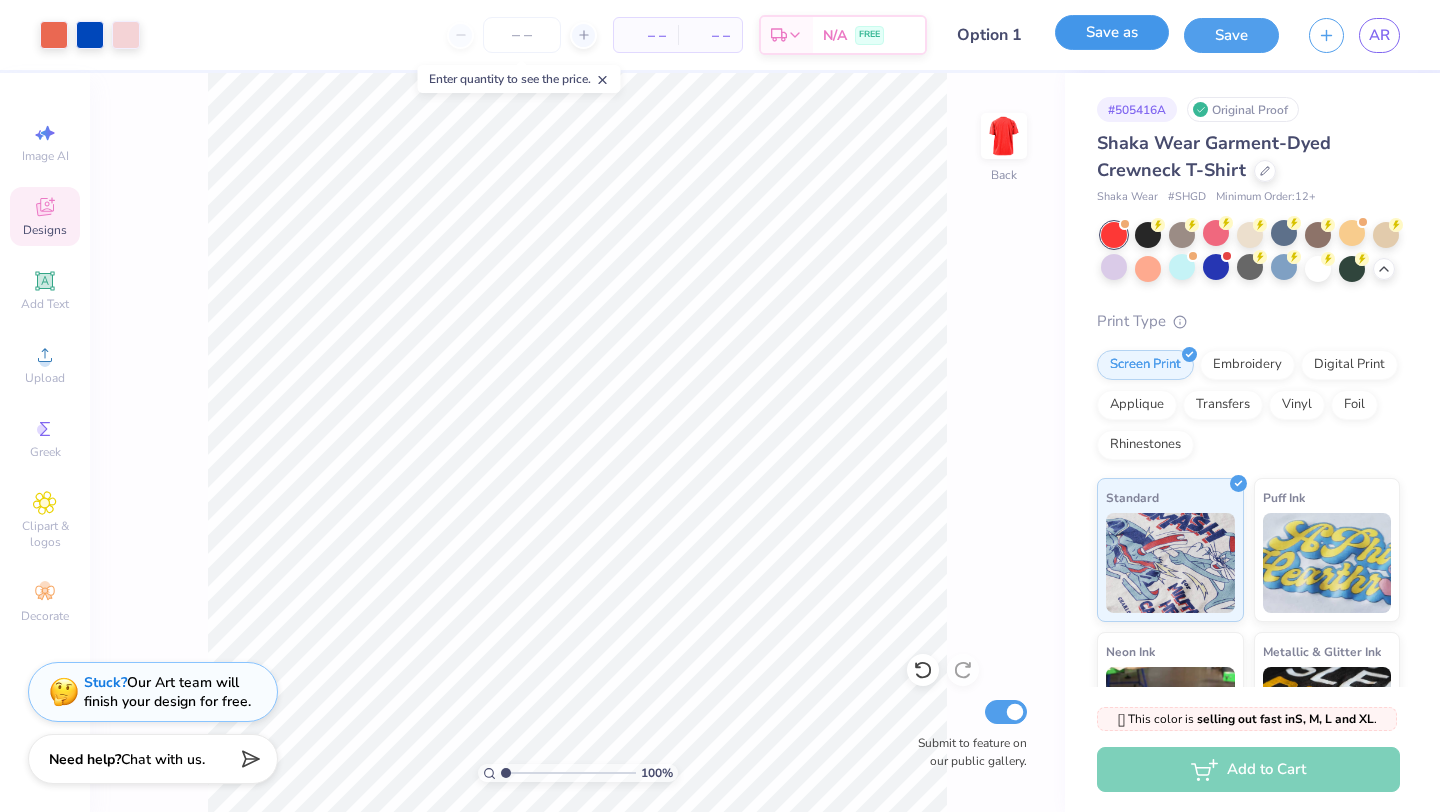 click on "Save as" at bounding box center (1112, 32) 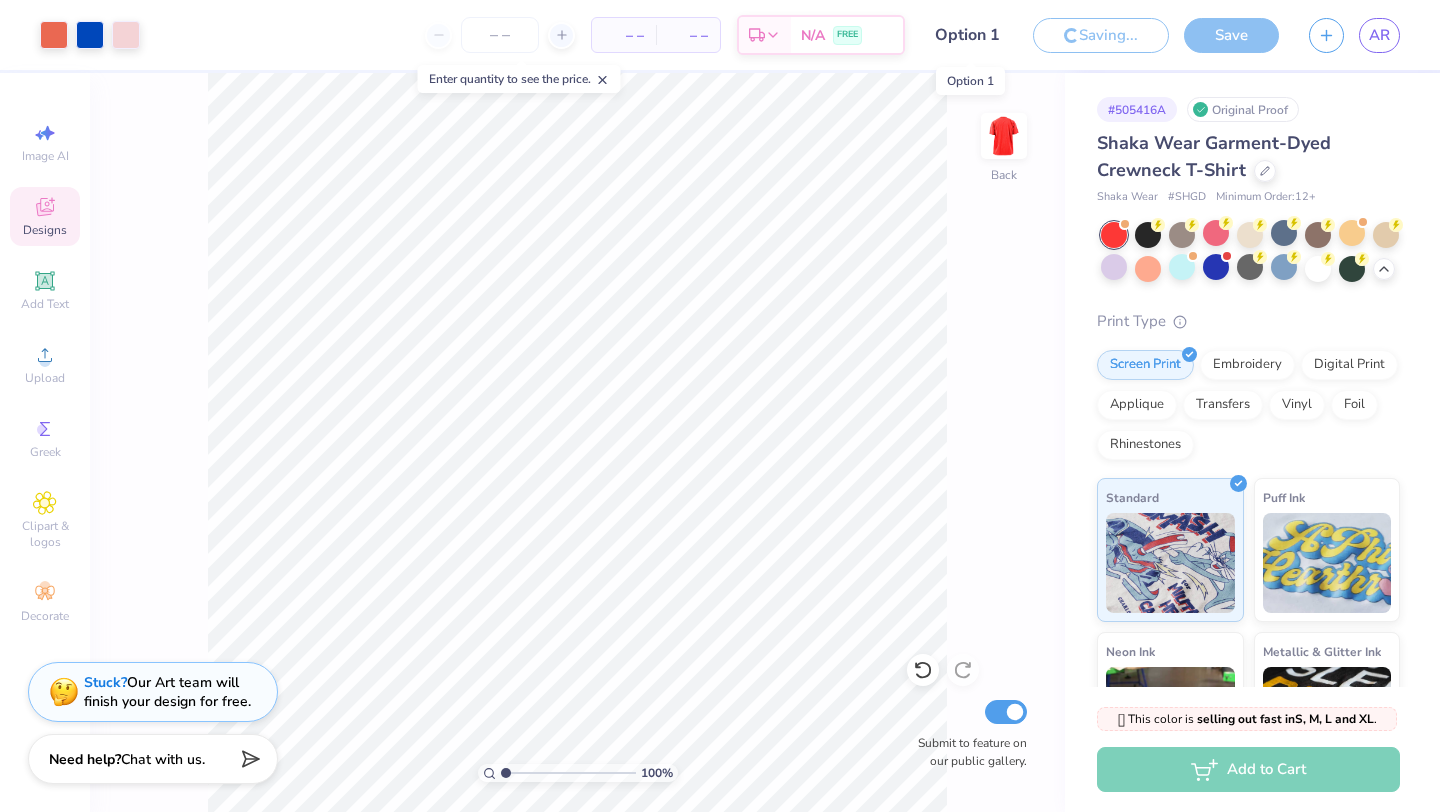 click on "Option 1" at bounding box center [969, 35] 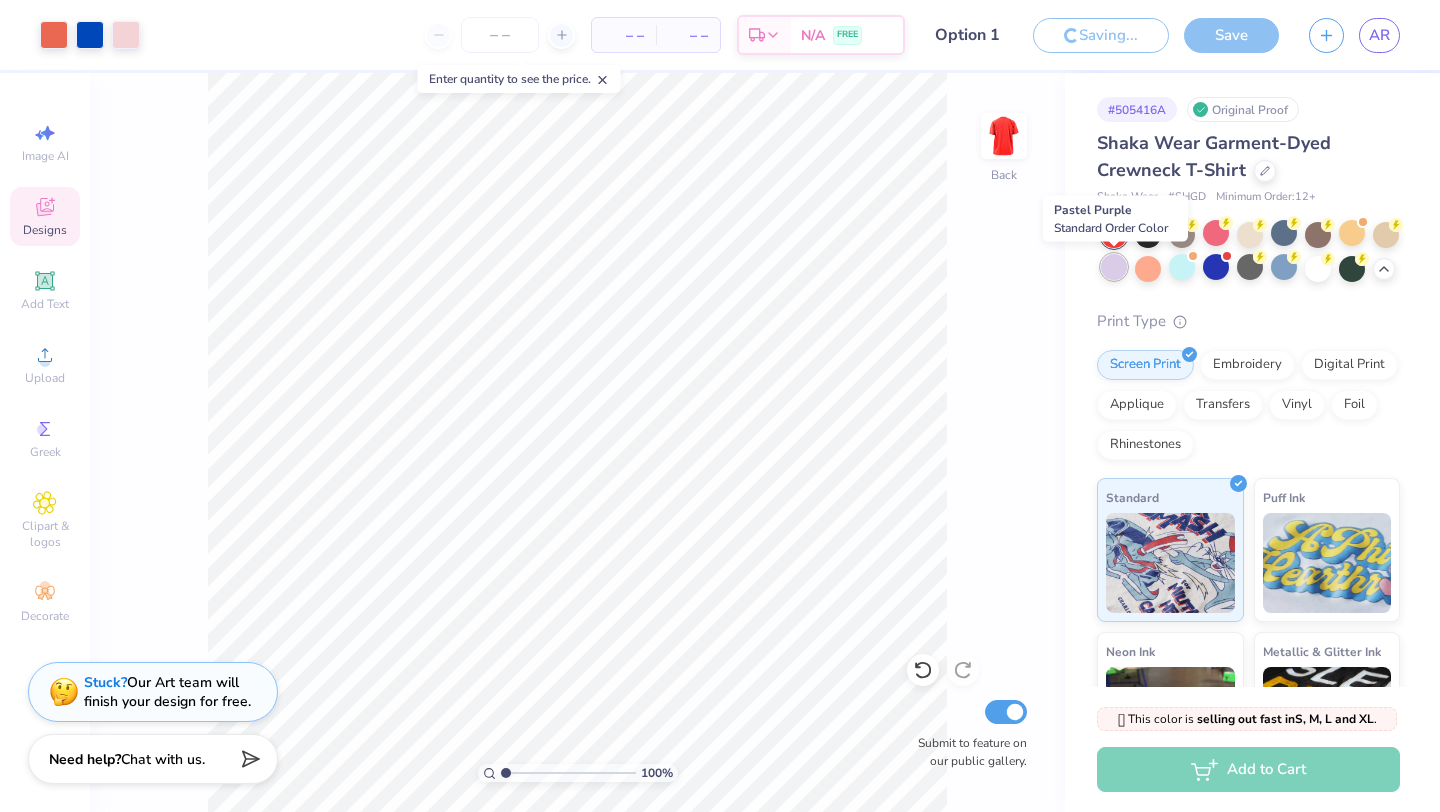click at bounding box center (1114, 267) 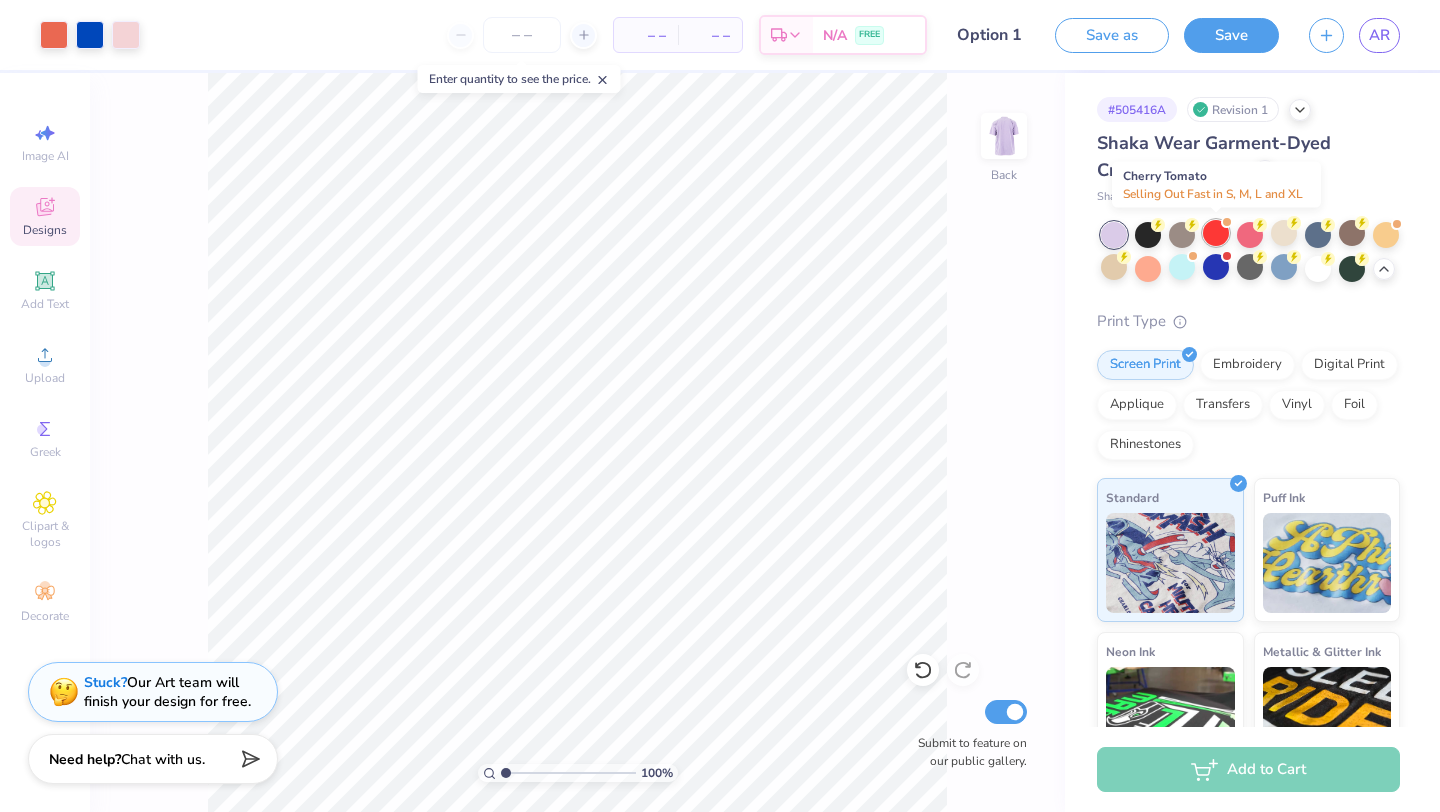 click at bounding box center (1216, 233) 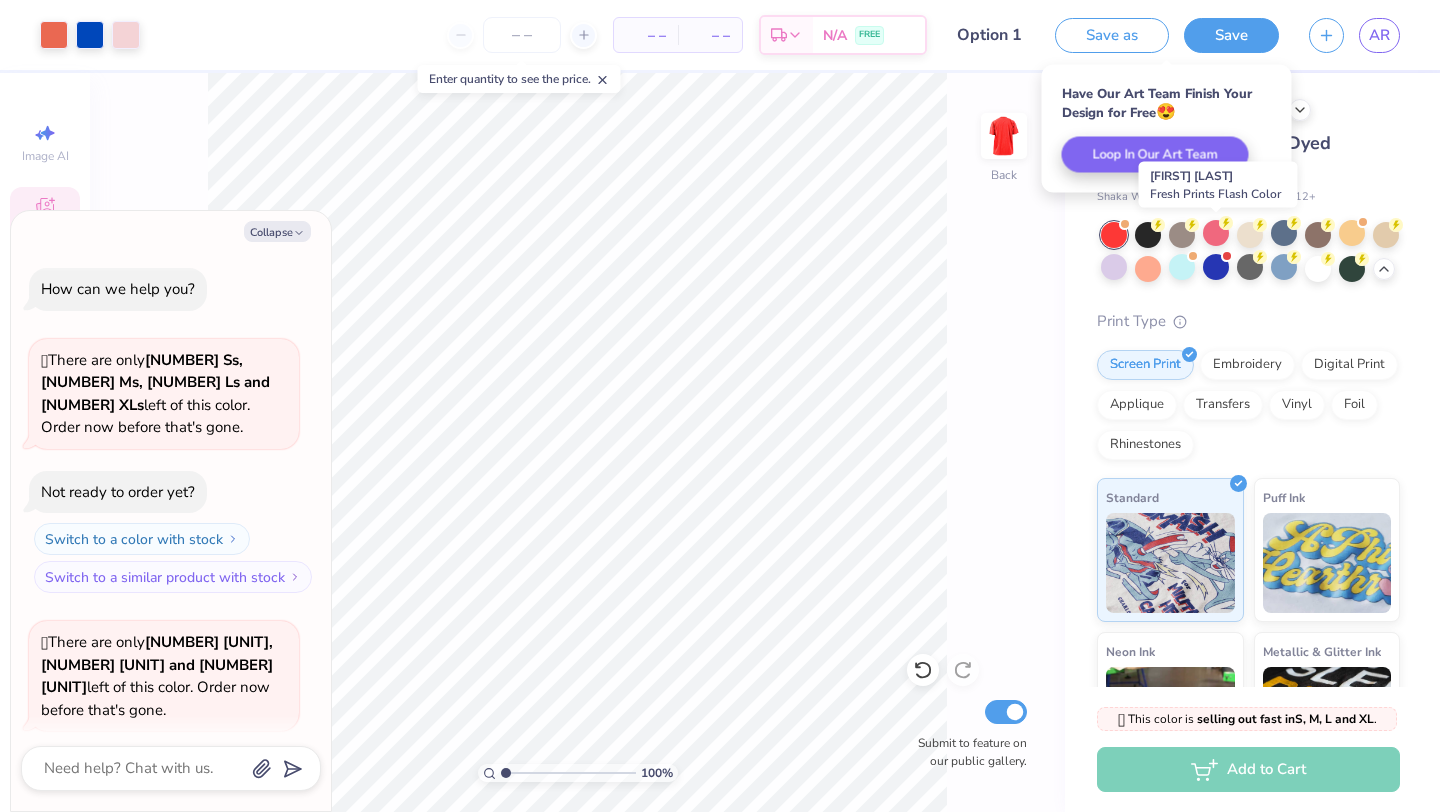 scroll, scrollTop: 2518, scrollLeft: 0, axis: vertical 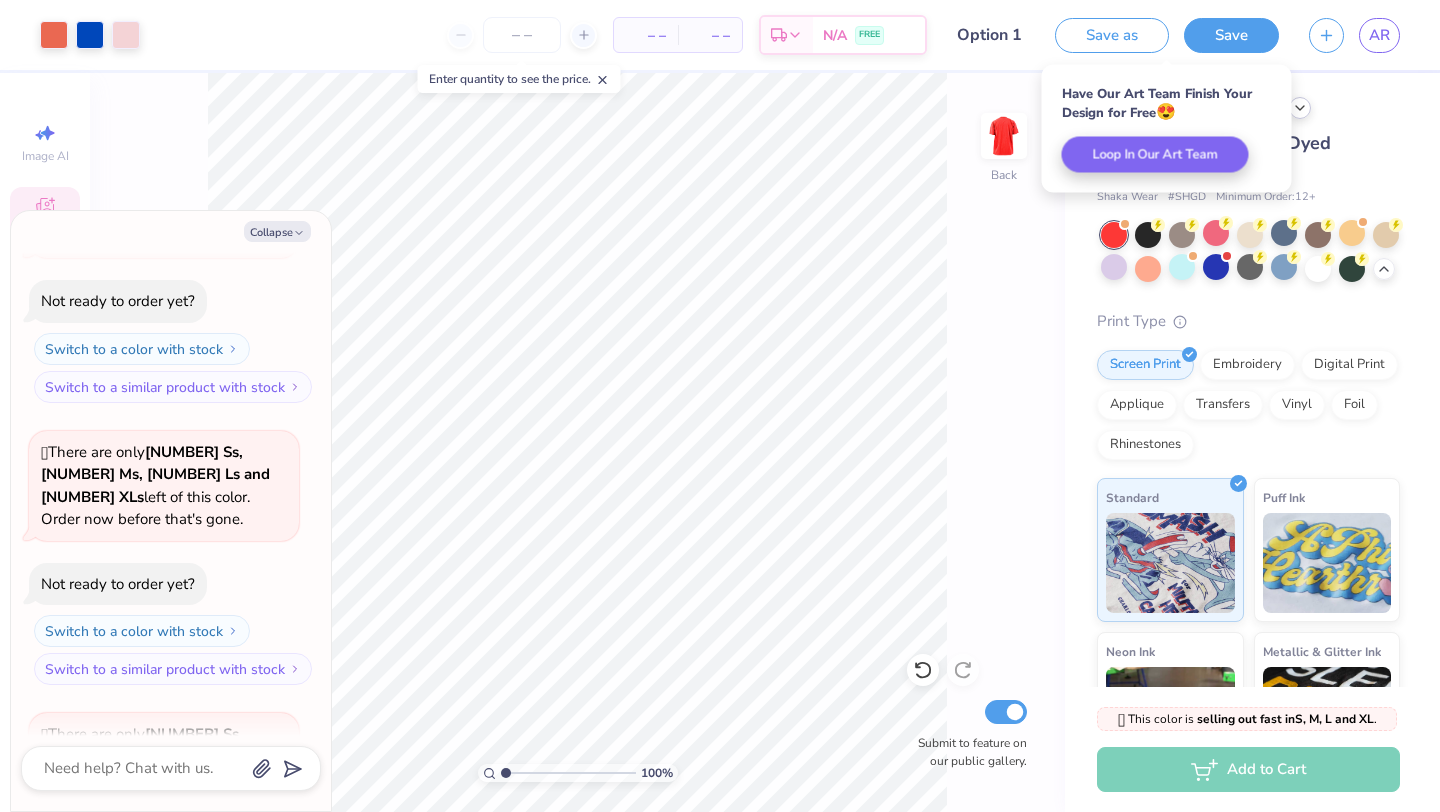 click 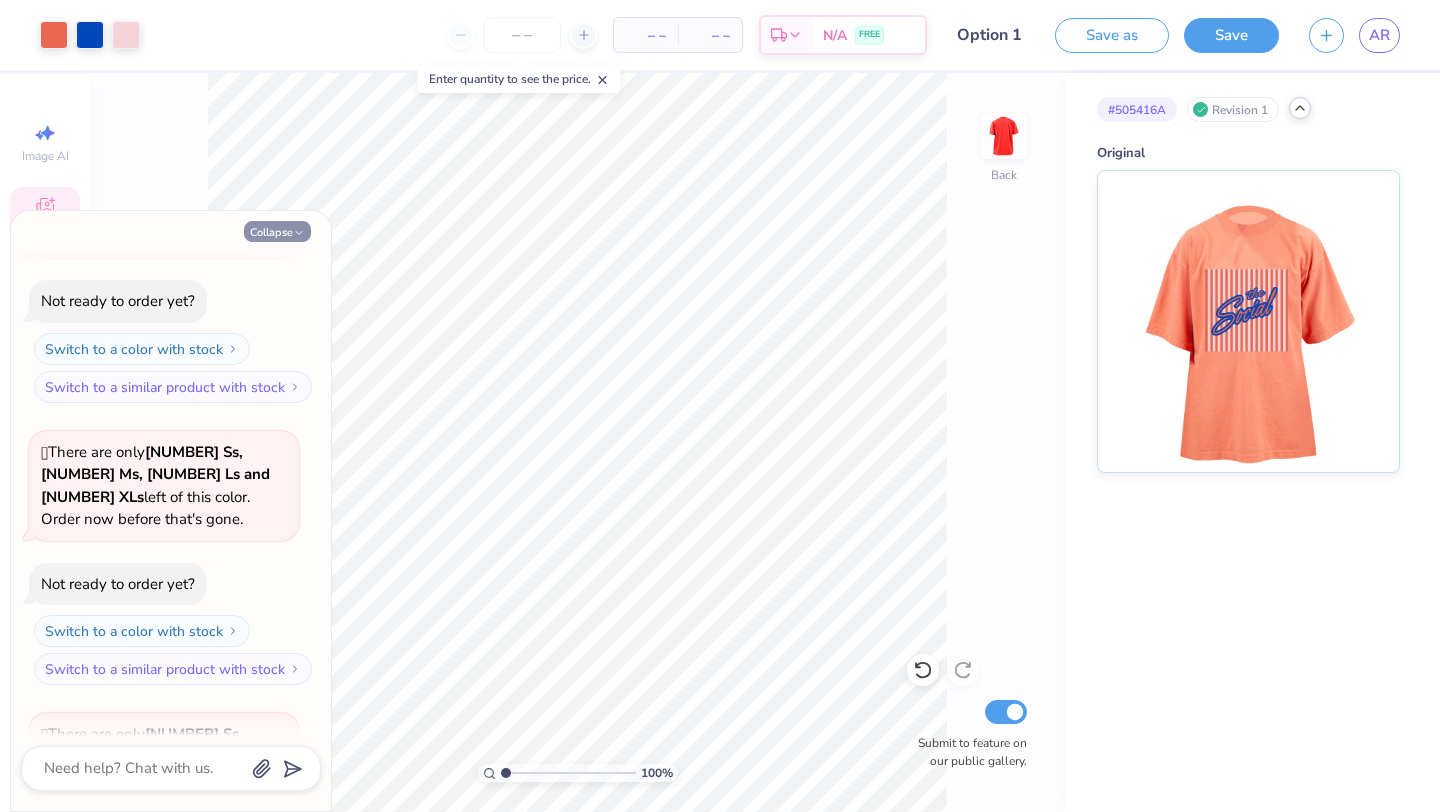 click on "Collapse" at bounding box center (277, 231) 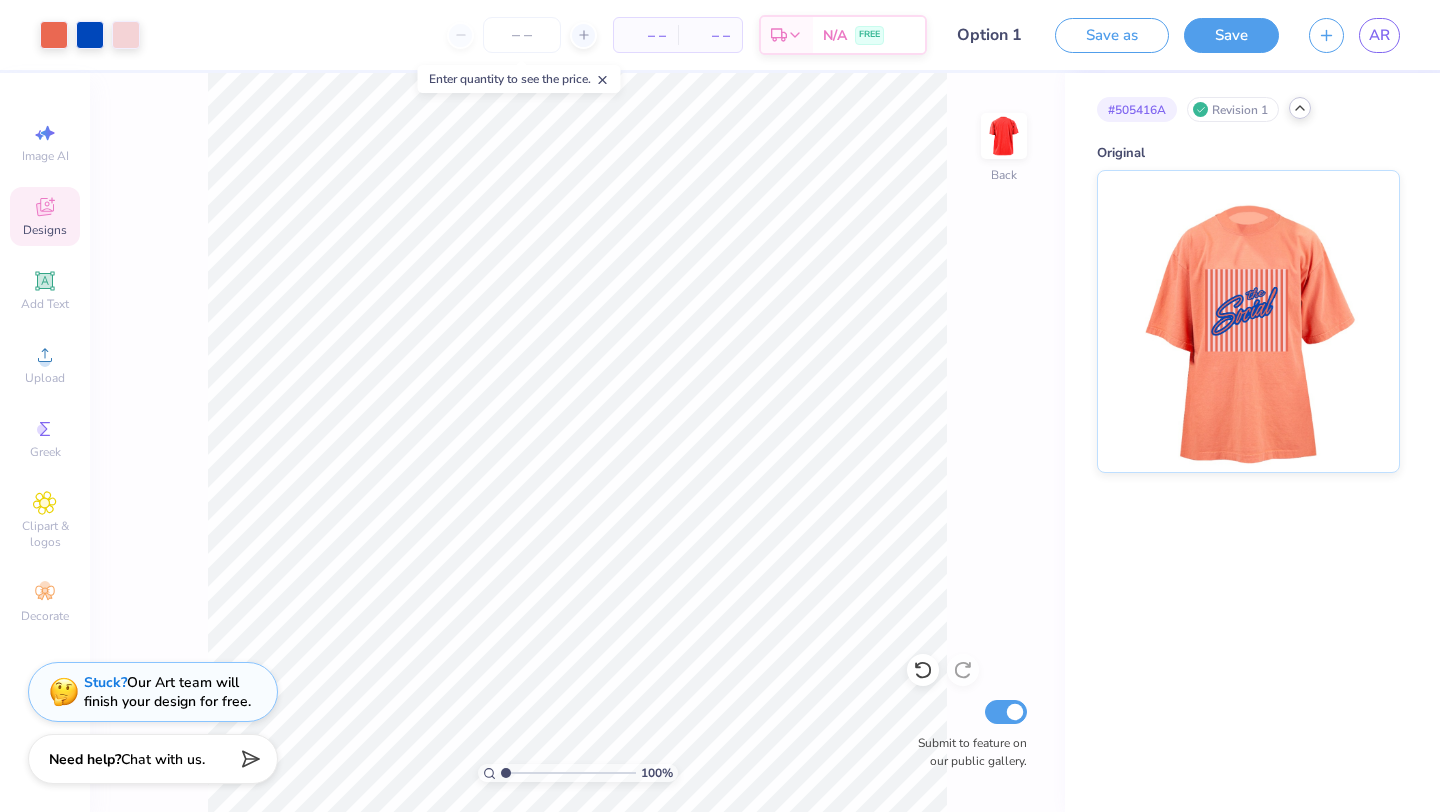click on "Option 1" at bounding box center (991, 35) 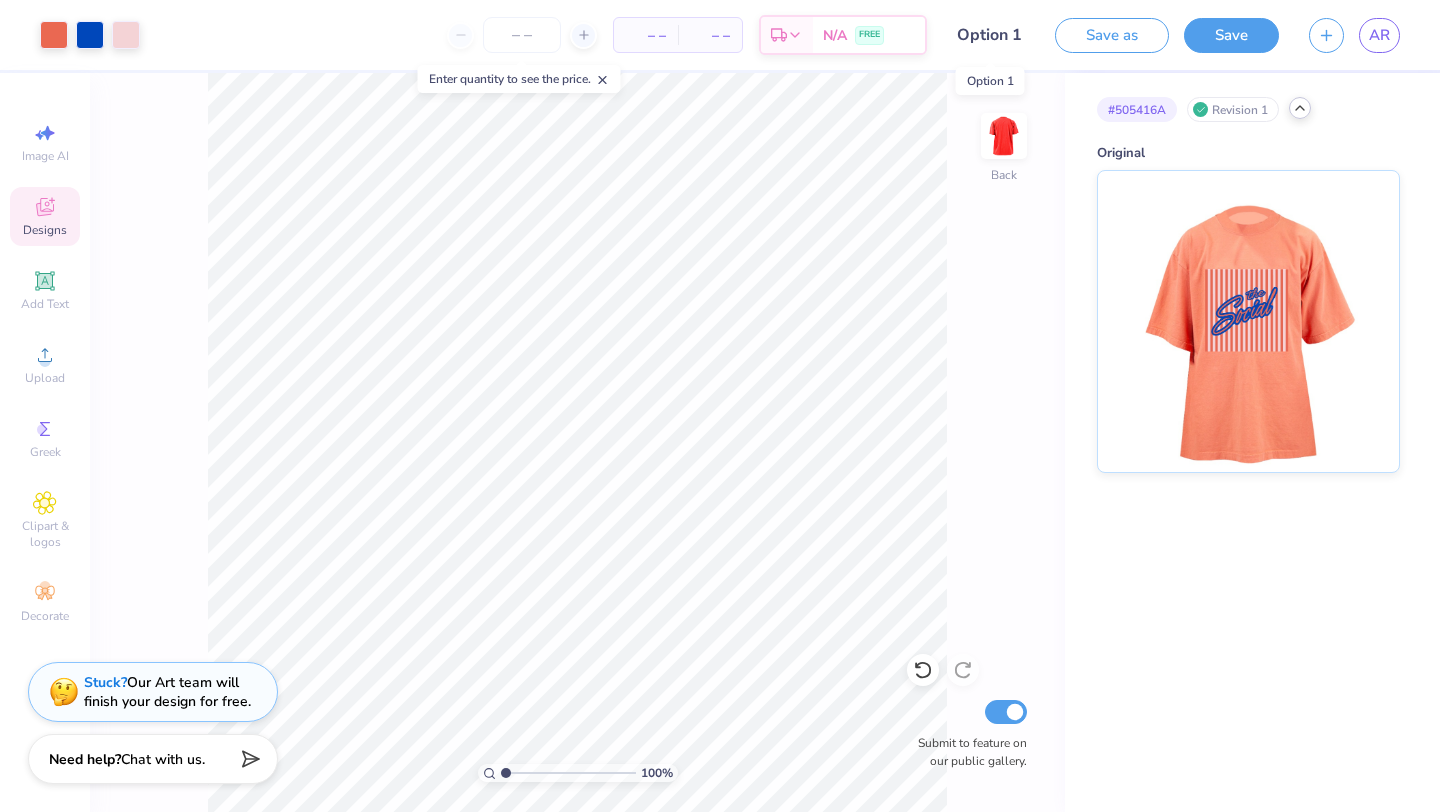 click on "Option 1" at bounding box center [991, 35] 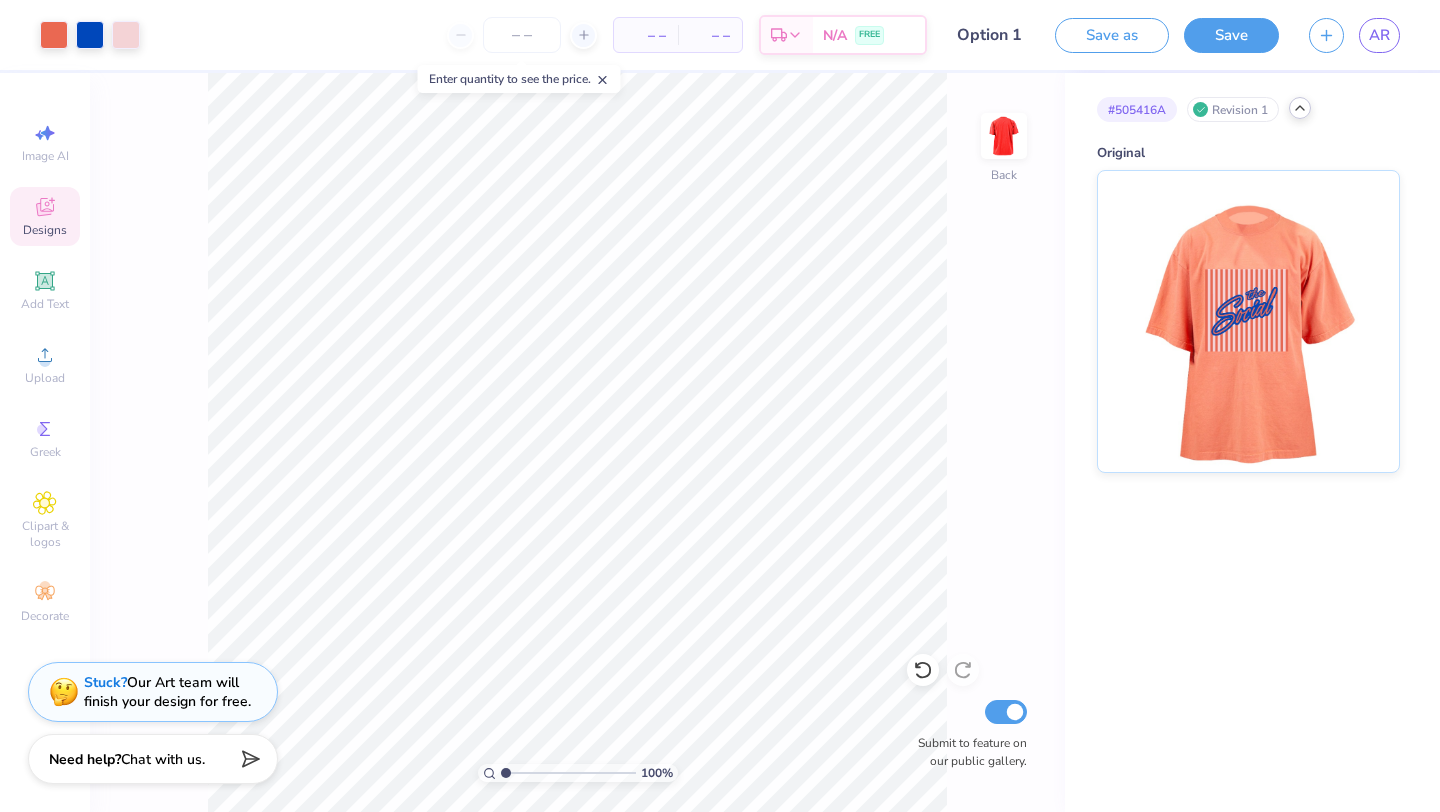 click on "100  % Back Submit to feature on our public gallery." at bounding box center [577, 442] 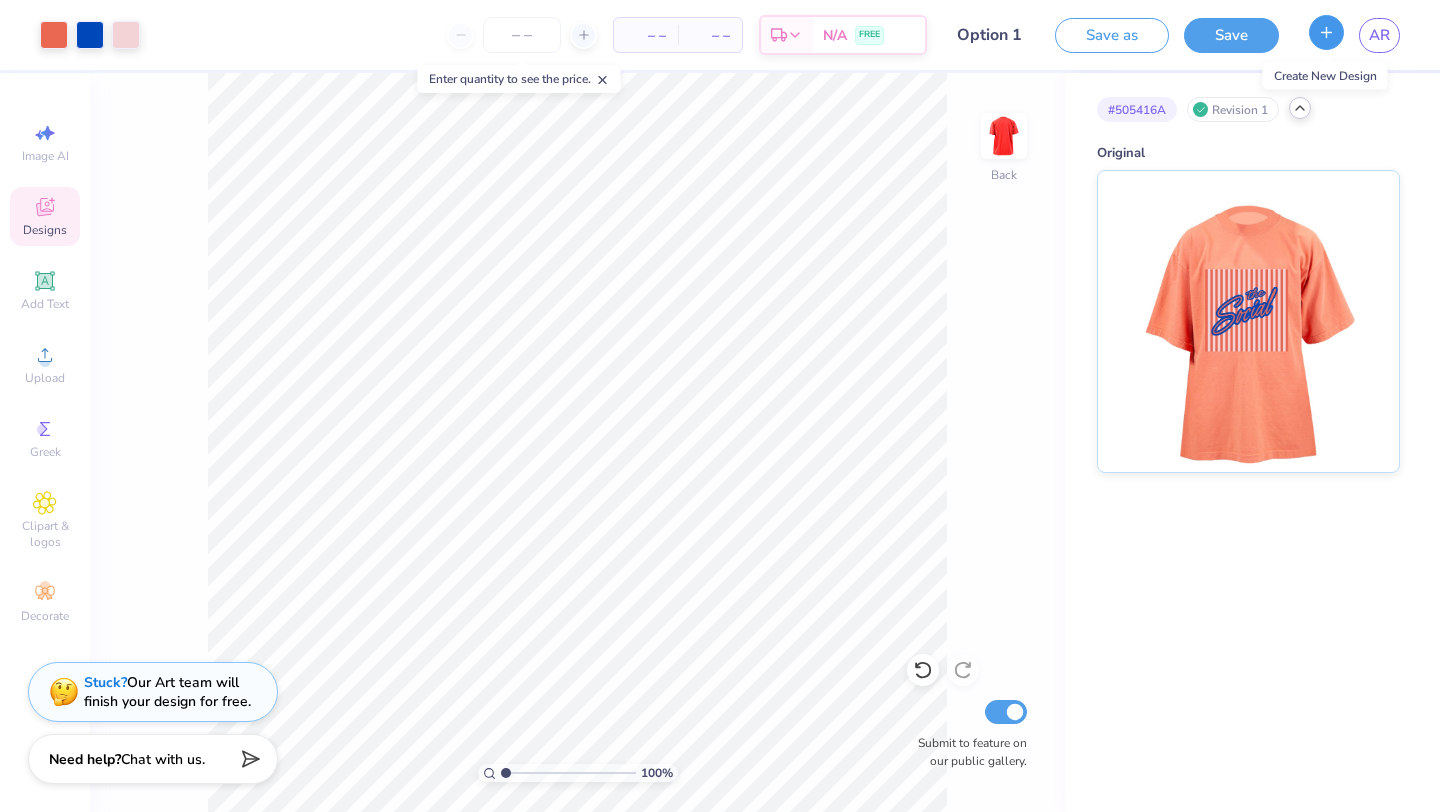 click 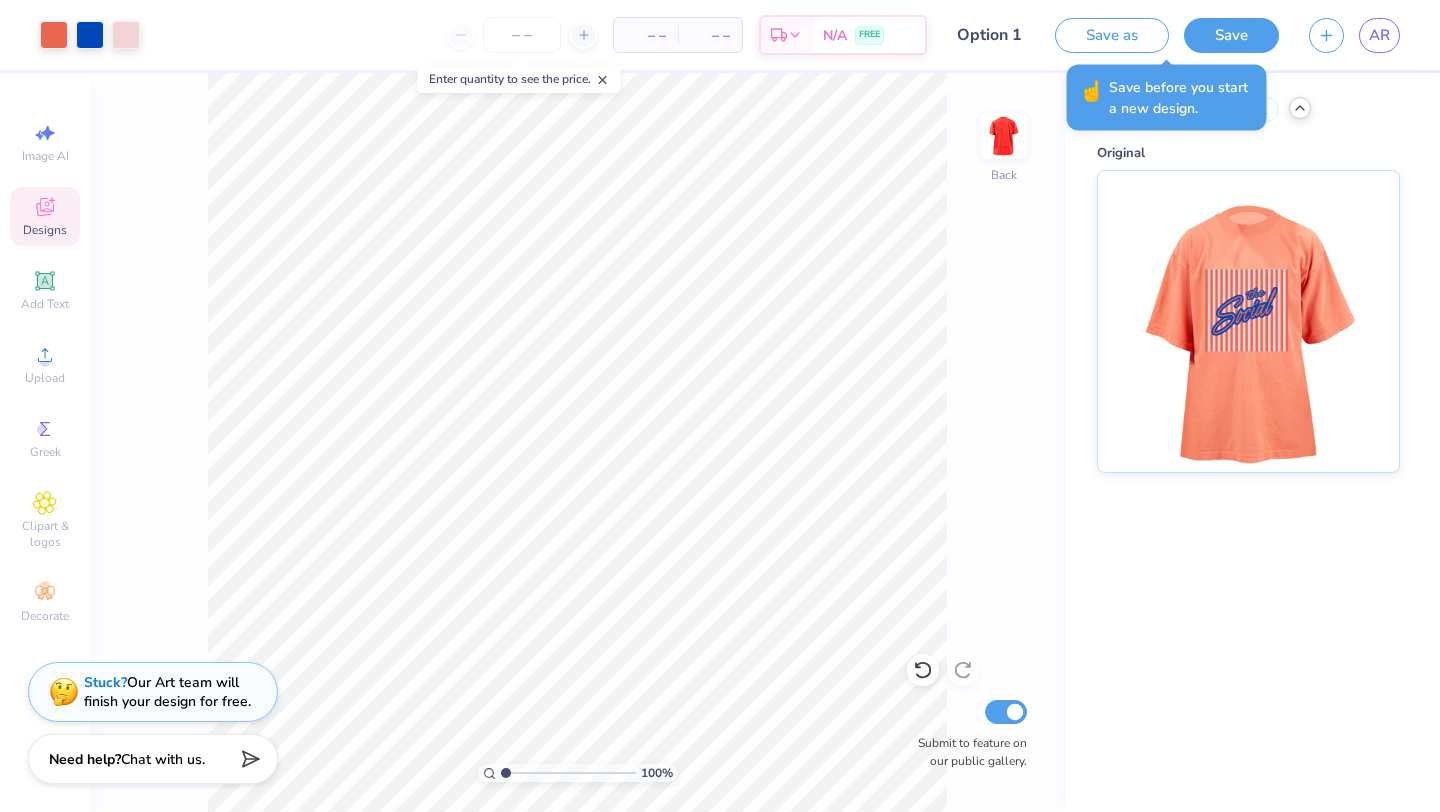 click on "☝️ Save before you start a new design." at bounding box center [1167, 98] 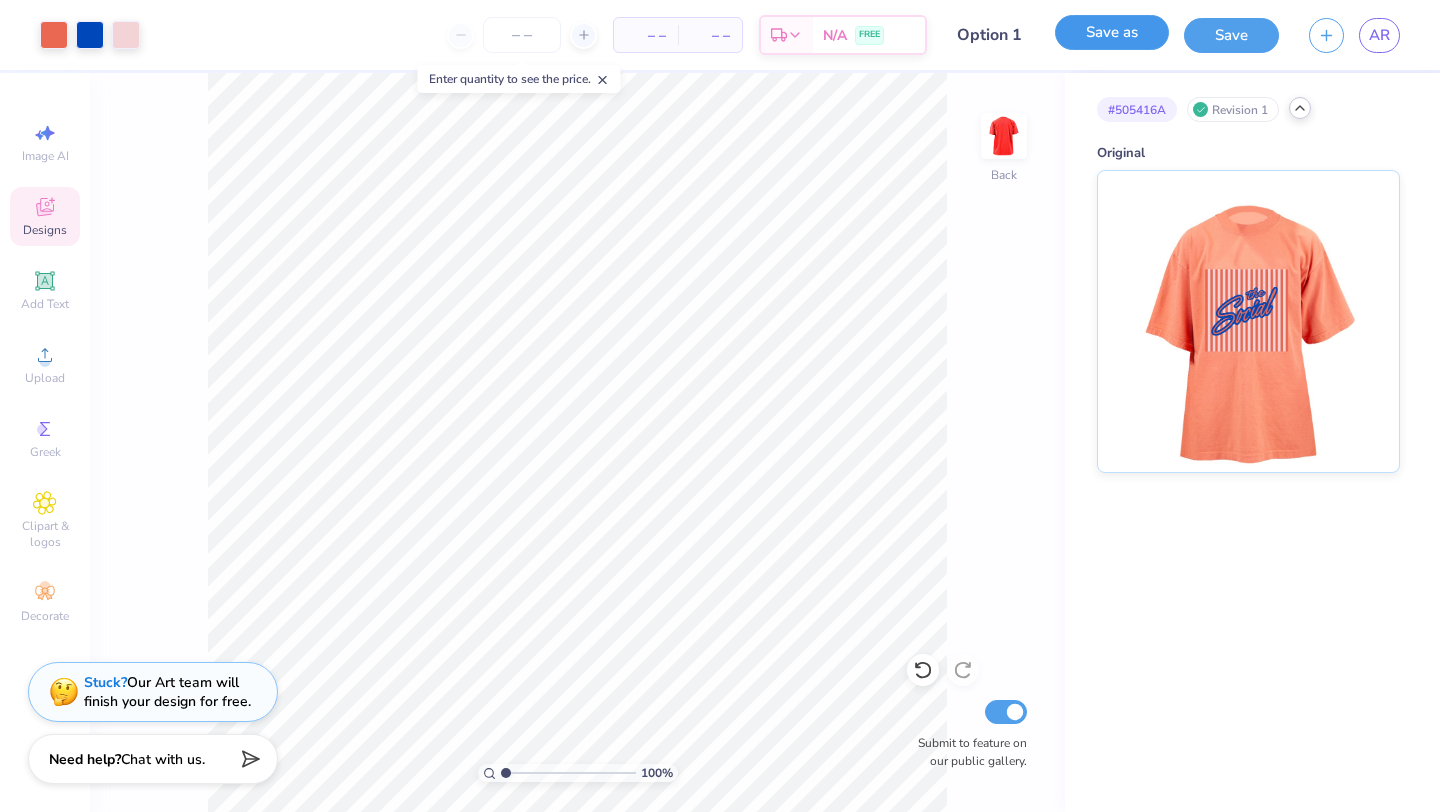 click on "Save as" at bounding box center [1112, 32] 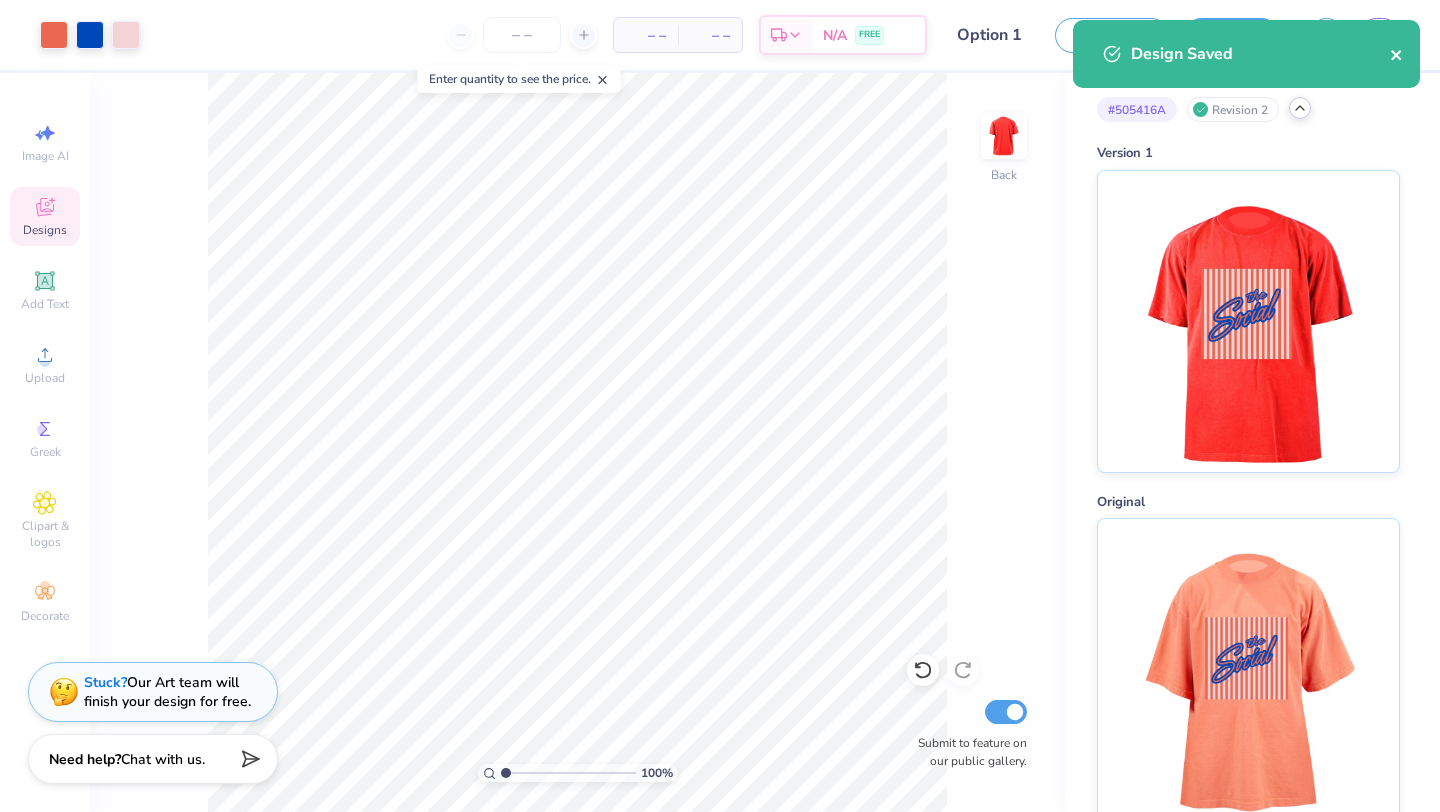 click 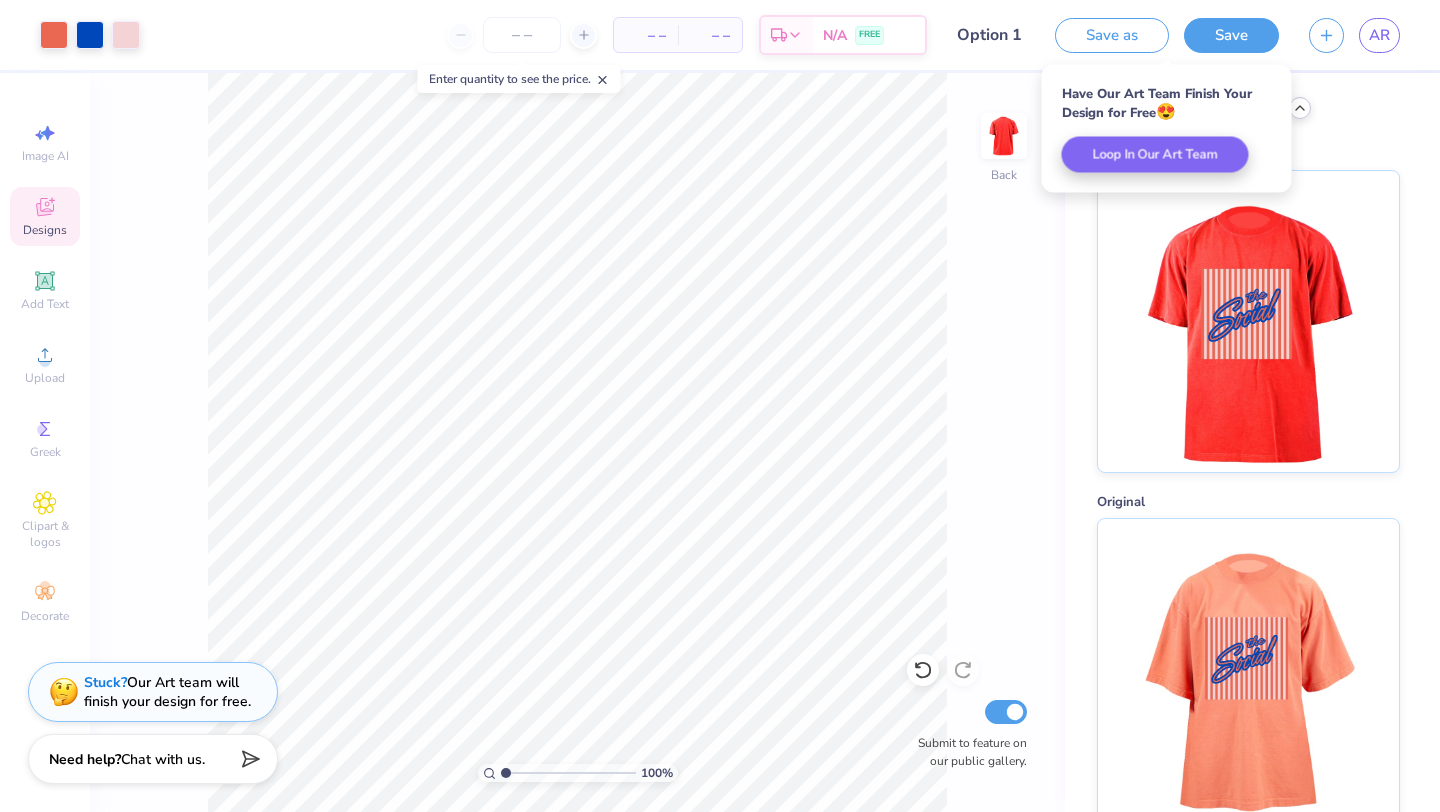 click on "100  % Back Submit to feature on our public gallery." at bounding box center [577, 442] 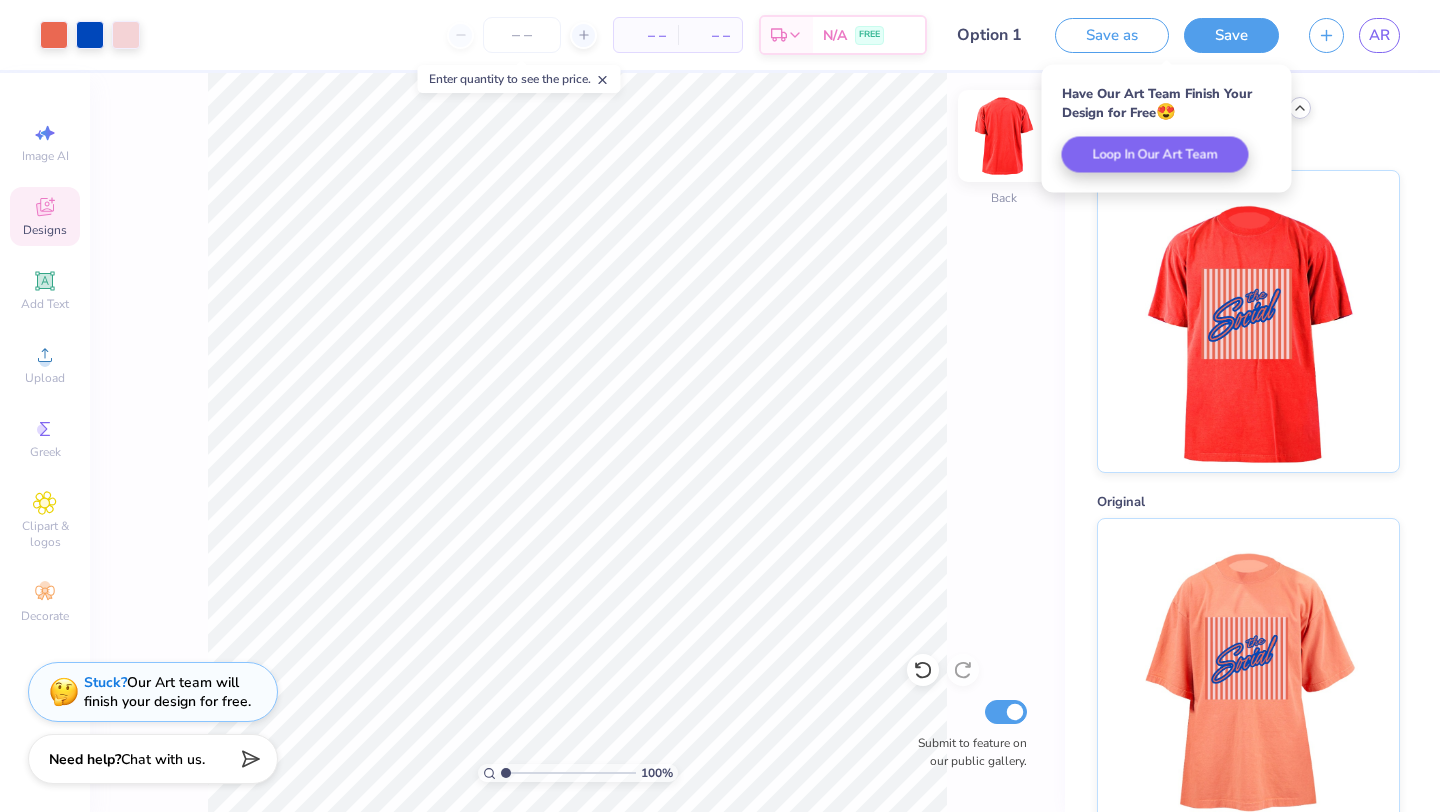 click at bounding box center [1004, 136] 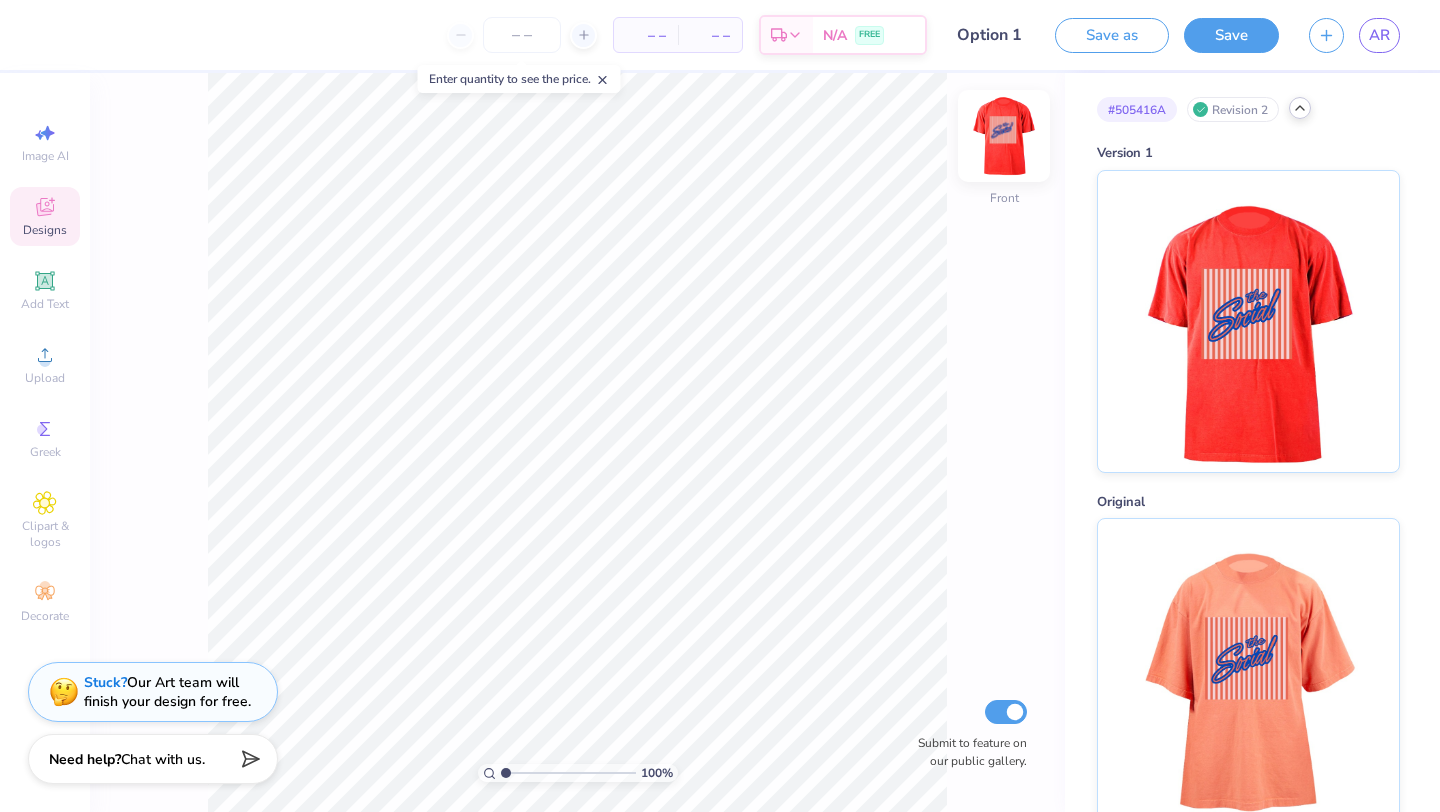 click at bounding box center (1004, 136) 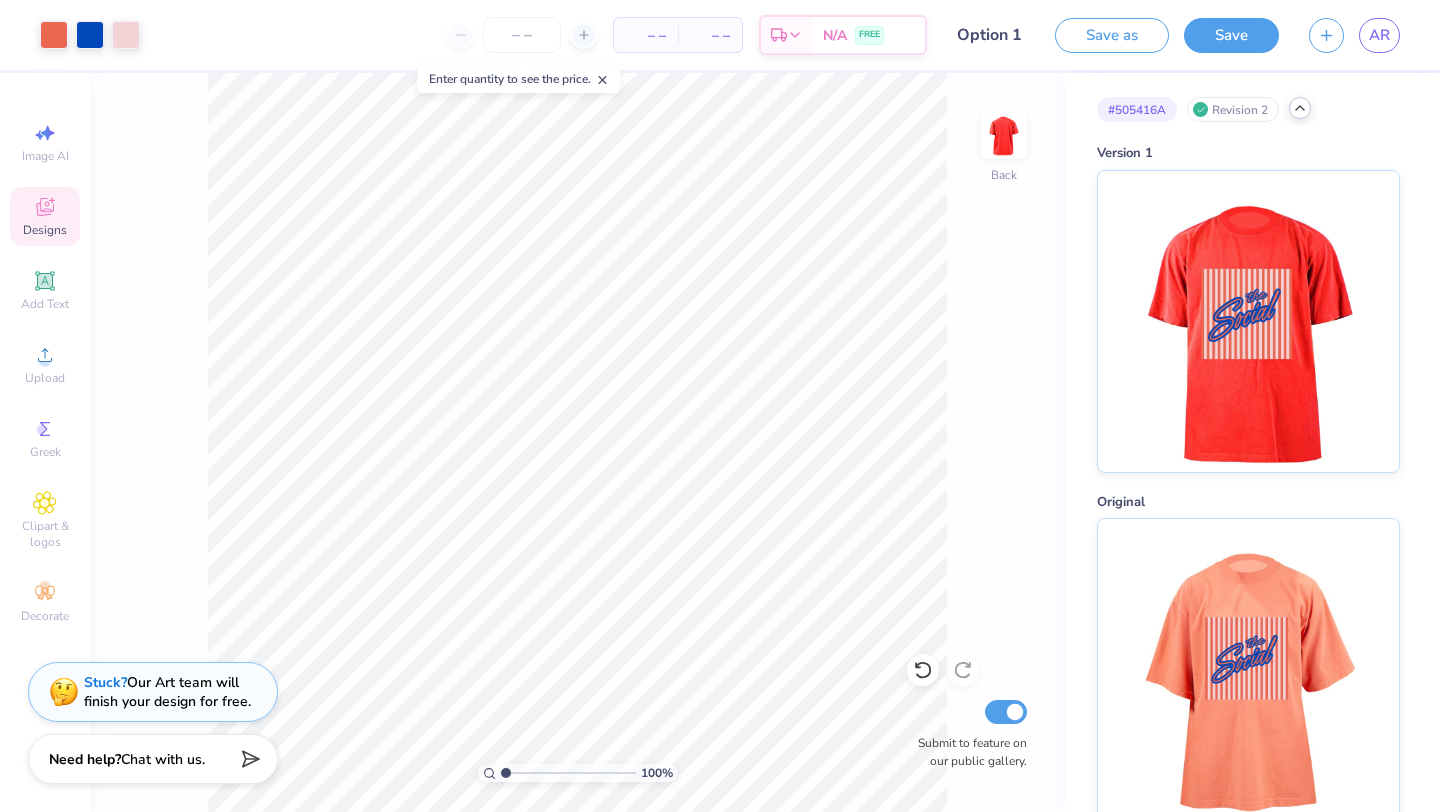 click 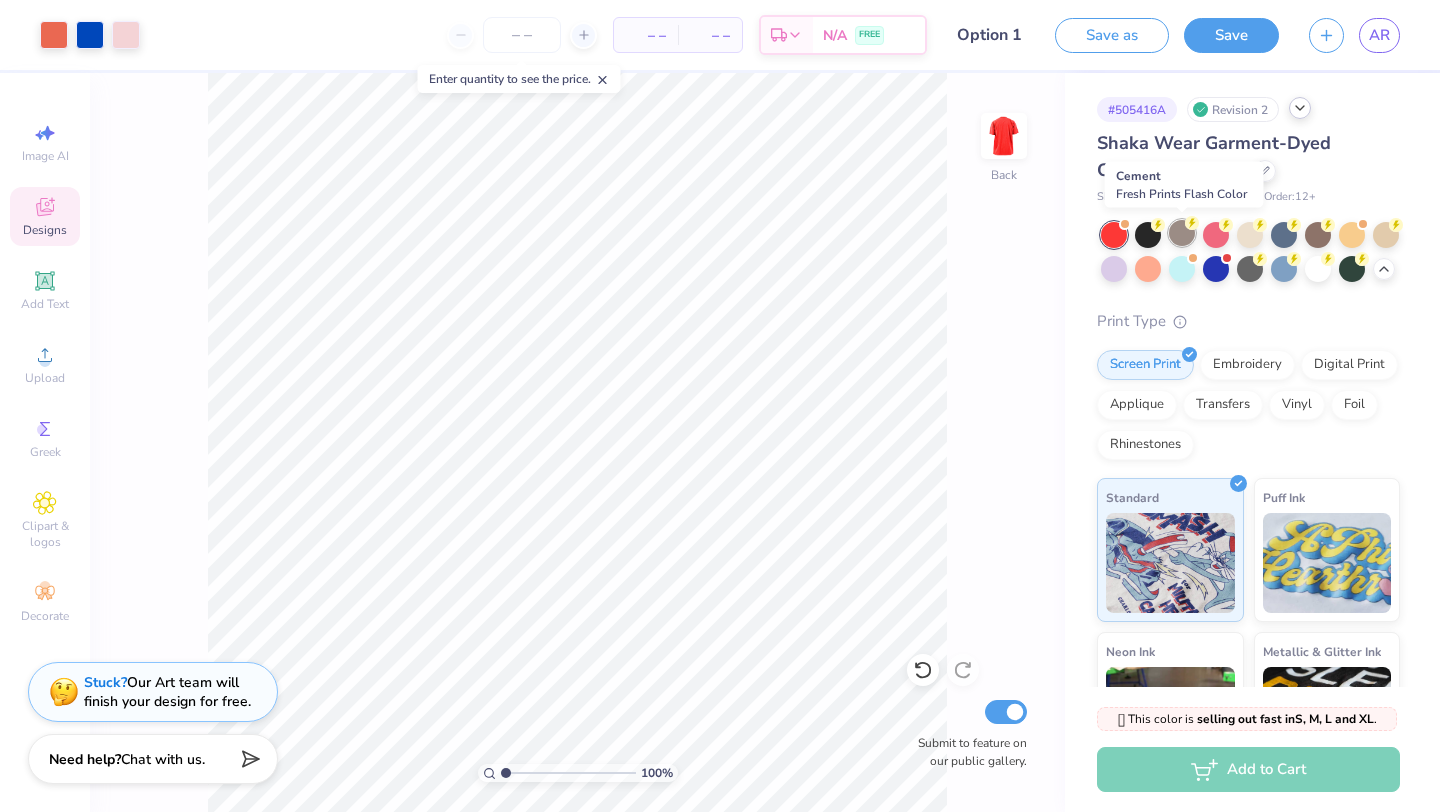 click at bounding box center [1182, 233] 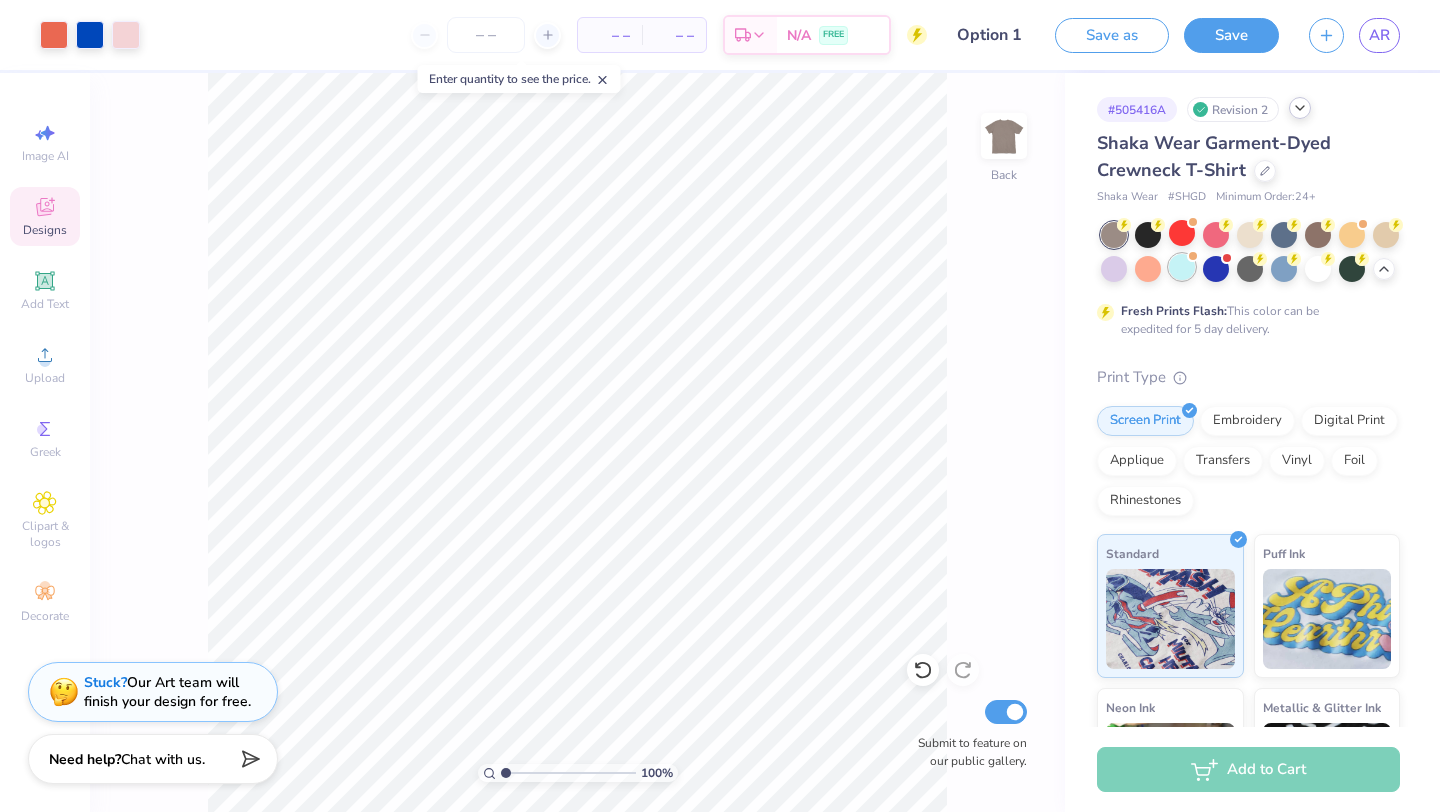 click at bounding box center (1182, 267) 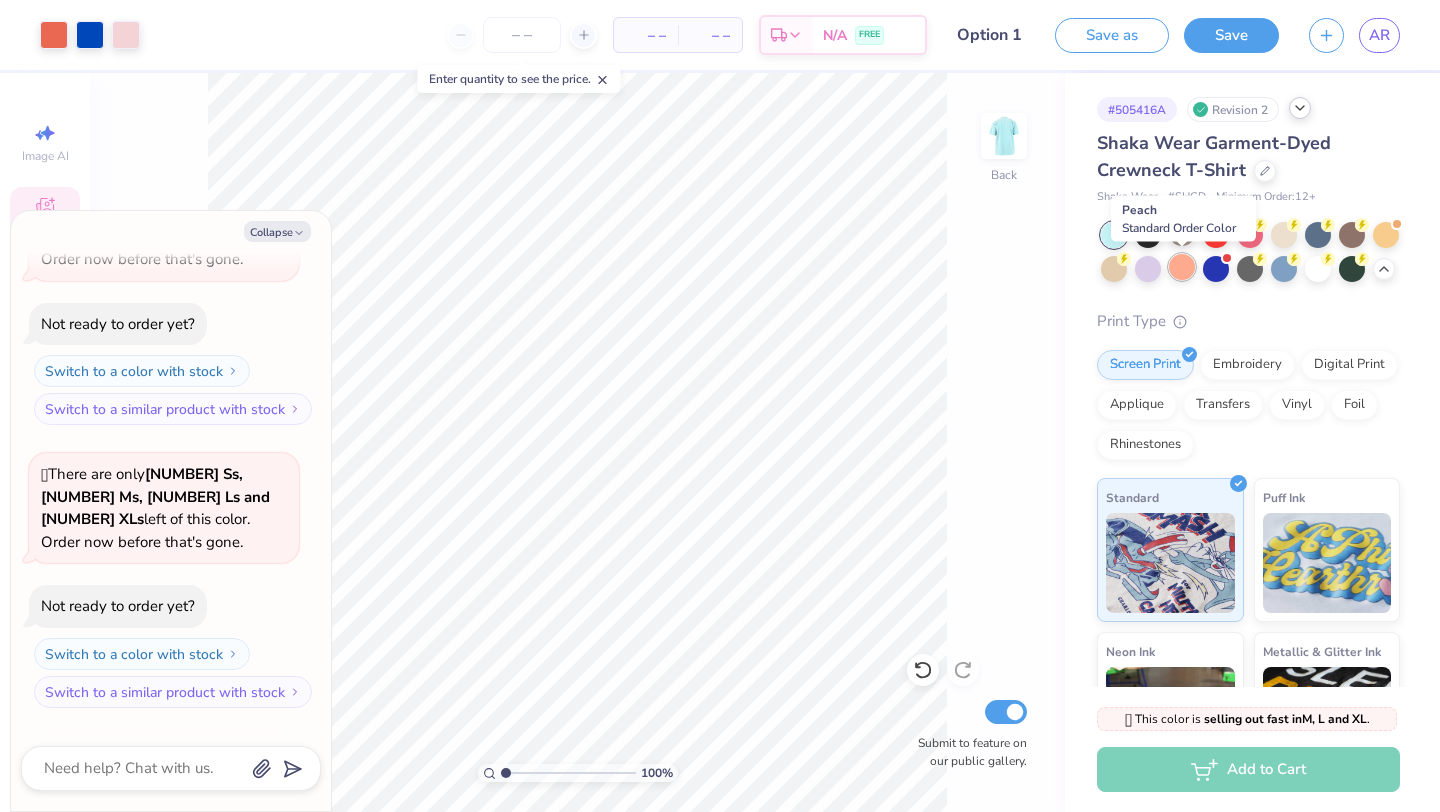 scroll, scrollTop: 2885, scrollLeft: 0, axis: vertical 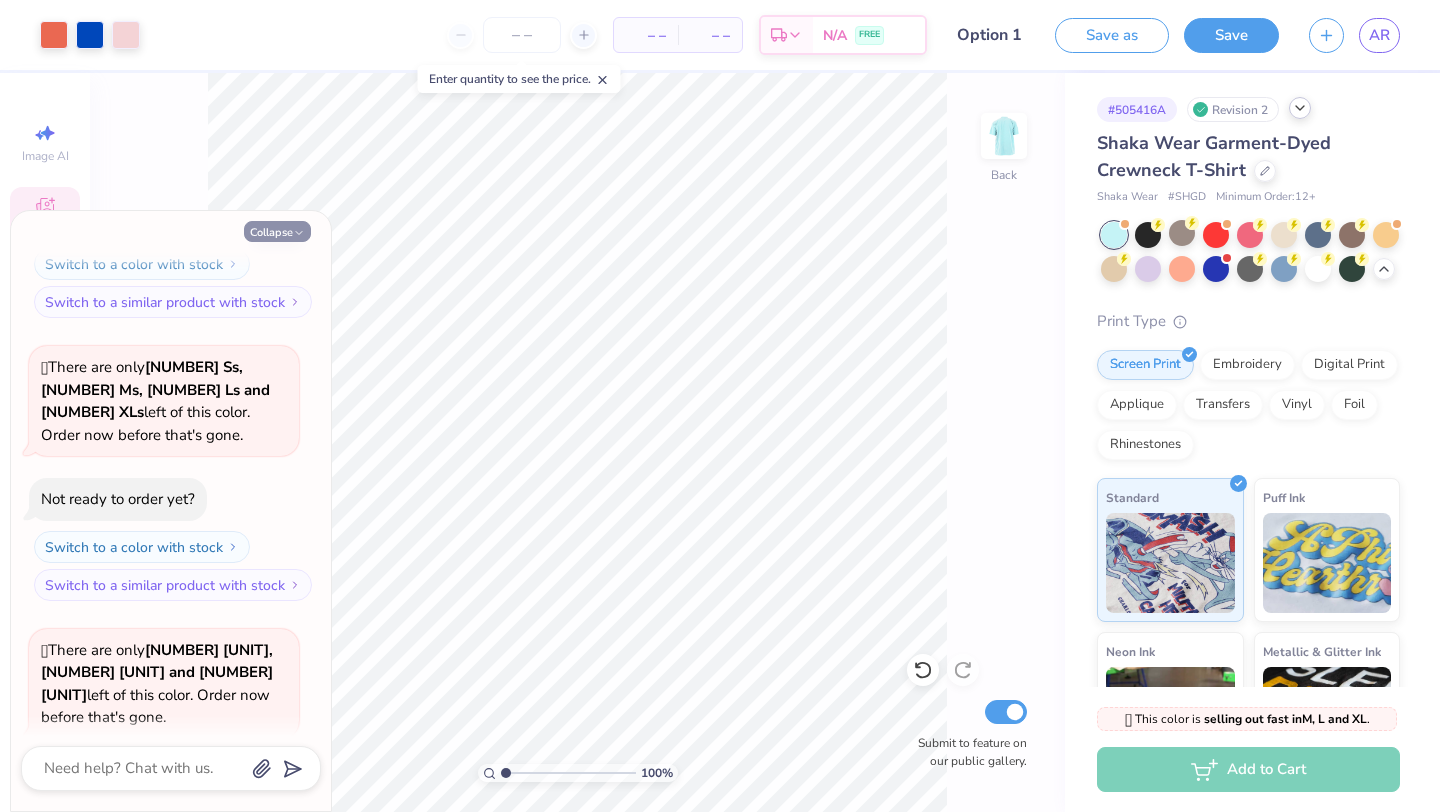 click on "Collapse" at bounding box center (277, 231) 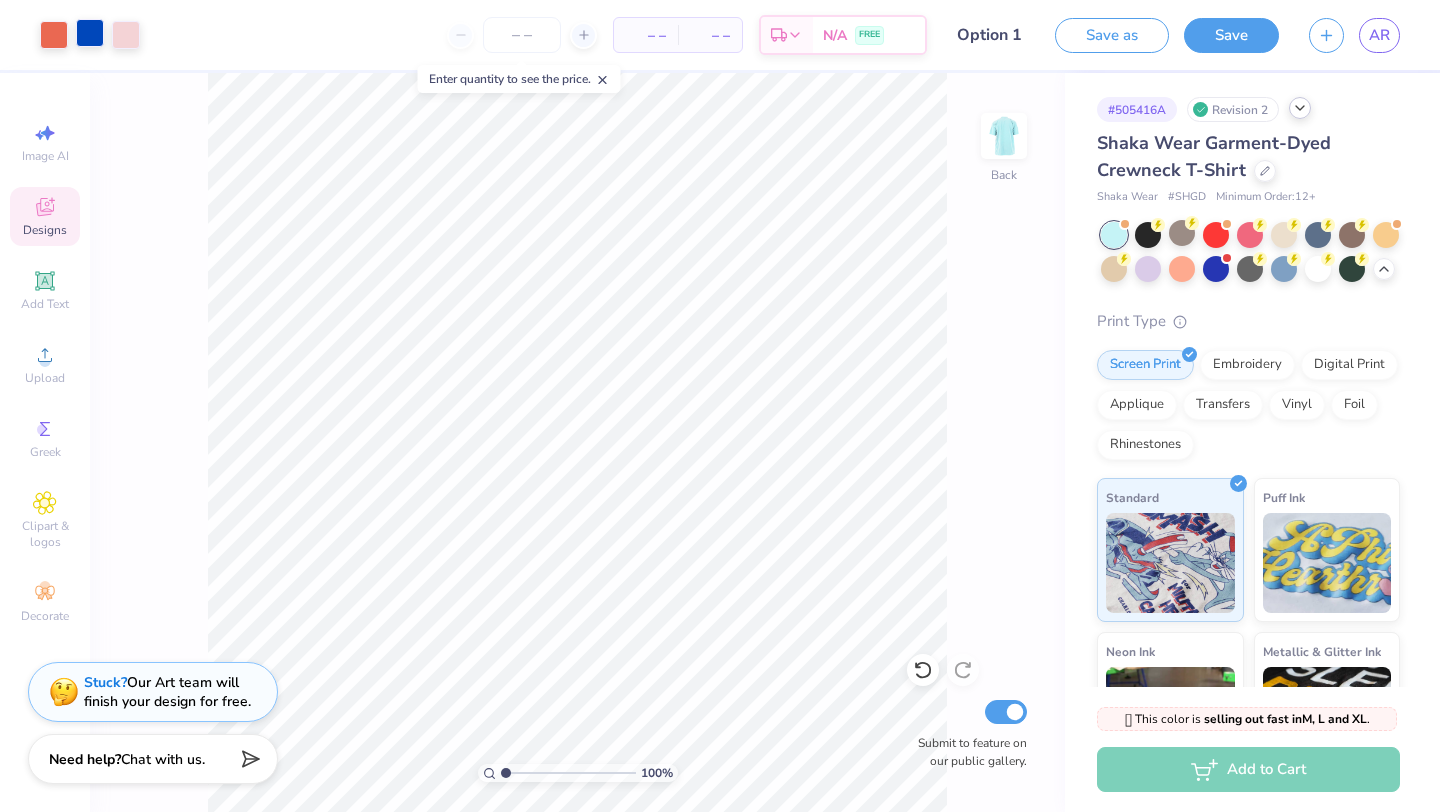click at bounding box center [90, 33] 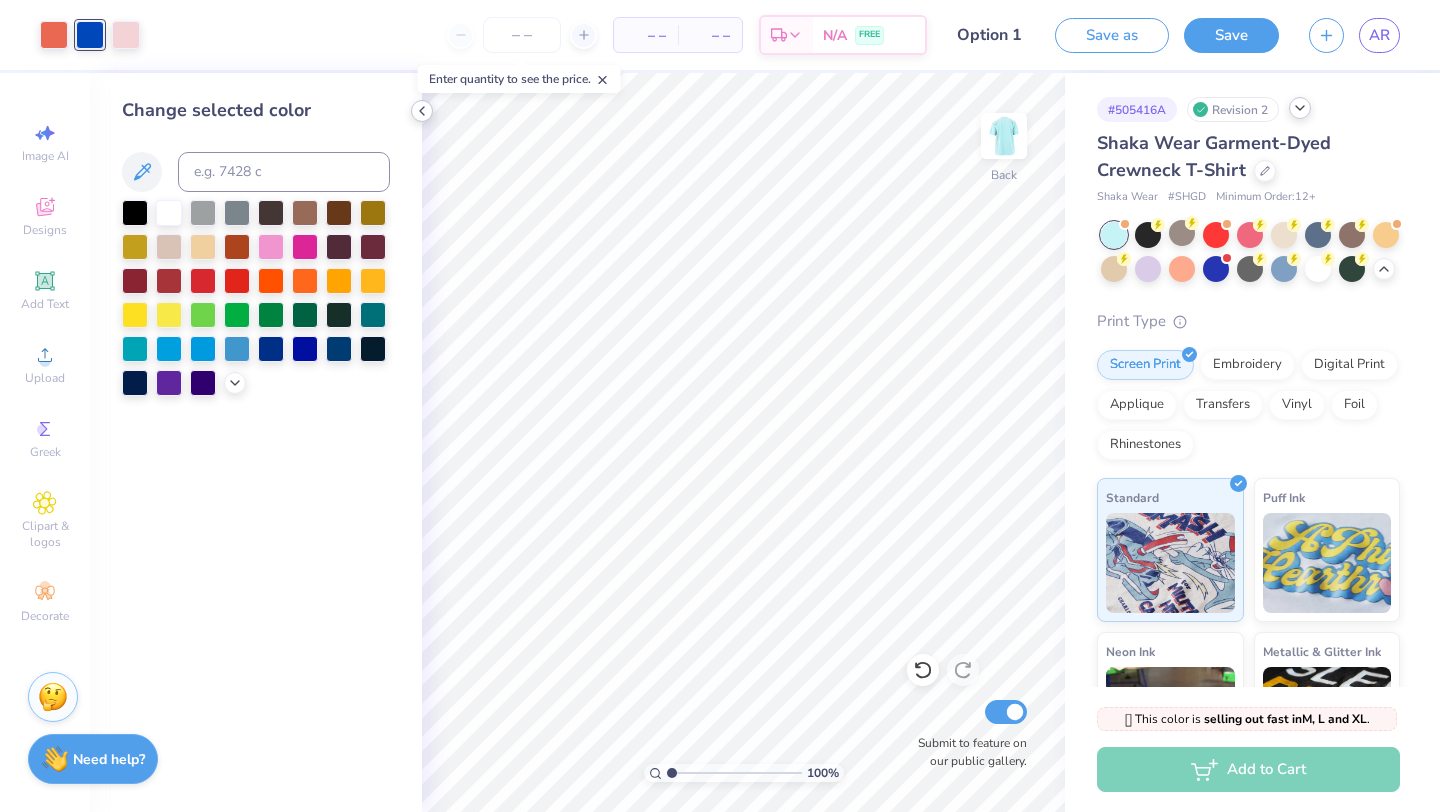 click 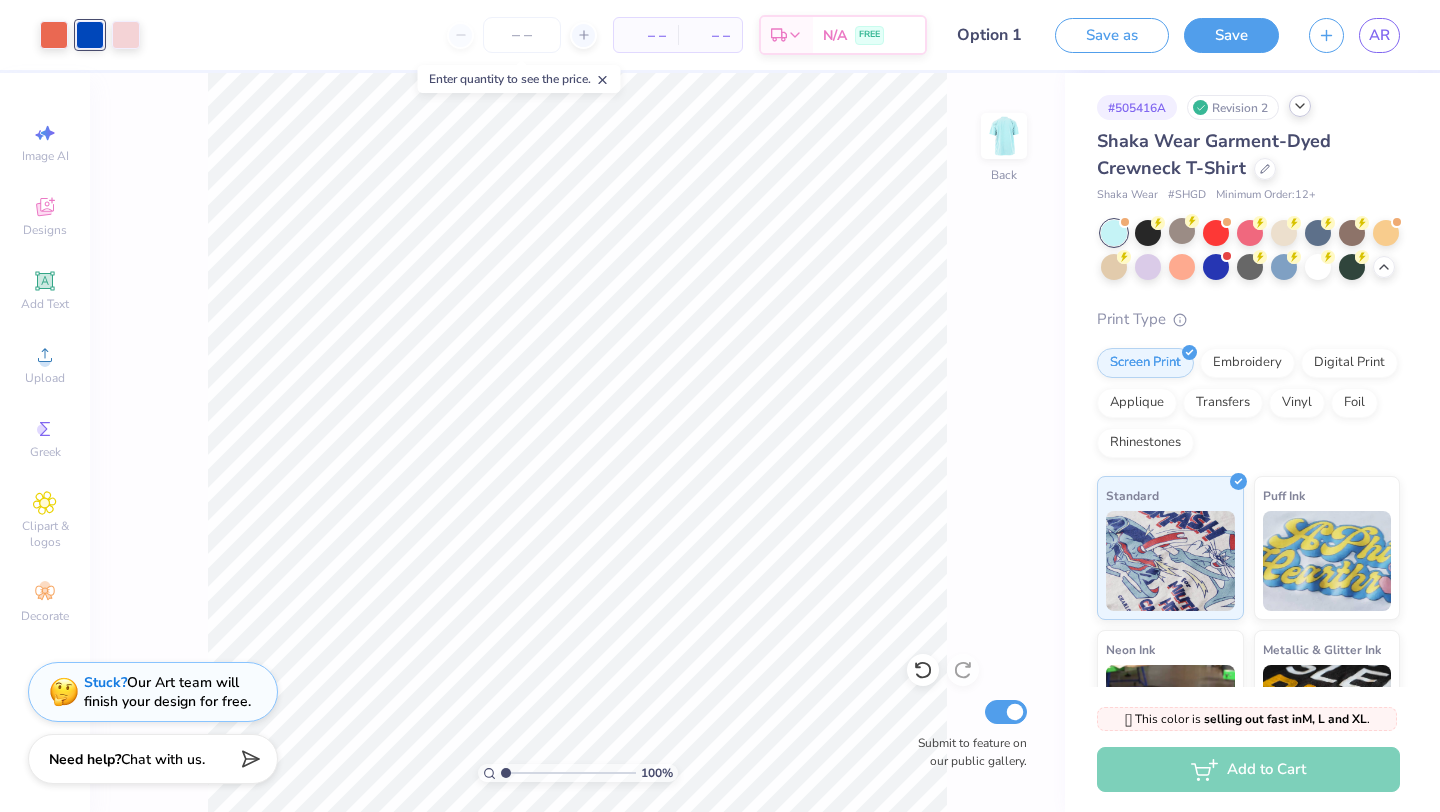scroll, scrollTop: 0, scrollLeft: 0, axis: both 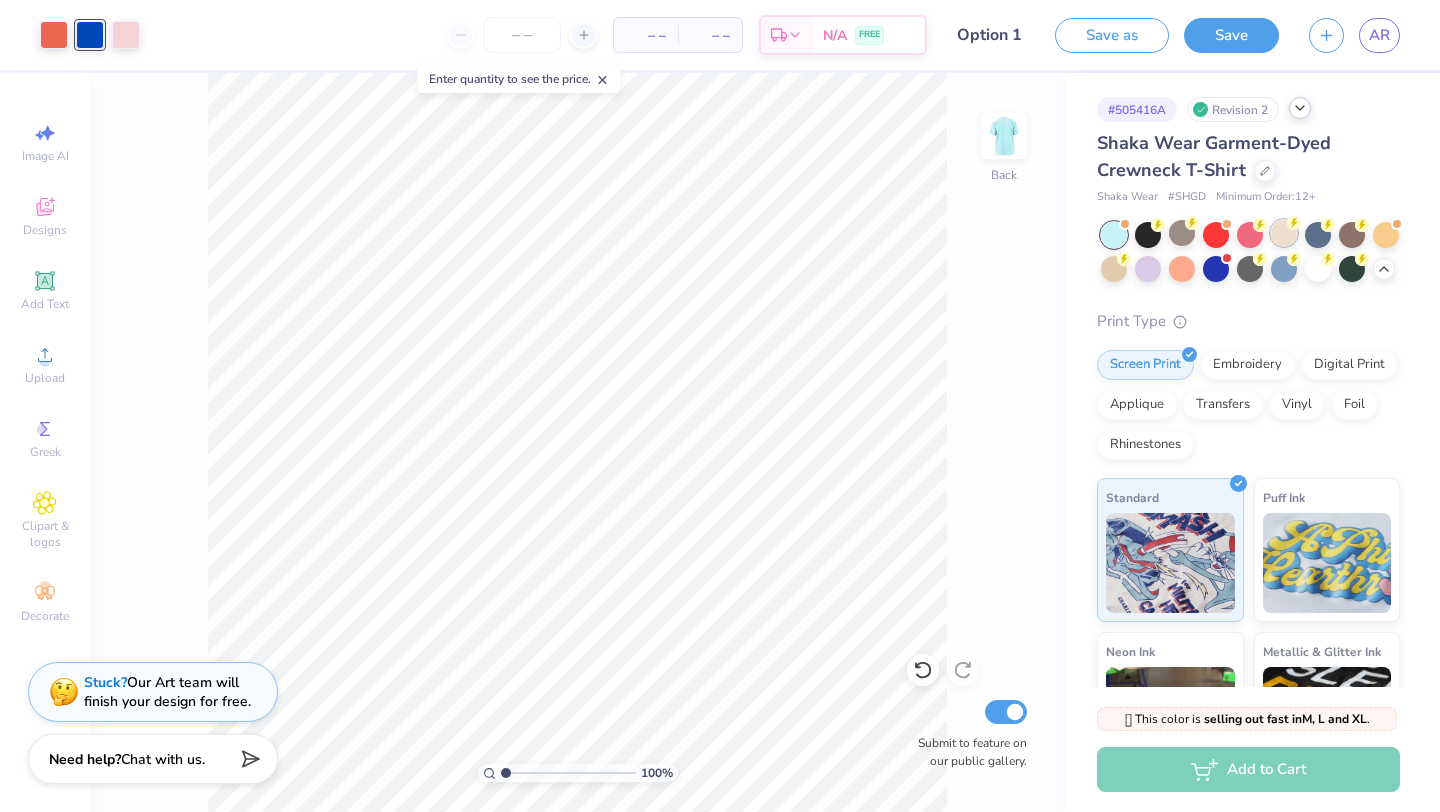 click at bounding box center [1284, 233] 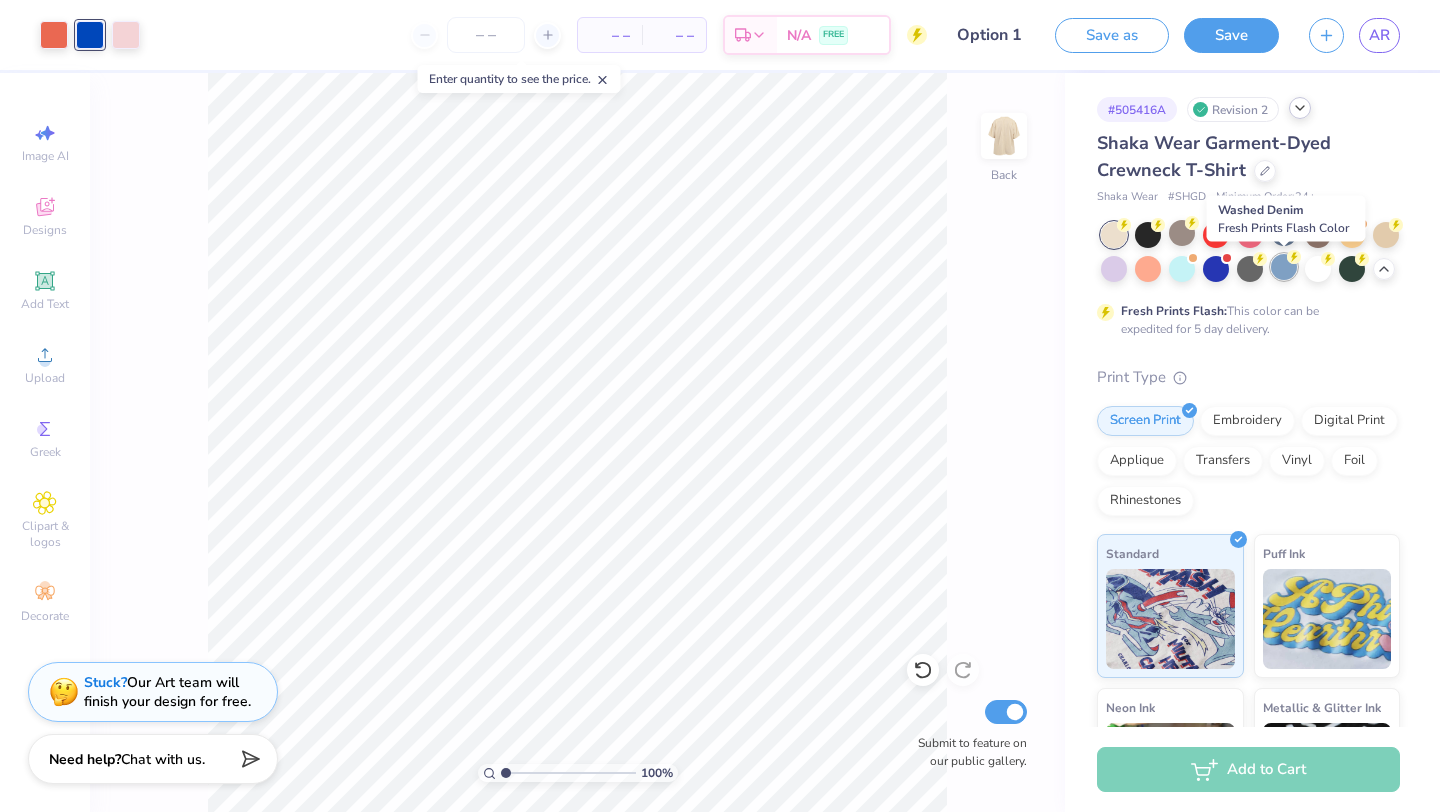 click at bounding box center (1284, 267) 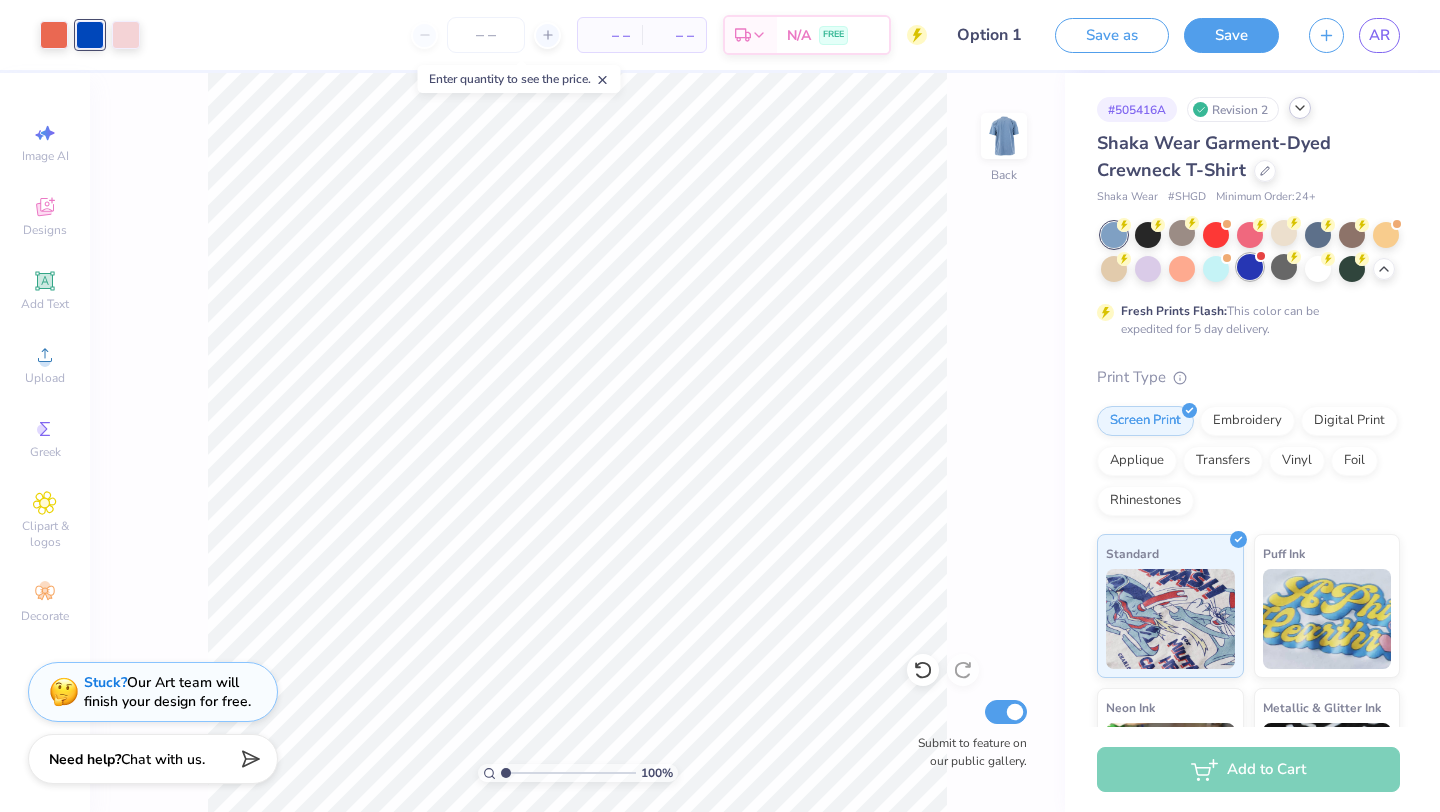 click at bounding box center [1250, 267] 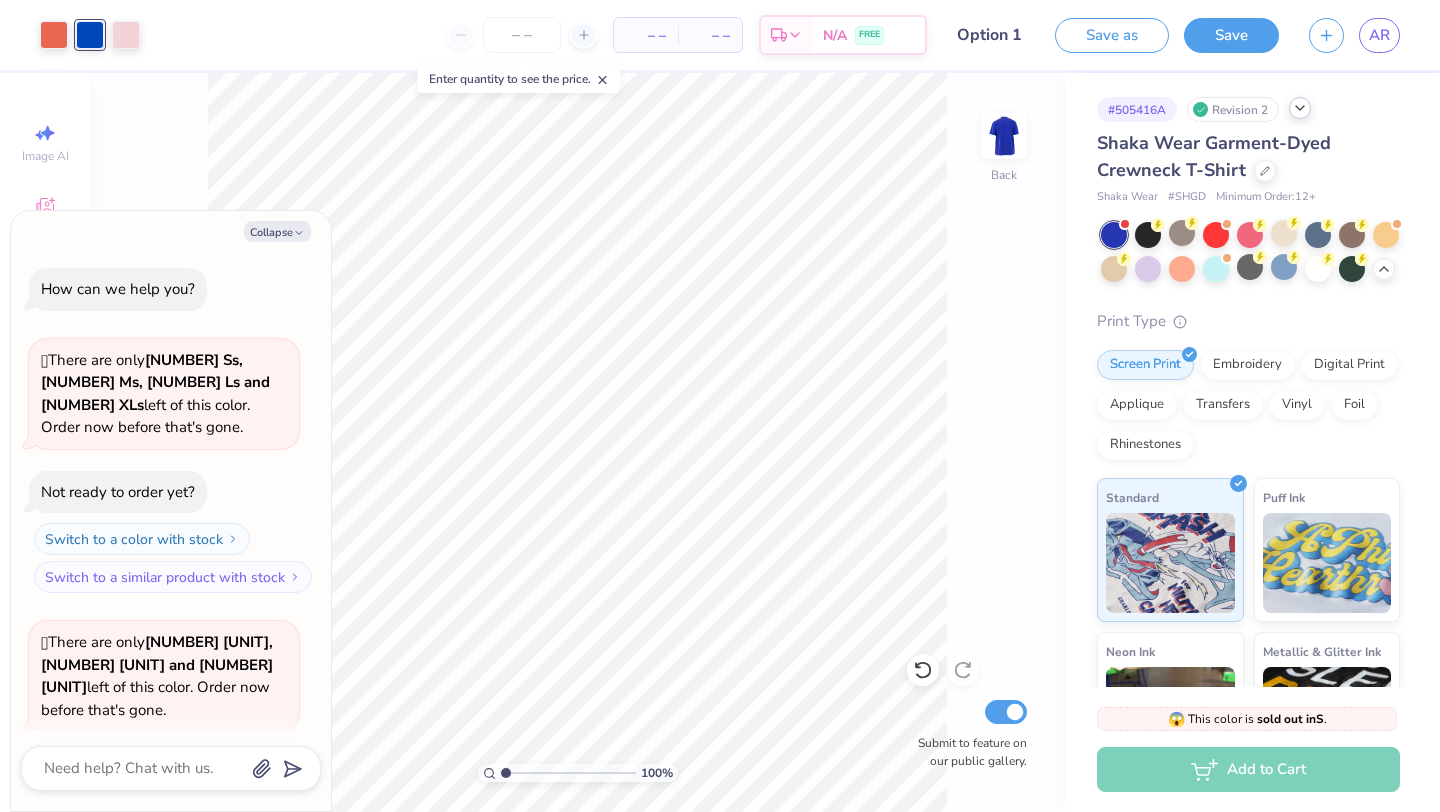 scroll, scrollTop: 3168, scrollLeft: 0, axis: vertical 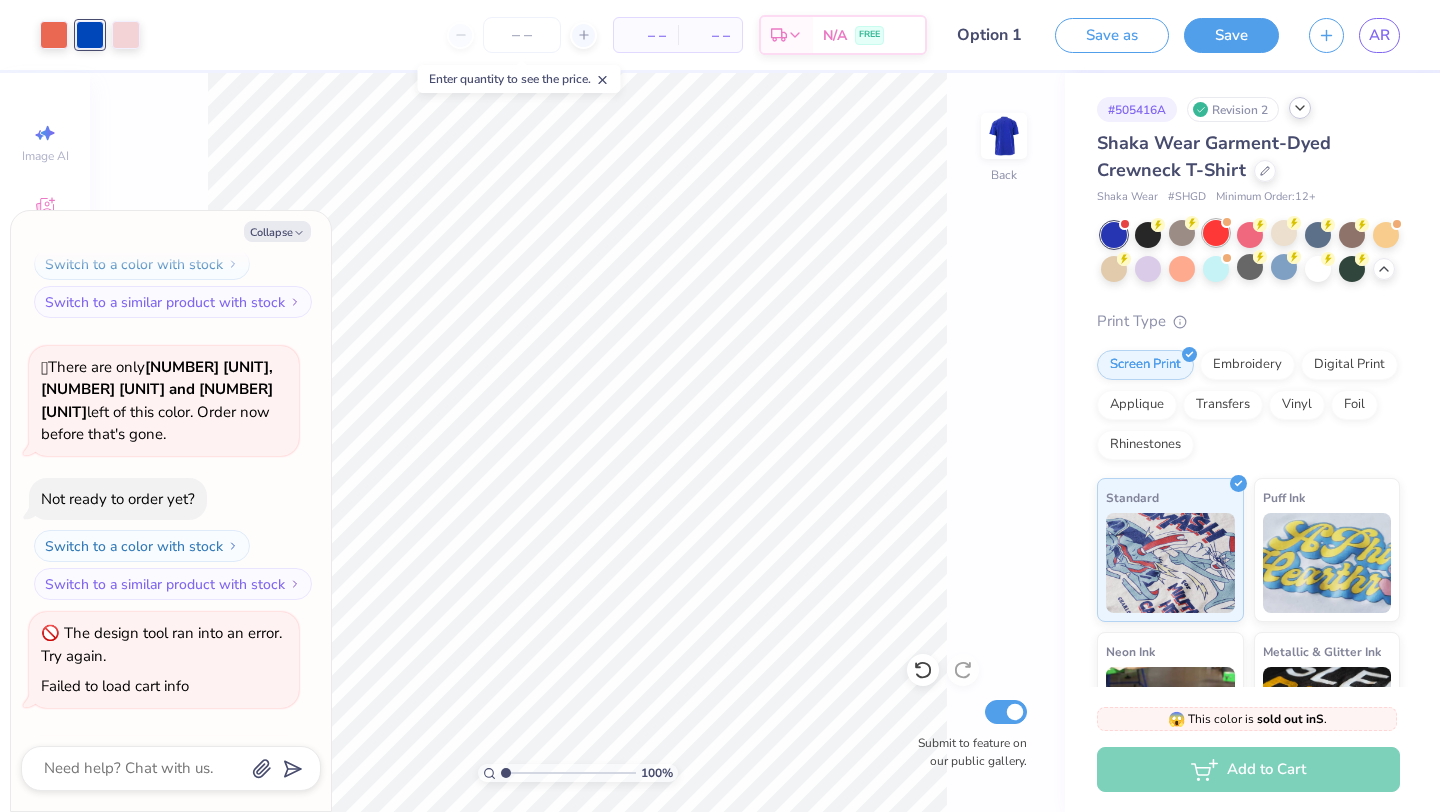 click at bounding box center [1216, 233] 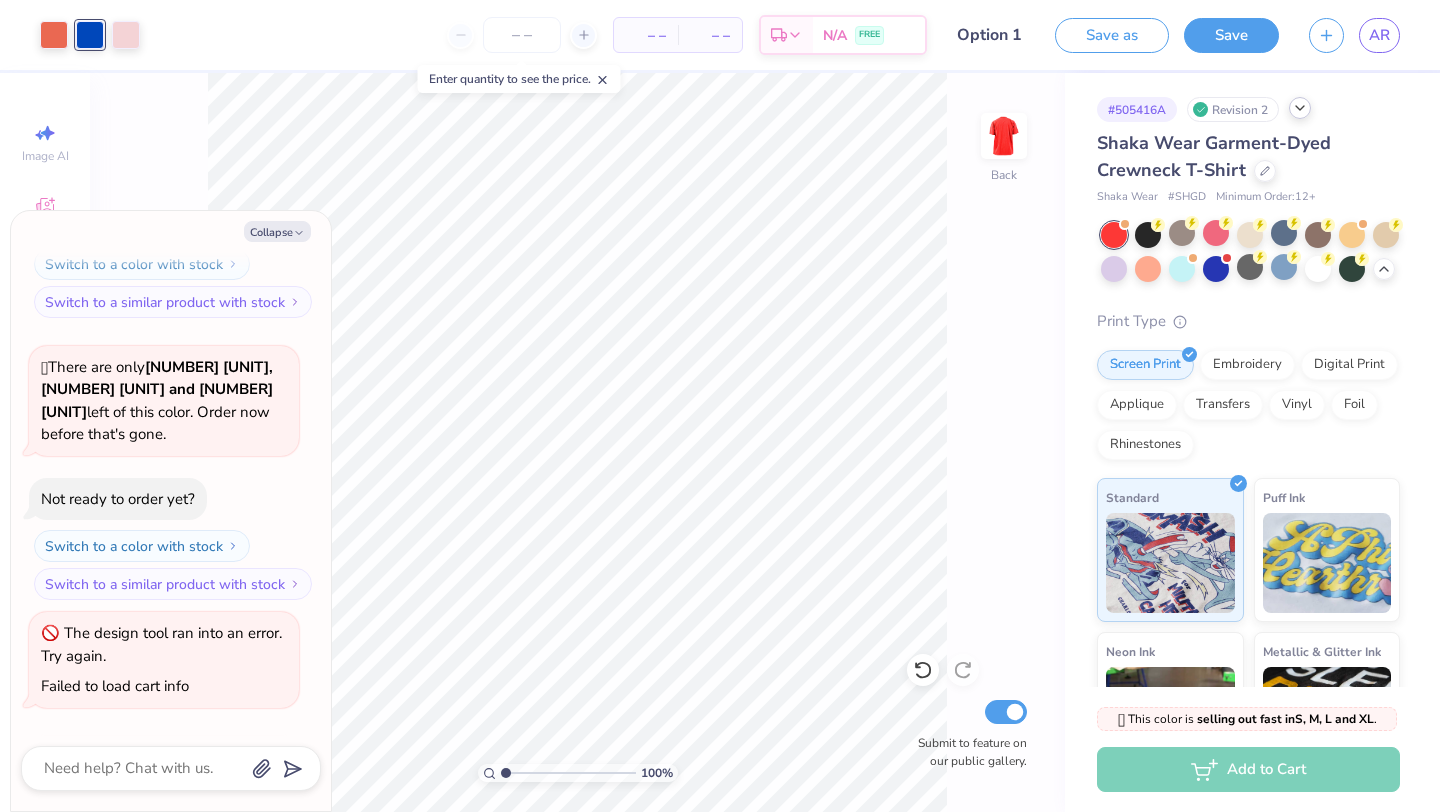 scroll, scrollTop: 3428, scrollLeft: 0, axis: vertical 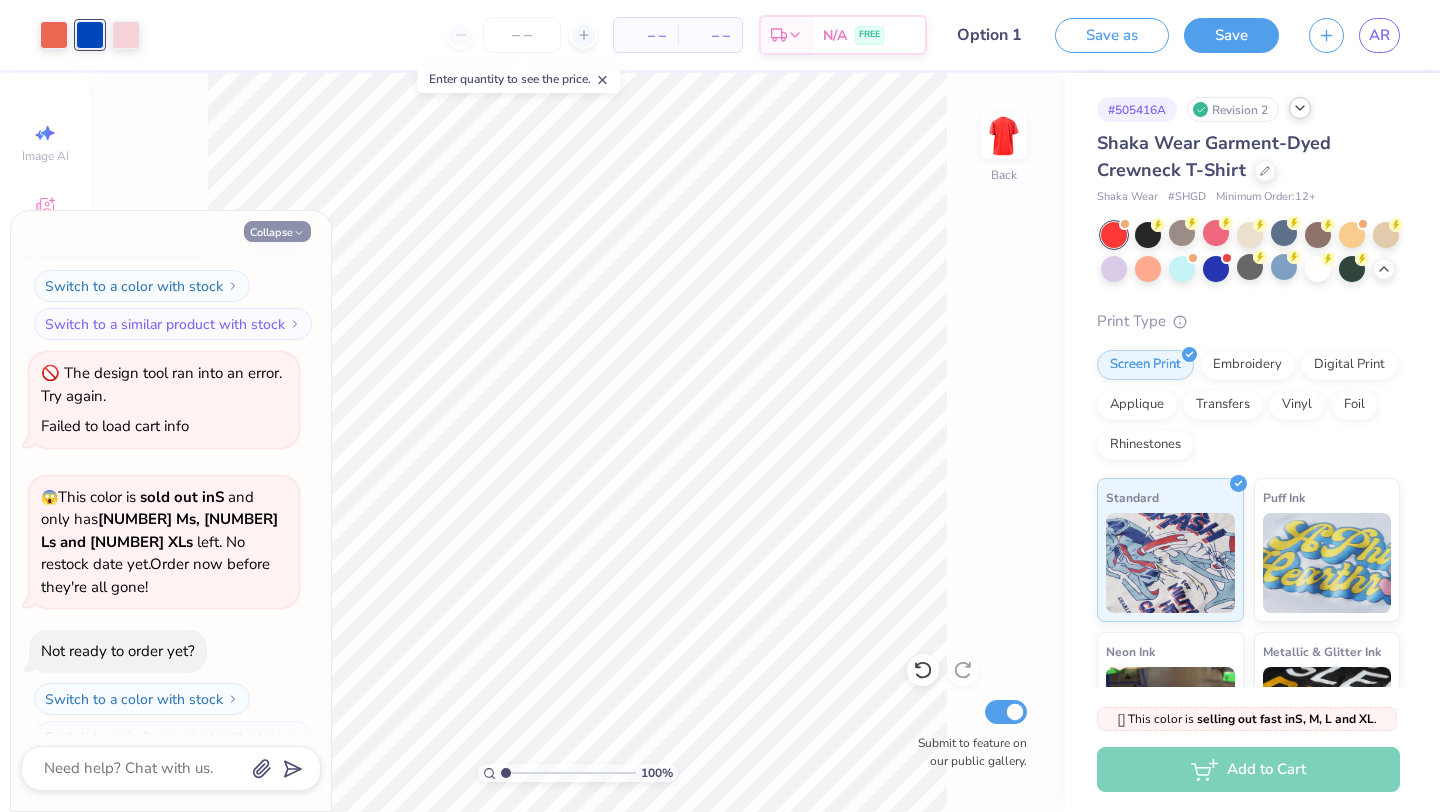 click on "Collapse" at bounding box center (277, 231) 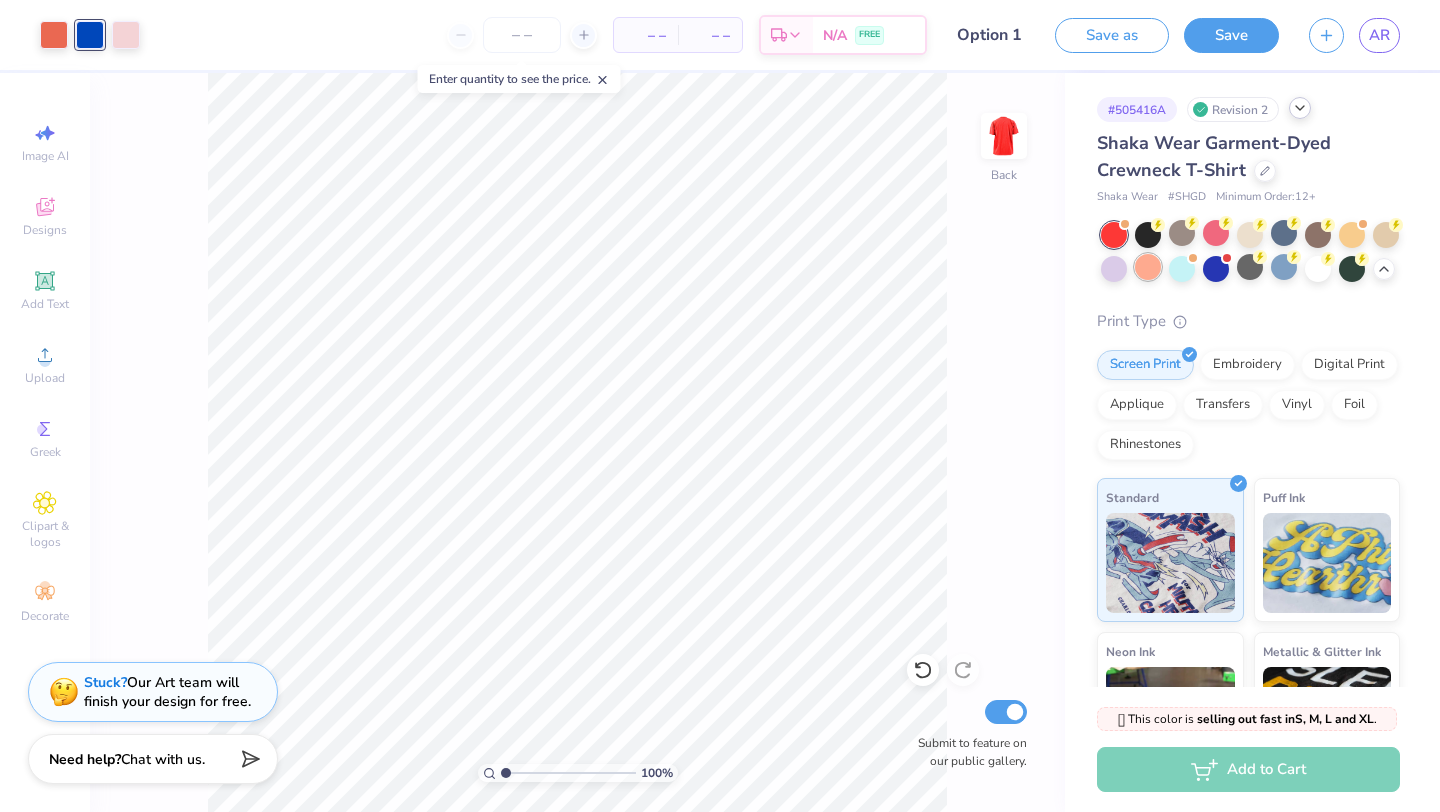 click at bounding box center [1148, 267] 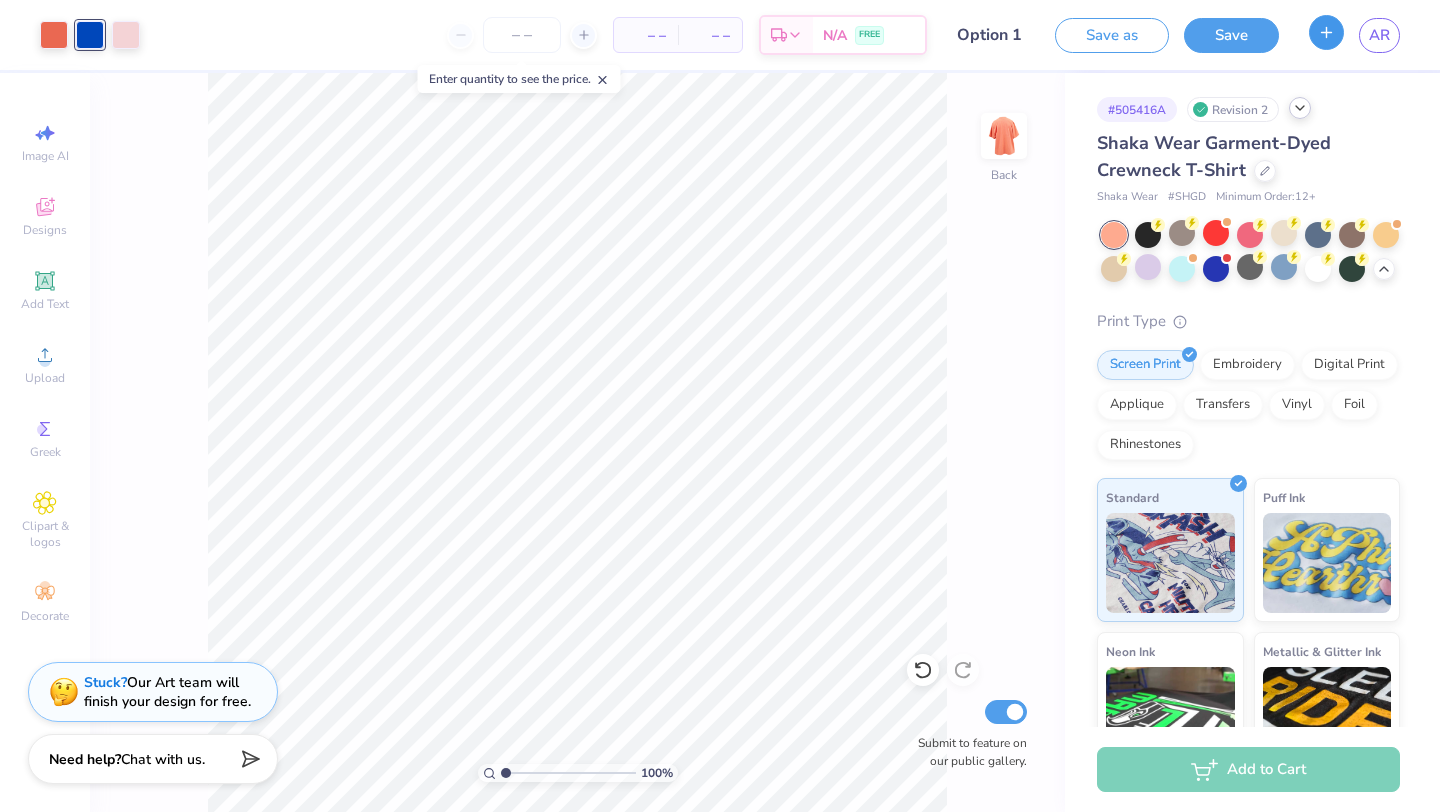 click at bounding box center (1326, 32) 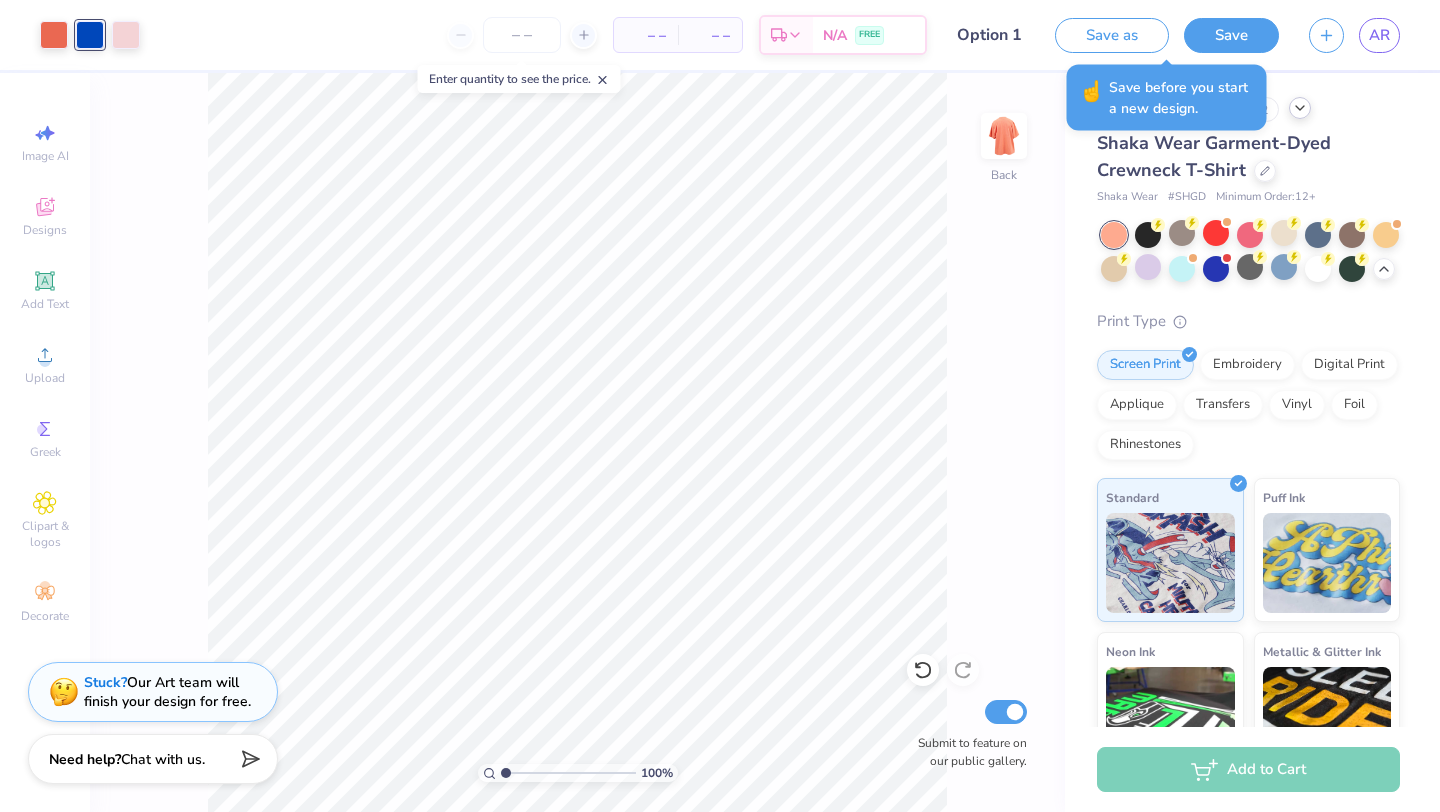 click on "Save before you start a new design." at bounding box center (1182, 98) 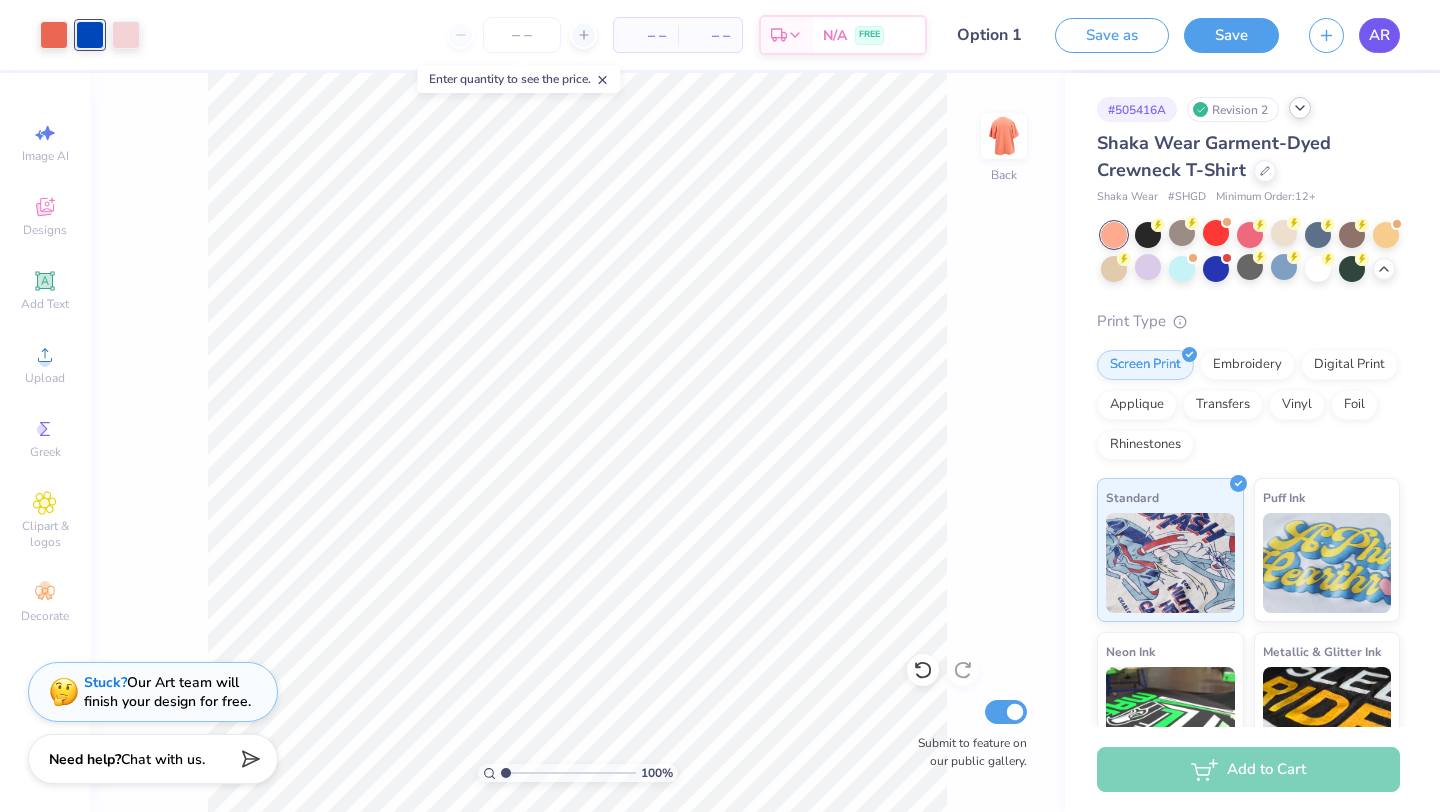 click on "AR" at bounding box center [1379, 35] 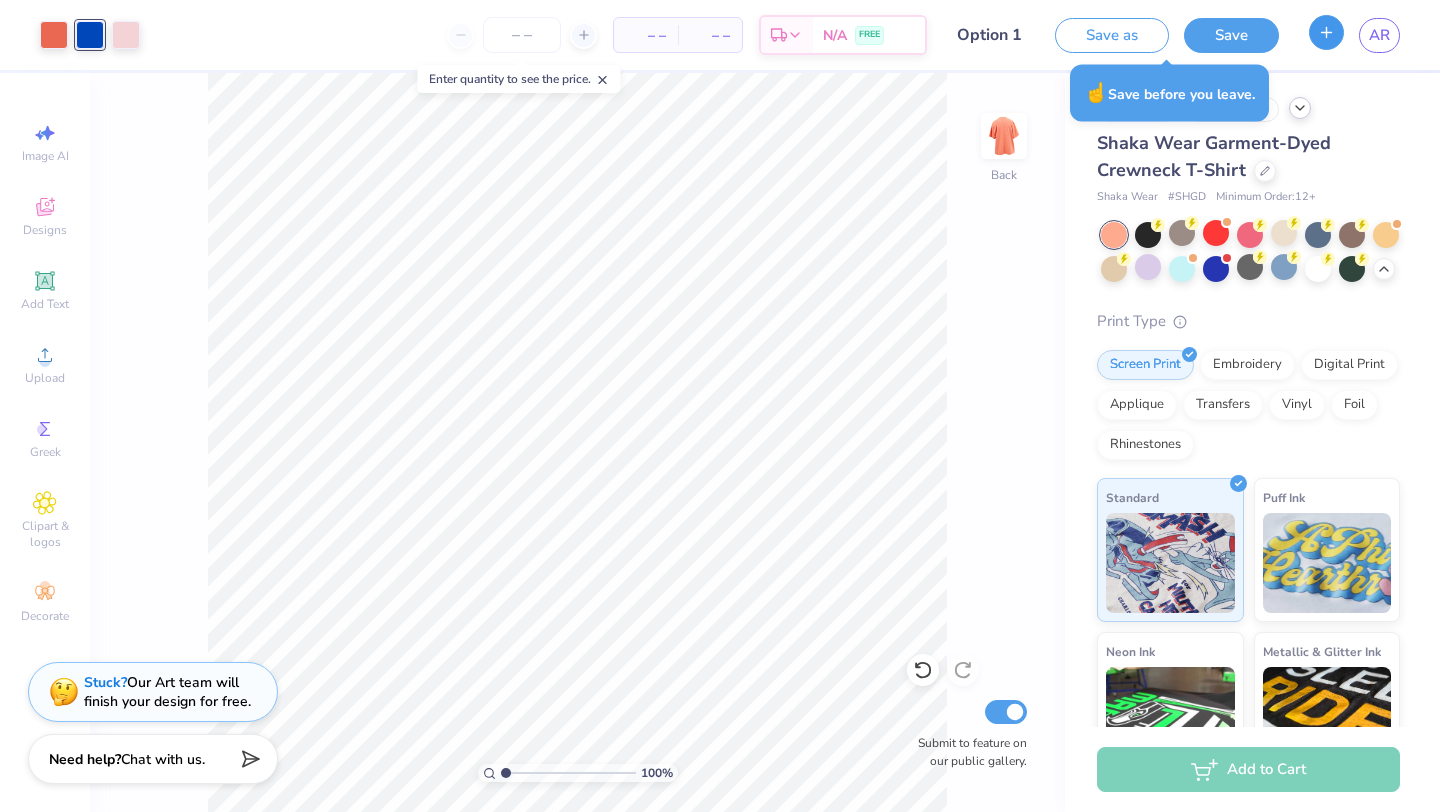 click at bounding box center [1326, 32] 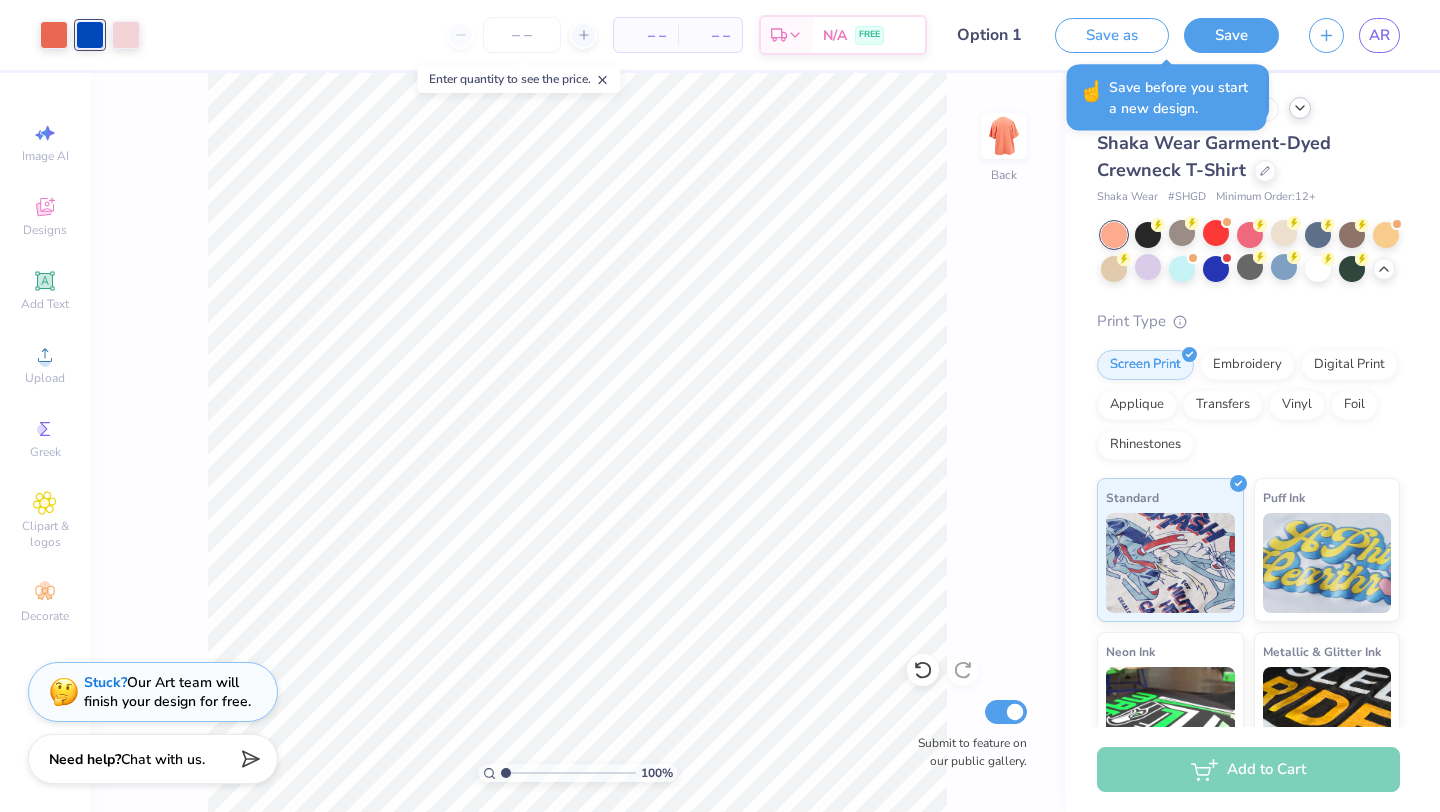 click on "Save before you start a new design." at bounding box center (1182, 98) 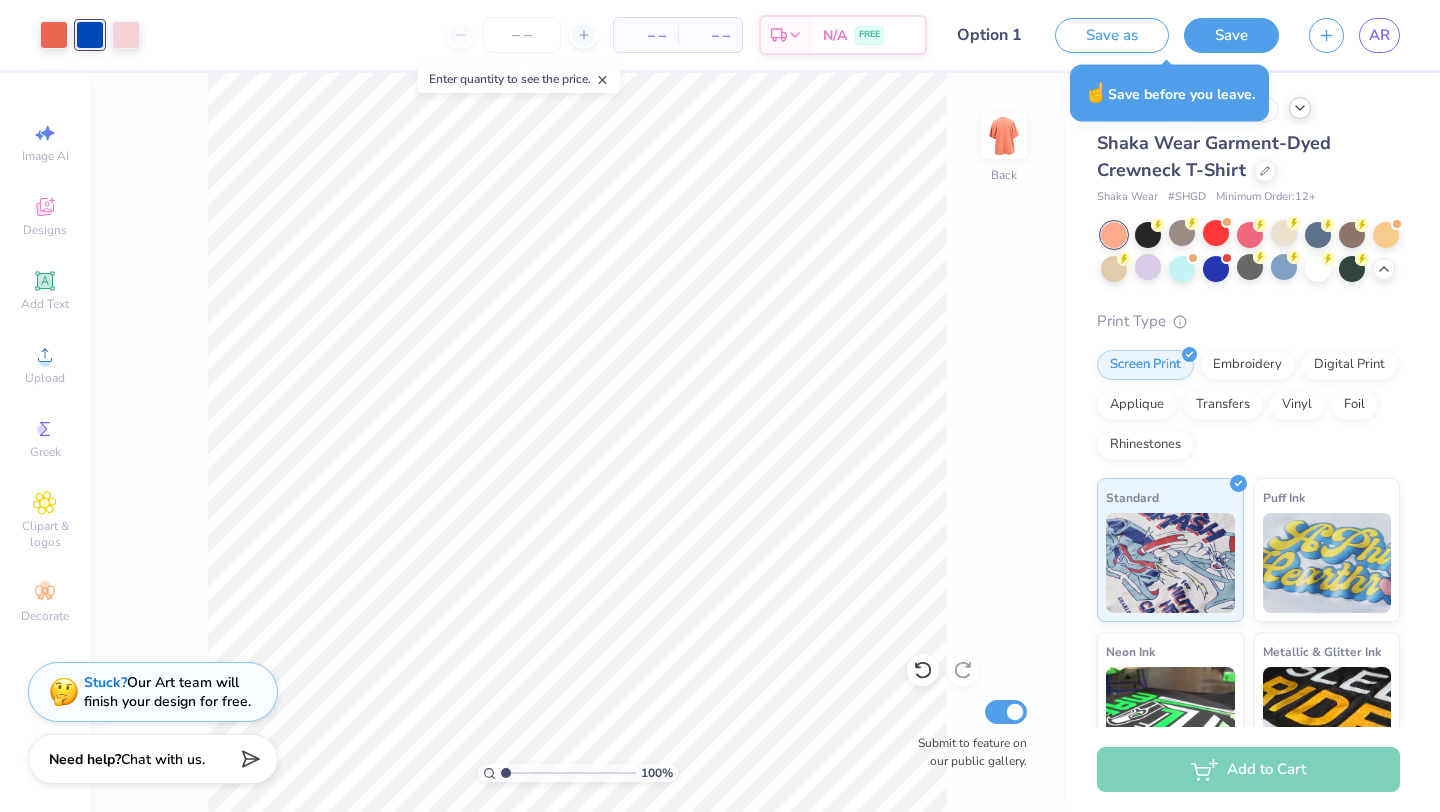 click on "Design Title Option 1" at bounding box center (991, 35) 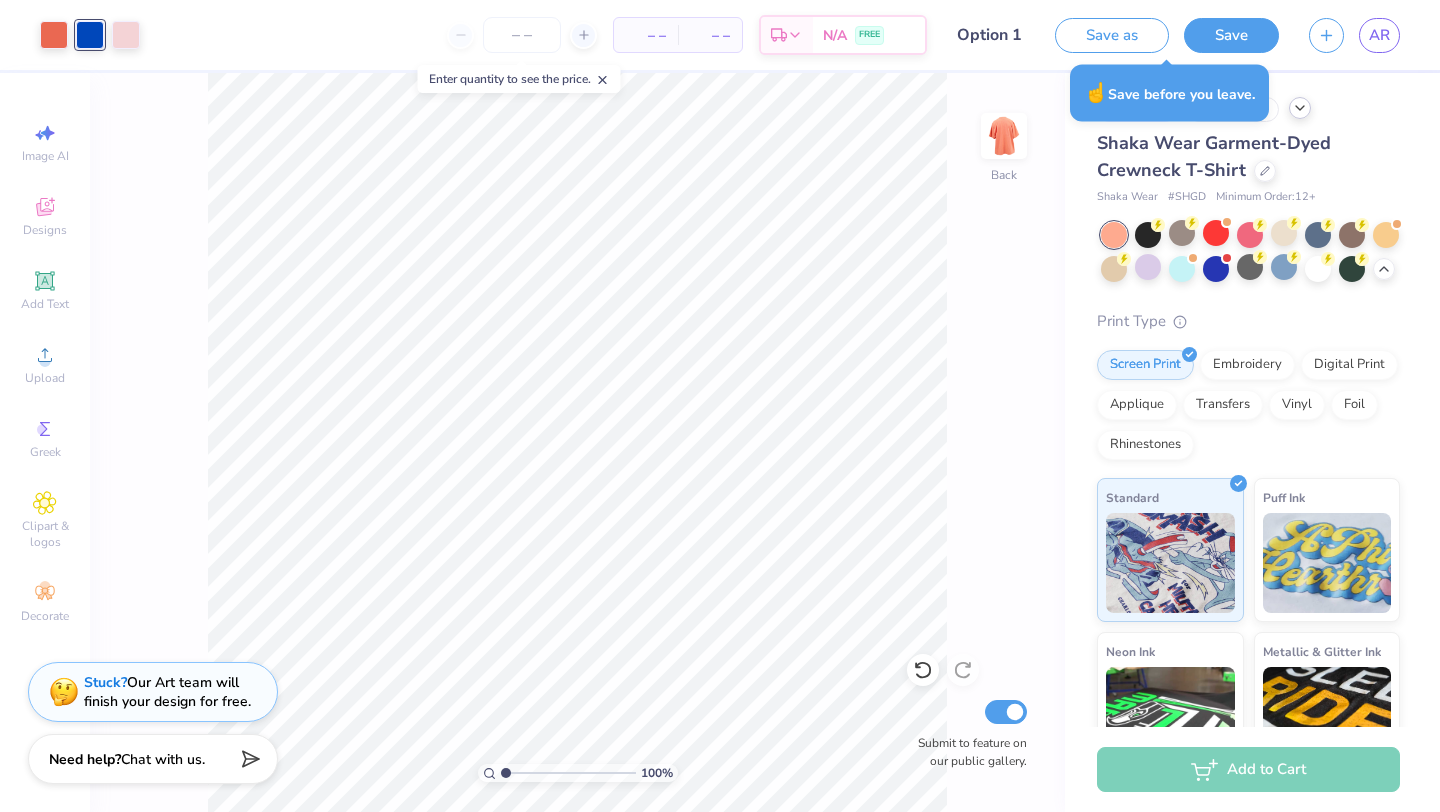 click on "# 505416A Revision 2" at bounding box center (1248, 109) 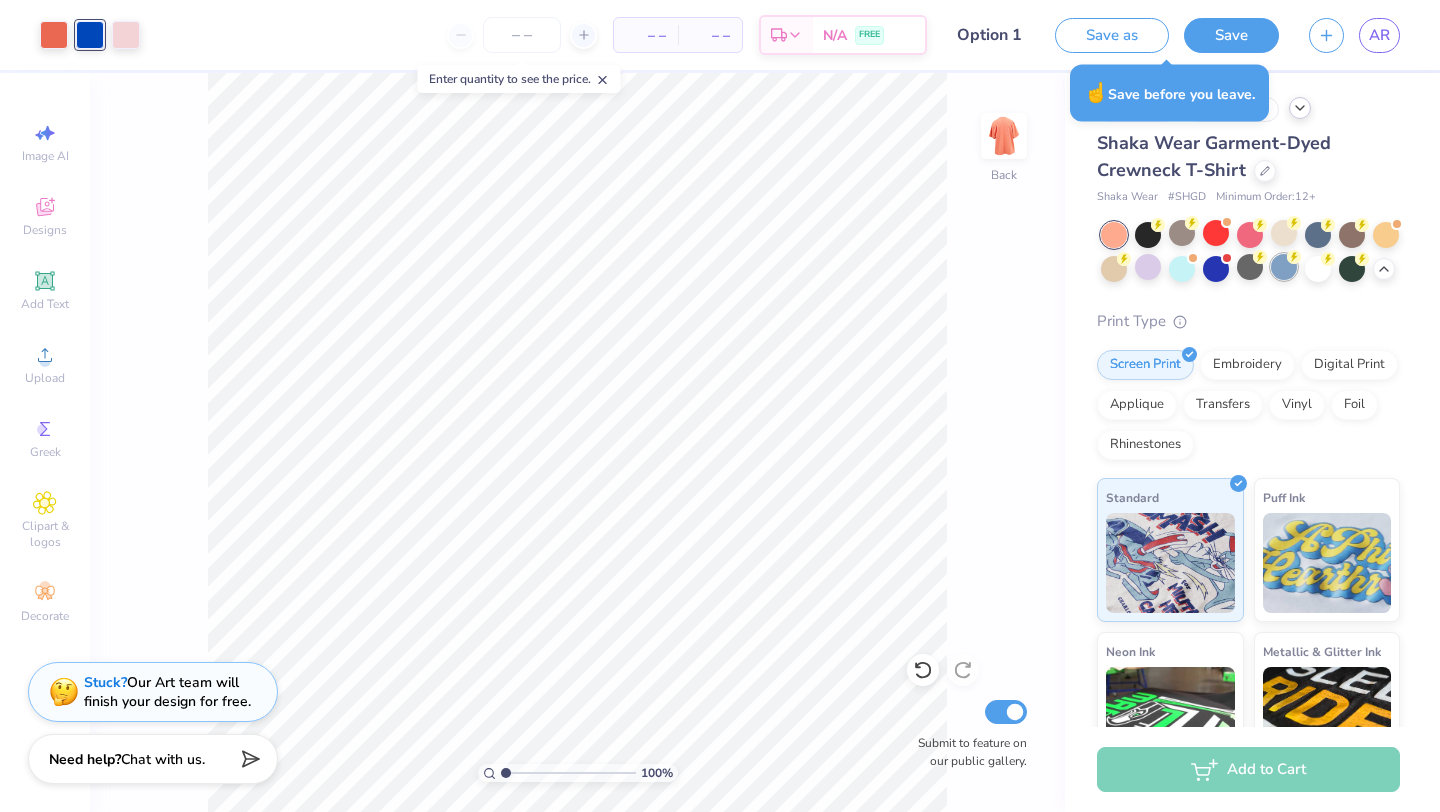 click 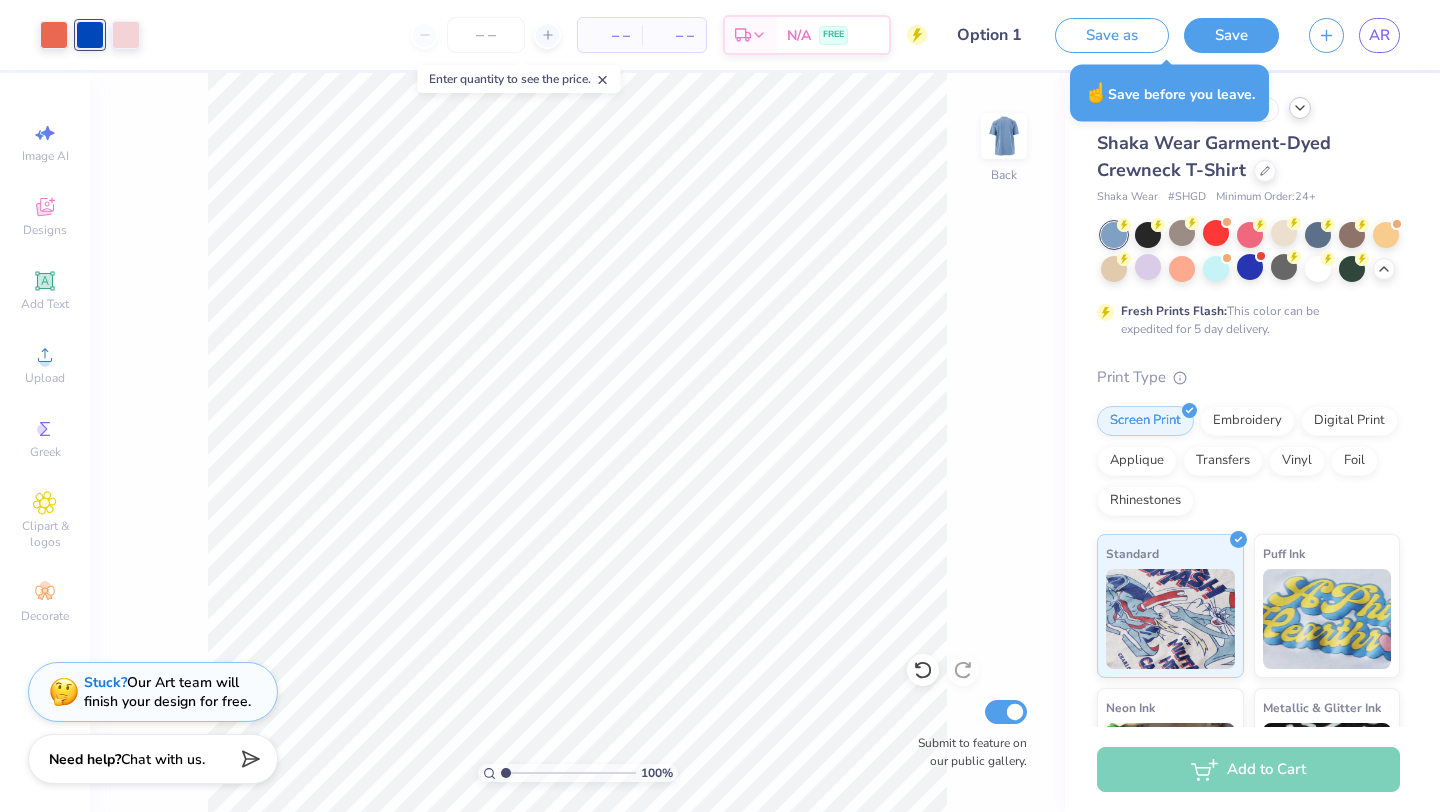 click on "☝️ Save before you leave." at bounding box center (1169, 93) 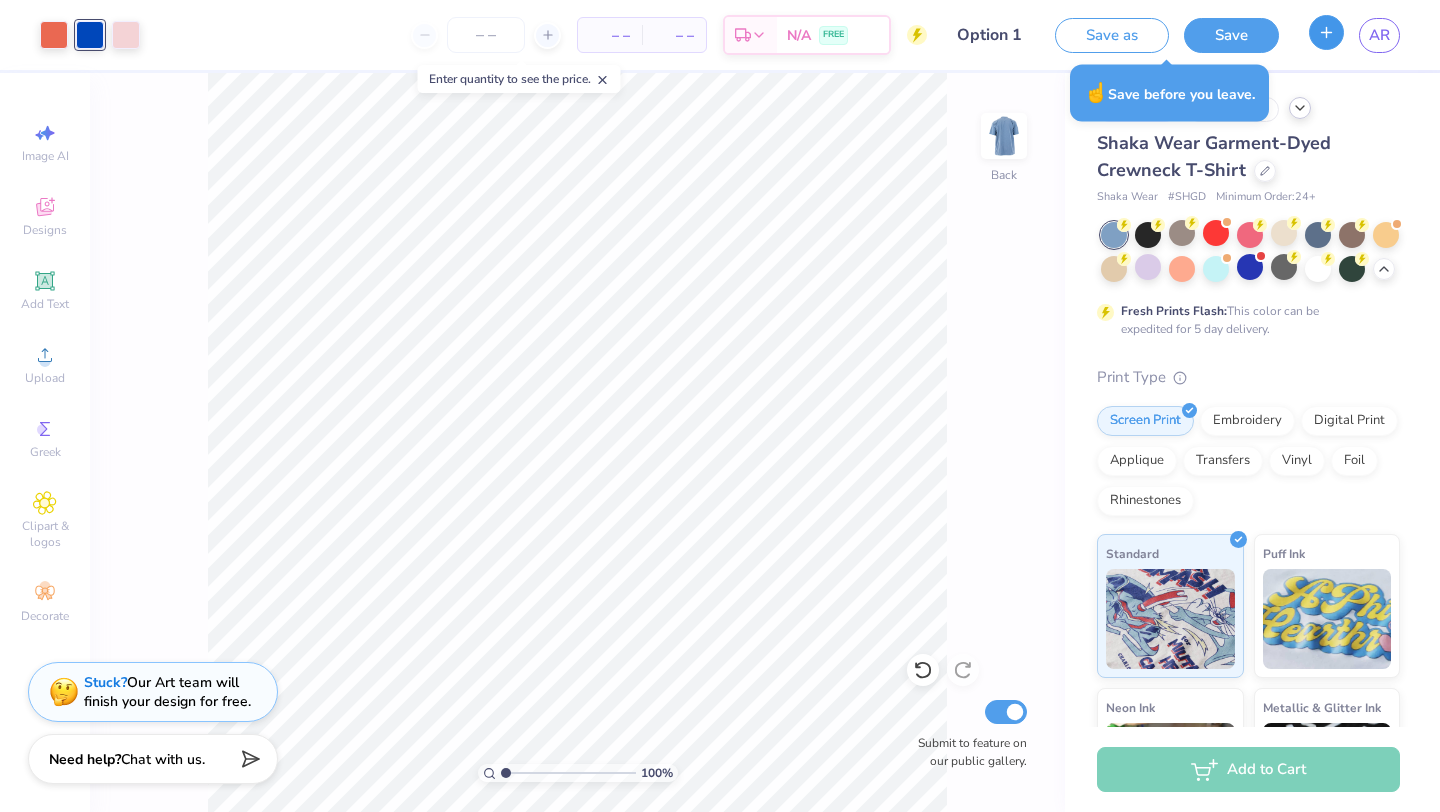 click 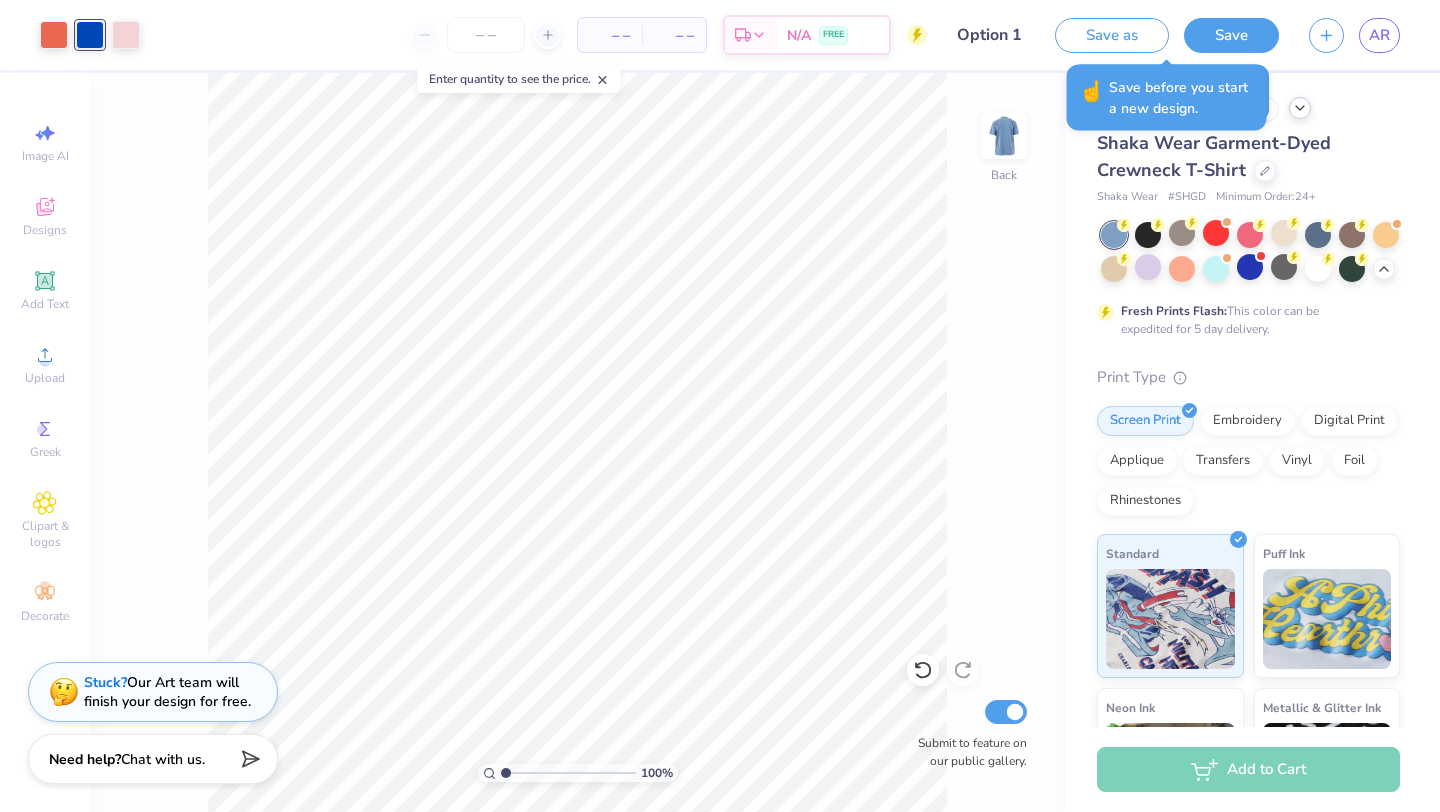 click on "Save before you start a new design." at bounding box center [1182, 98] 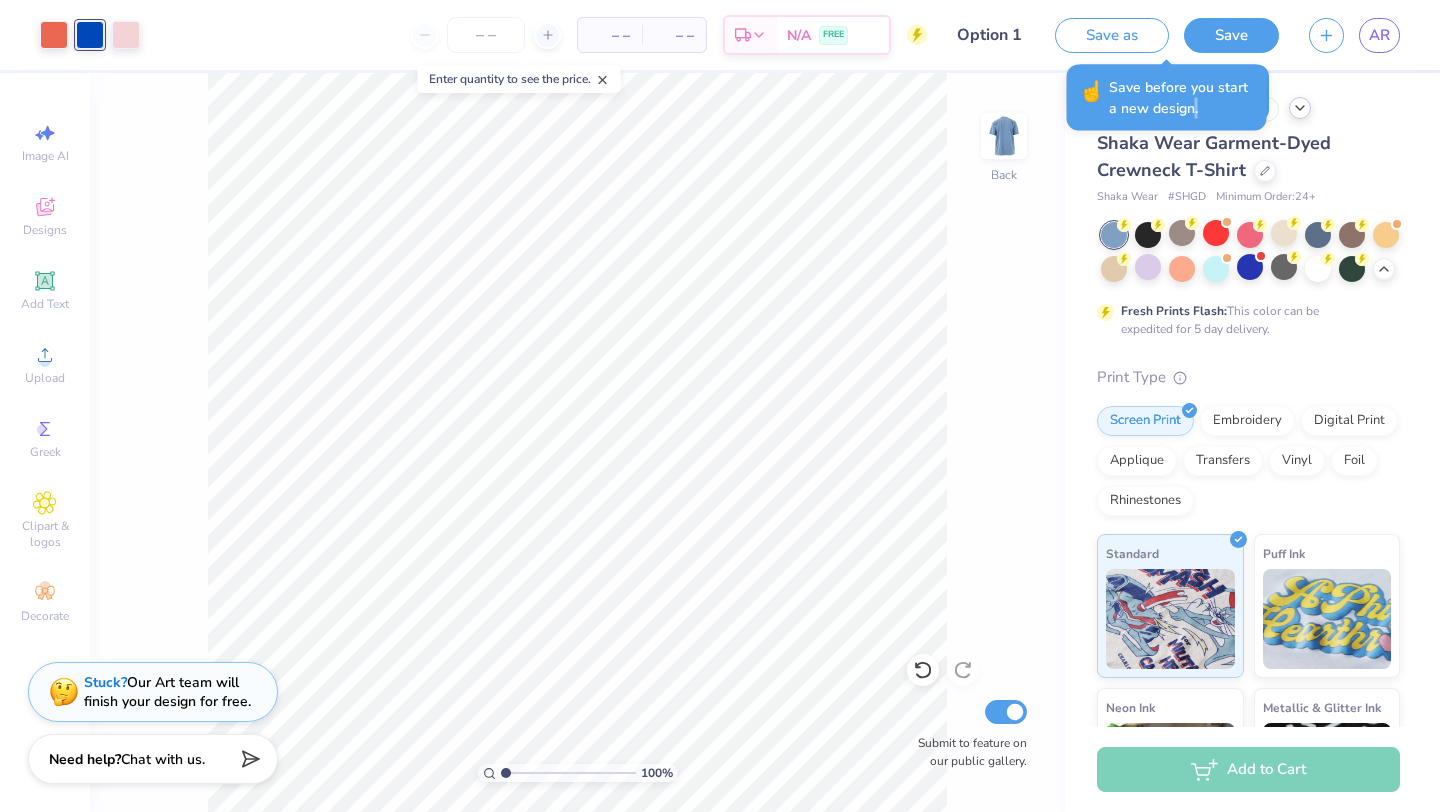 click on "Save before you start a new design." at bounding box center (1182, 98) 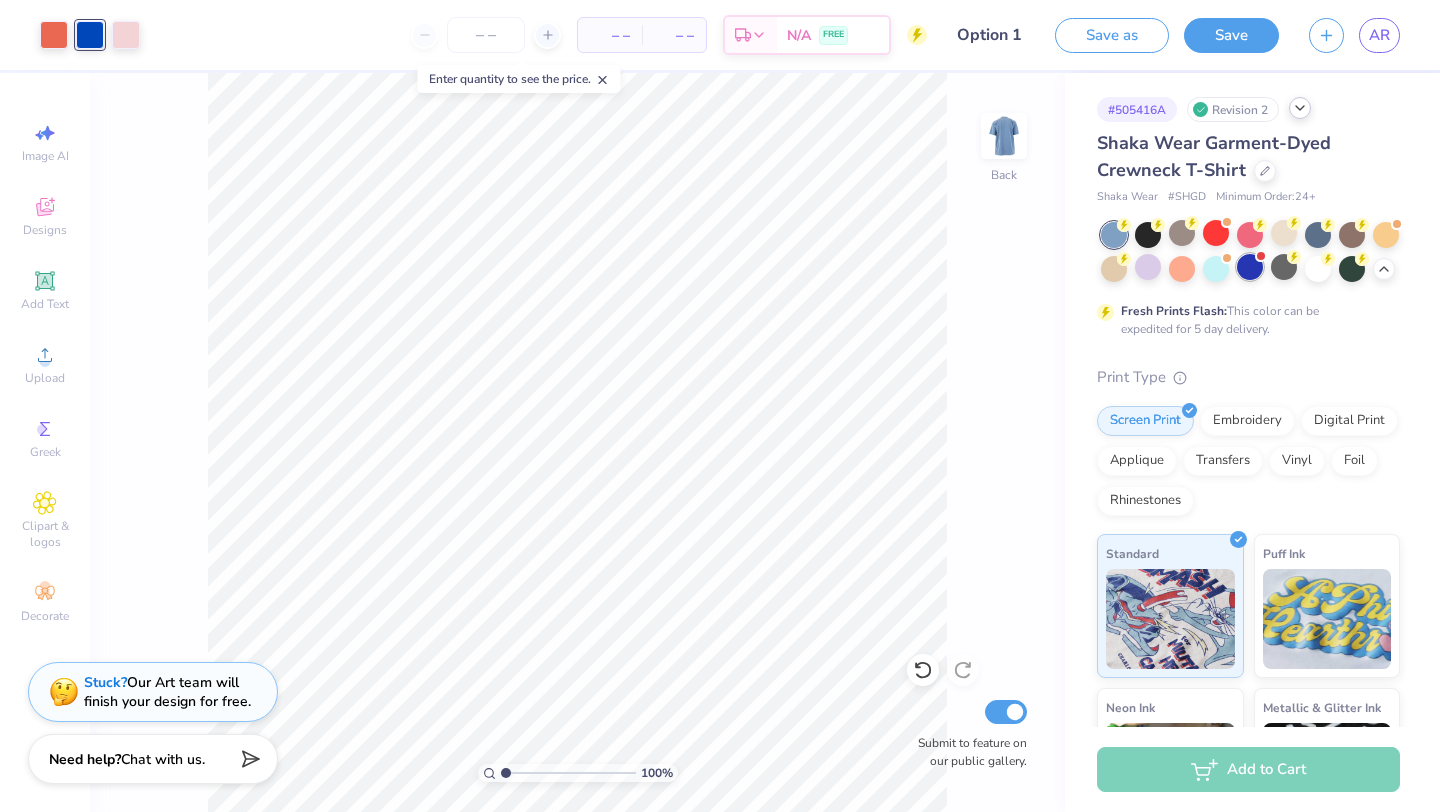 click at bounding box center (1250, 267) 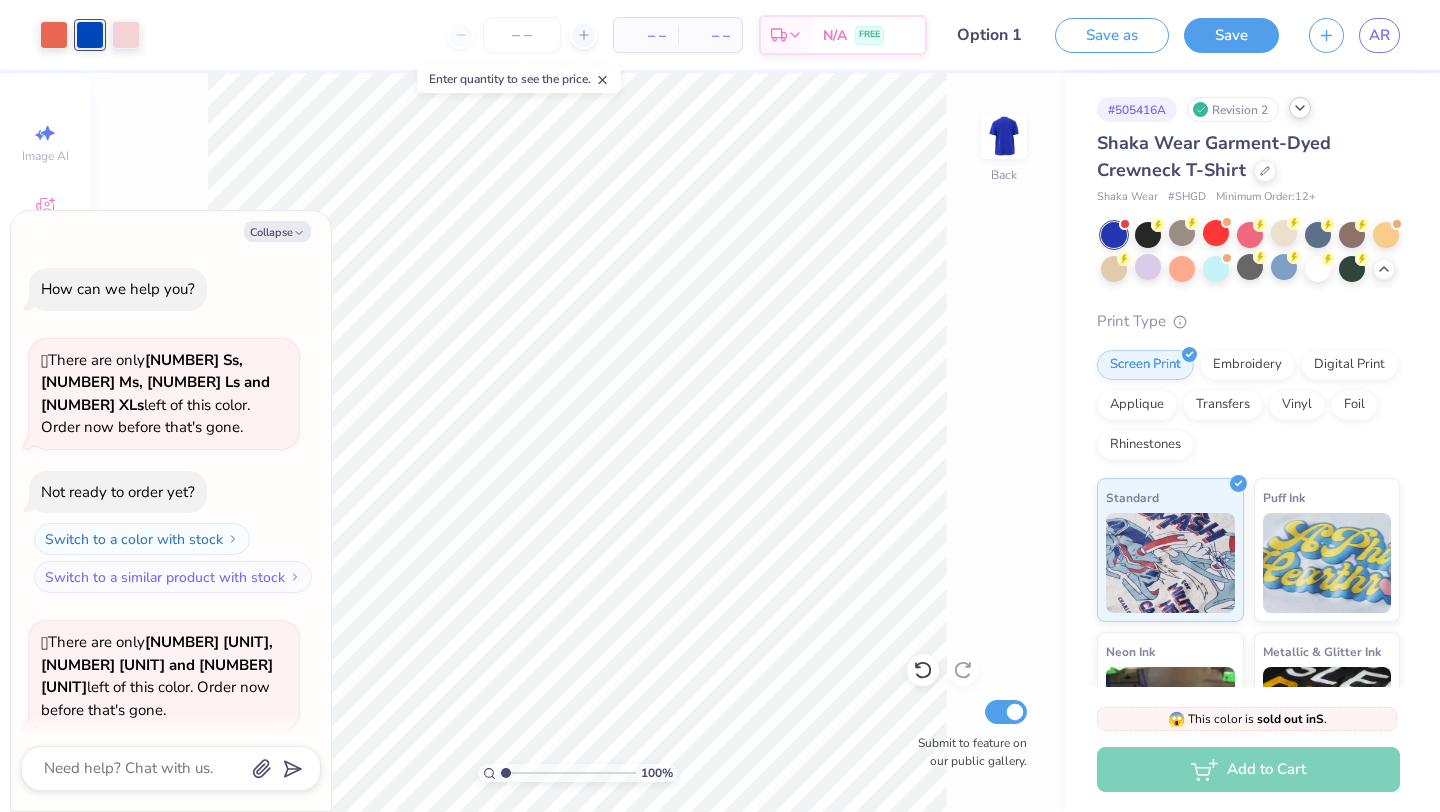 scroll, scrollTop: 3710, scrollLeft: 0, axis: vertical 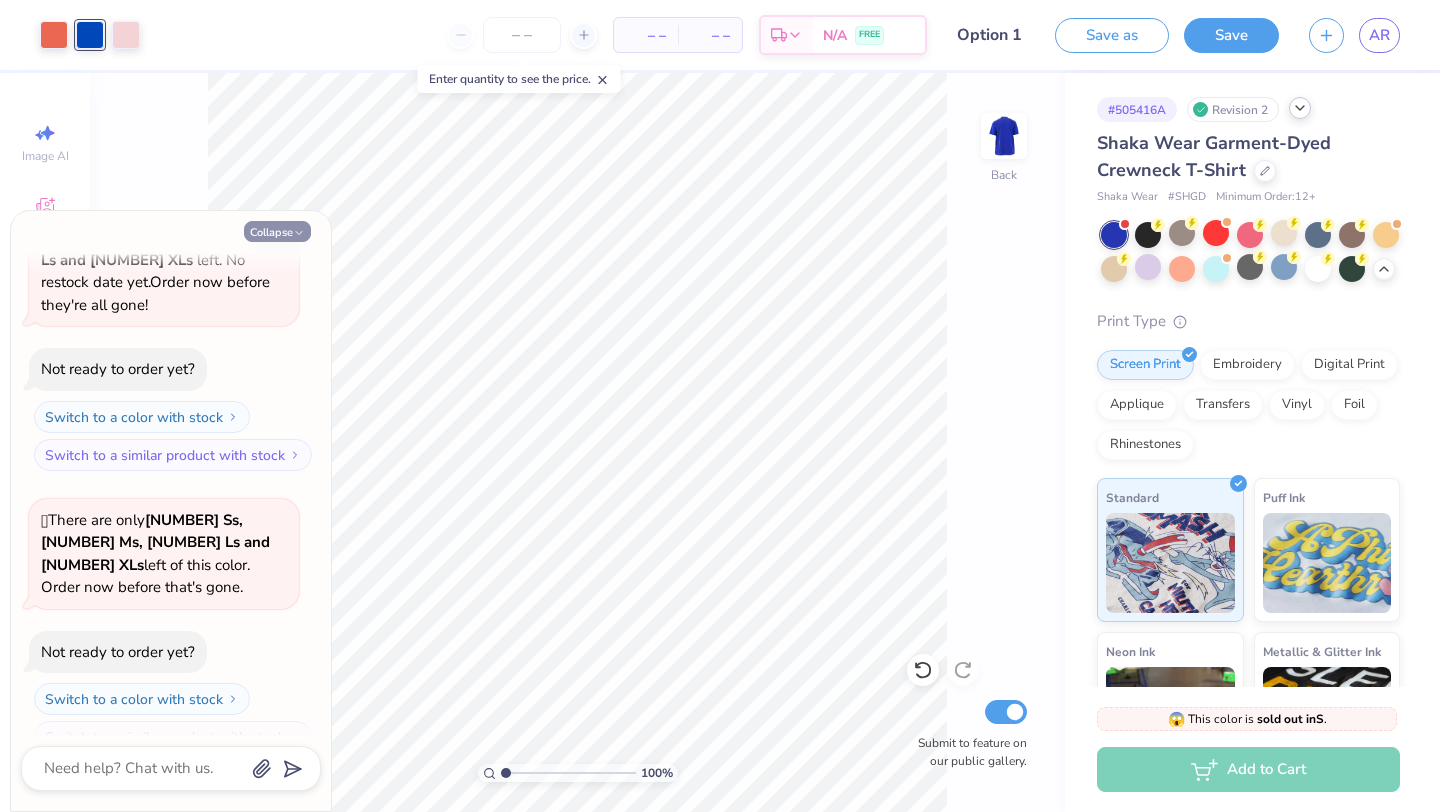 click on "Collapse" at bounding box center [277, 231] 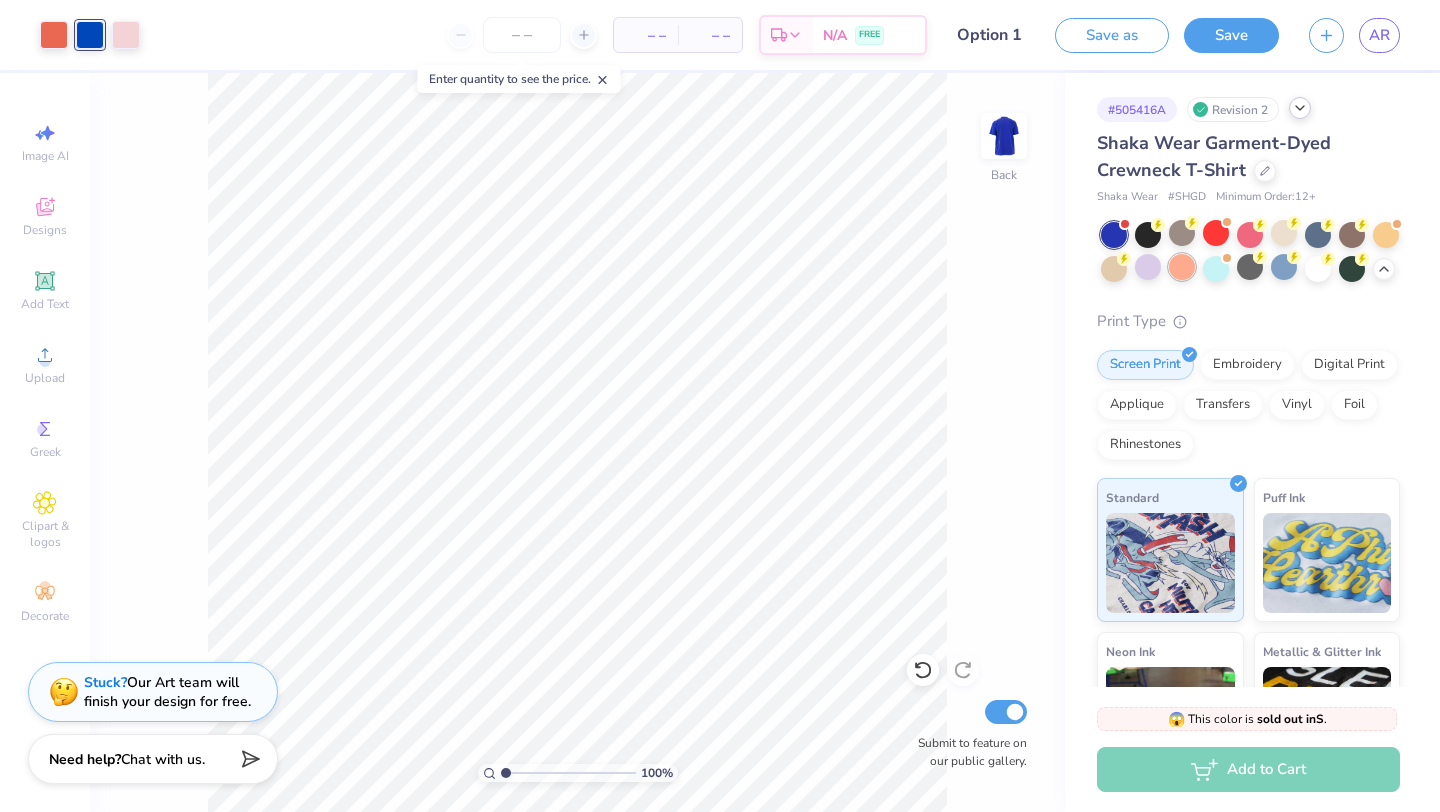 click at bounding box center (1182, 267) 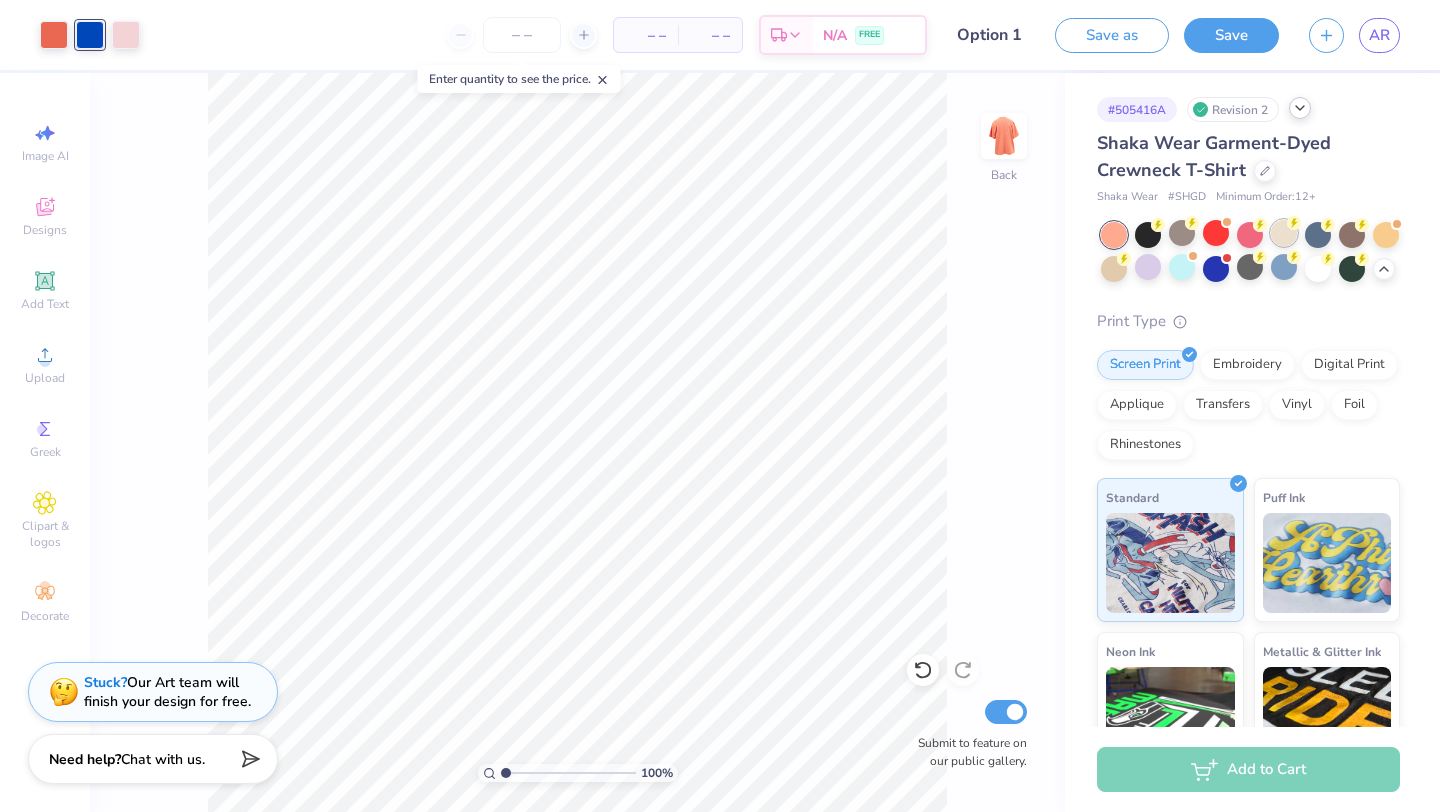 click at bounding box center (1284, 233) 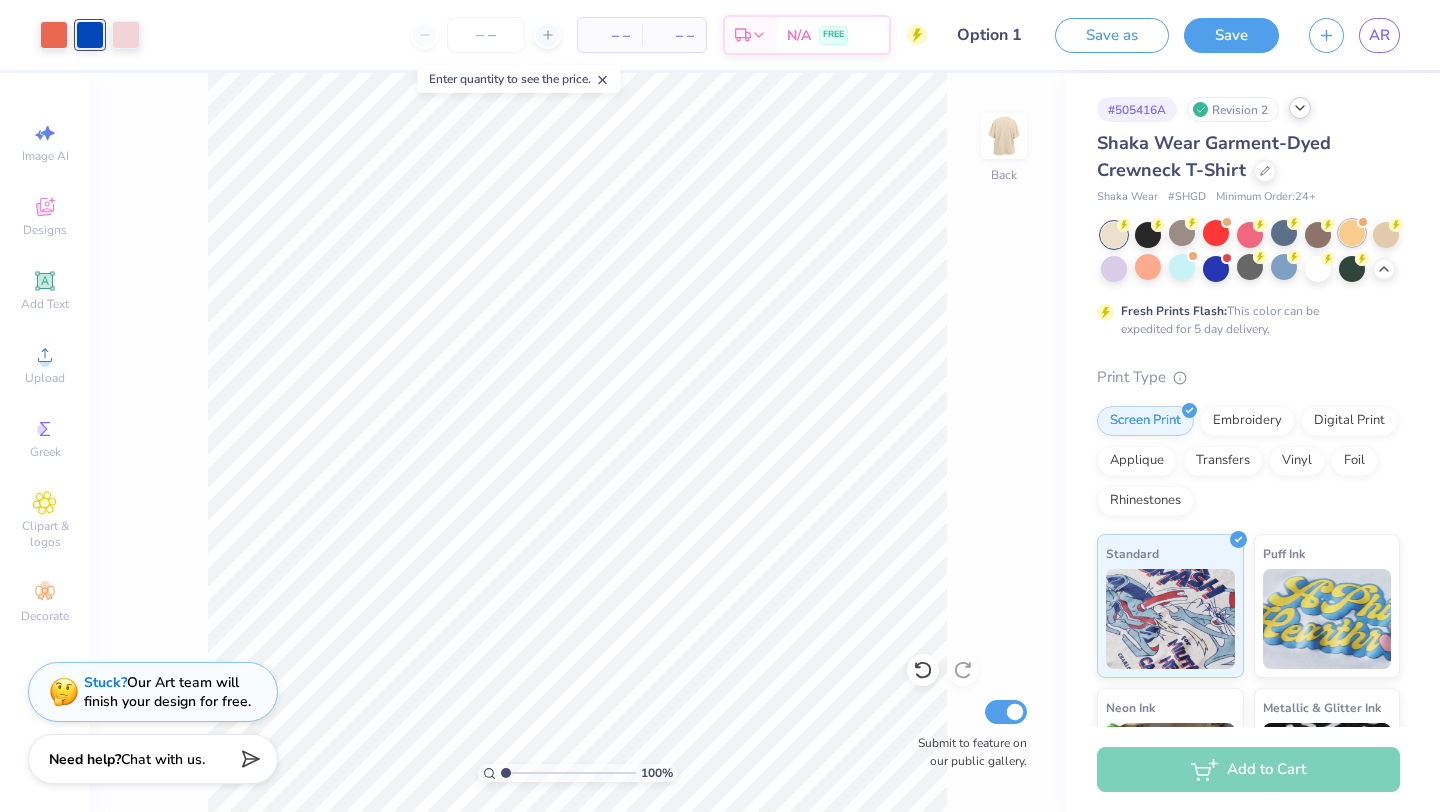 click at bounding box center (1352, 233) 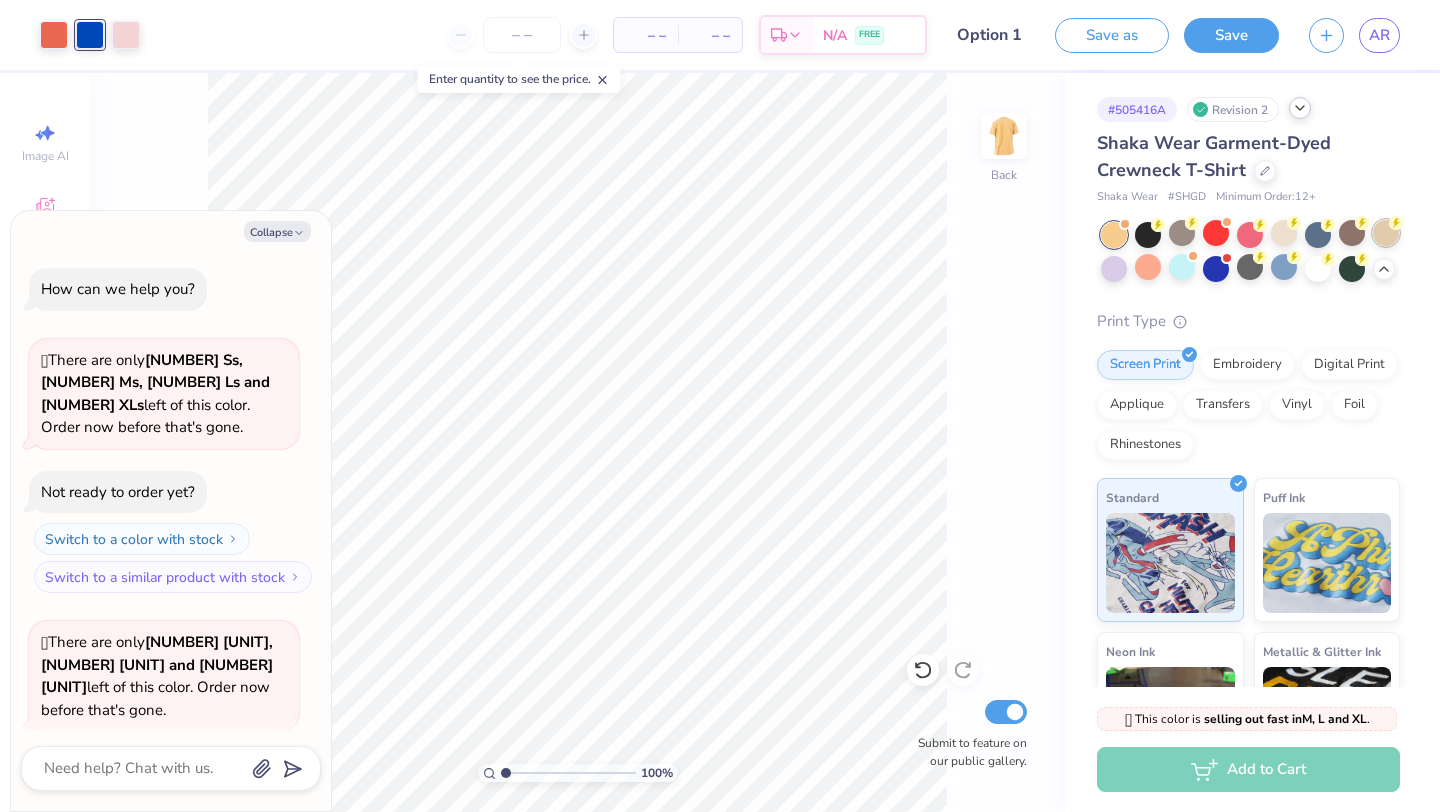 scroll, scrollTop: 3970, scrollLeft: 0, axis: vertical 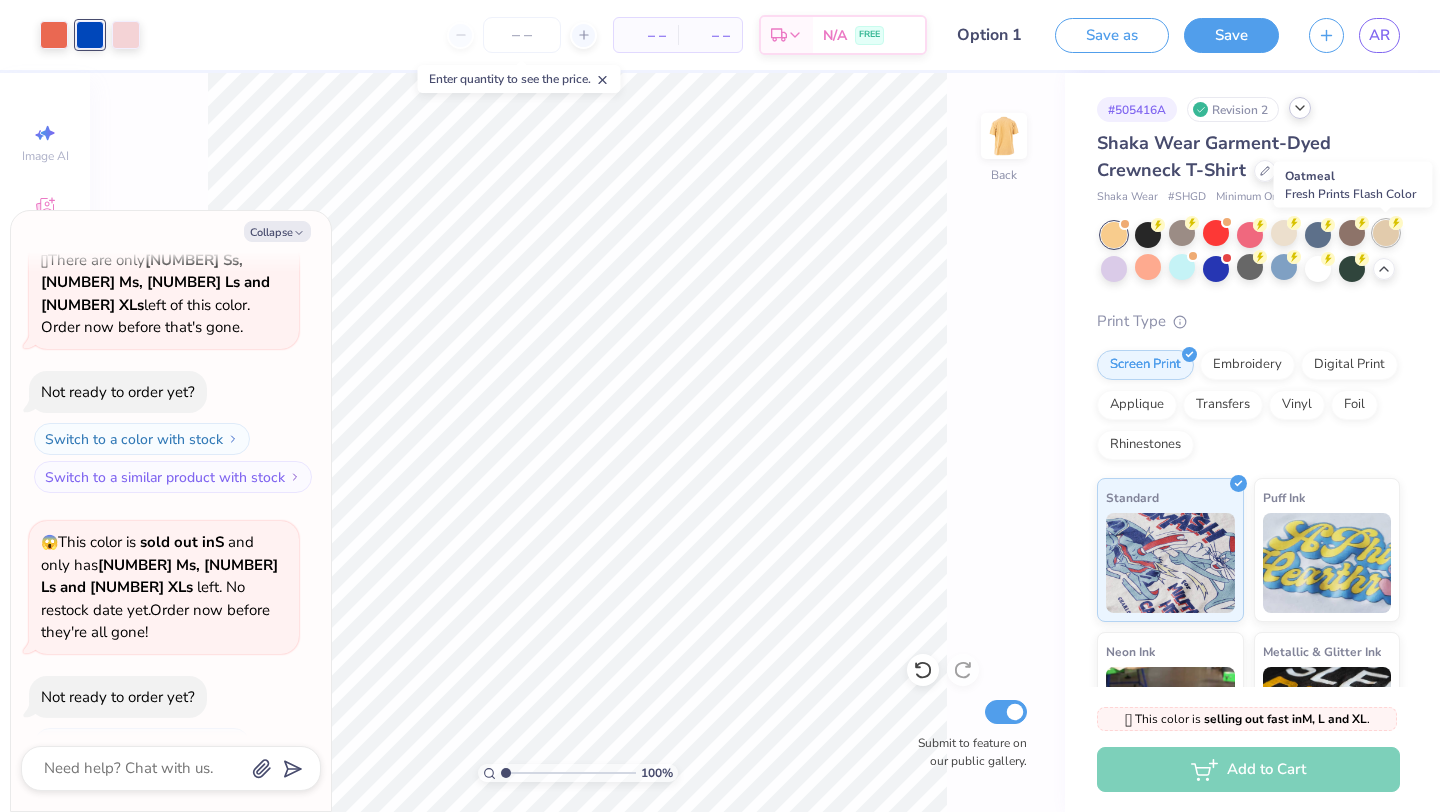 click at bounding box center [1386, 233] 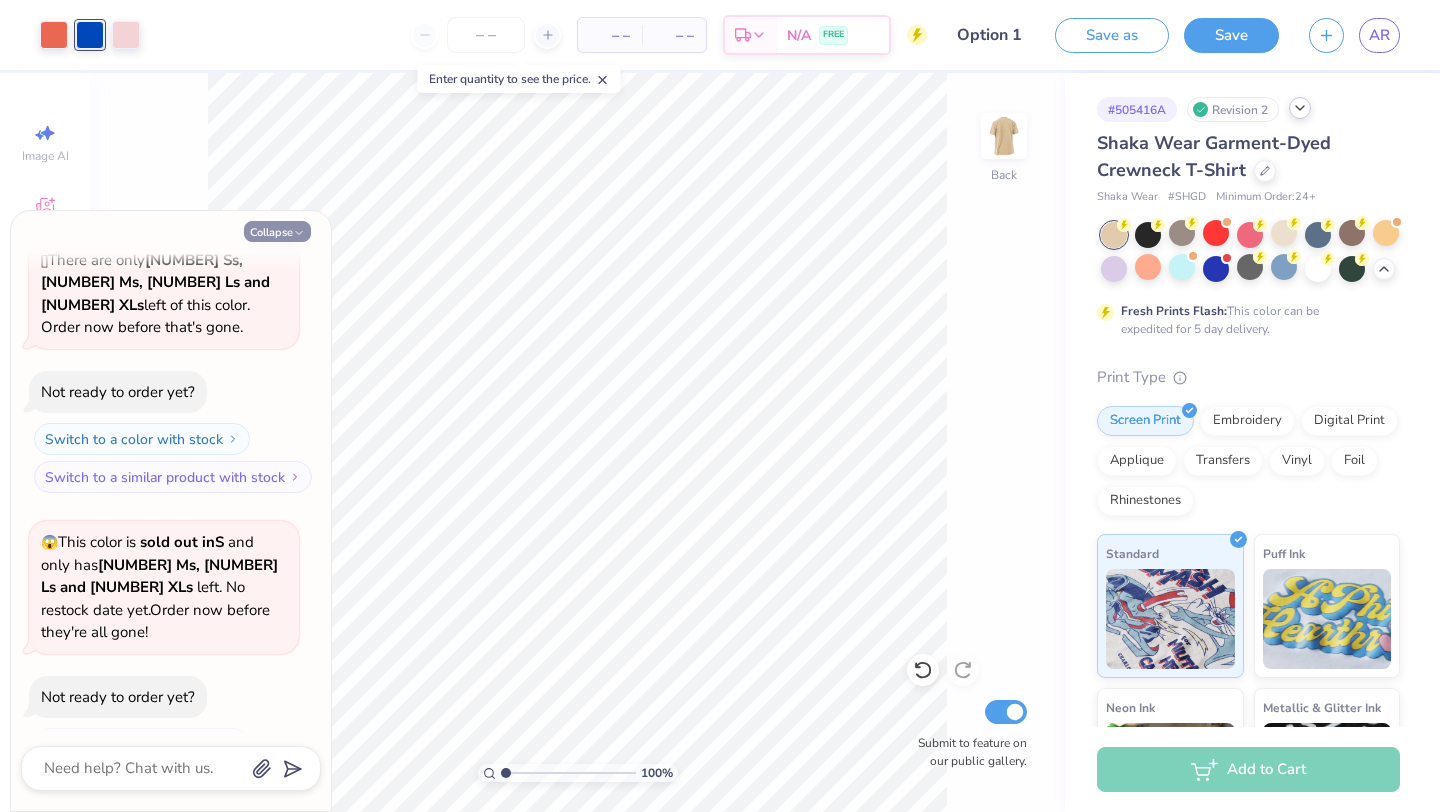 click 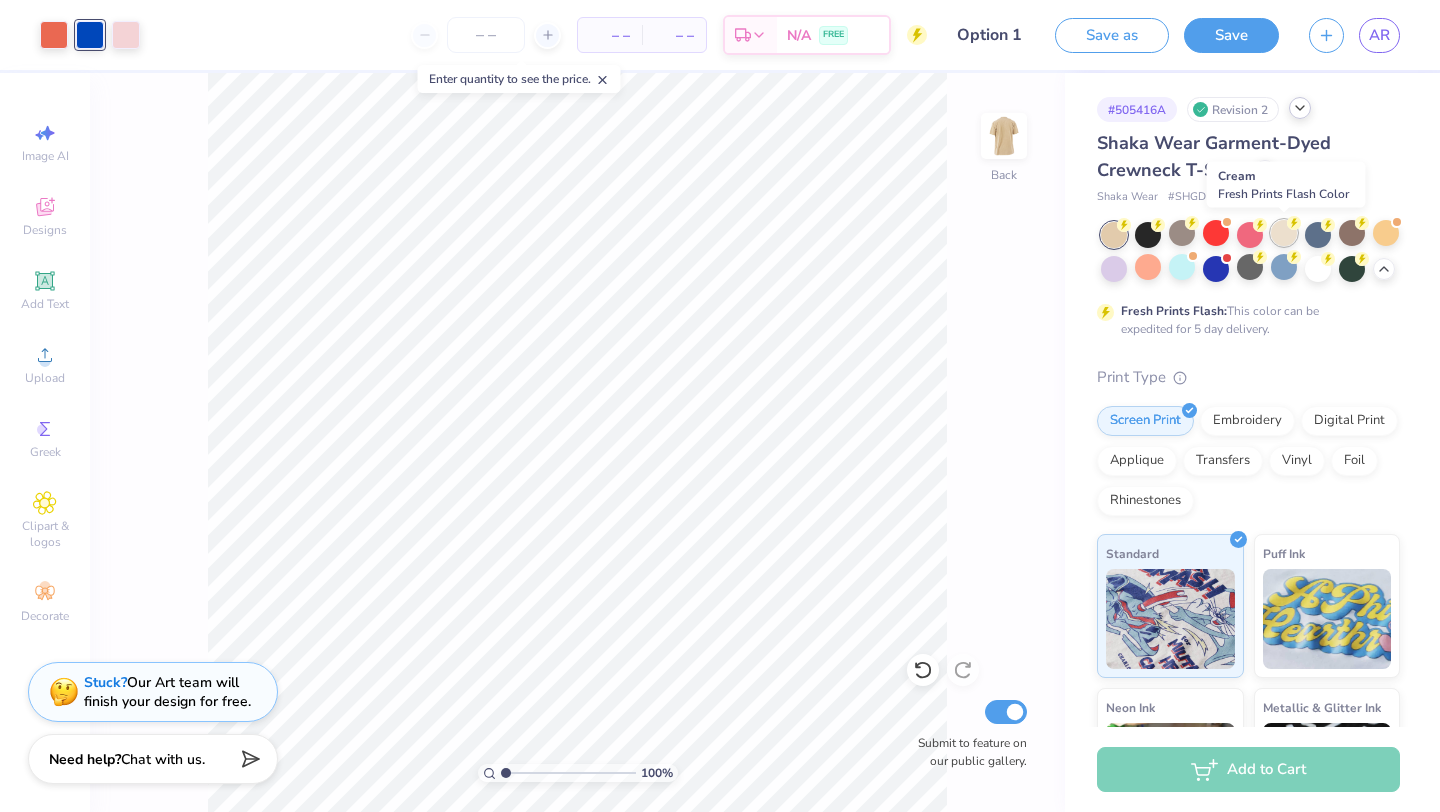 click at bounding box center [1284, 233] 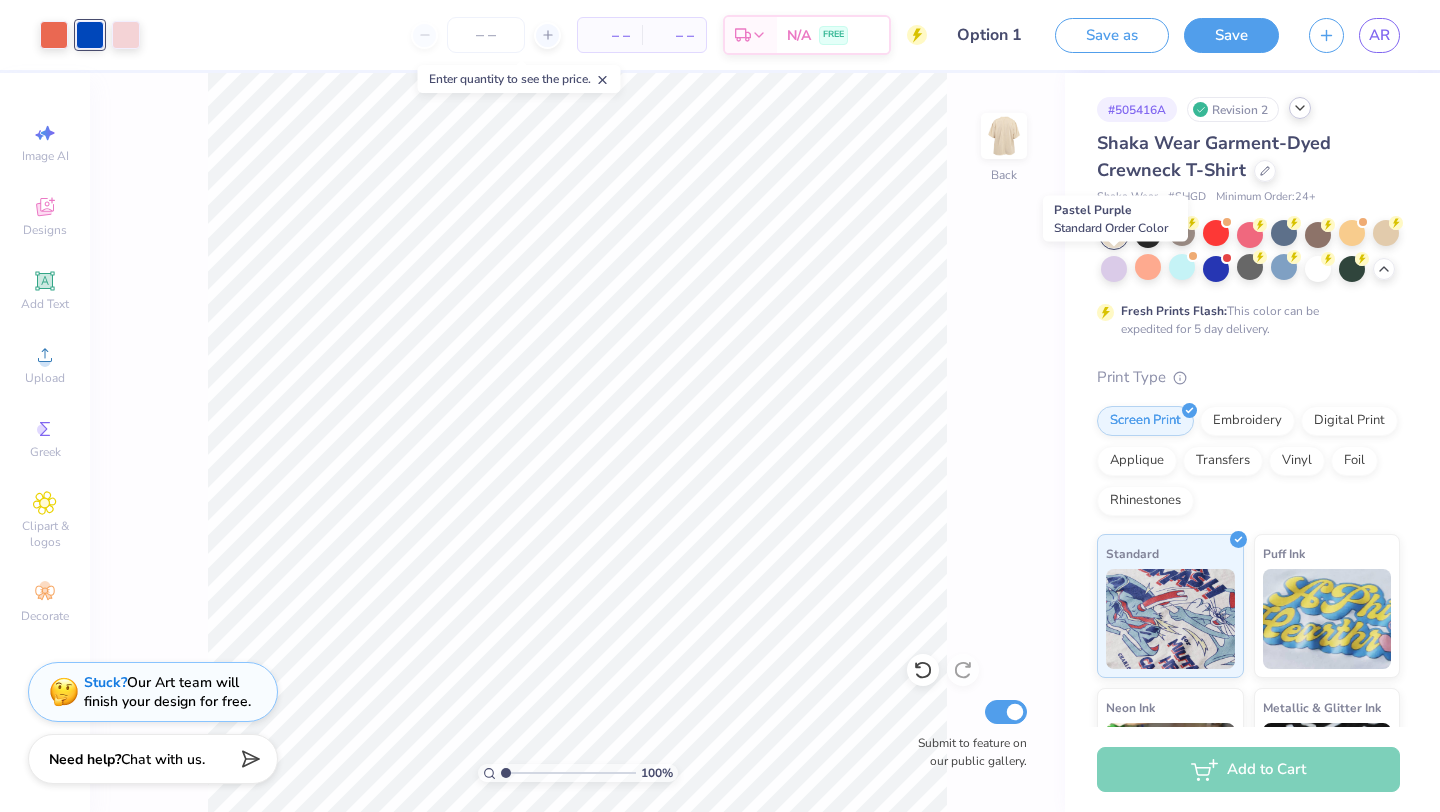 click at bounding box center (1250, 252) 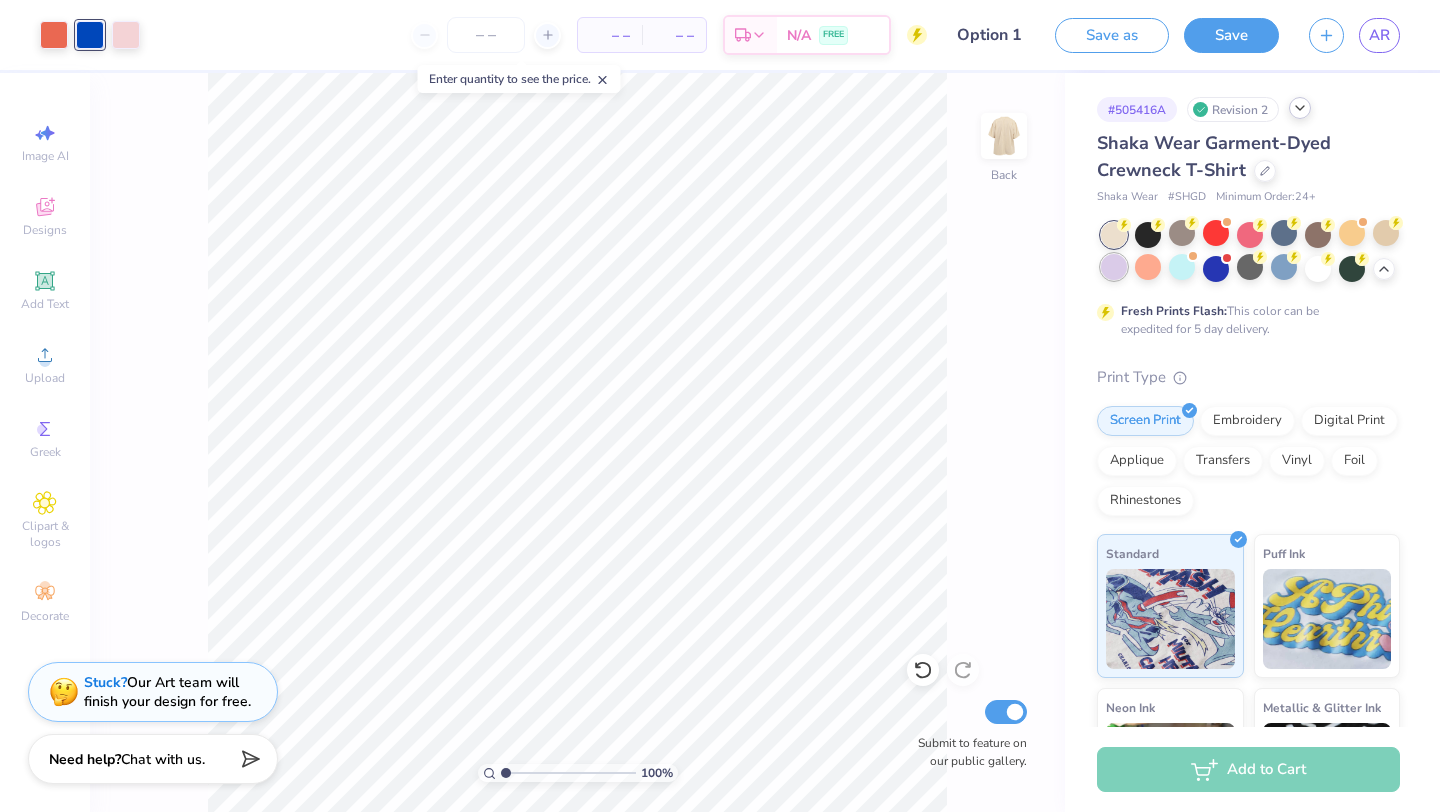 click at bounding box center [1114, 267] 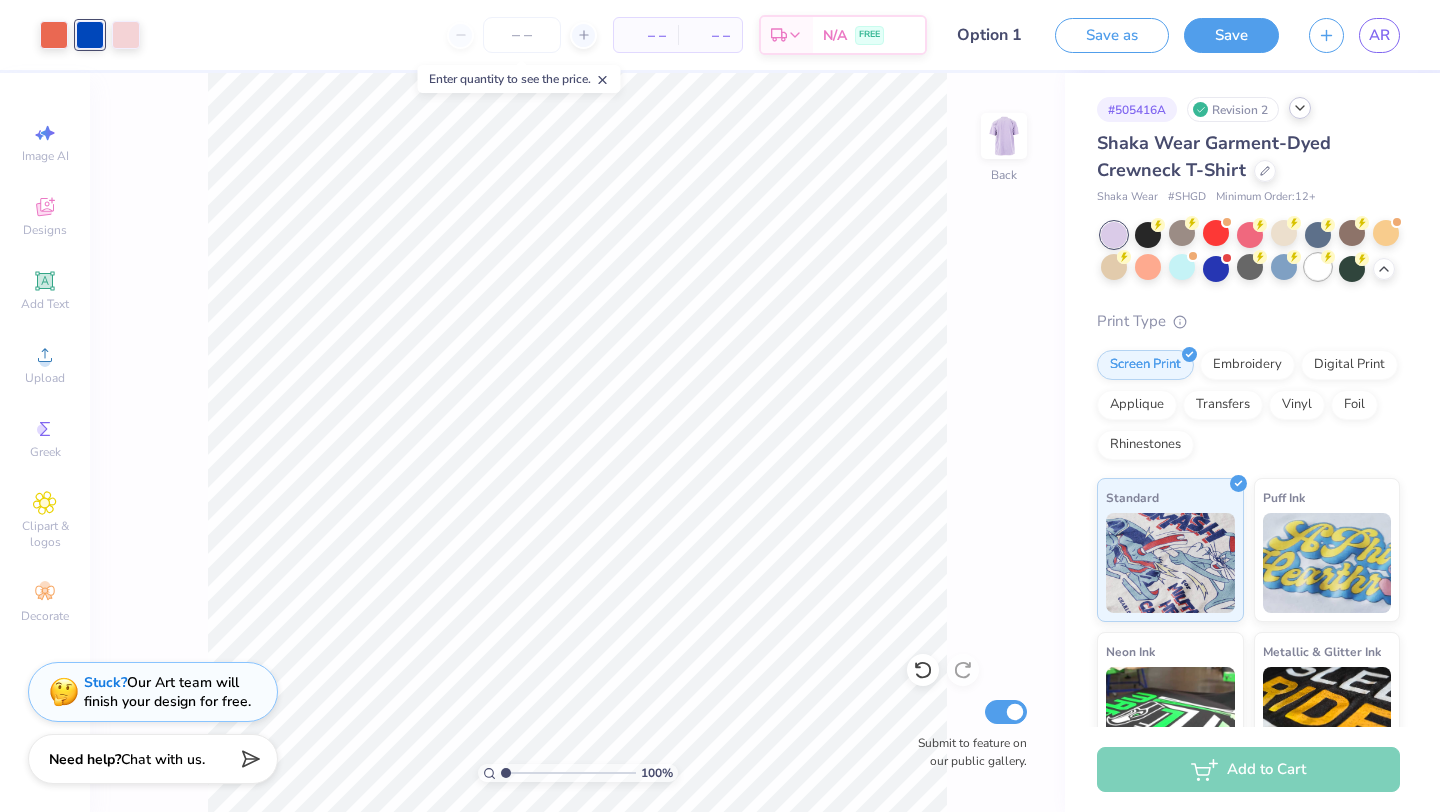 click at bounding box center (1318, 267) 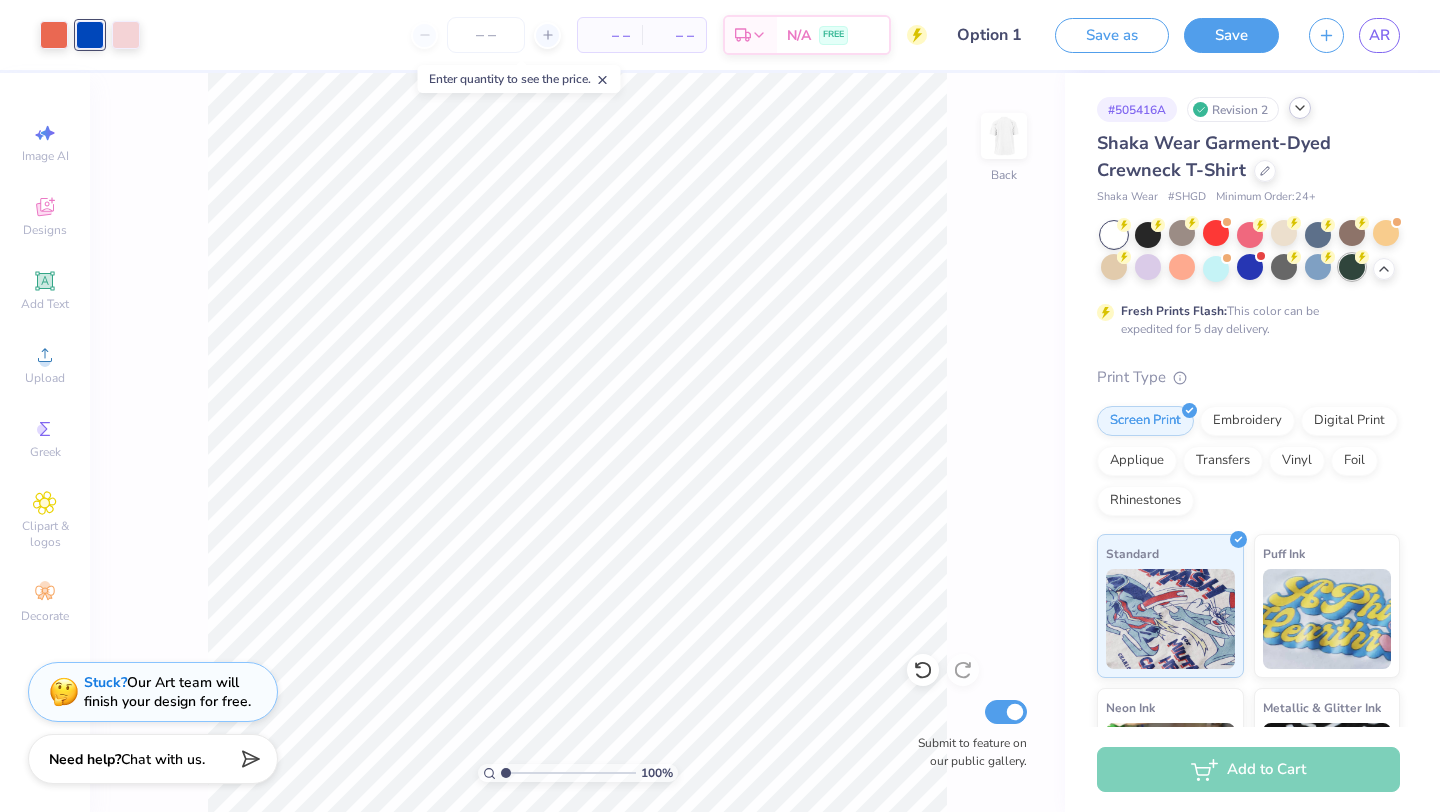 click at bounding box center (1352, 267) 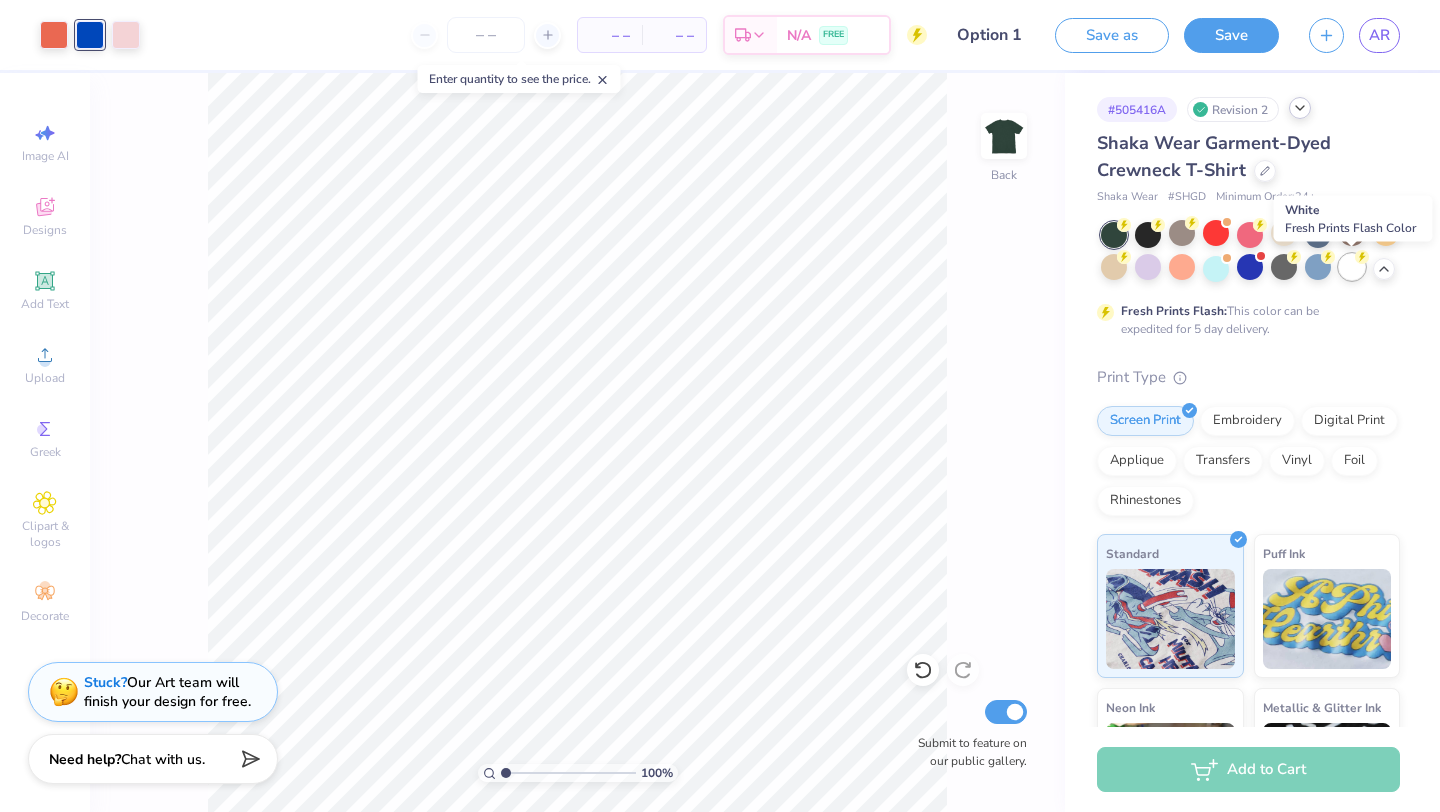 click at bounding box center (1352, 267) 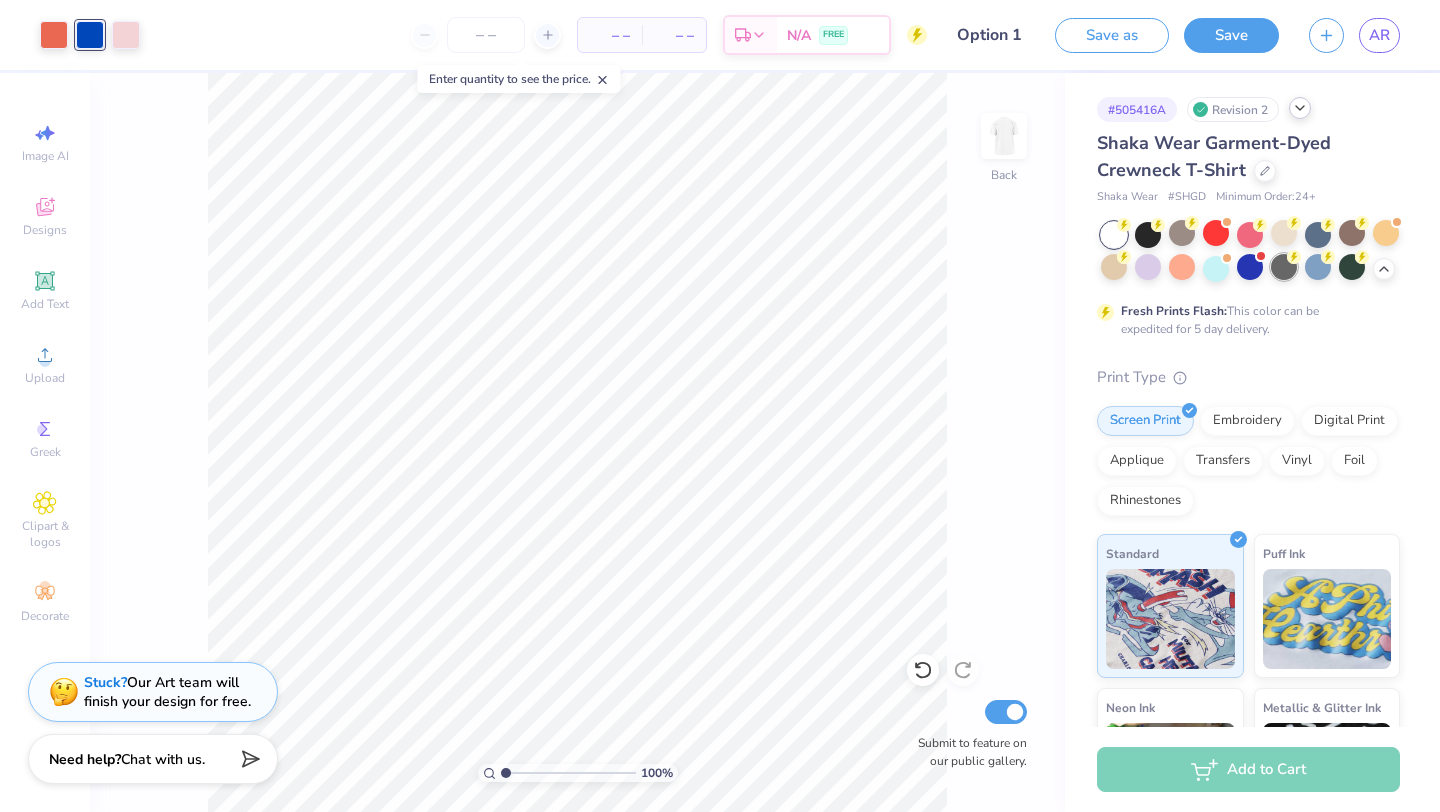 click at bounding box center [1284, 267] 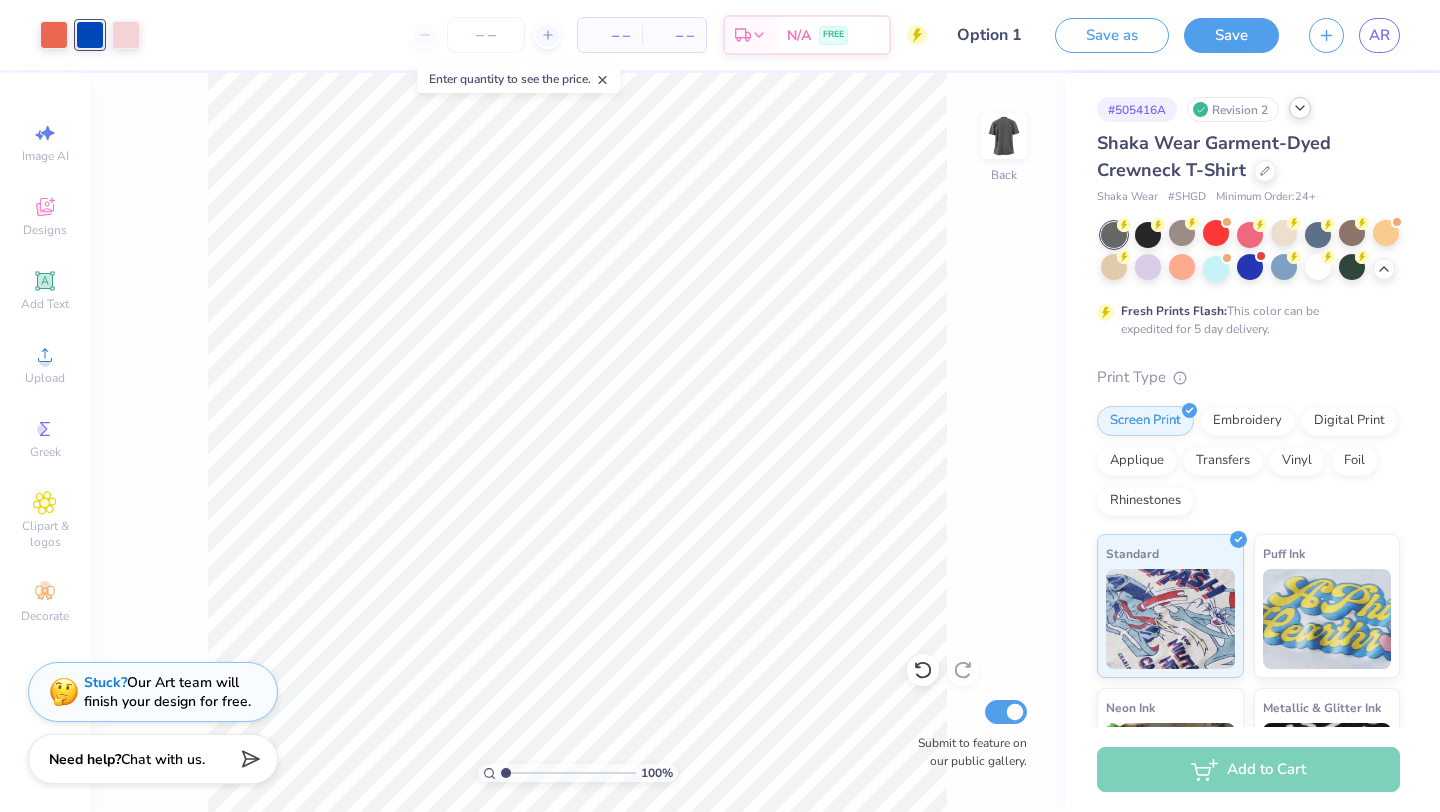 click on "Revision 2" at bounding box center [1233, 109] 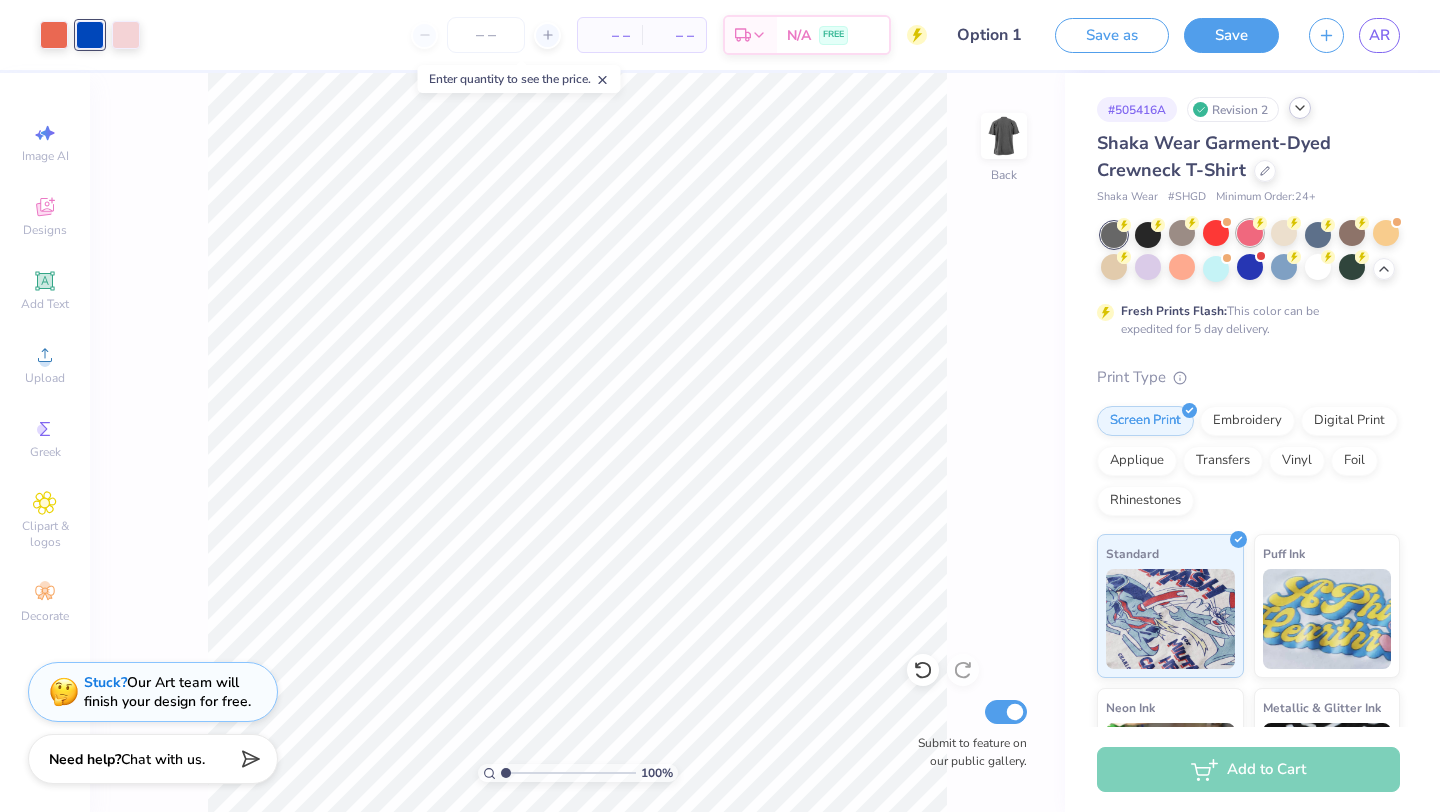 click at bounding box center [1250, 233] 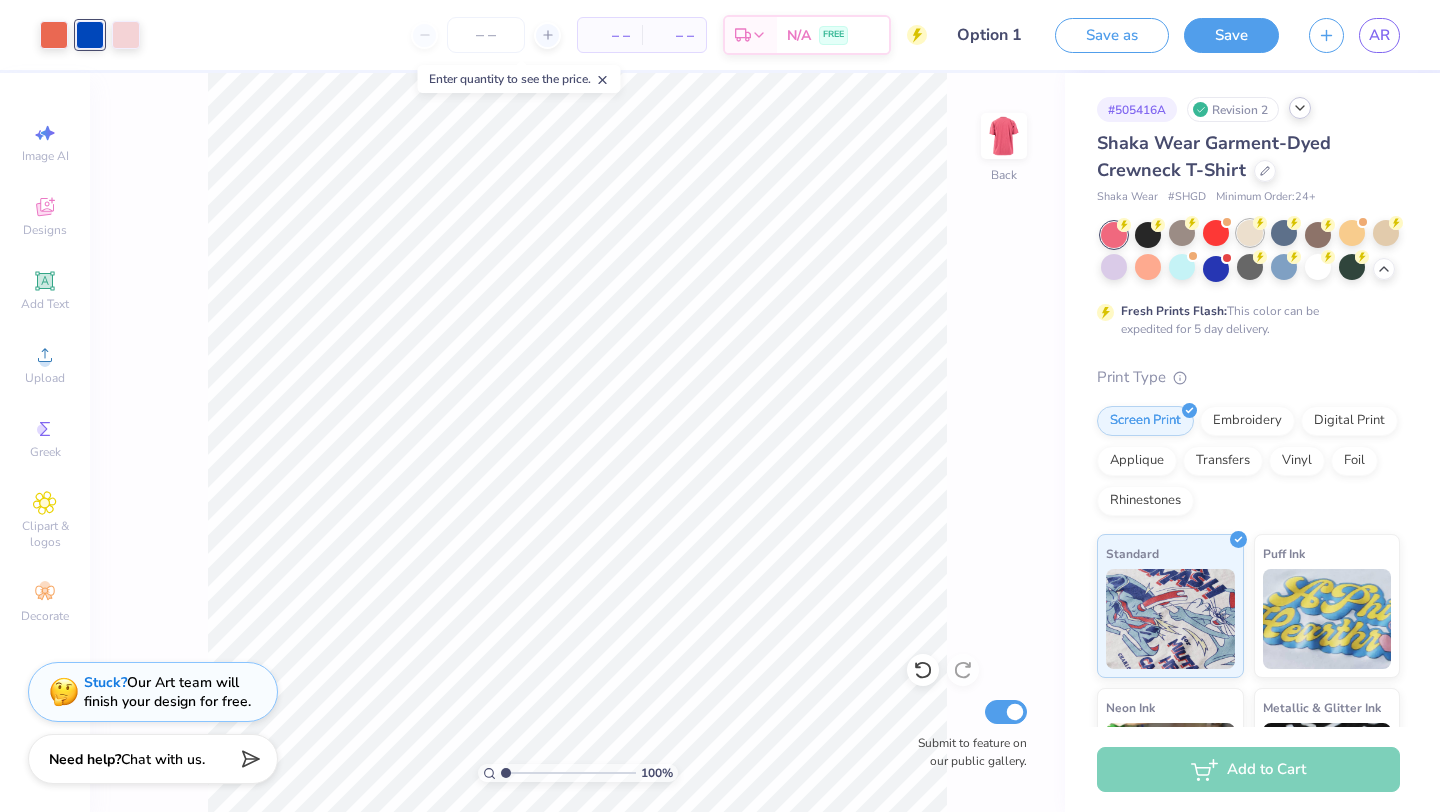 click at bounding box center (1250, 233) 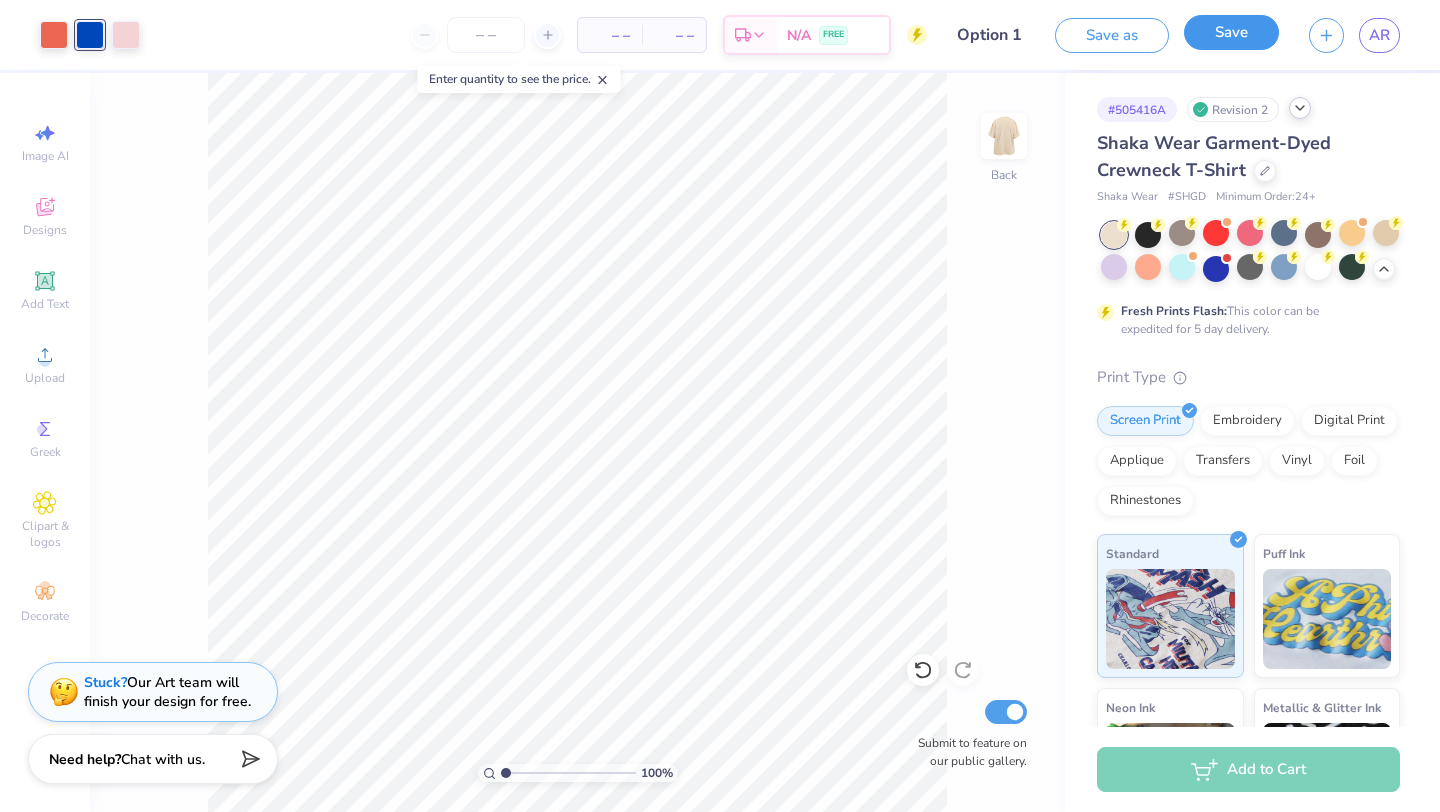 click on "Save" at bounding box center (1231, 32) 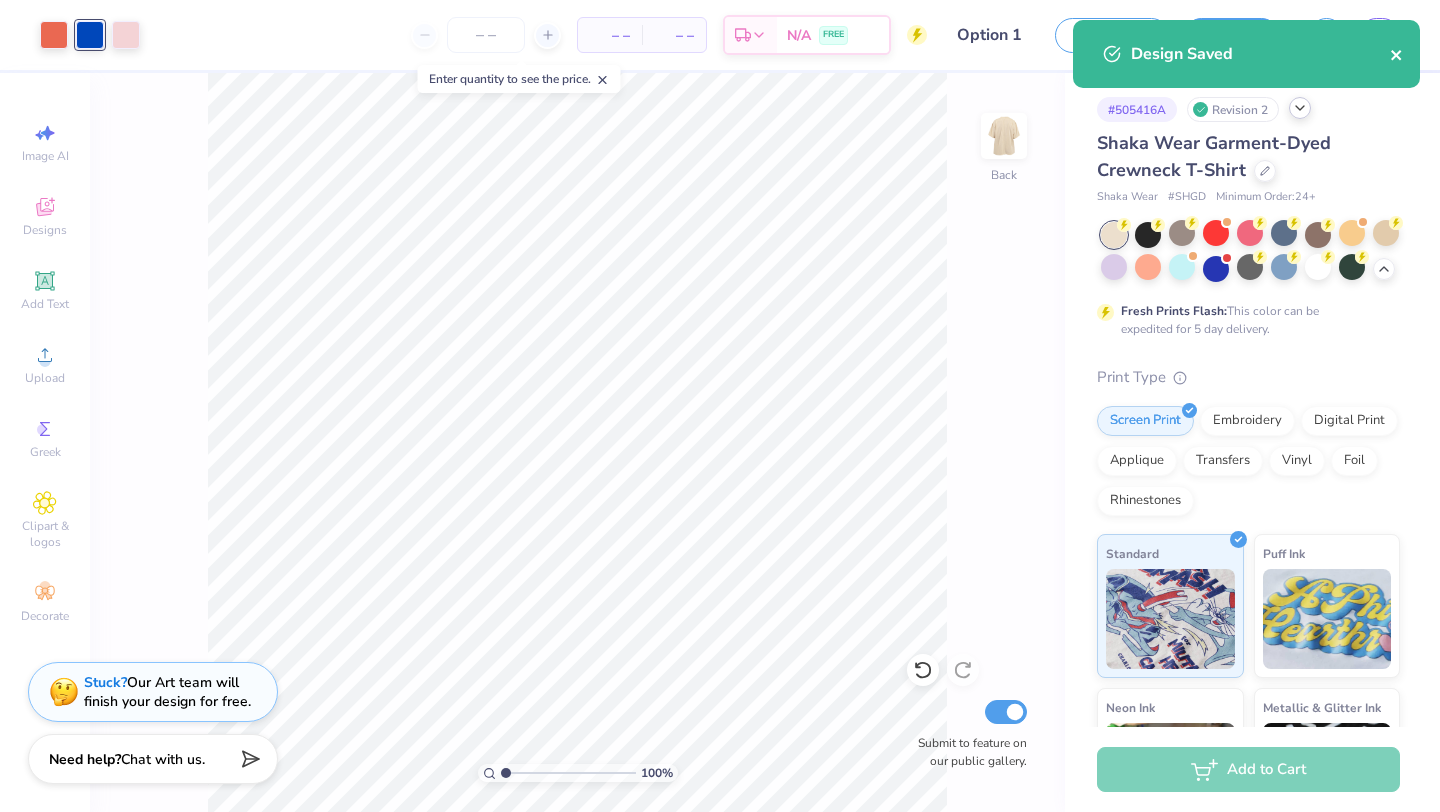 click 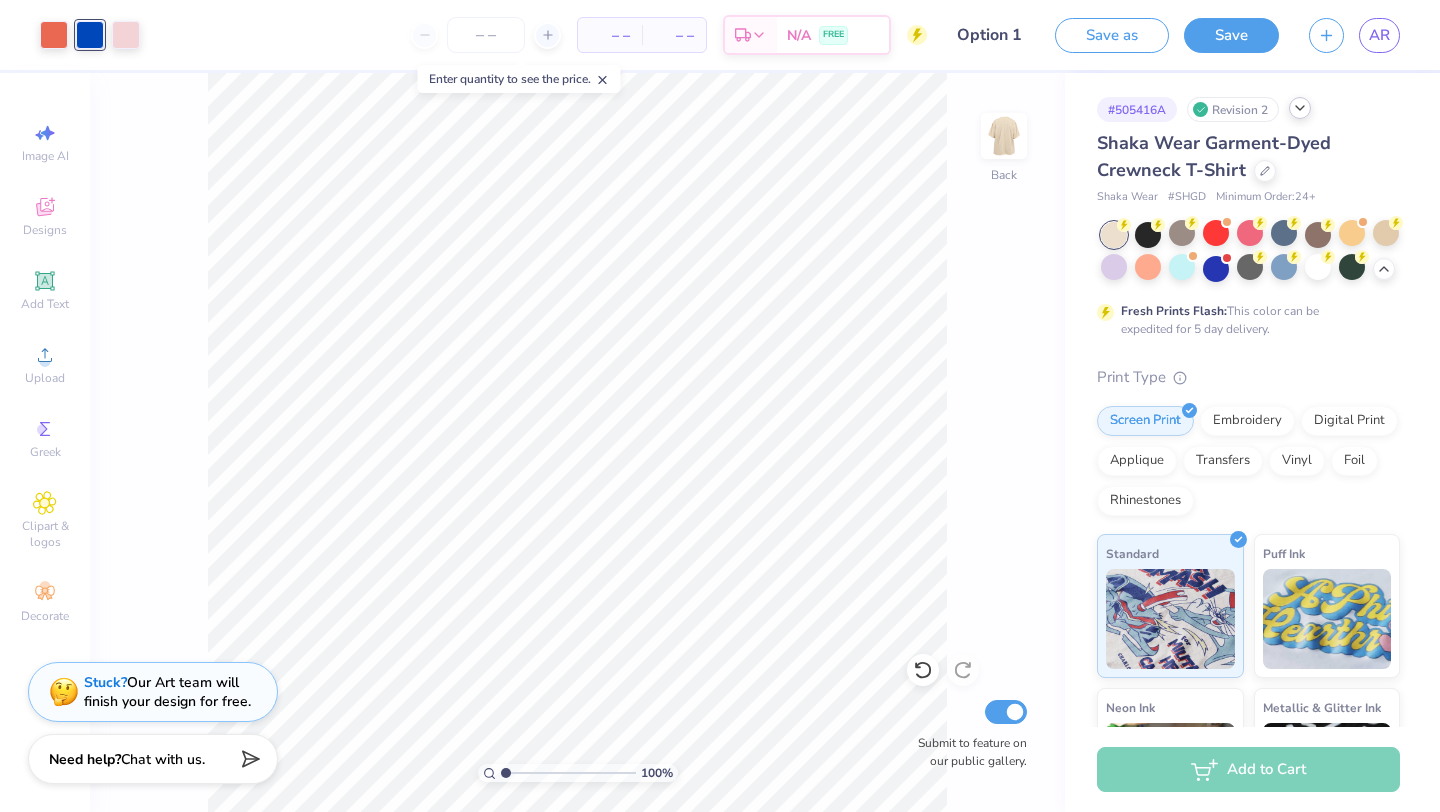 click on "Design Saved" at bounding box center [1246, 61] 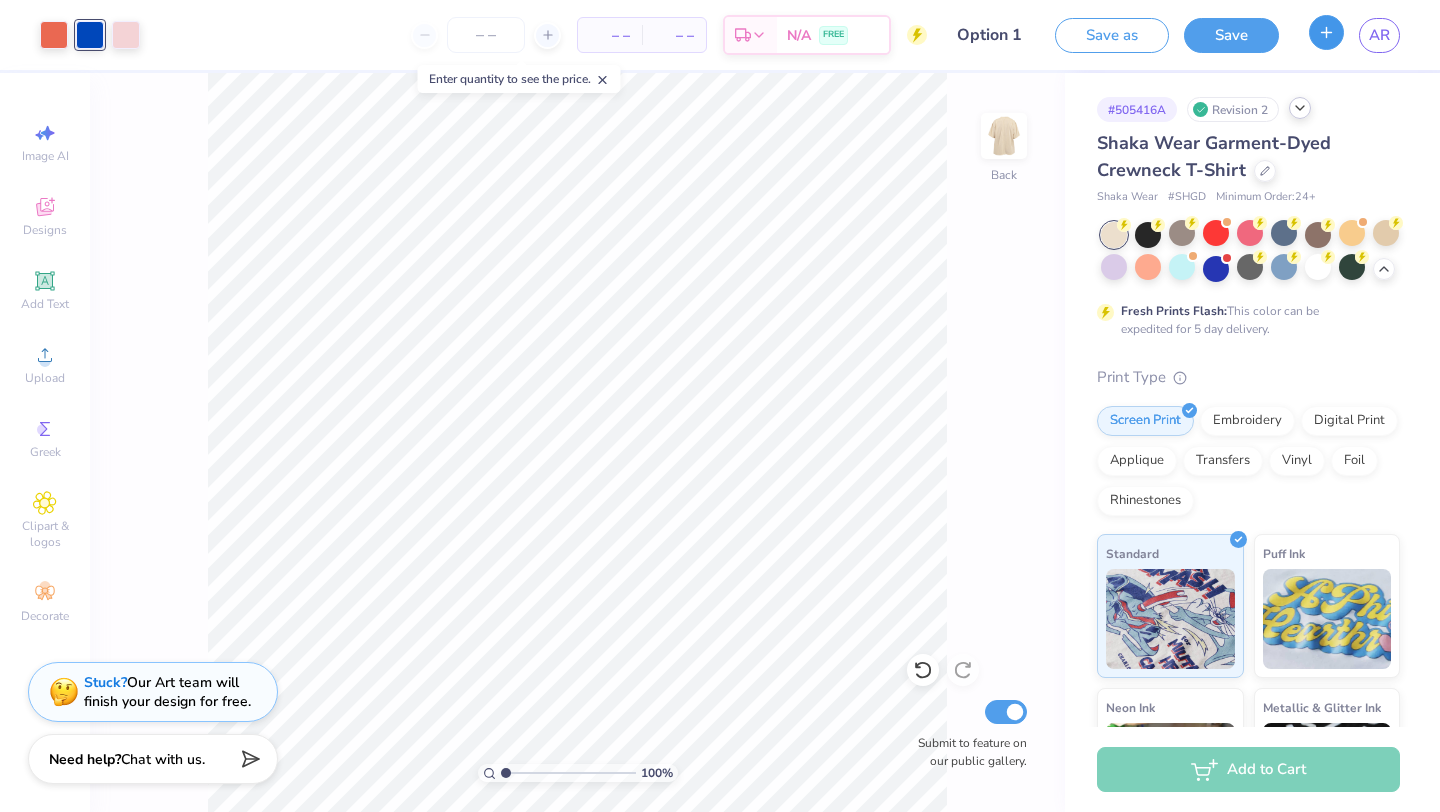 click at bounding box center (1326, 32) 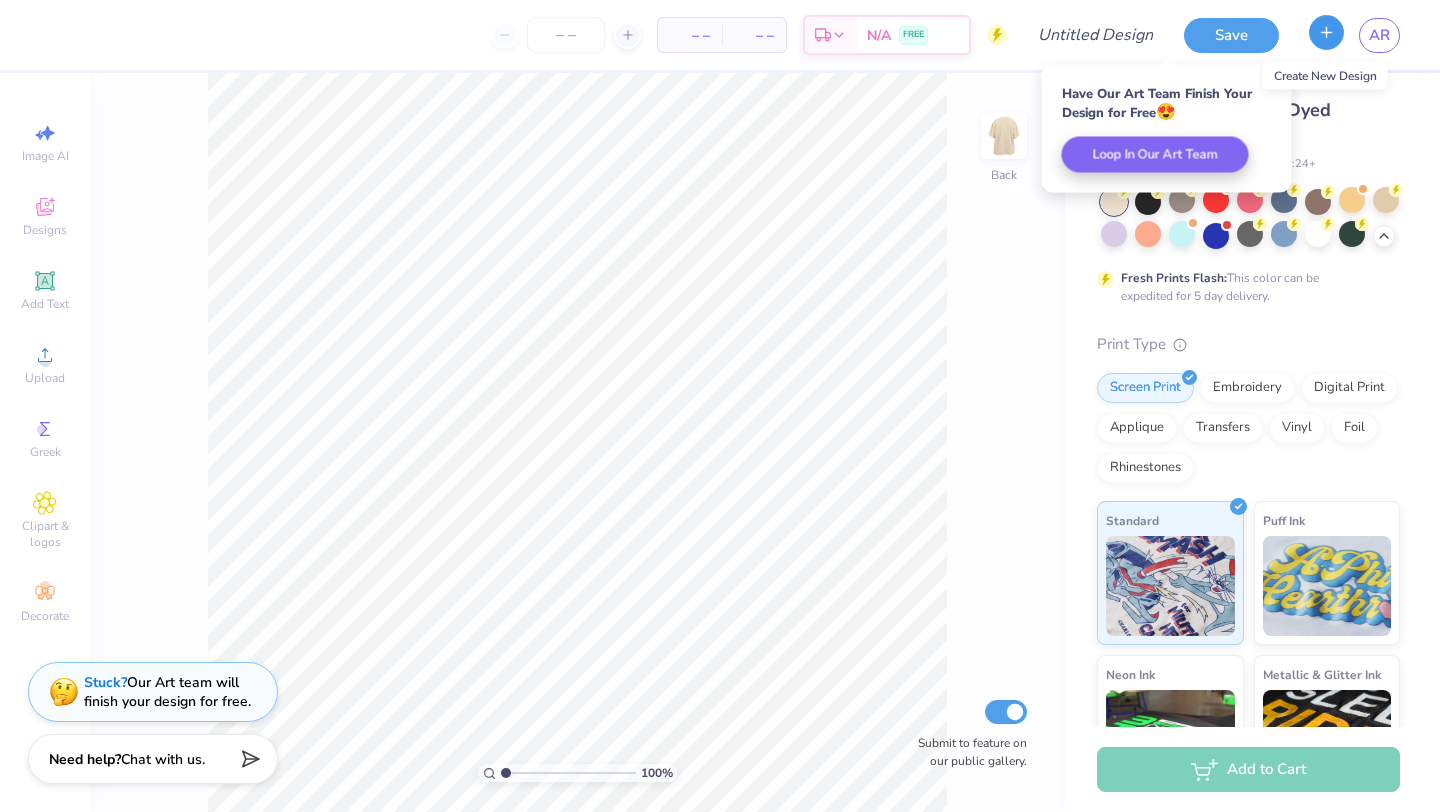 click 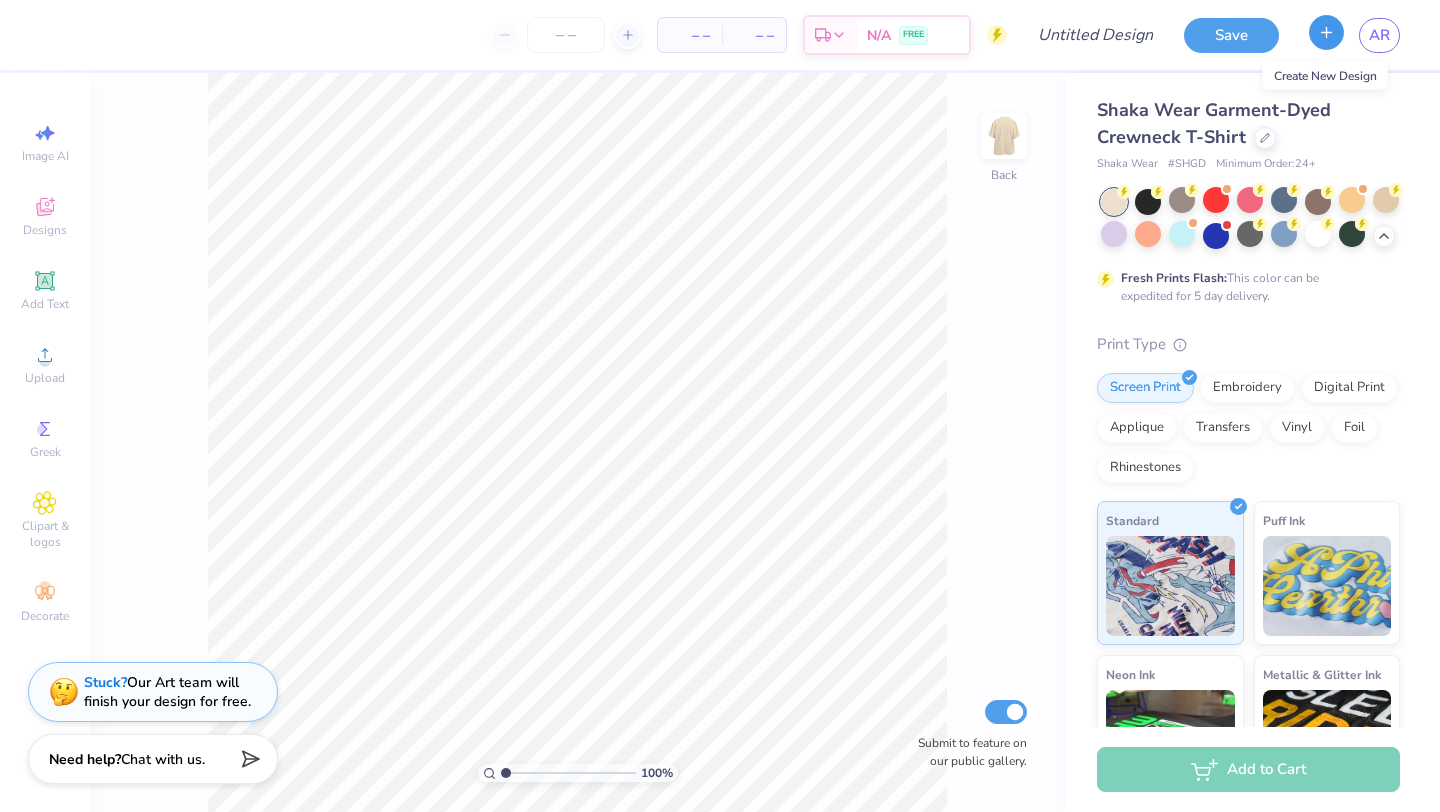 click 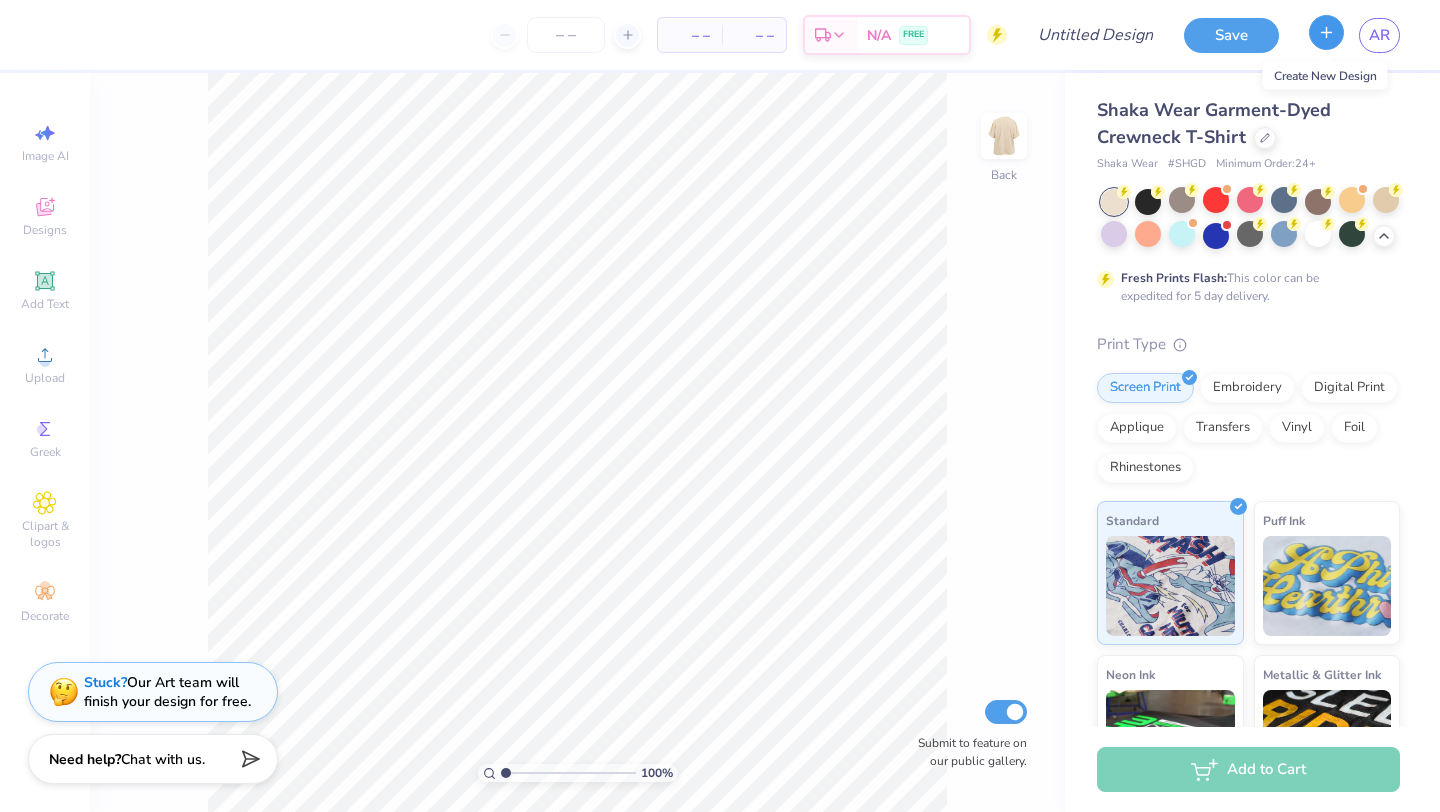 click 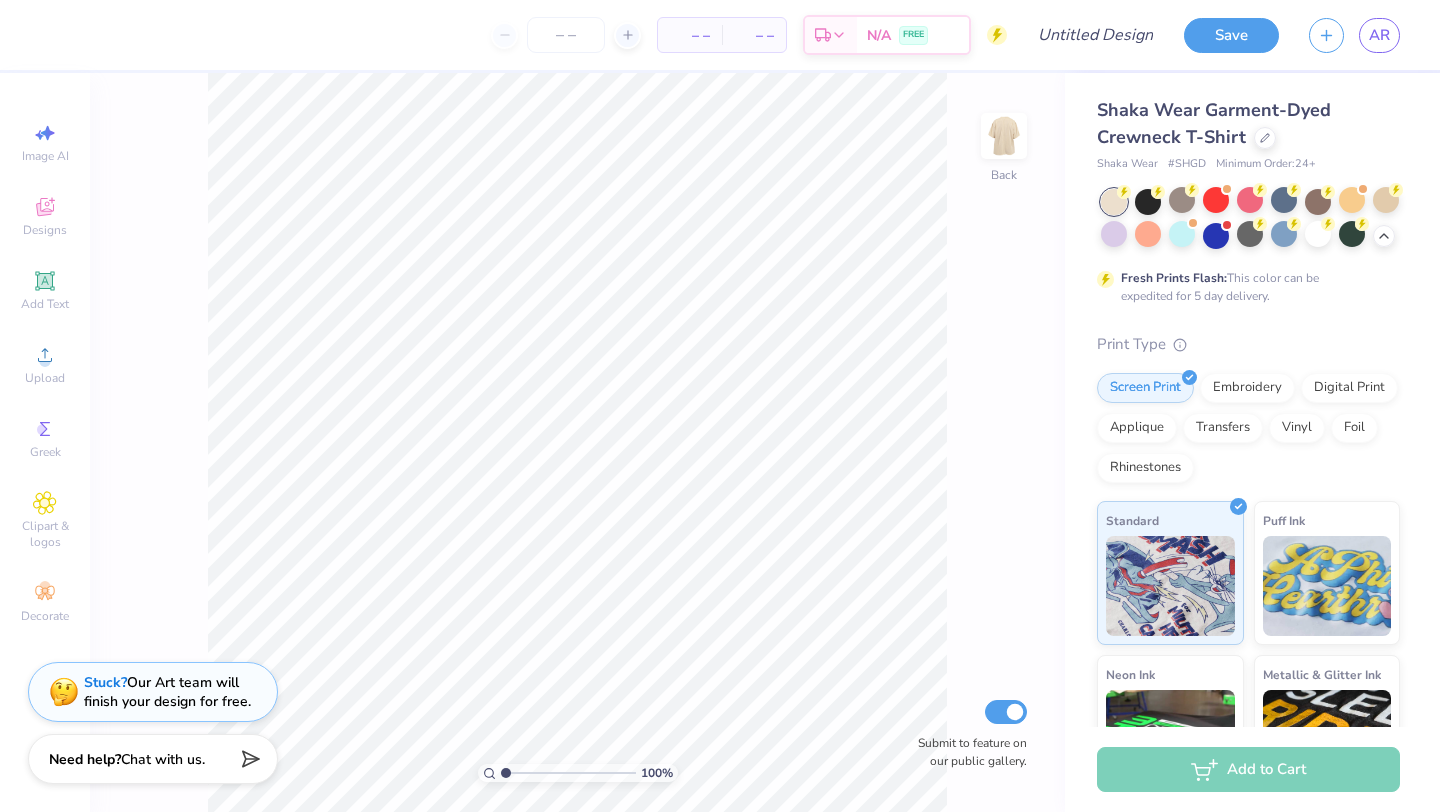click on "Shaka Wear Garment-Dyed Crewneck T-Shirt" at bounding box center [1248, 124] 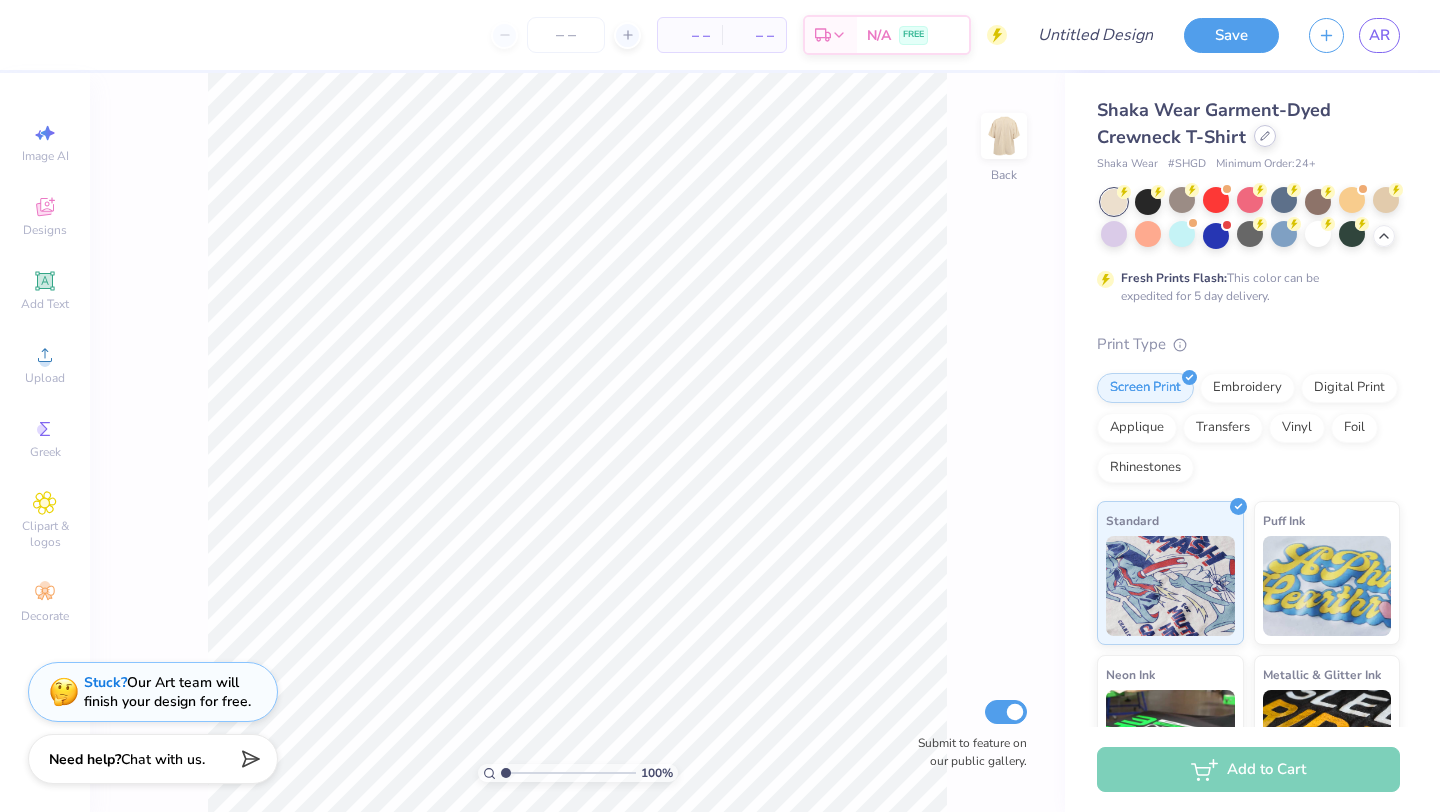 click 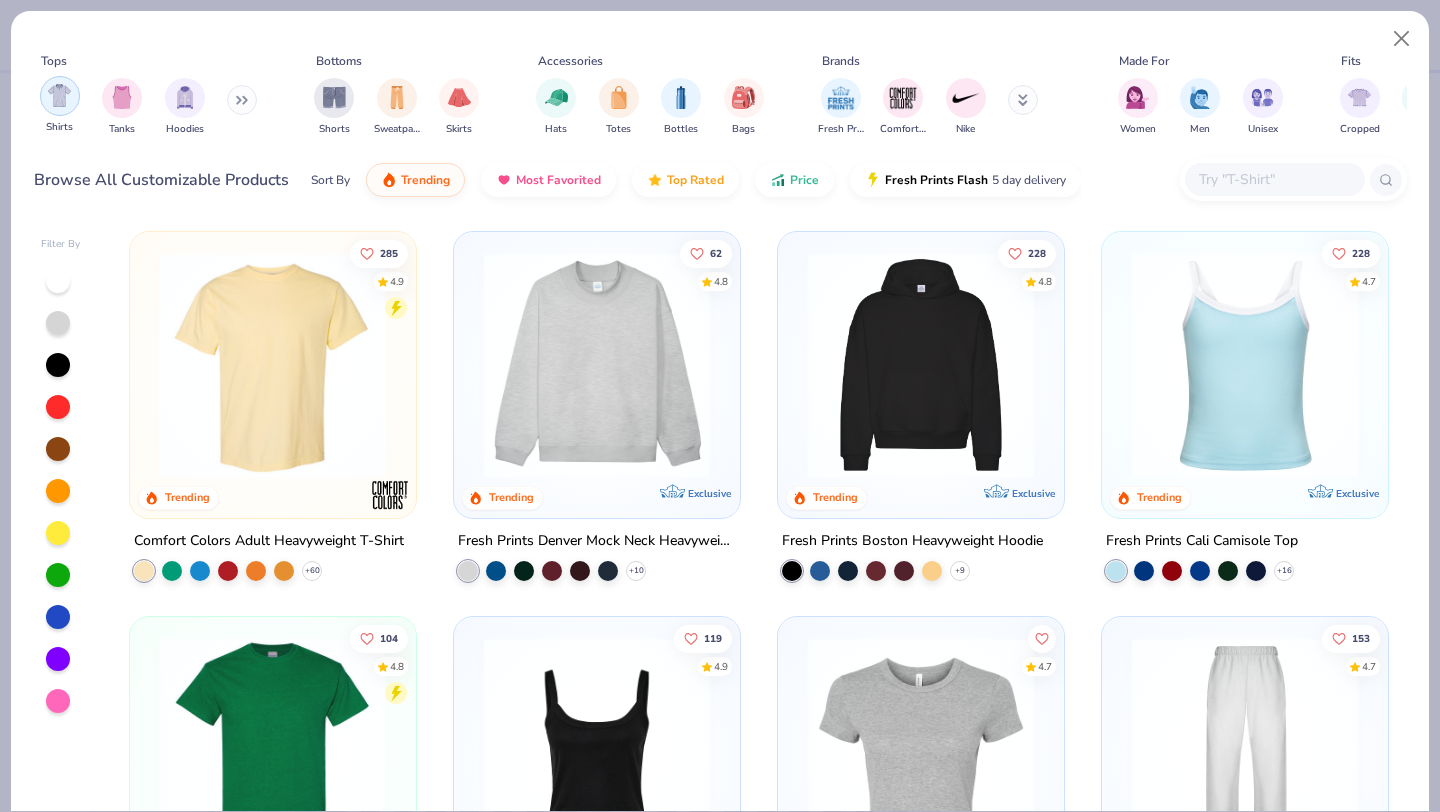 click at bounding box center [59, 95] 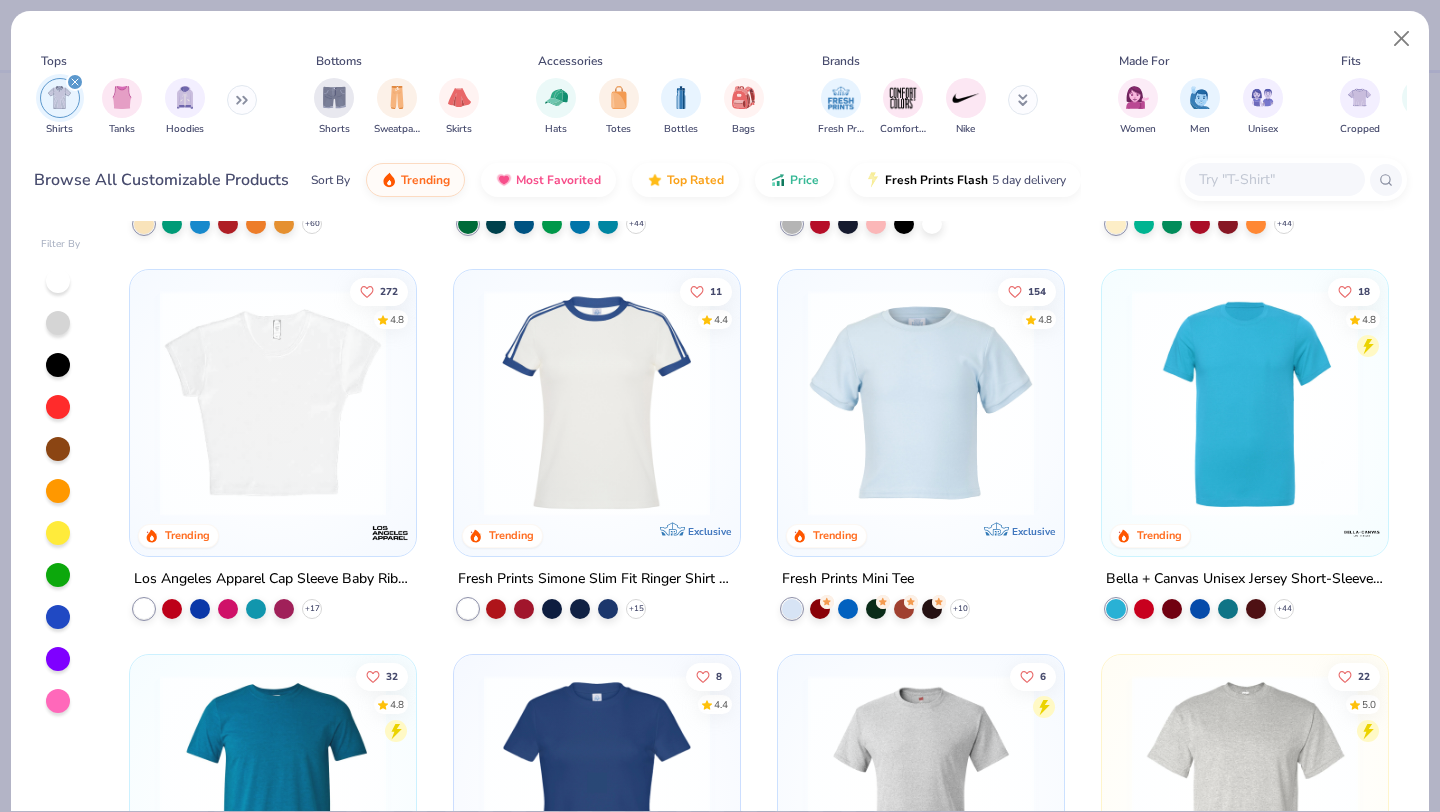 scroll, scrollTop: 0, scrollLeft: 0, axis: both 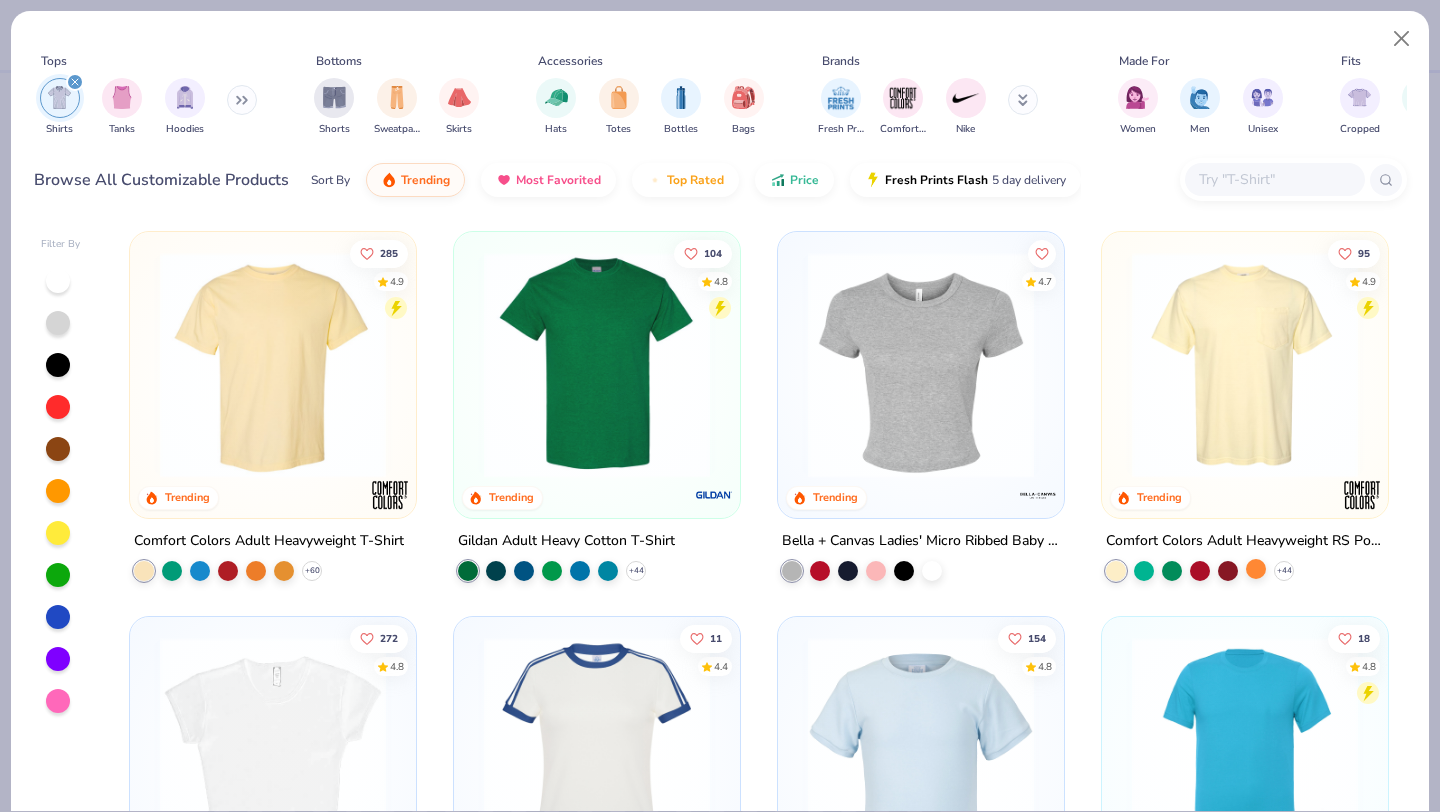 click at bounding box center (1256, 569) 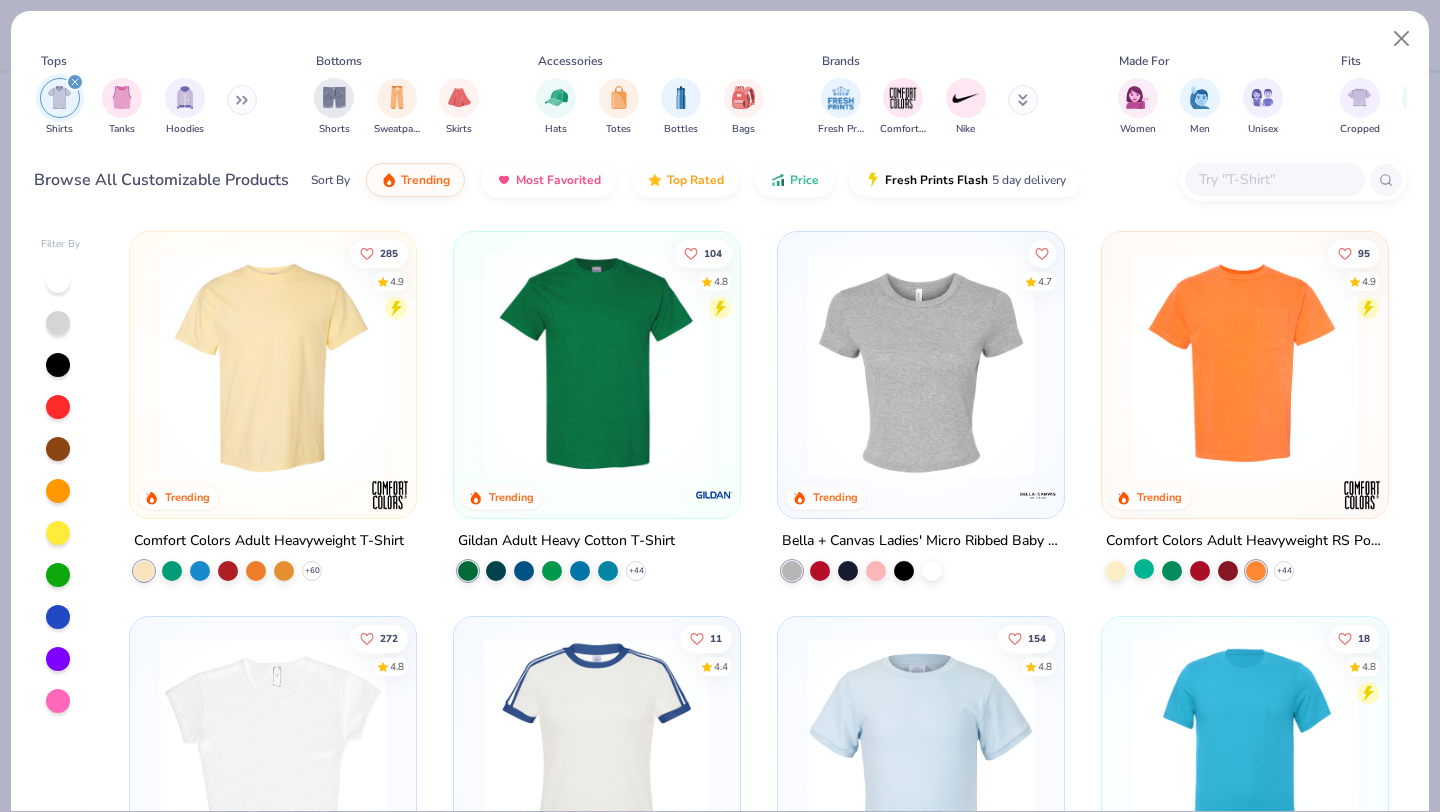 click at bounding box center (1144, 569) 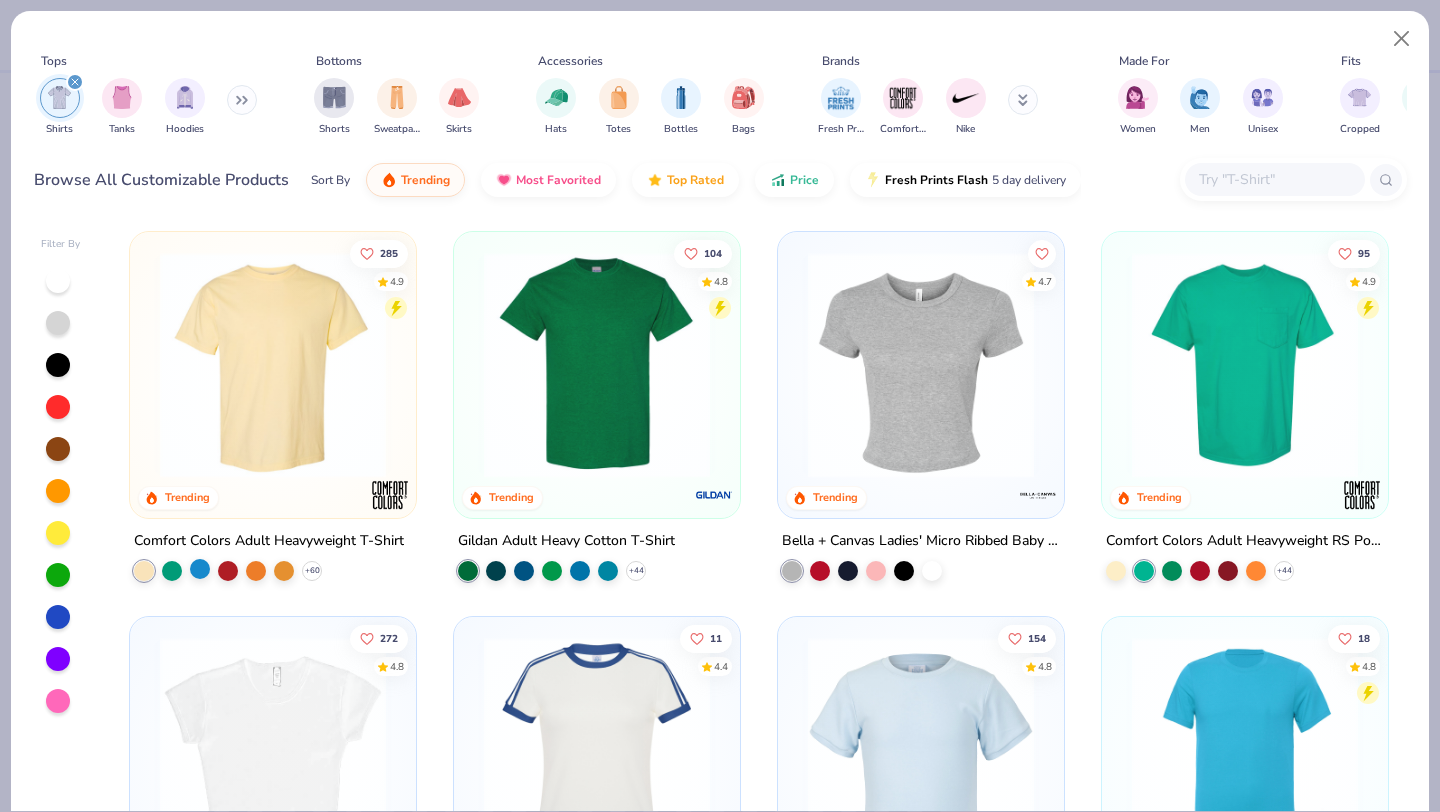 click at bounding box center (200, 569) 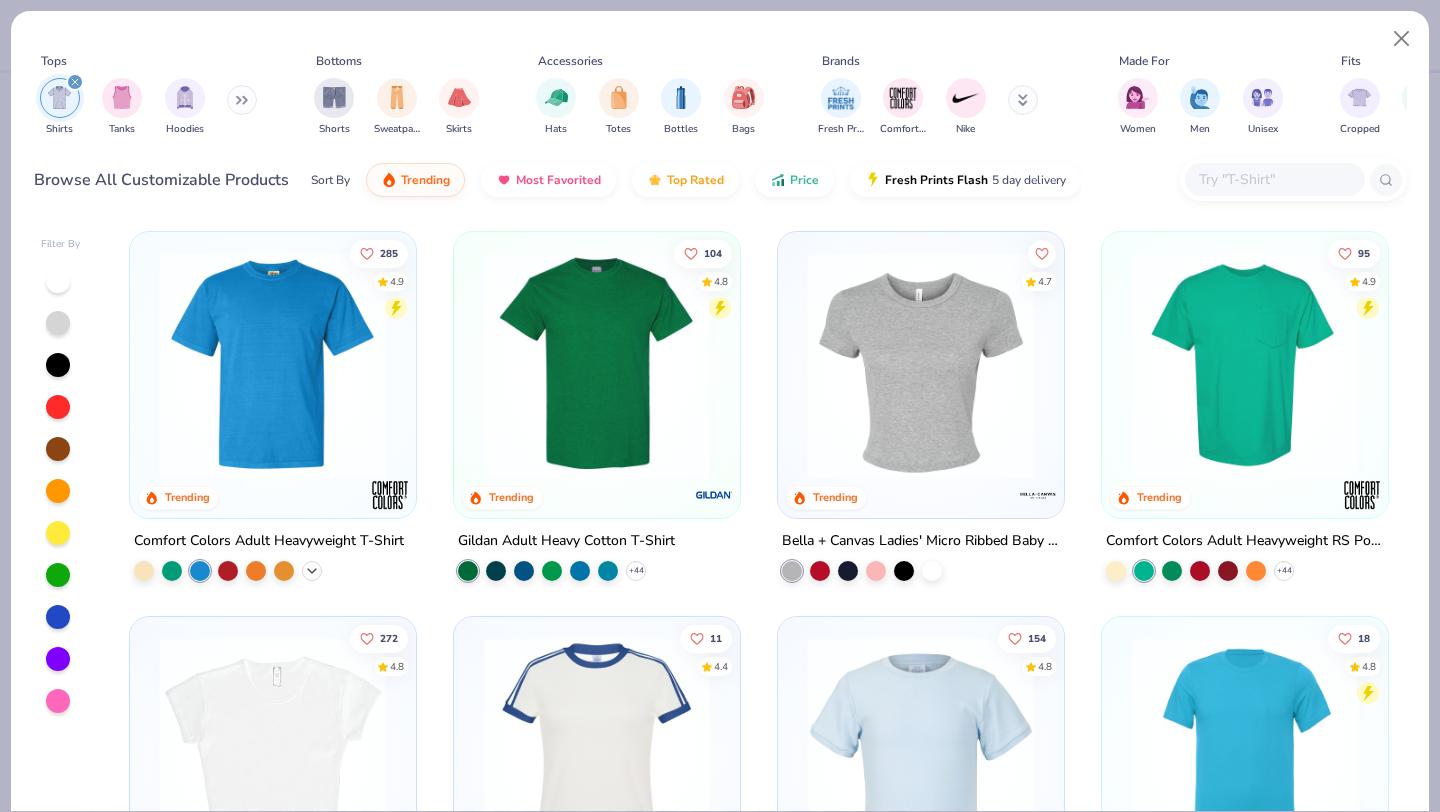 click 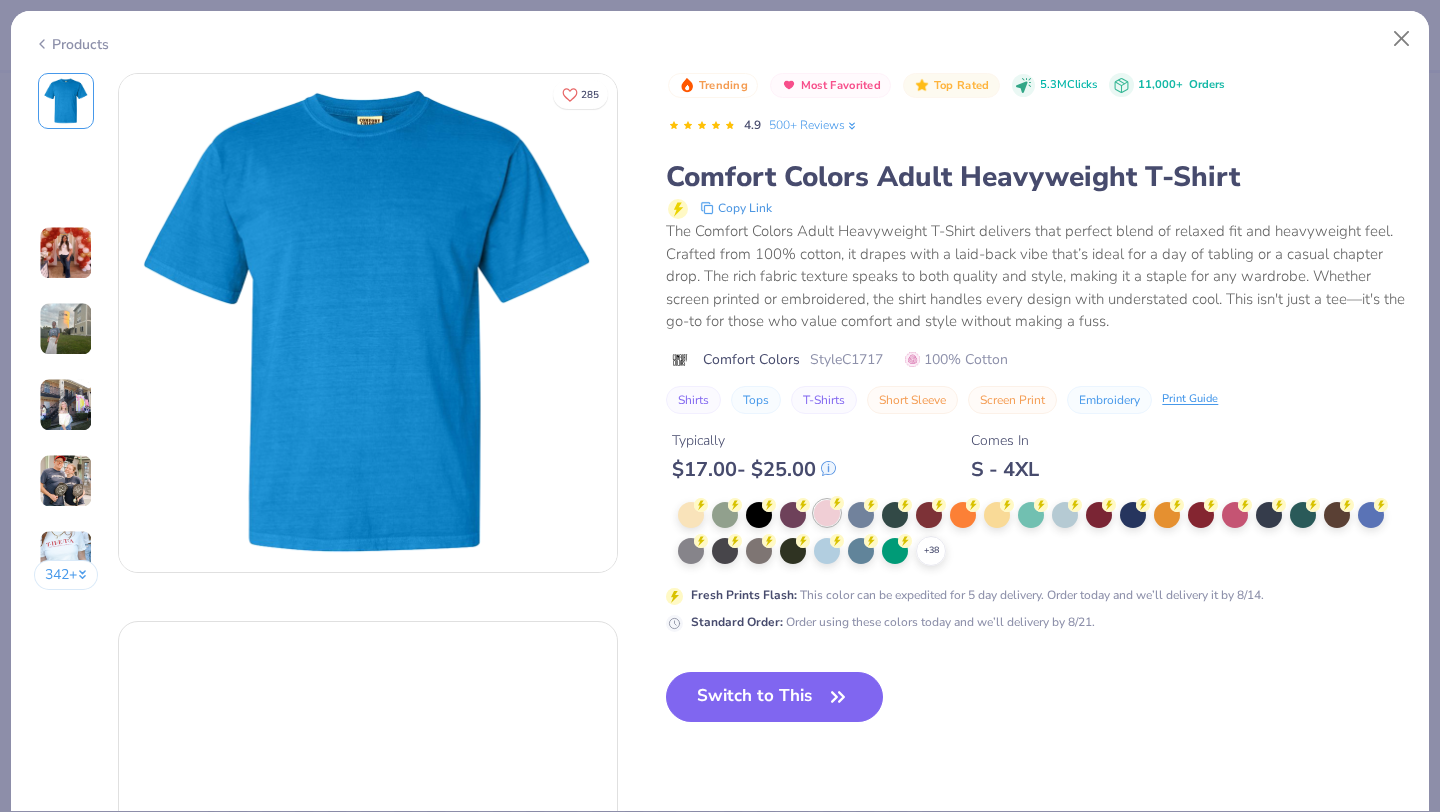 click at bounding box center [827, 513] 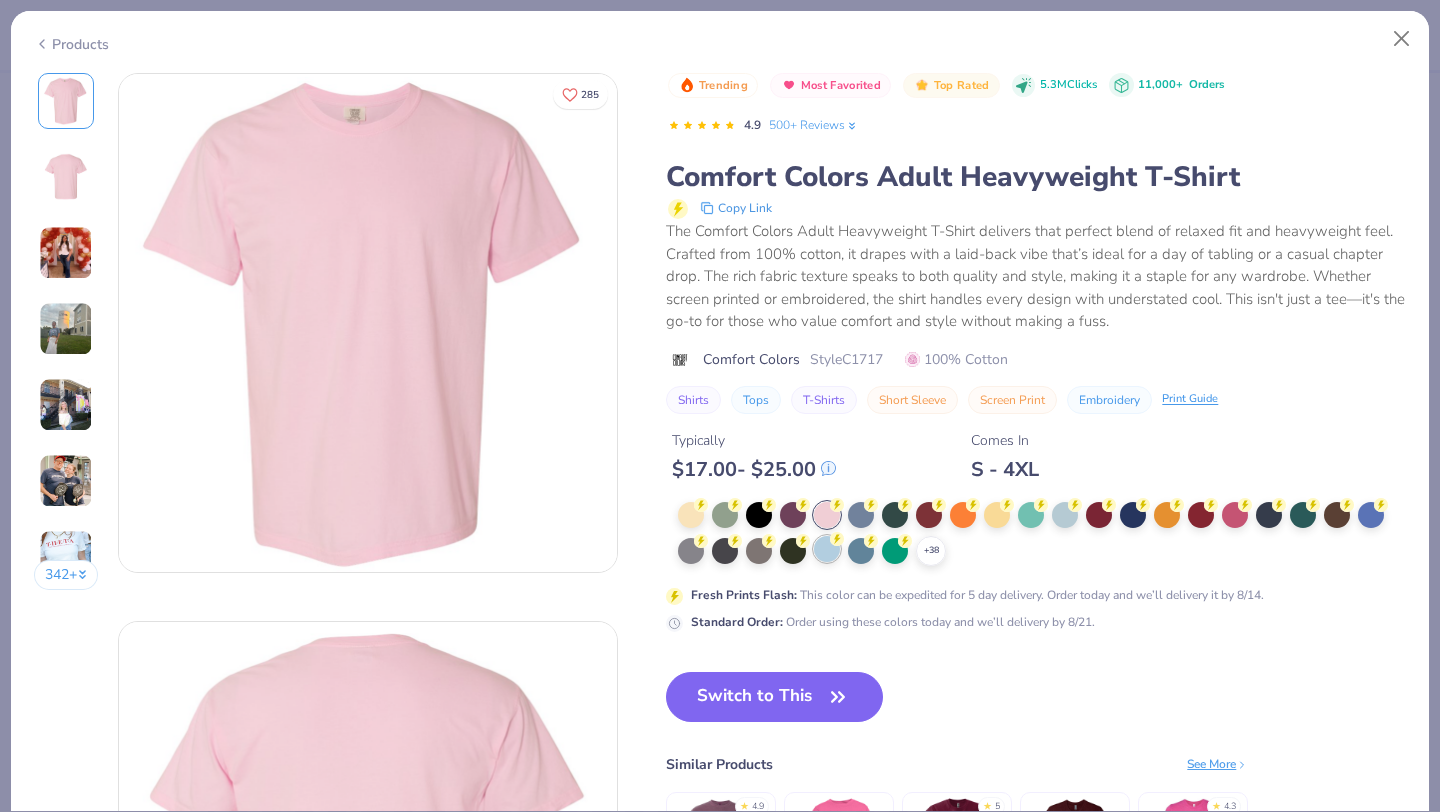click at bounding box center [827, 549] 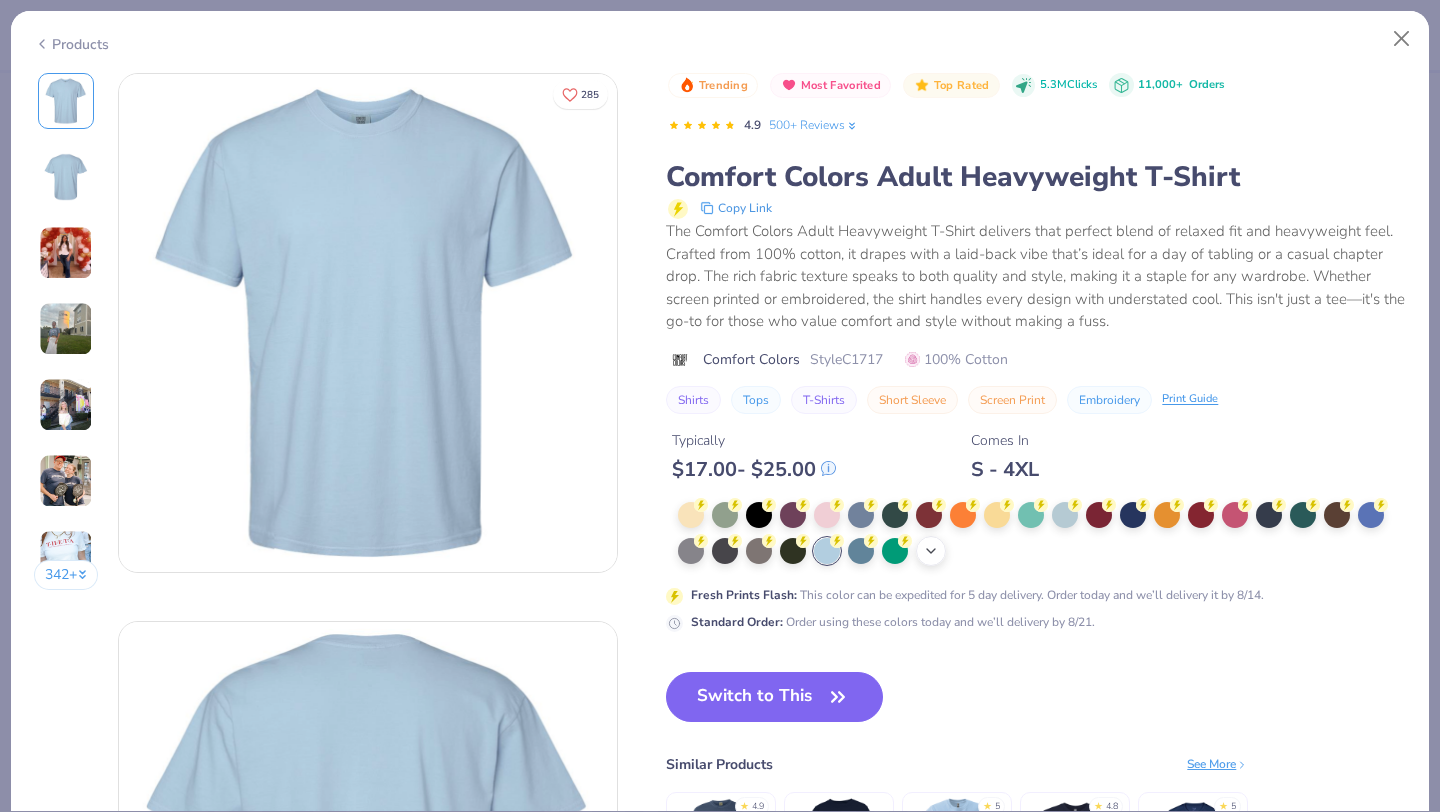 click 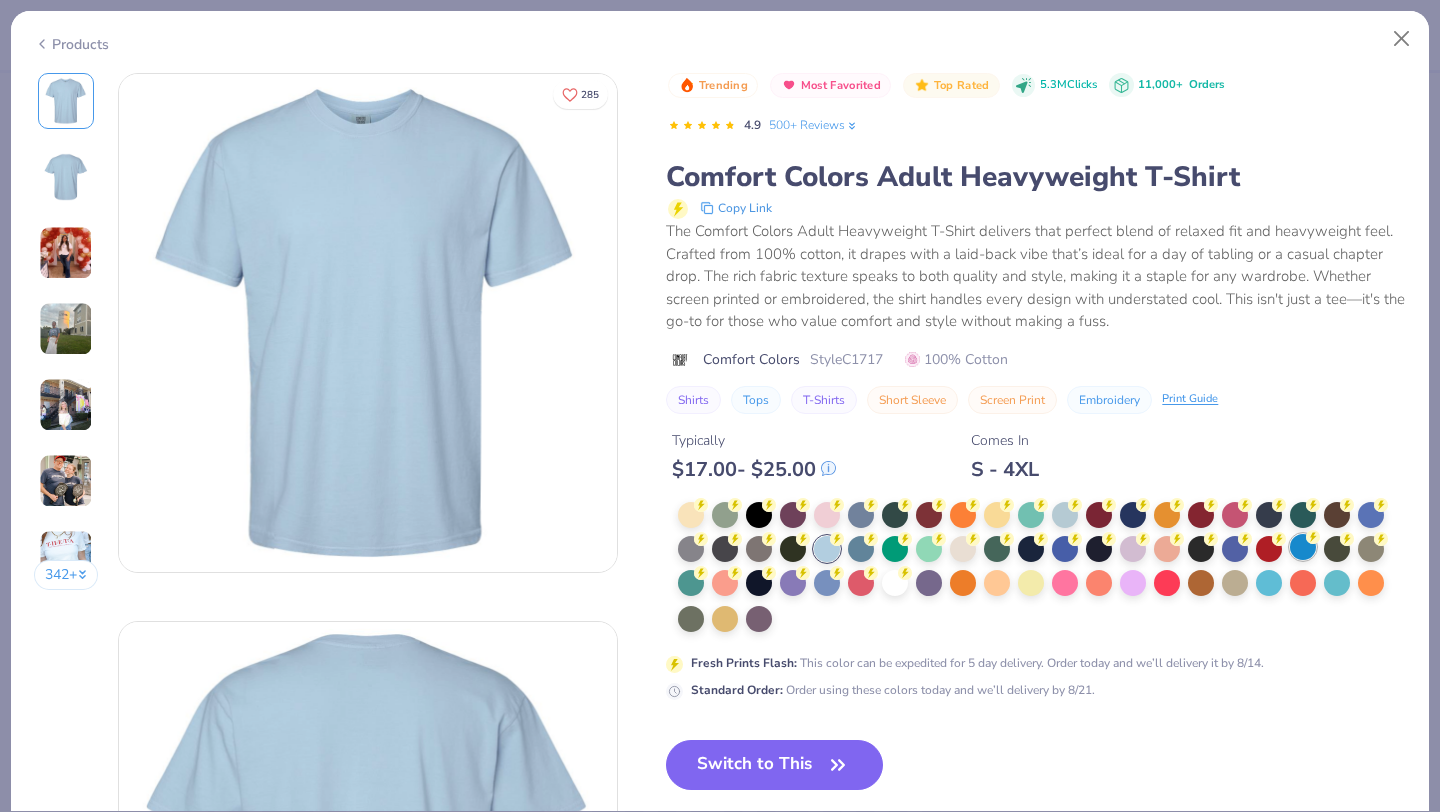 click at bounding box center [1303, 547] 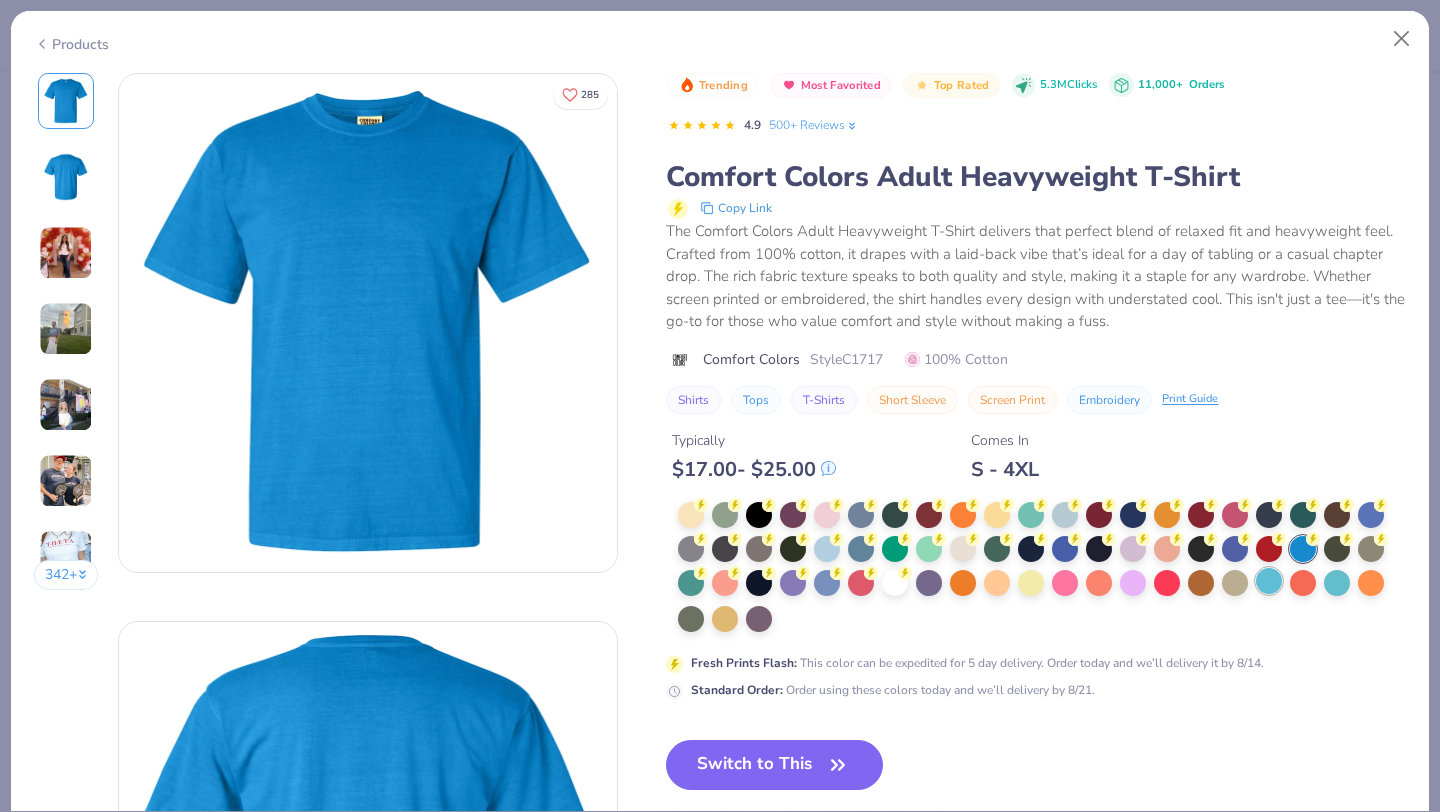 click at bounding box center (1269, 581) 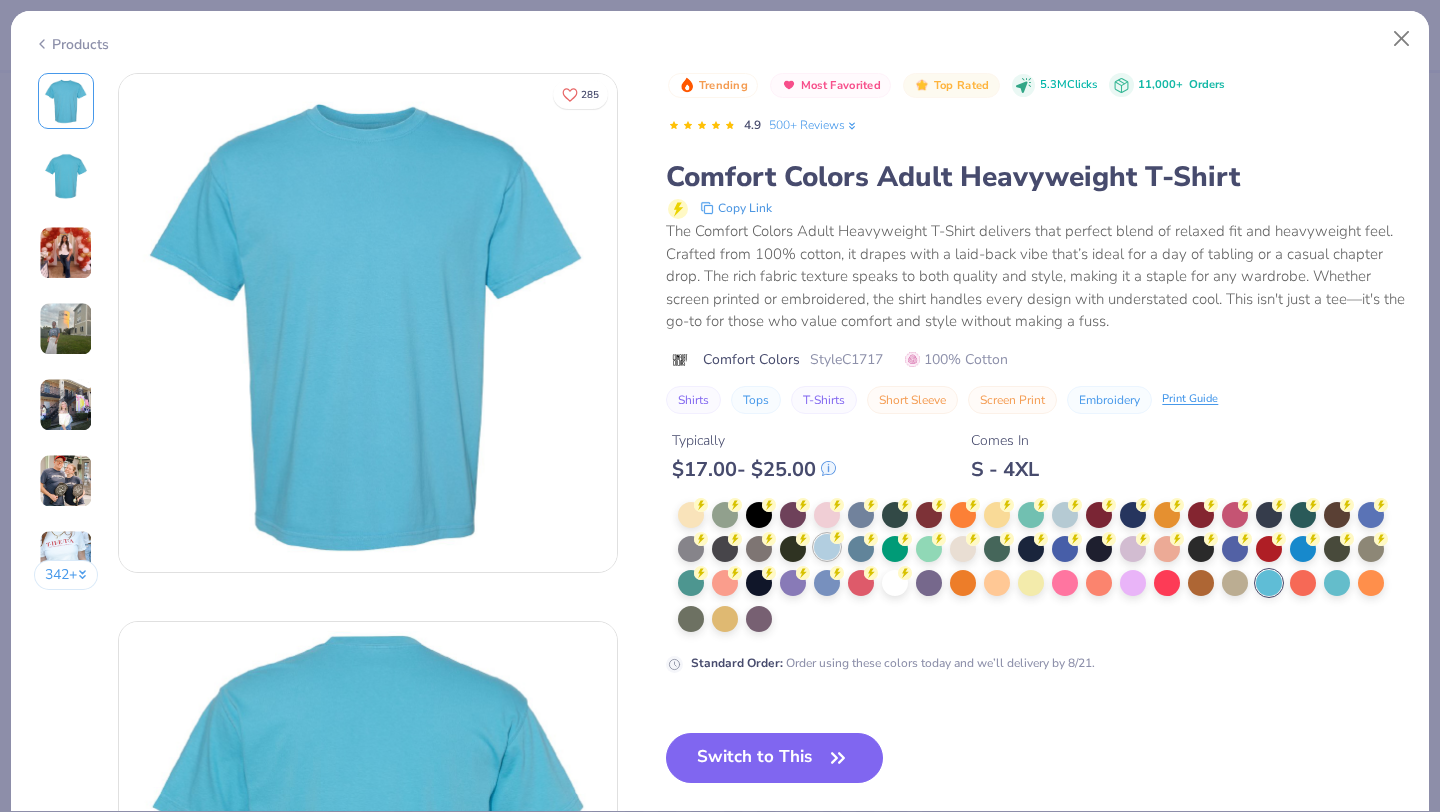 click at bounding box center [827, 547] 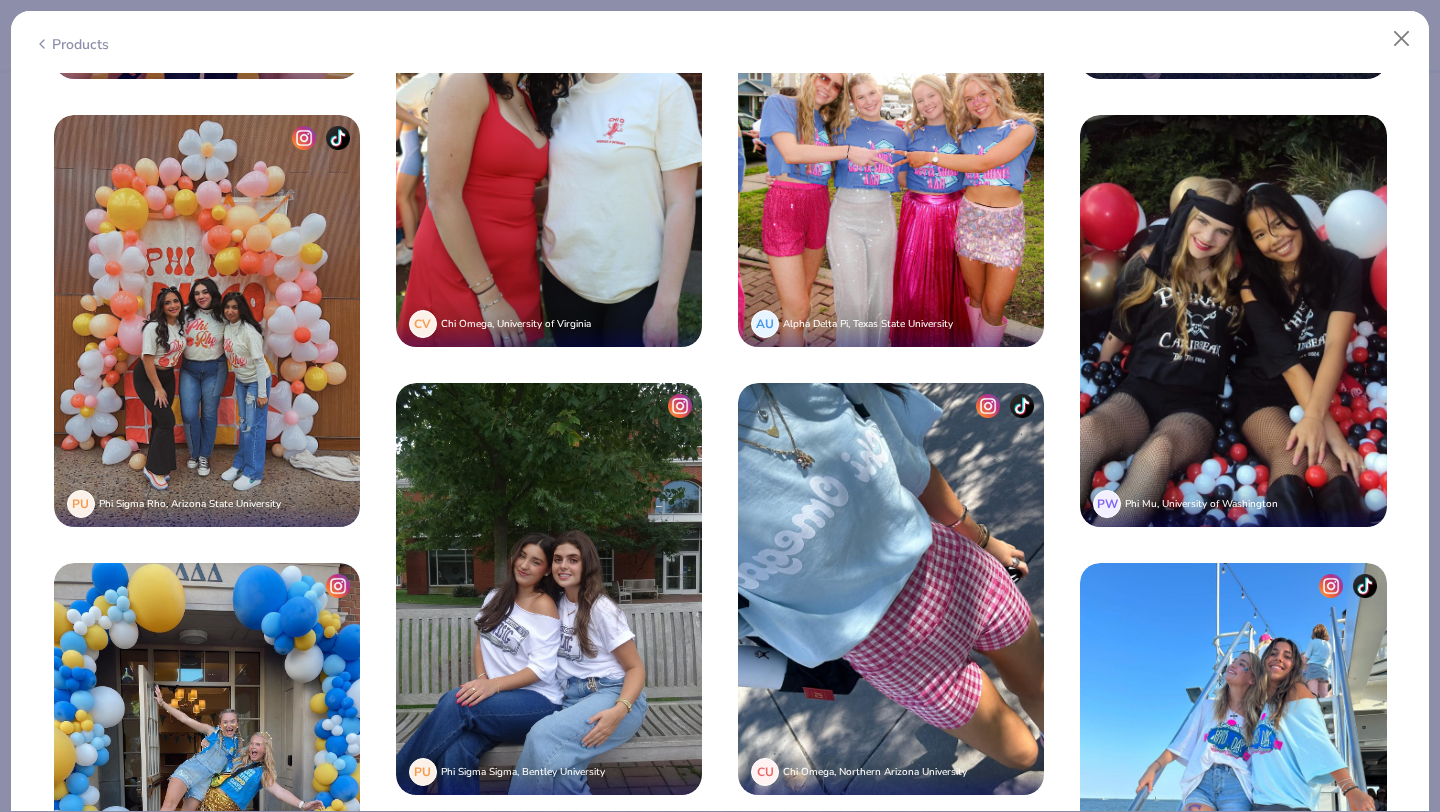scroll, scrollTop: 4404, scrollLeft: 0, axis: vertical 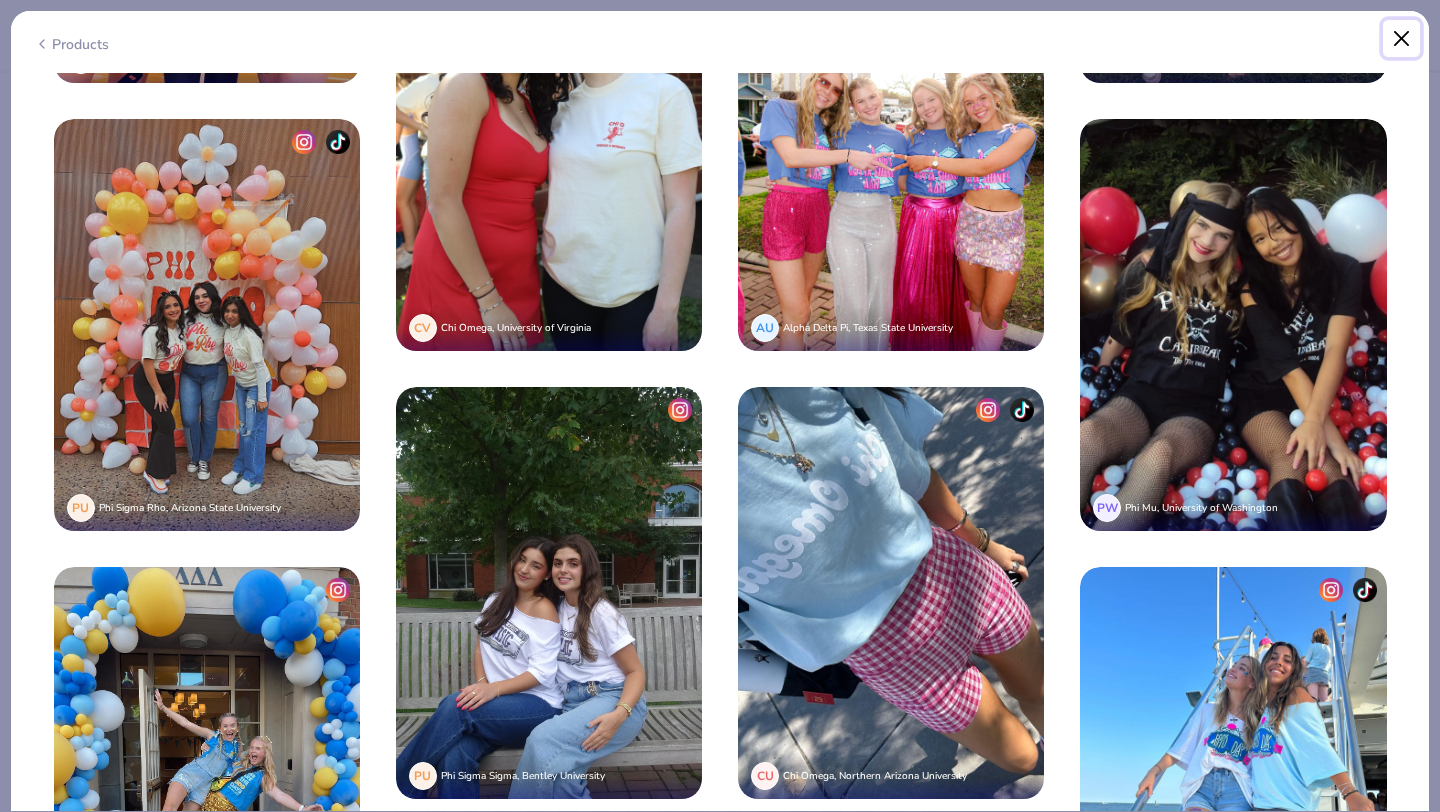 click at bounding box center (1402, 39) 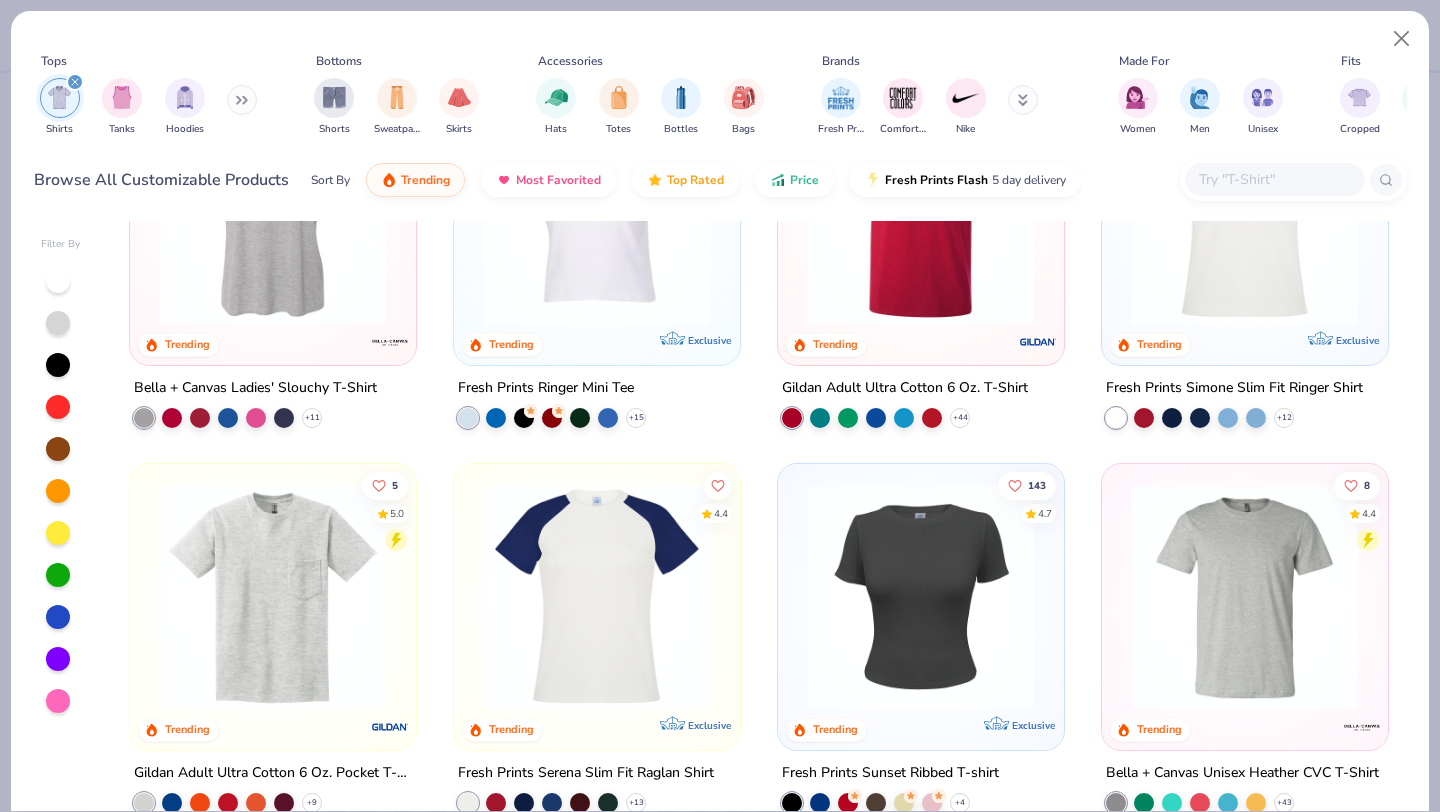 scroll, scrollTop: 0, scrollLeft: 0, axis: both 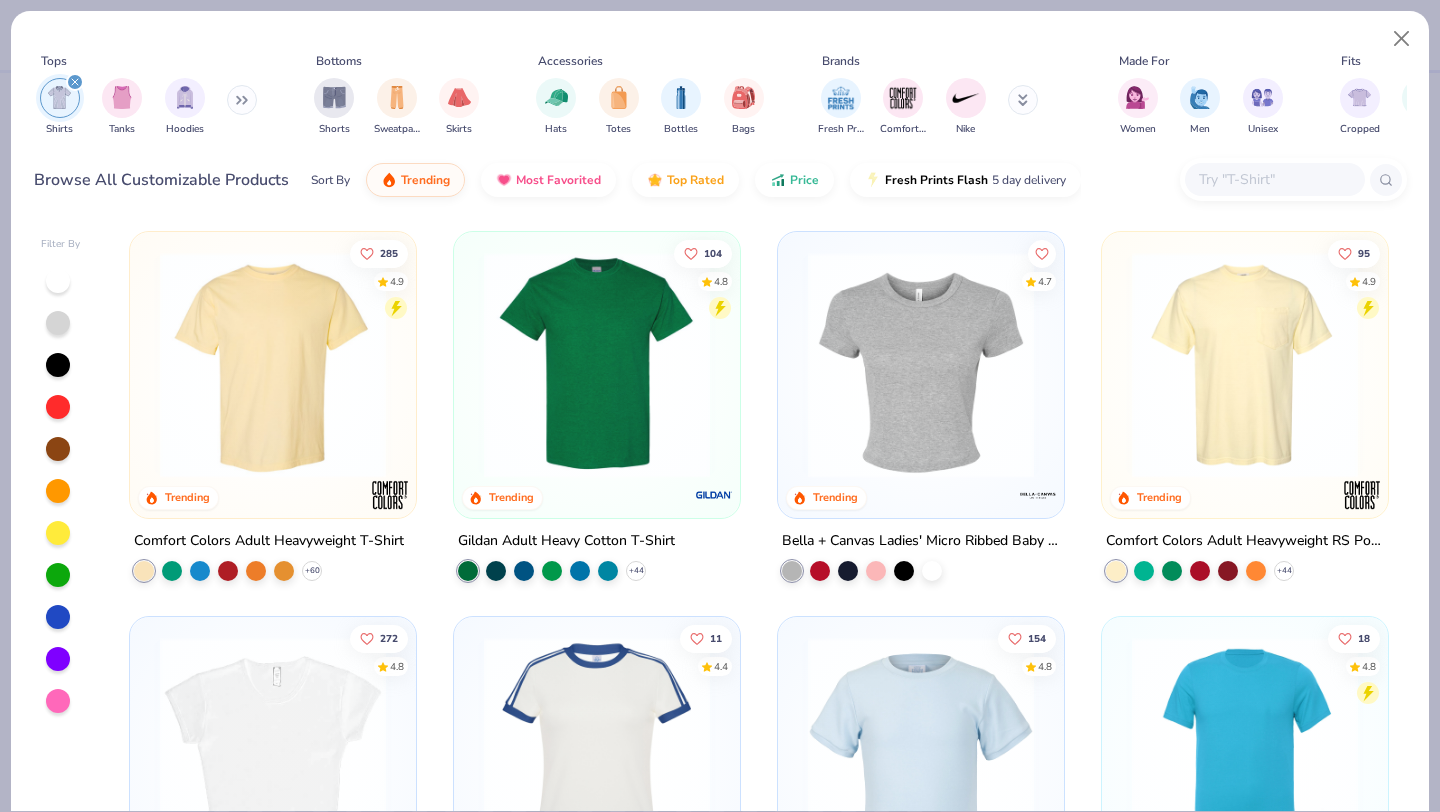 click at bounding box center [1274, 179] 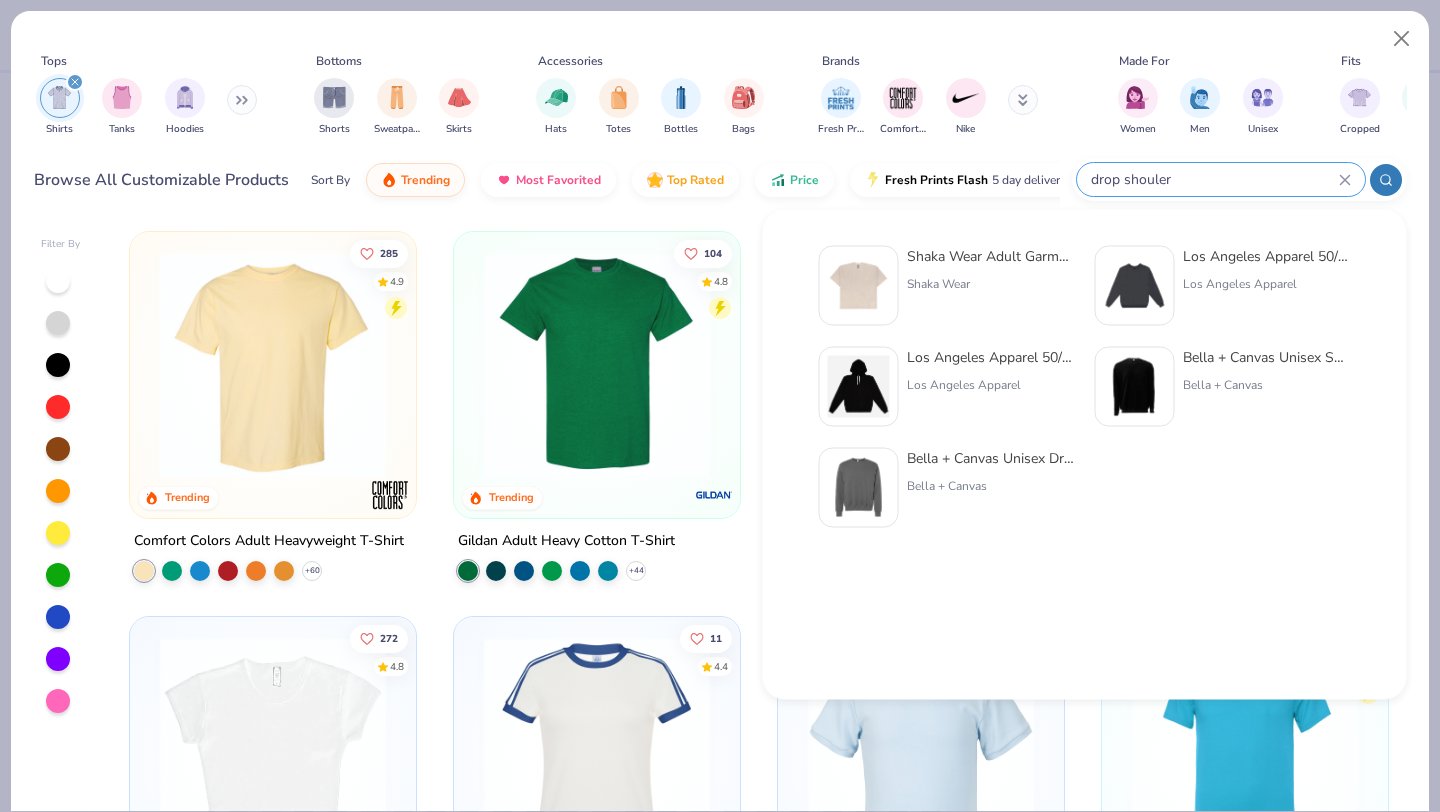 type on "drop shouler" 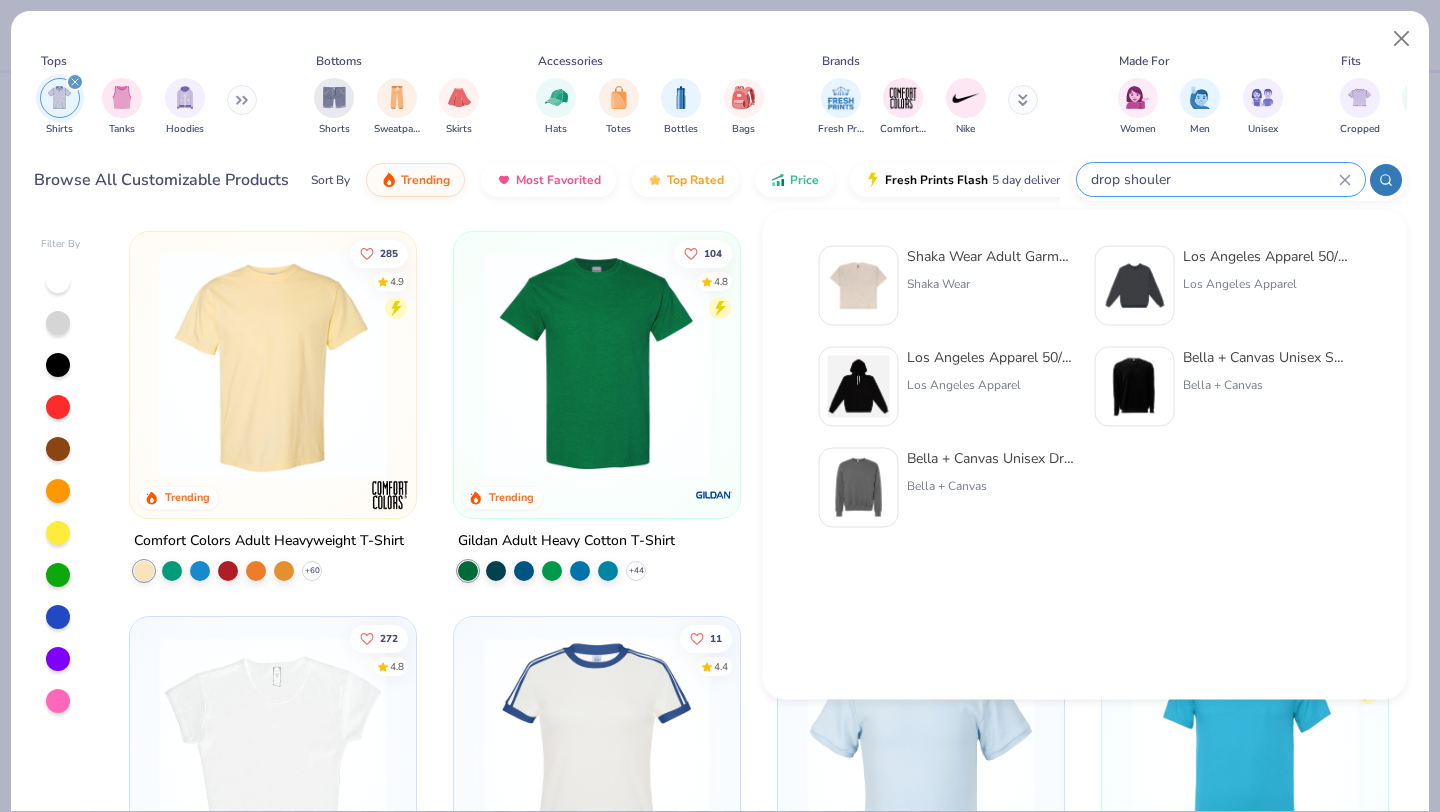 click on "Shaka Wear Adult Garment-Dyed Drop-Shoulder T-Shirt Shaka Wear" at bounding box center [991, 286] 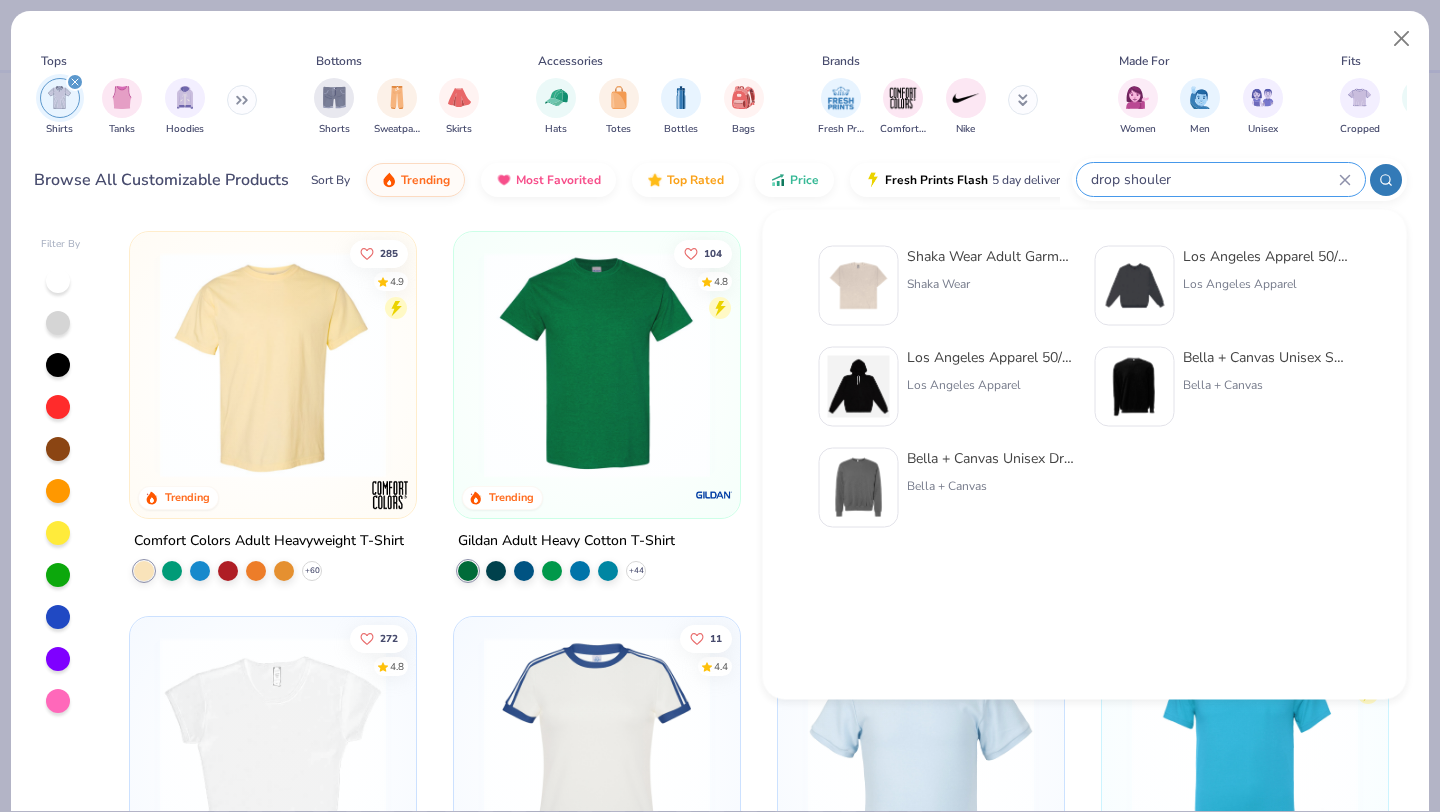 type 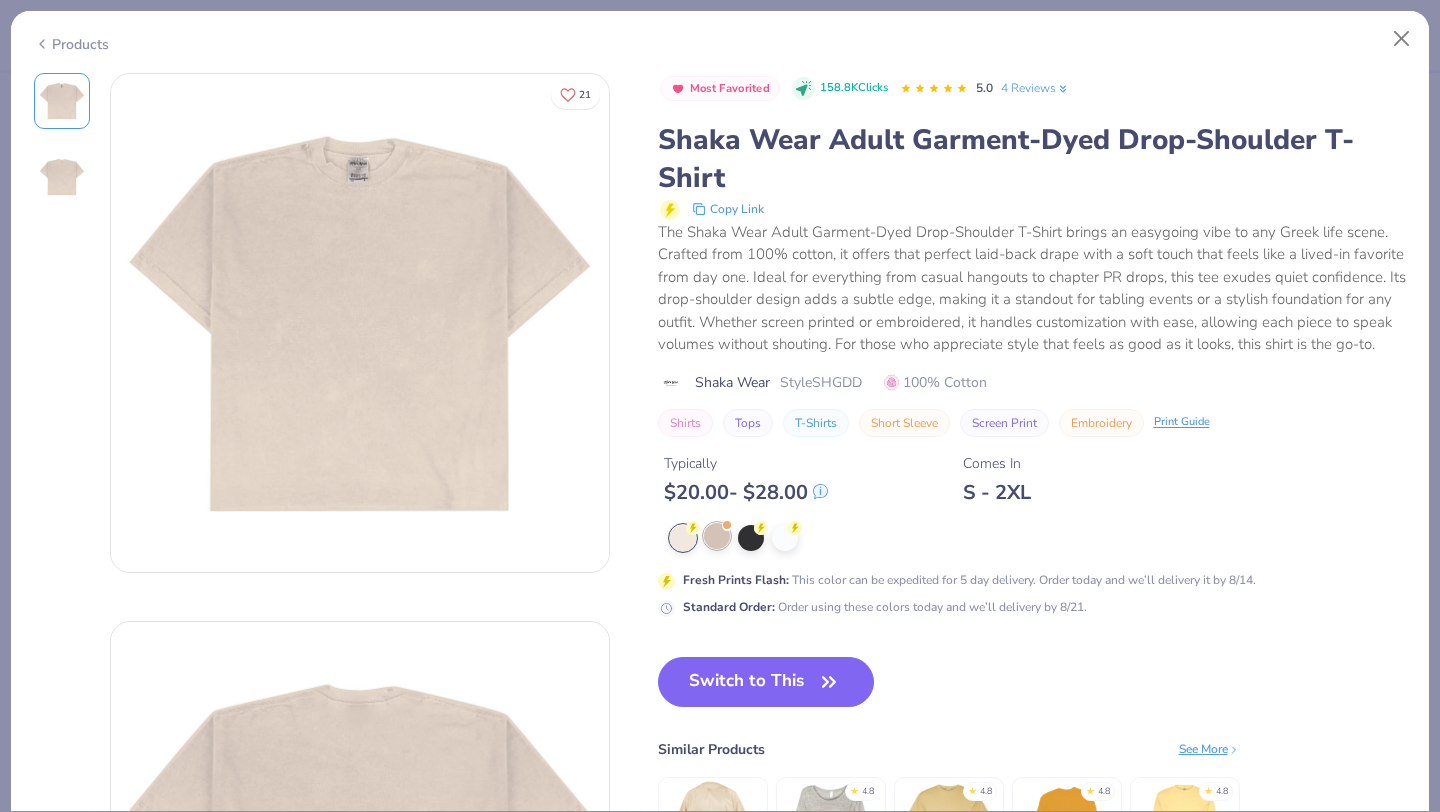 click at bounding box center (717, 536) 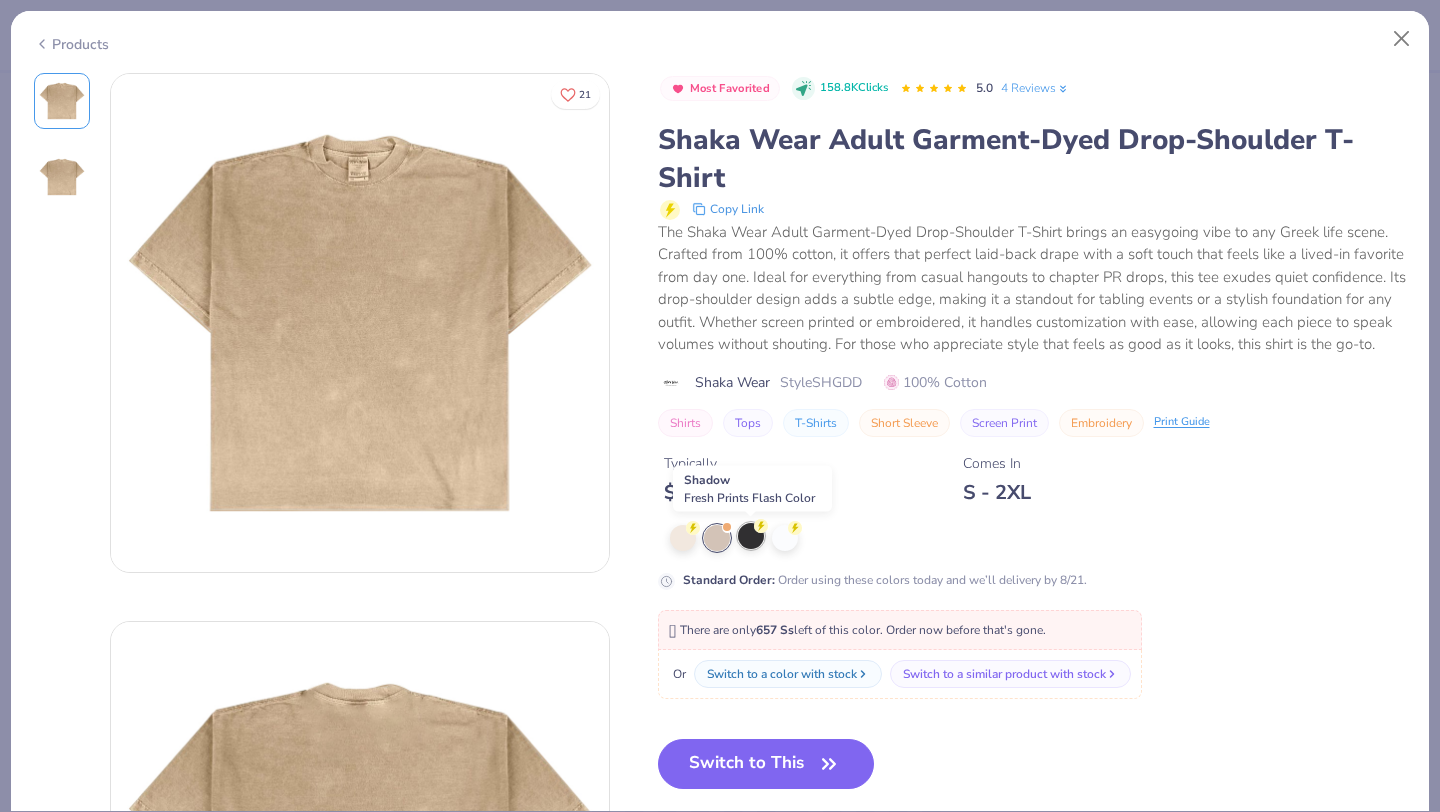 click at bounding box center [751, 536] 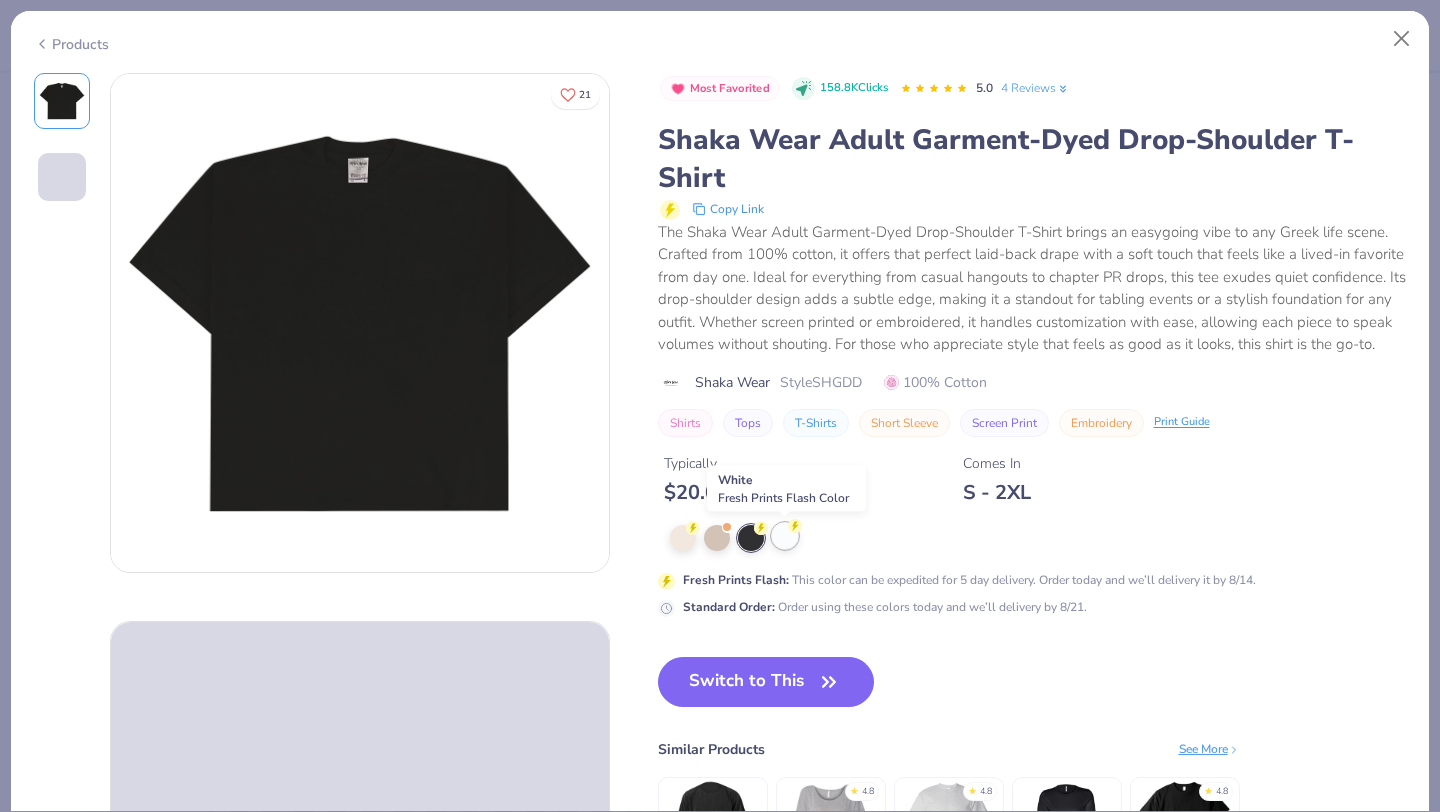 click at bounding box center (785, 536) 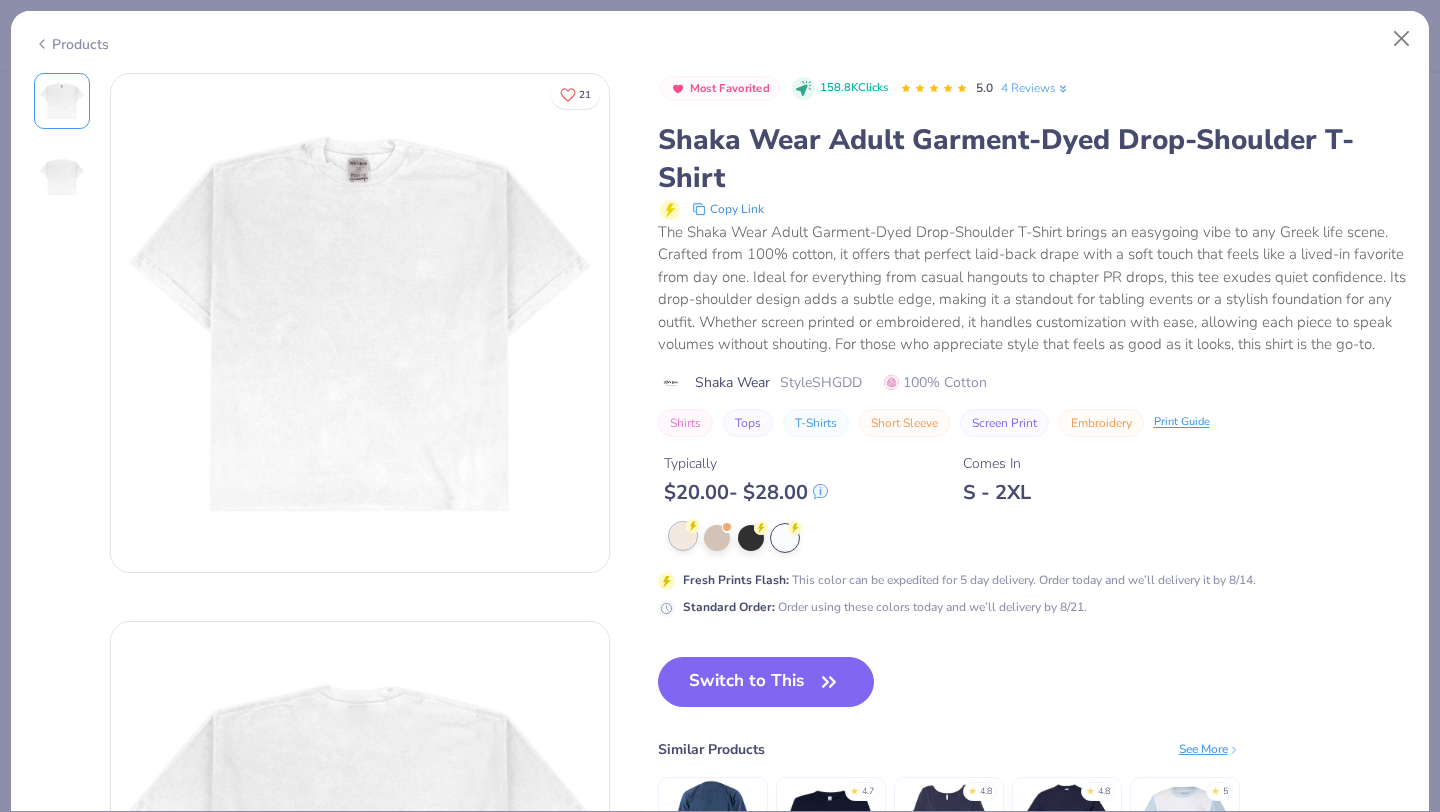 click at bounding box center [683, 536] 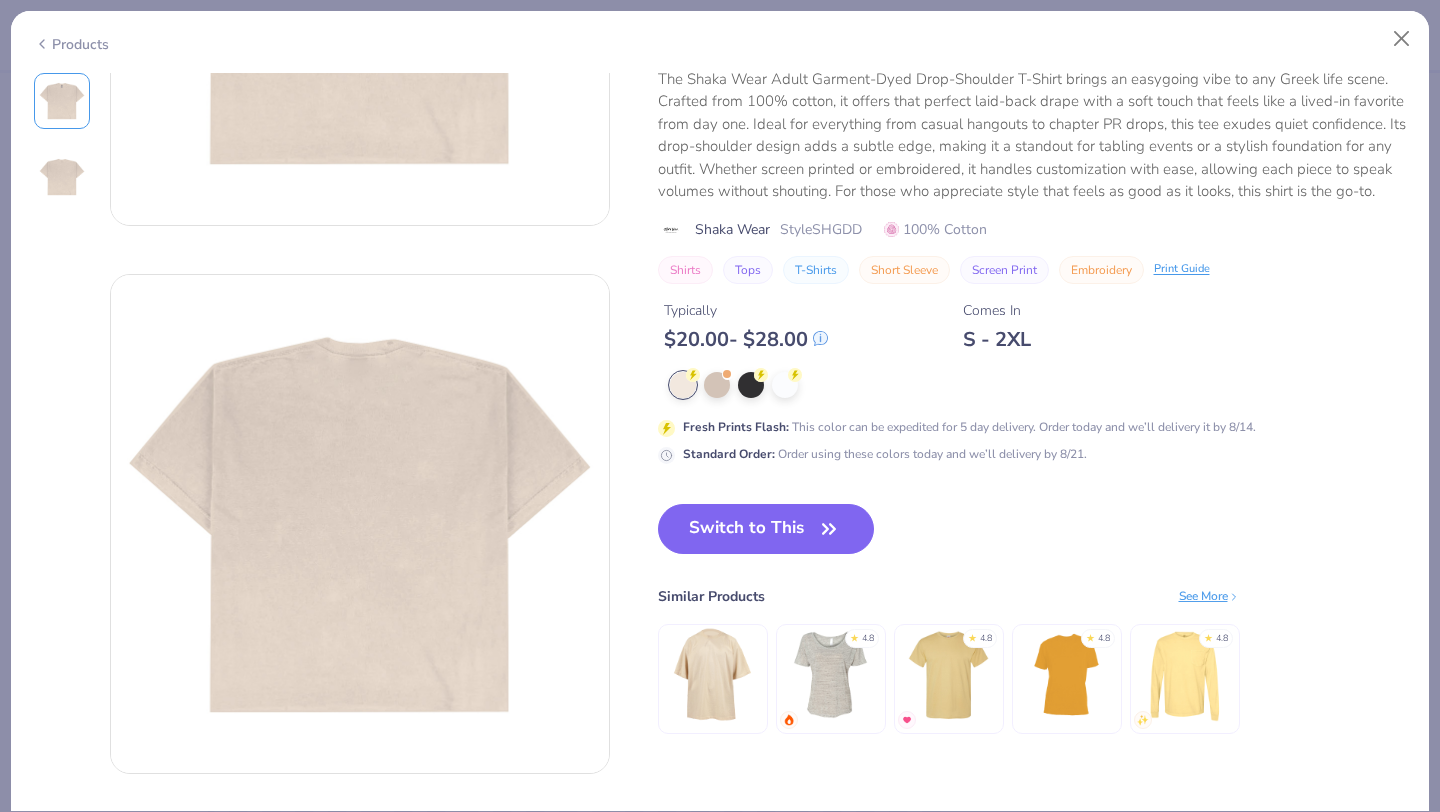 scroll, scrollTop: 0, scrollLeft: 0, axis: both 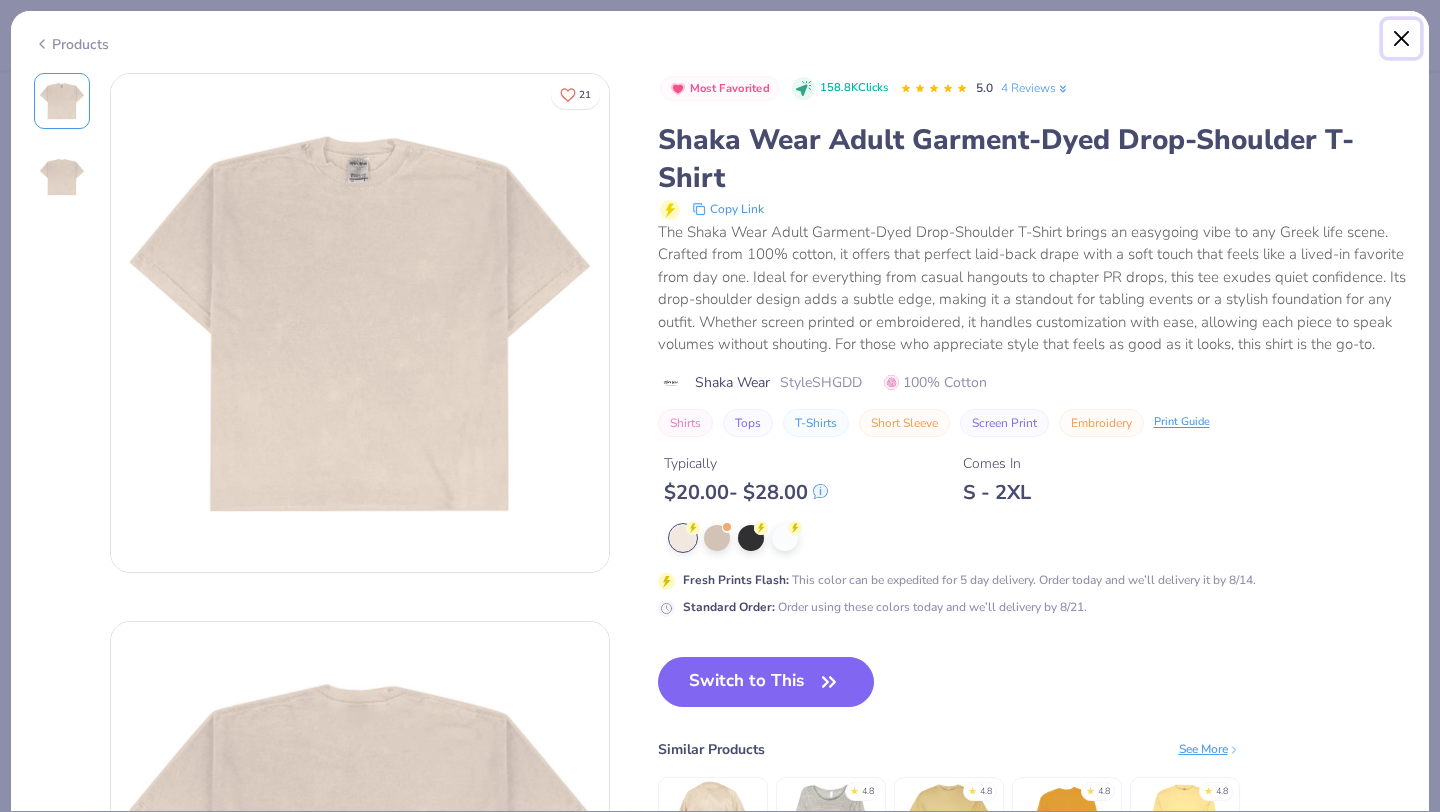 click at bounding box center [1402, 39] 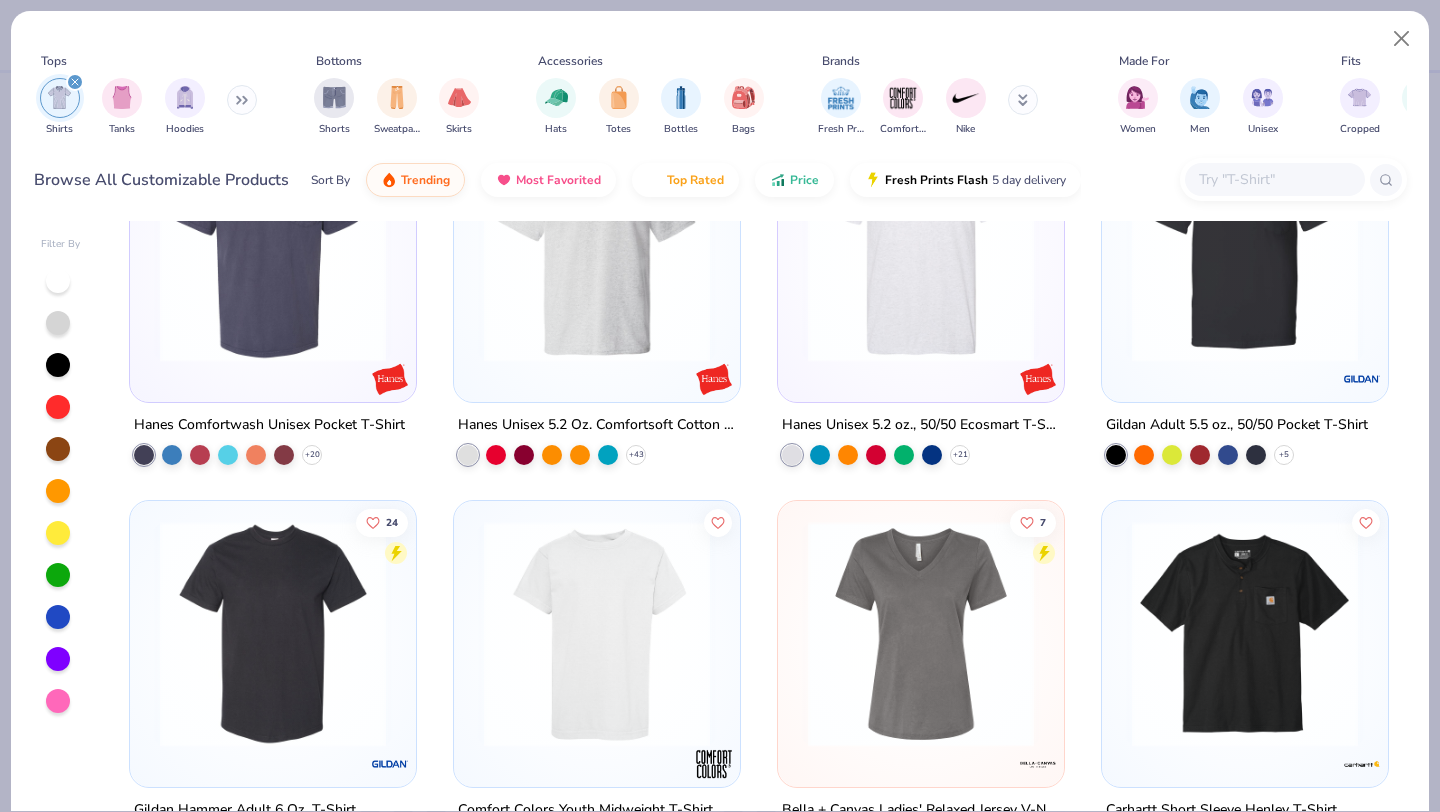 scroll, scrollTop: 4741, scrollLeft: 0, axis: vertical 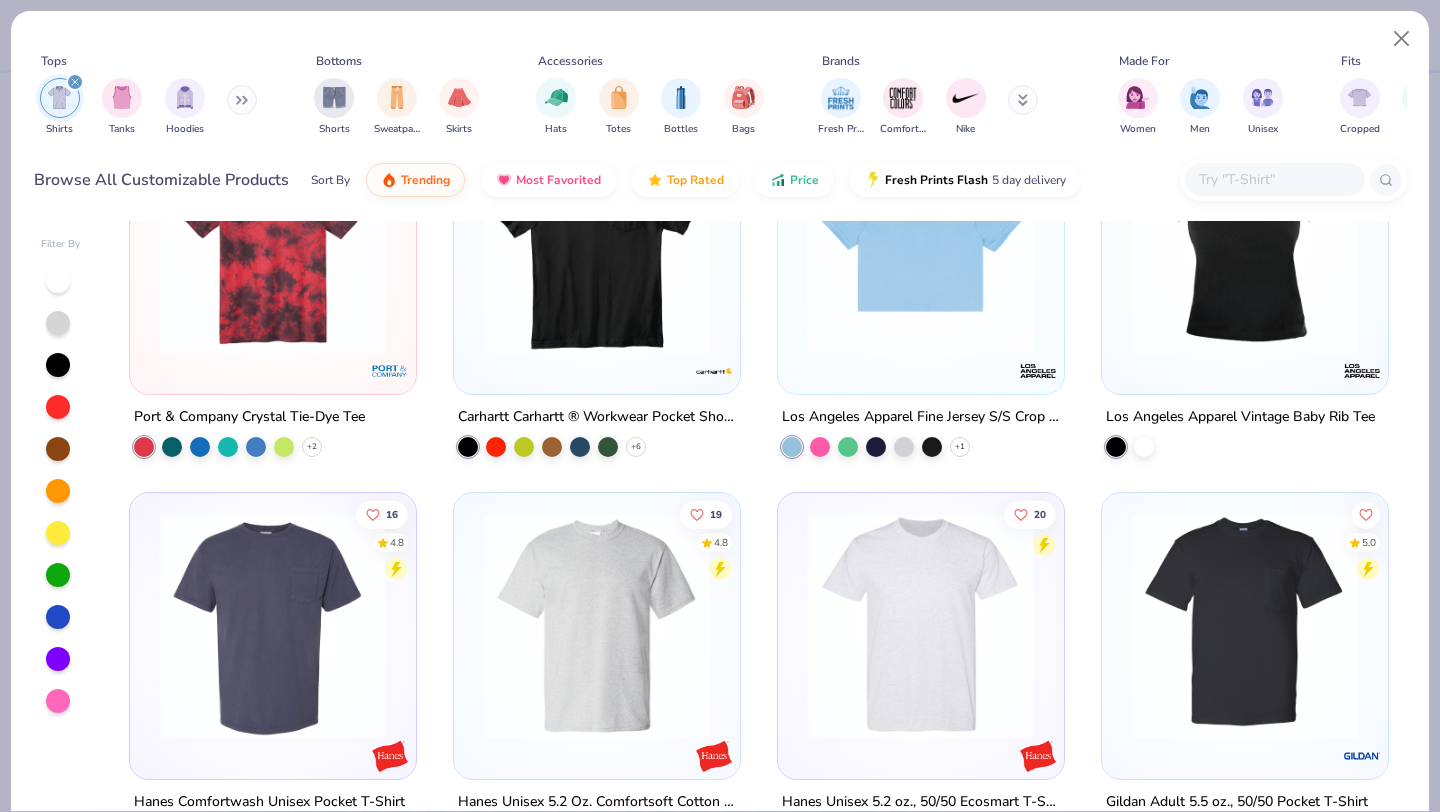 click at bounding box center (921, 241) 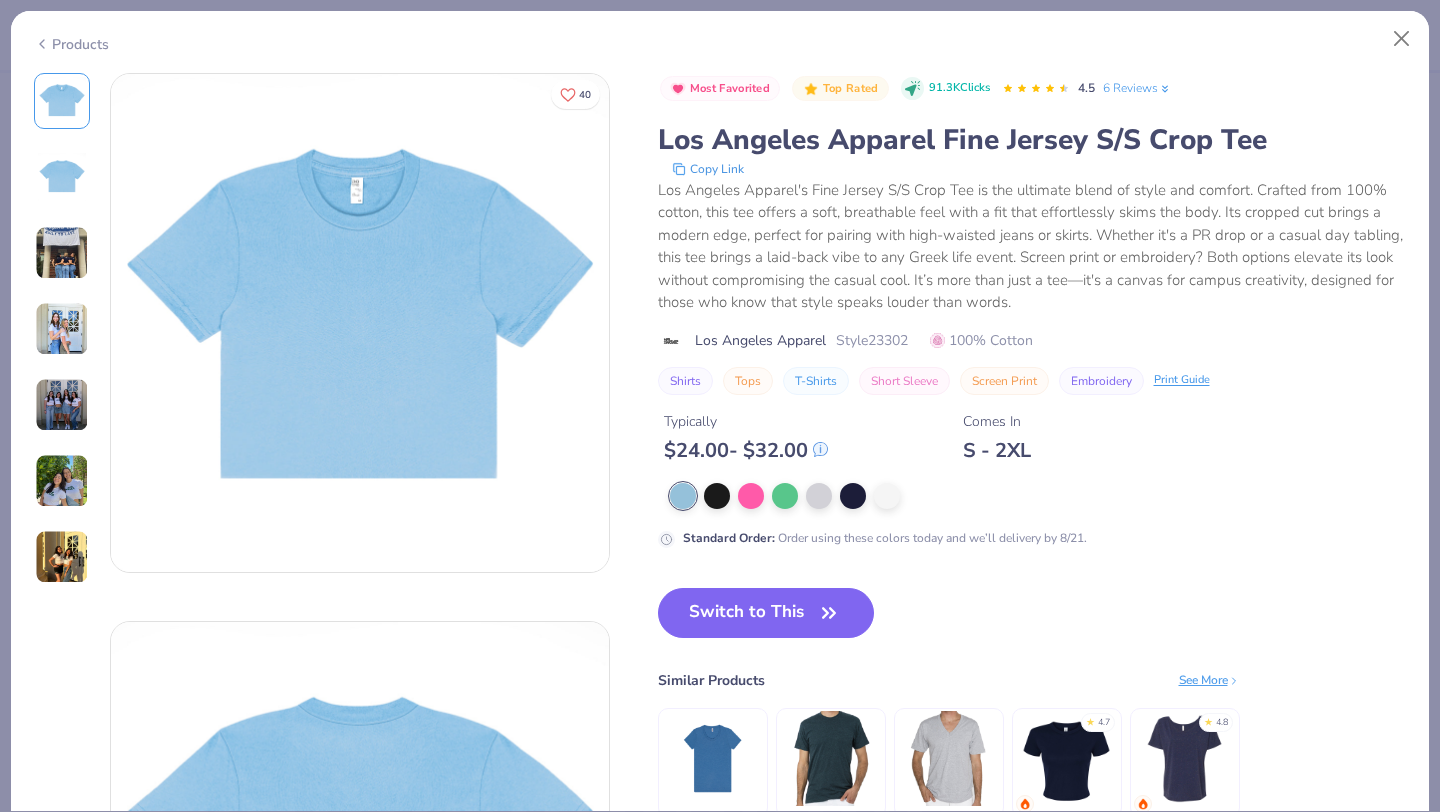 click at bounding box center [62, 177] 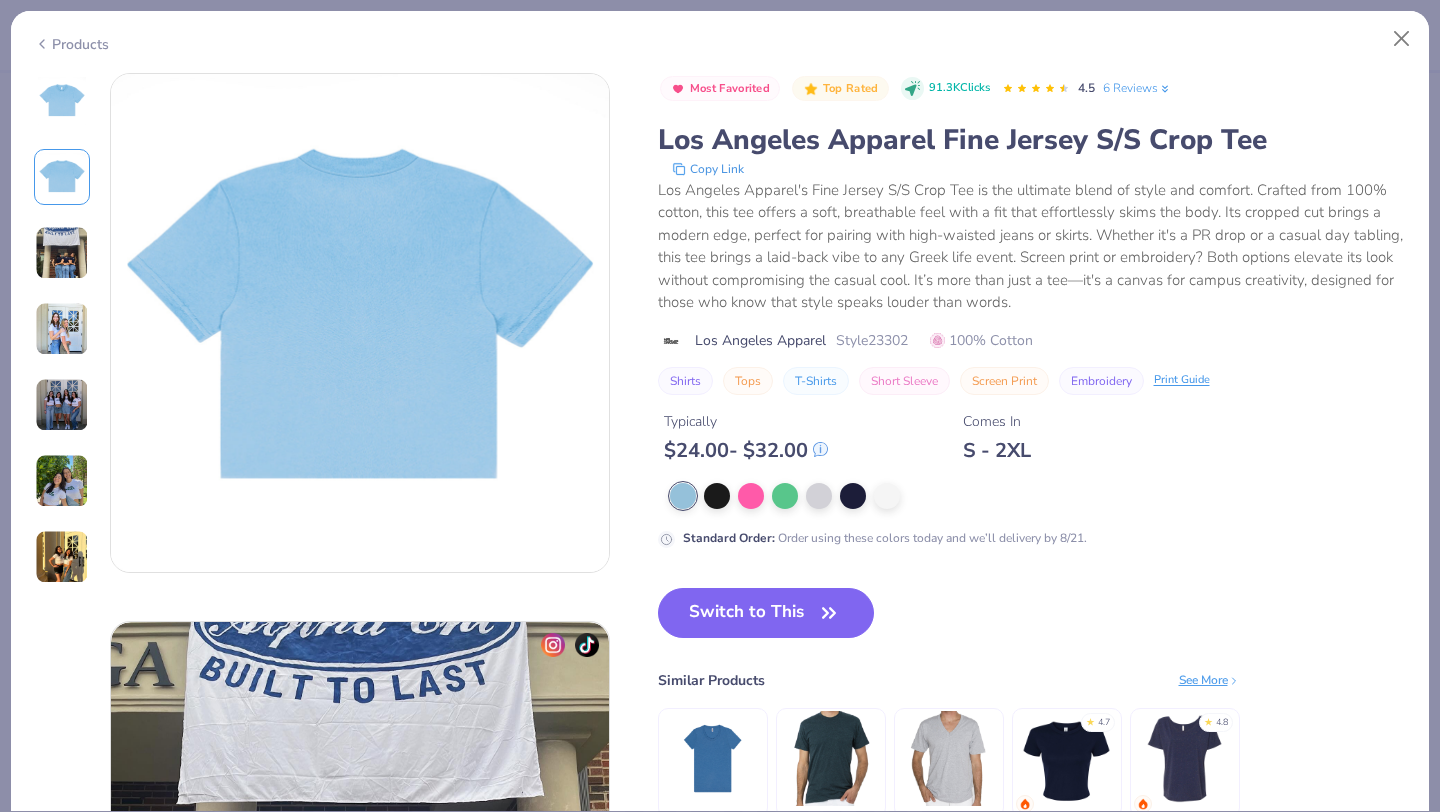 click at bounding box center [62, 253] 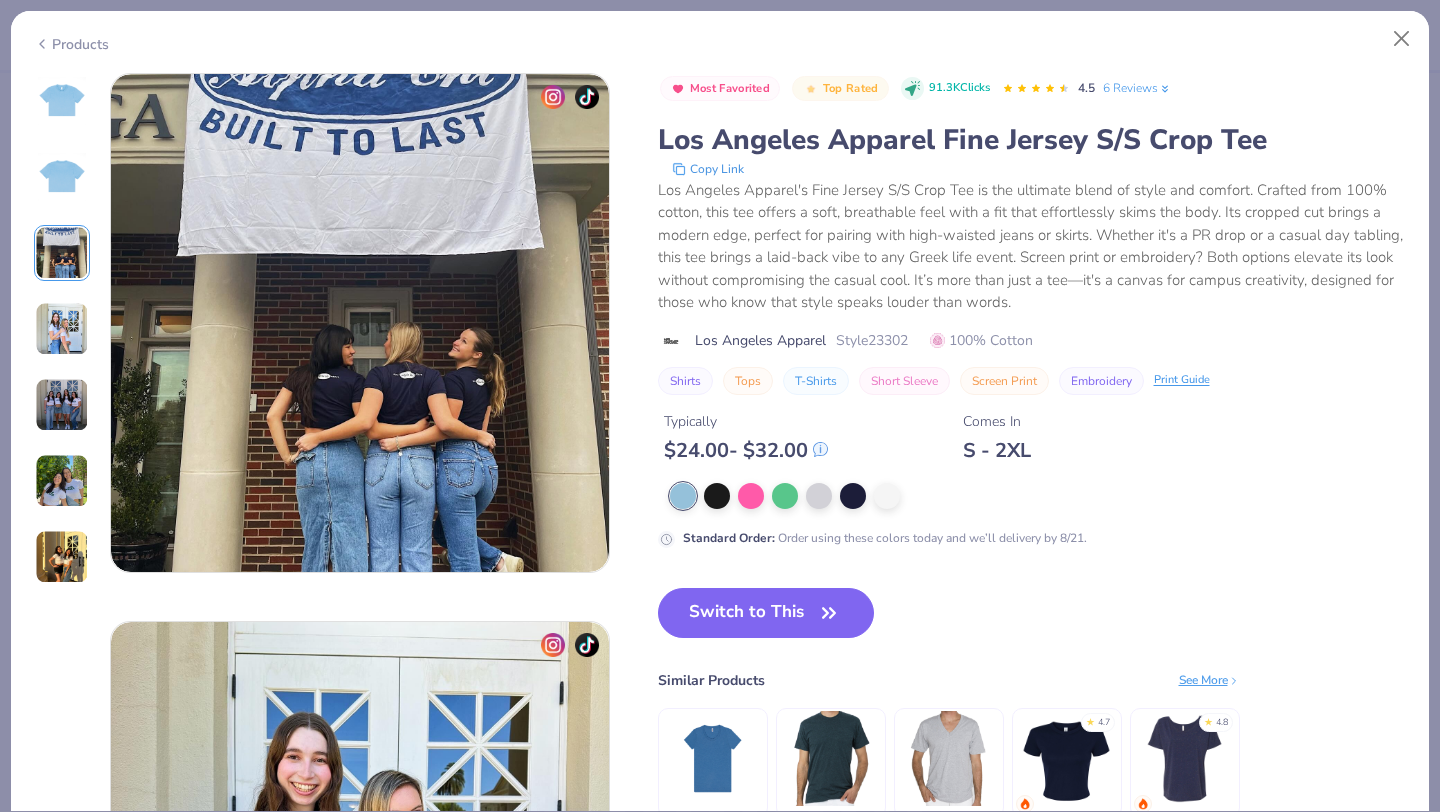 click at bounding box center [62, 329] 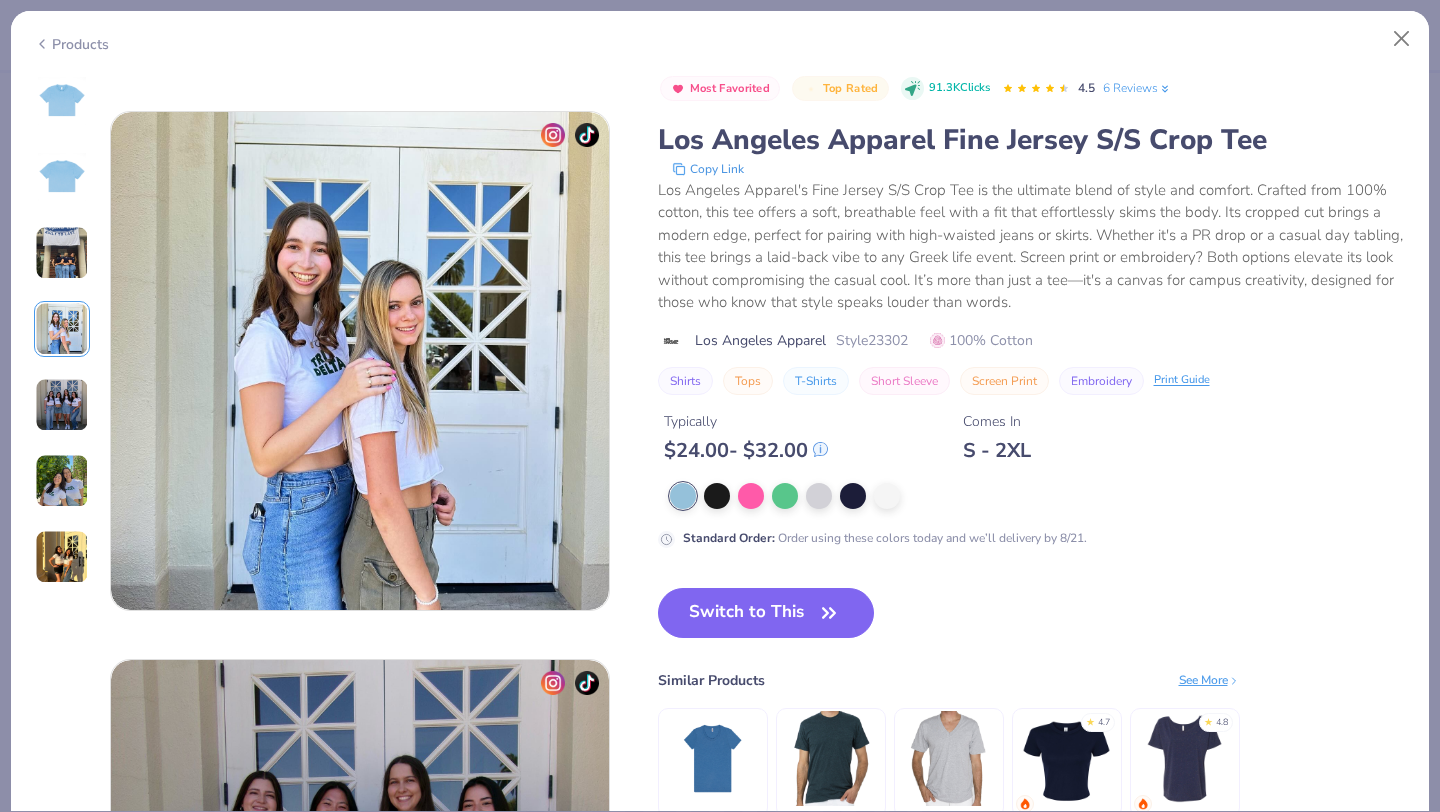 scroll, scrollTop: 1644, scrollLeft: 0, axis: vertical 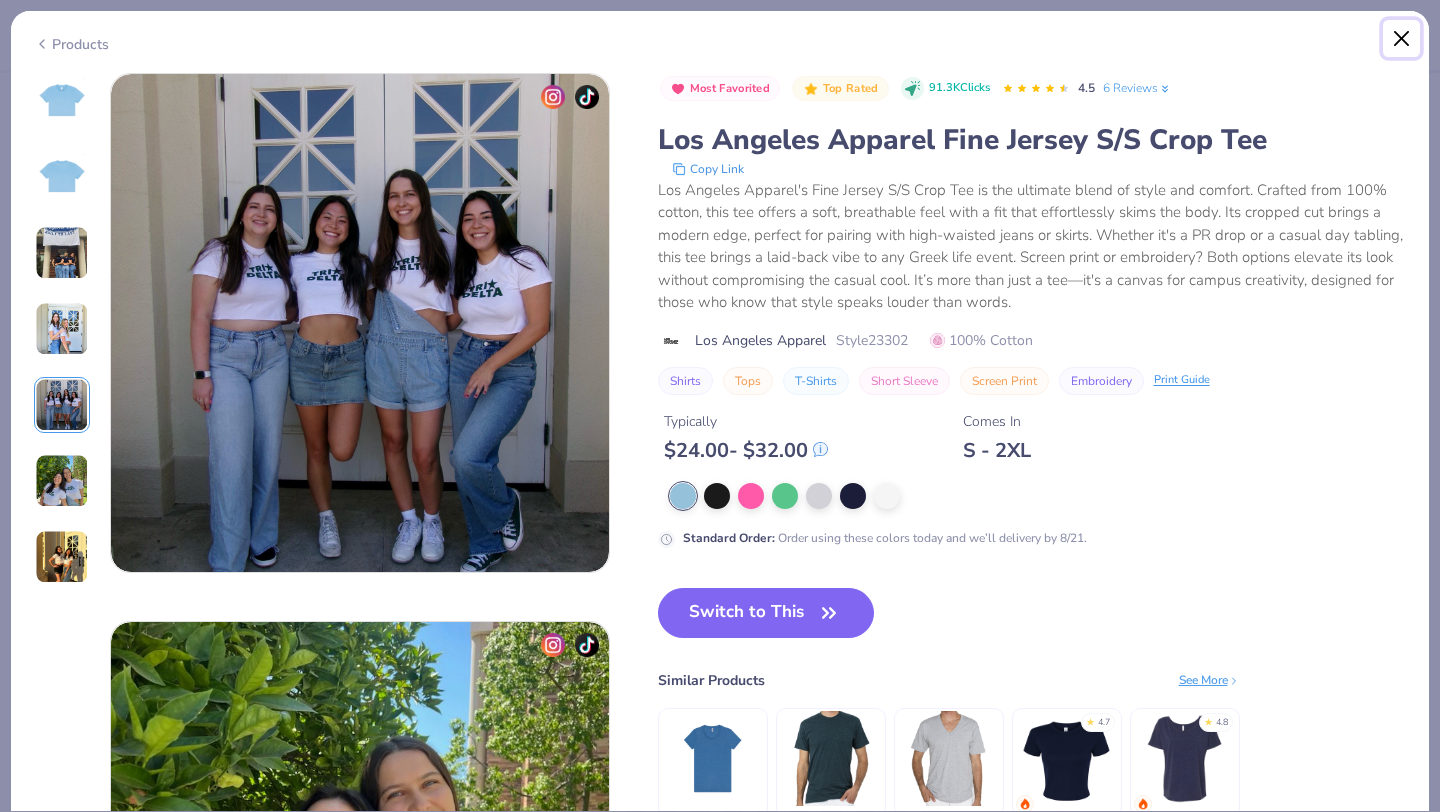 click at bounding box center (1402, 39) 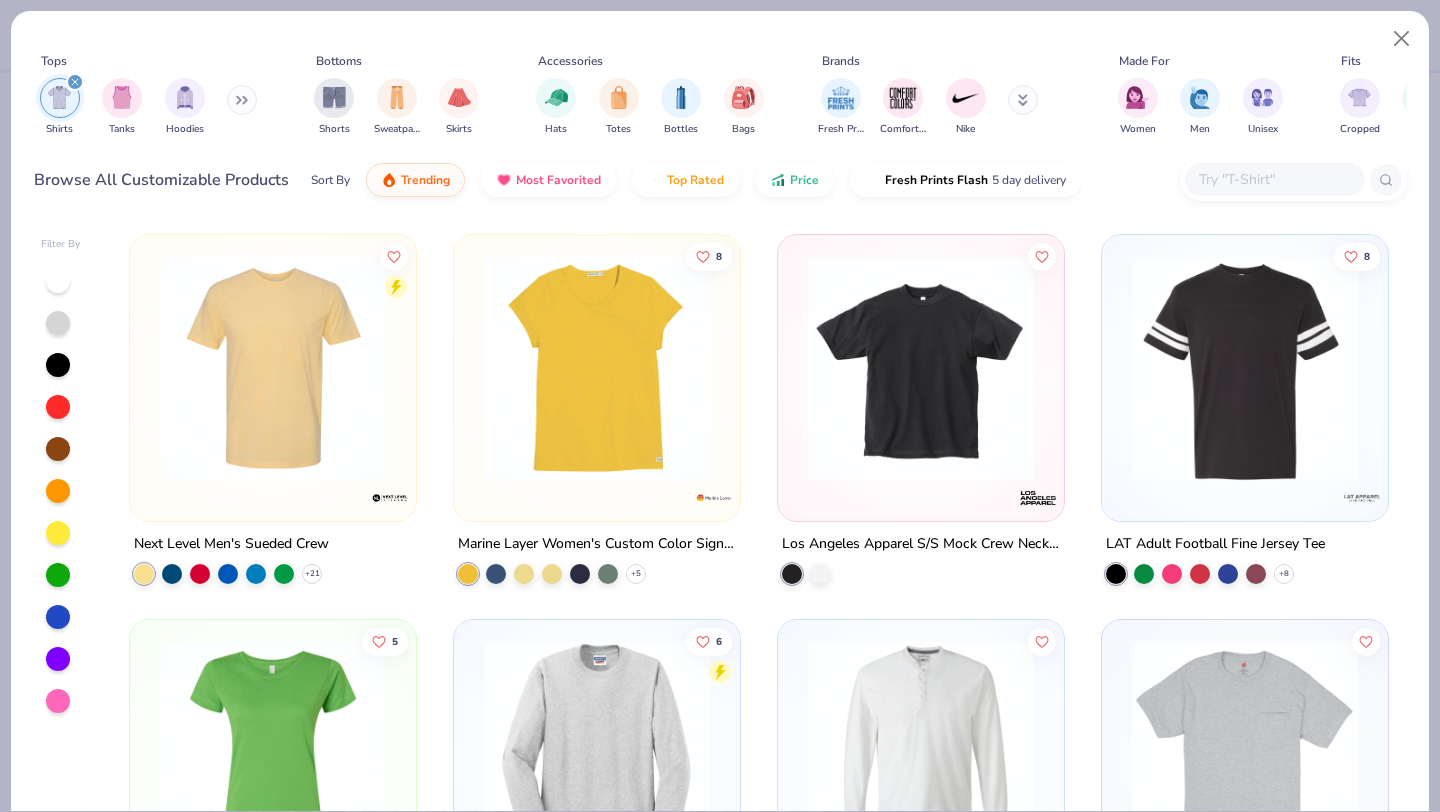 scroll, scrollTop: 9659, scrollLeft: 0, axis: vertical 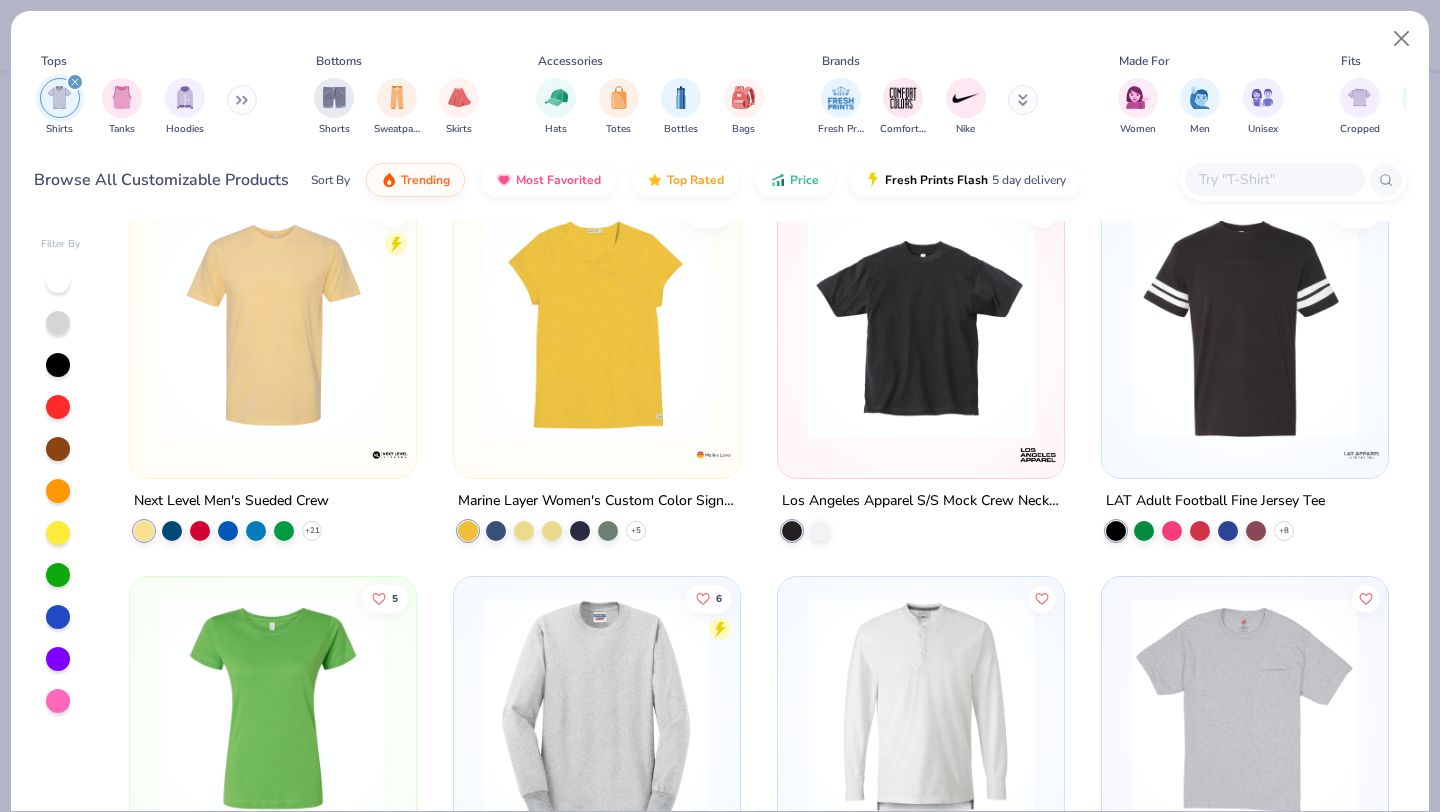 click 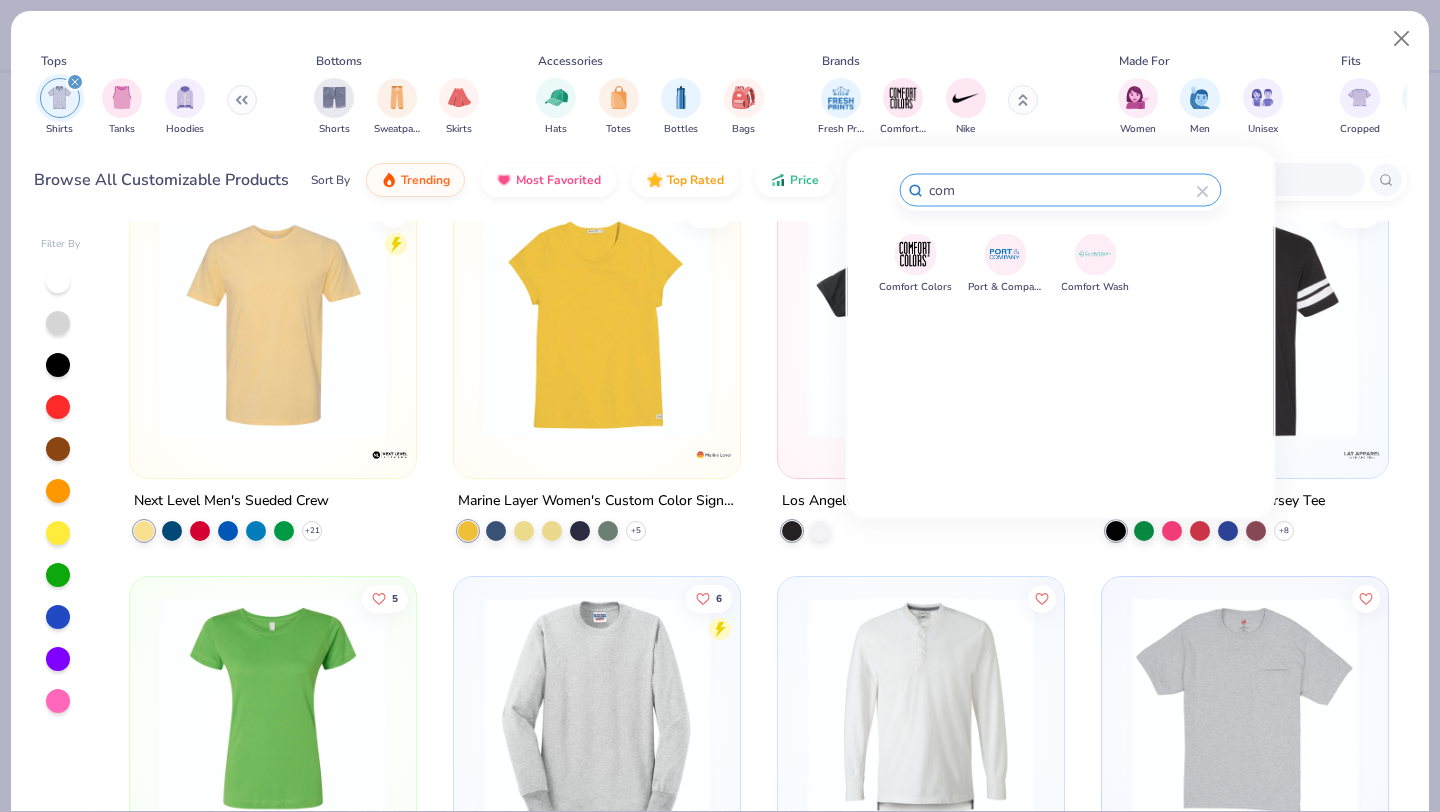 type on "com" 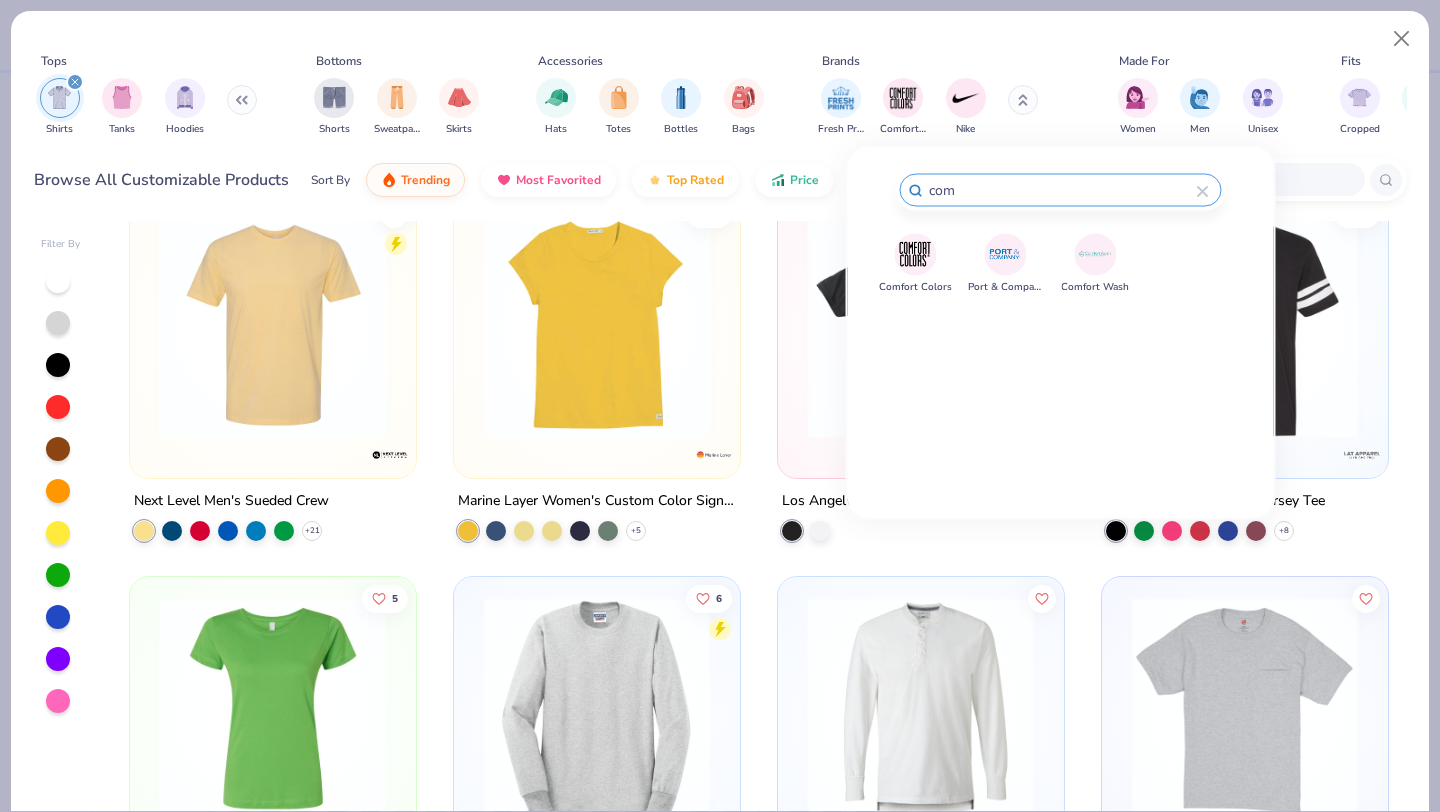 click at bounding box center [915, 254] 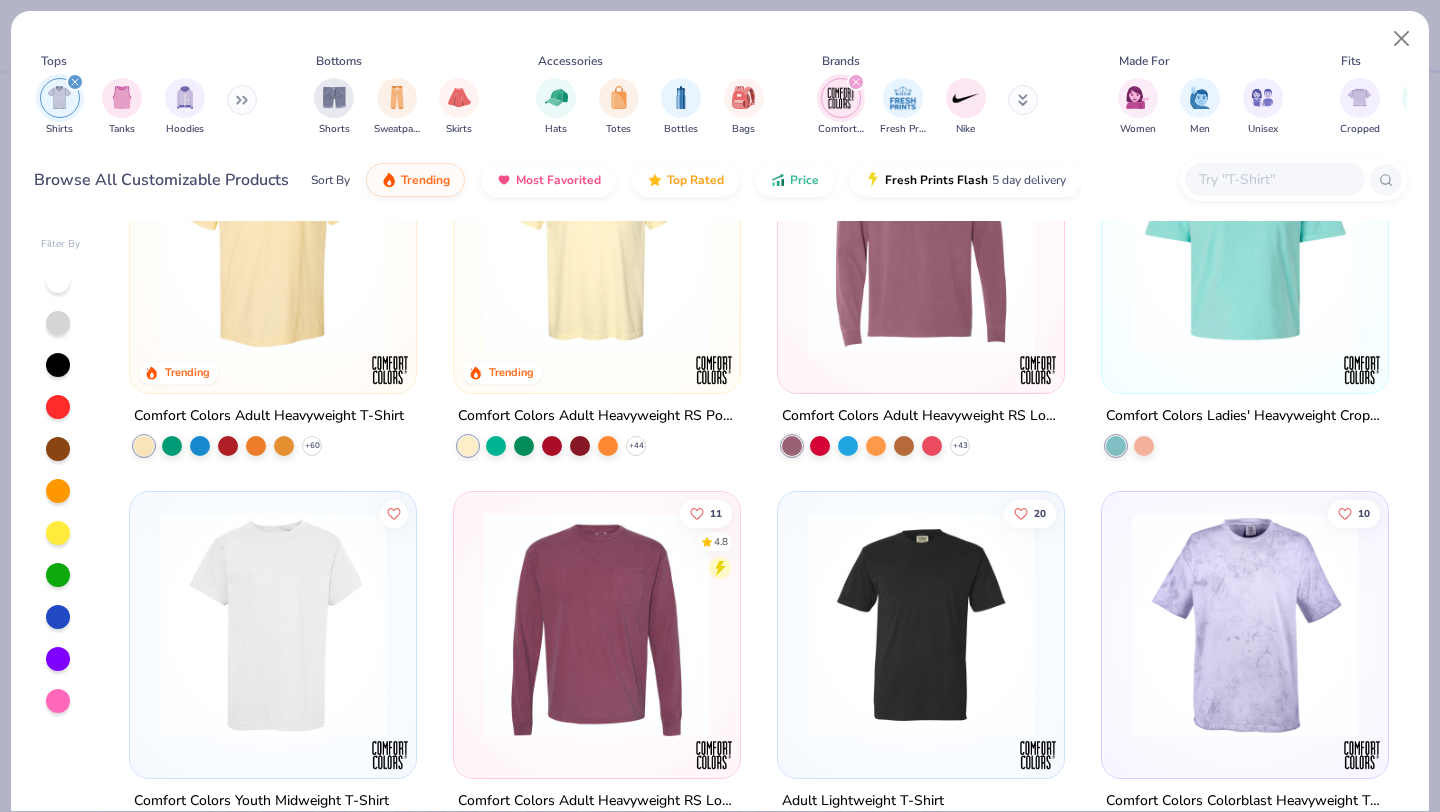 scroll, scrollTop: 107, scrollLeft: 0, axis: vertical 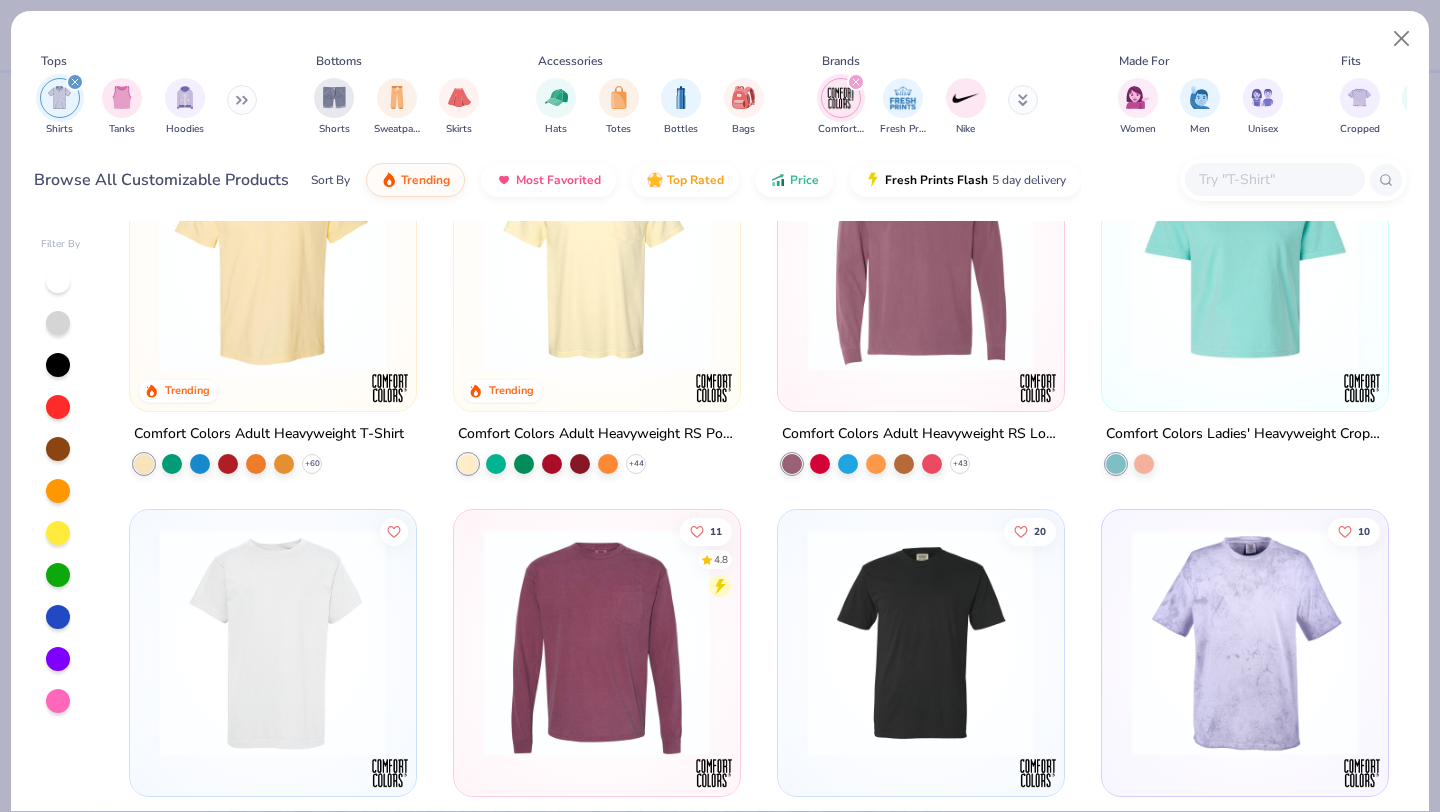 click at bounding box center (597, 258) 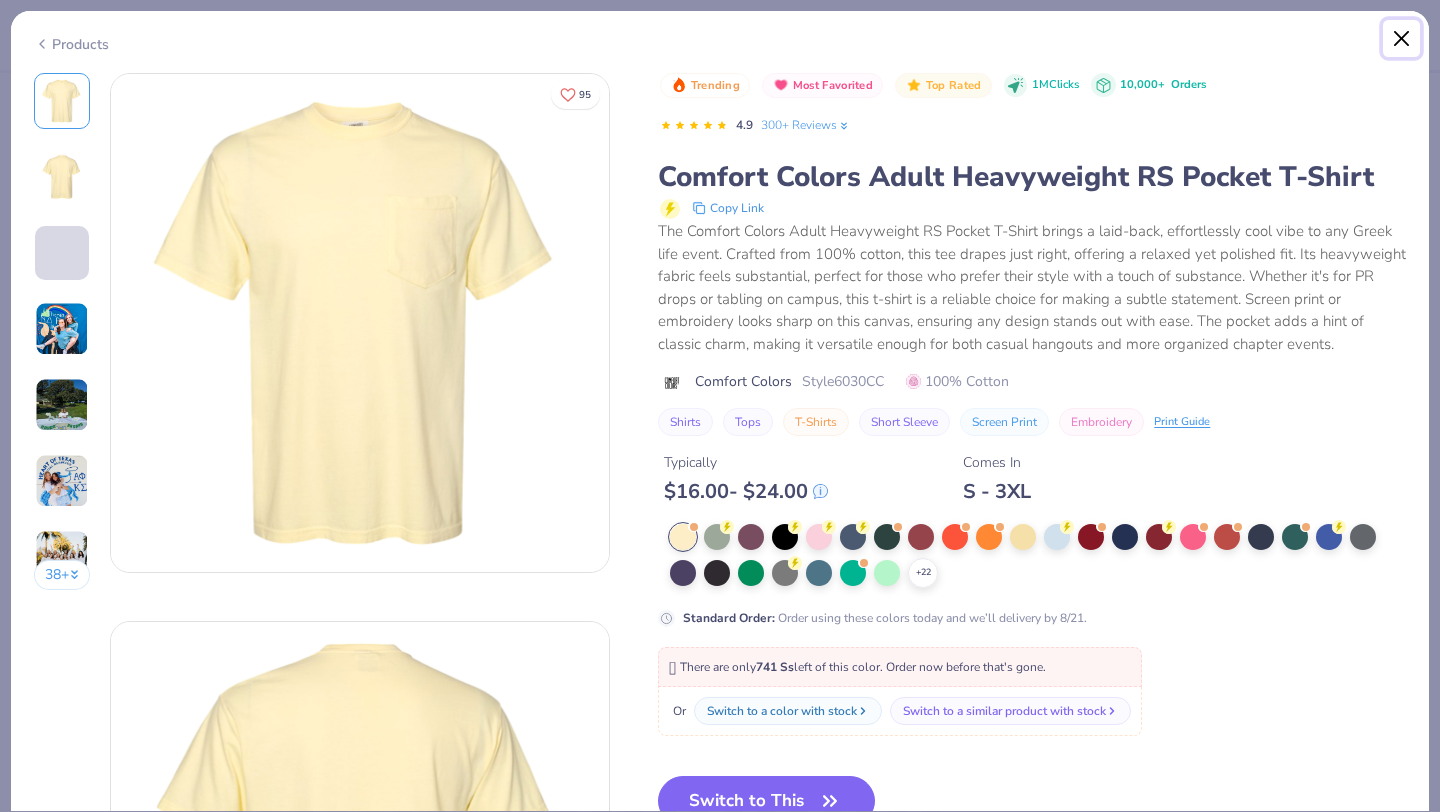 click at bounding box center (1402, 39) 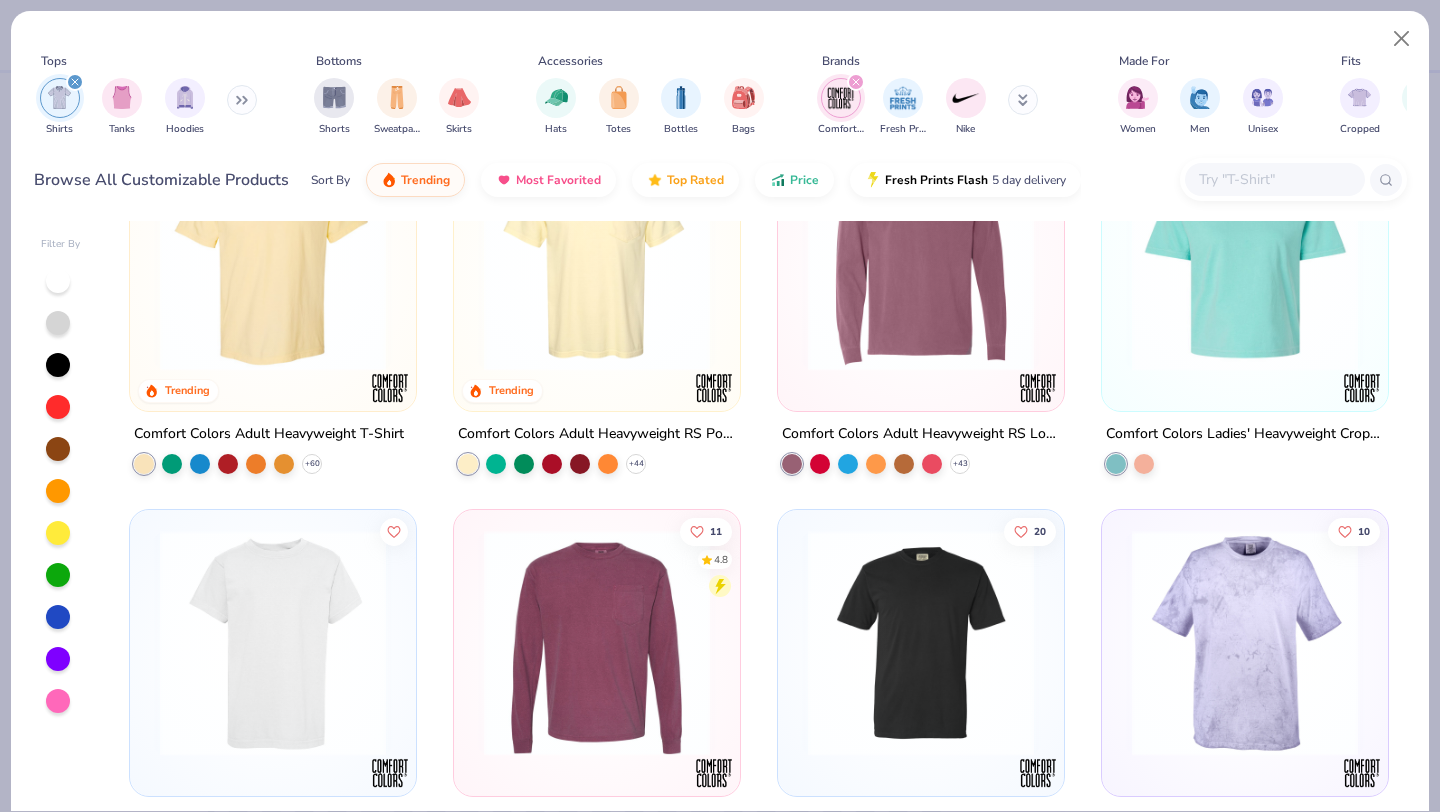 click at bounding box center [273, 258] 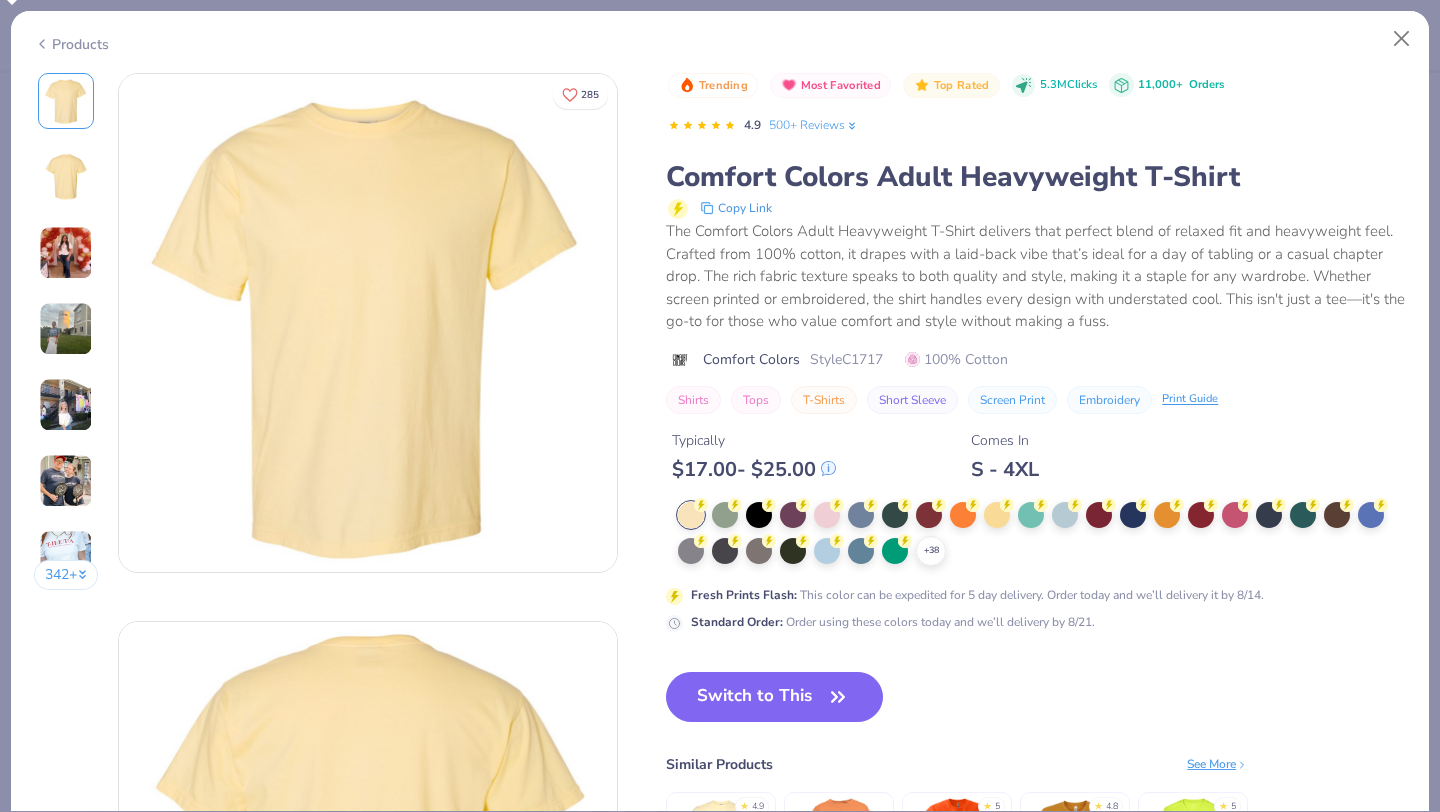 scroll, scrollTop: 14, scrollLeft: 0, axis: vertical 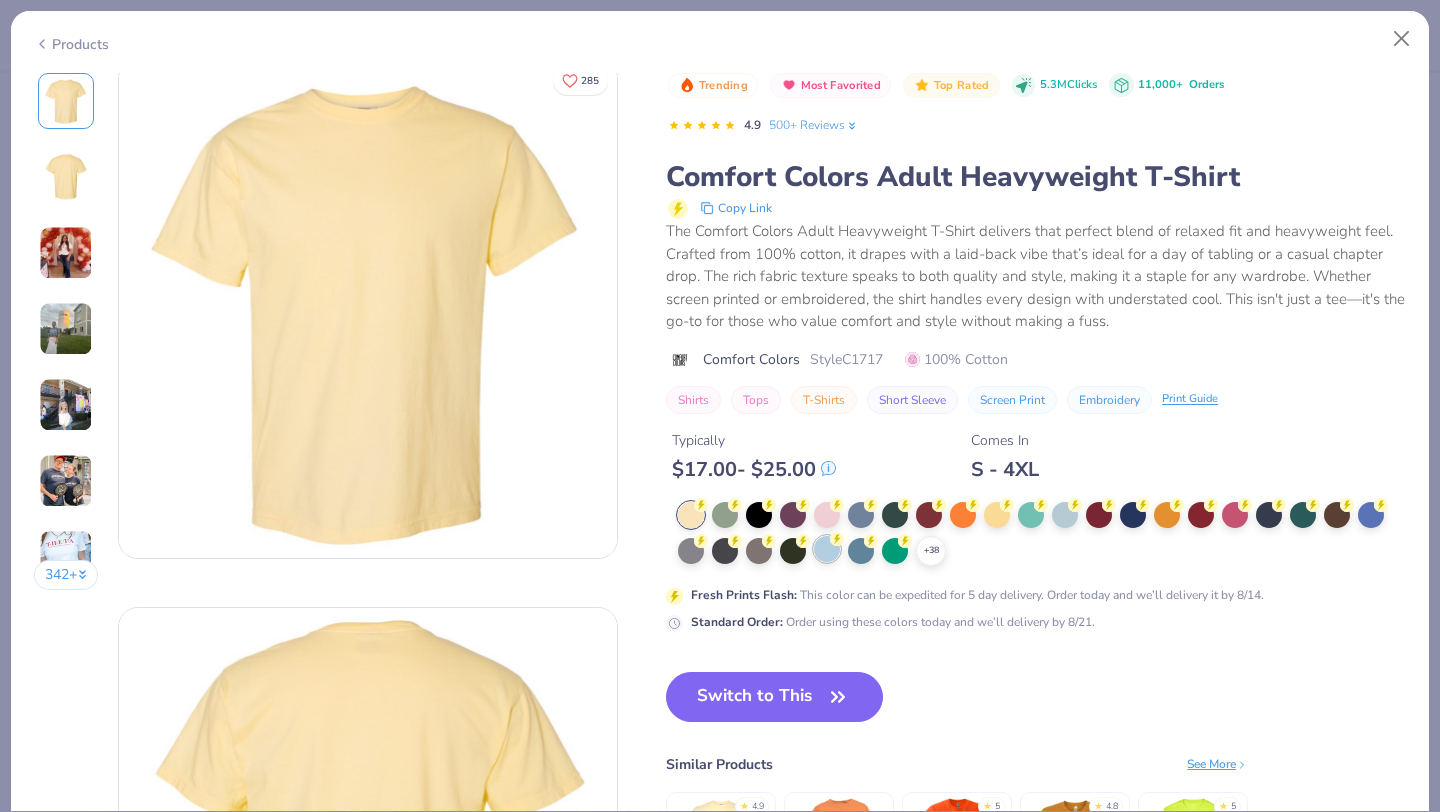 click at bounding box center [827, 549] 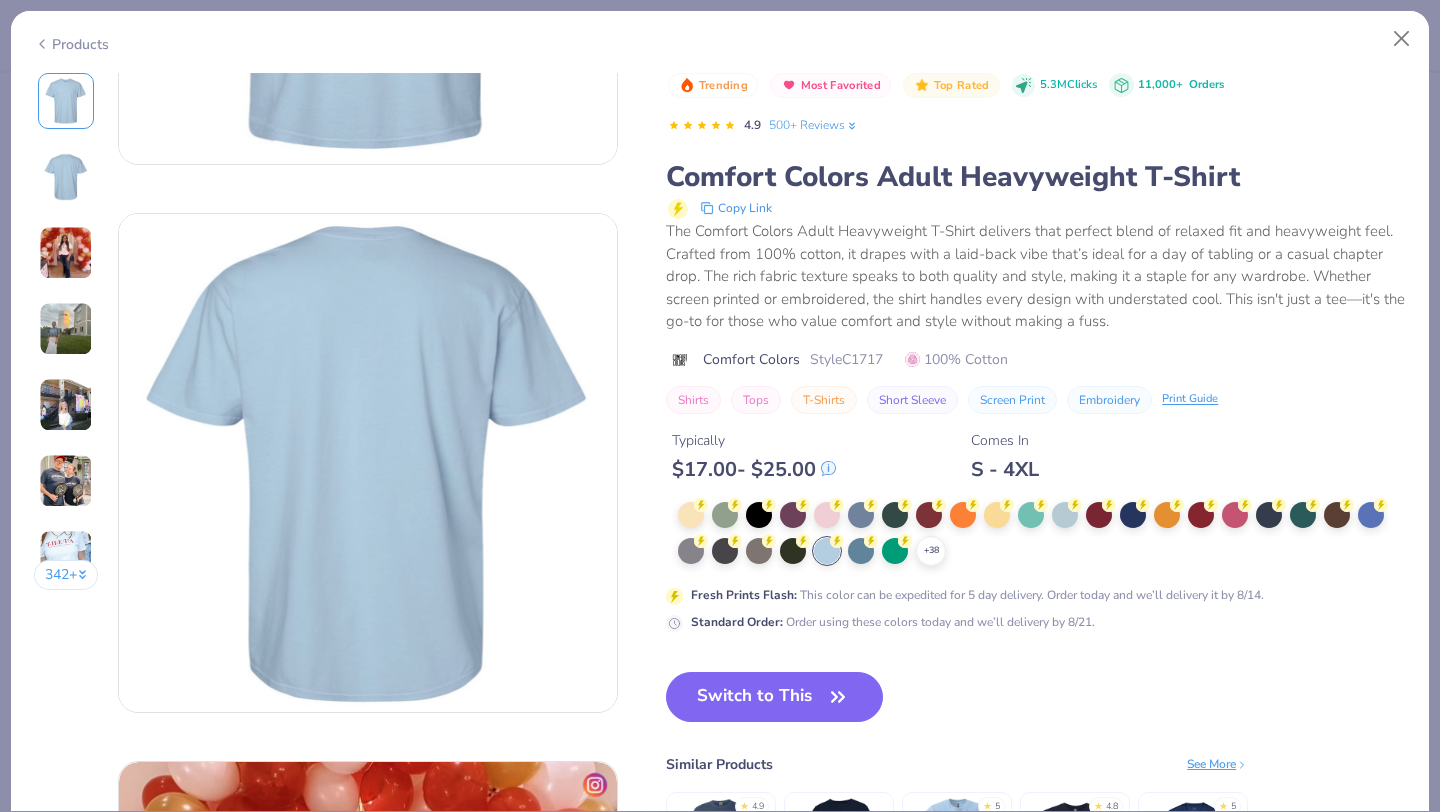 scroll, scrollTop: 0, scrollLeft: 0, axis: both 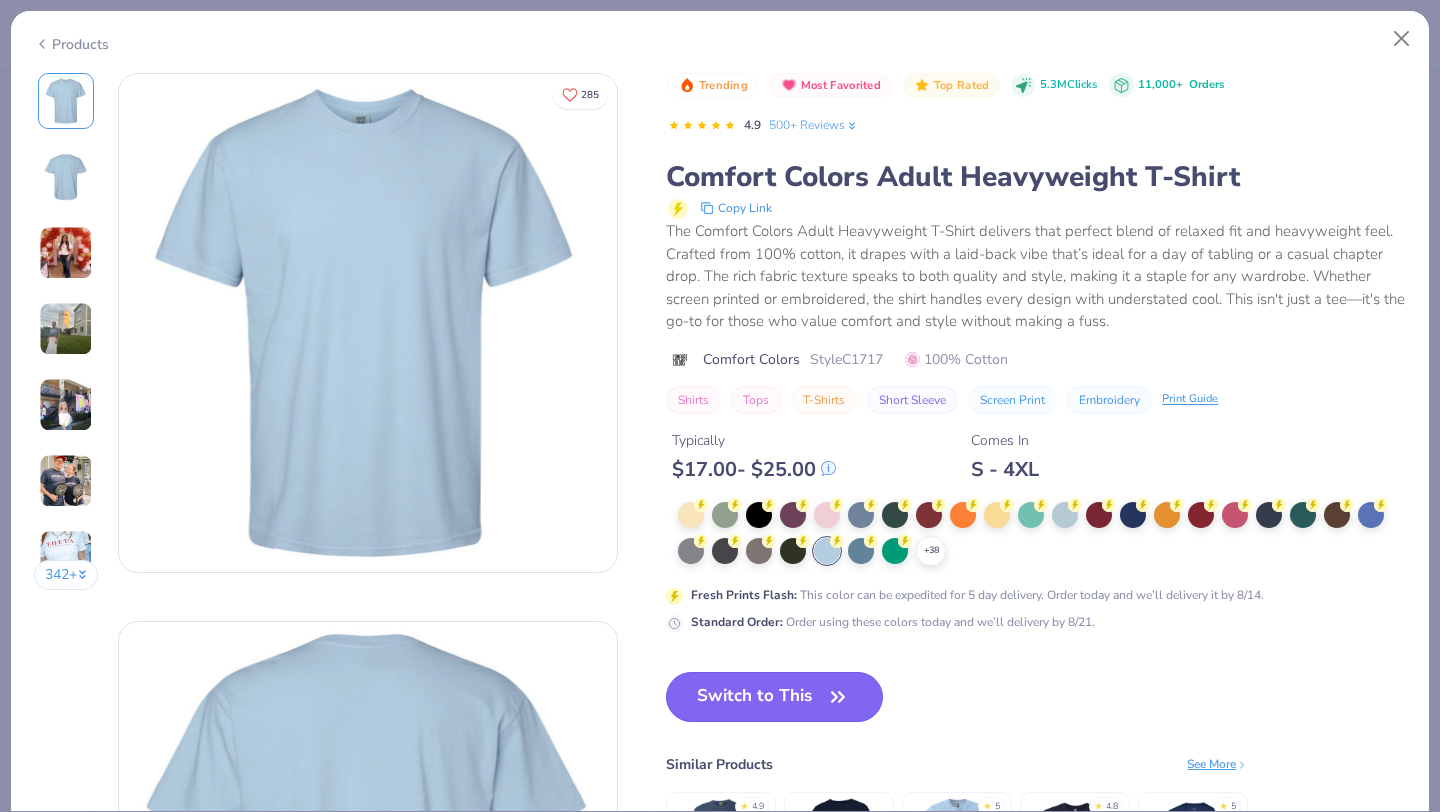 click on "Switch to This" at bounding box center [774, 697] 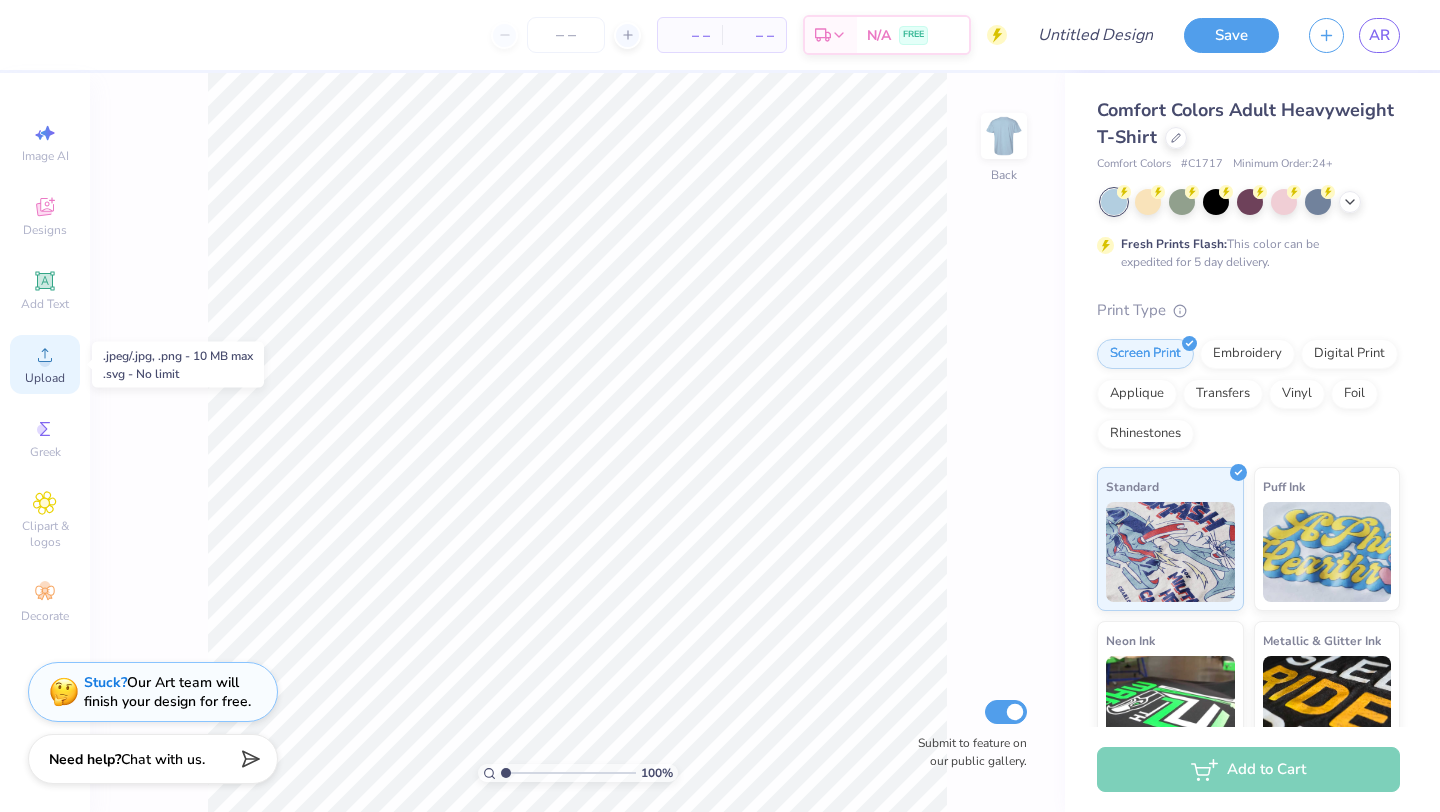 click 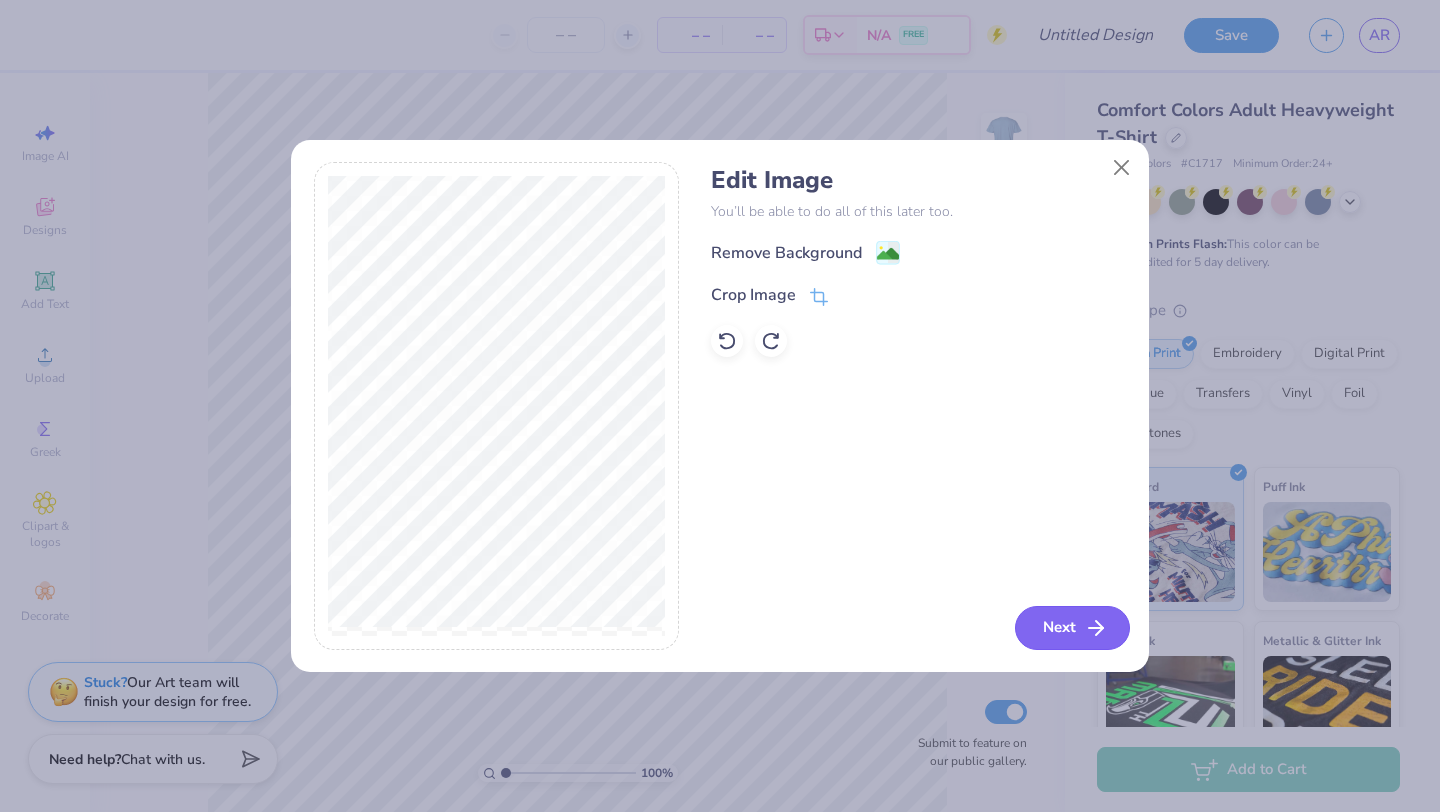 click on "Next" at bounding box center (1072, 628) 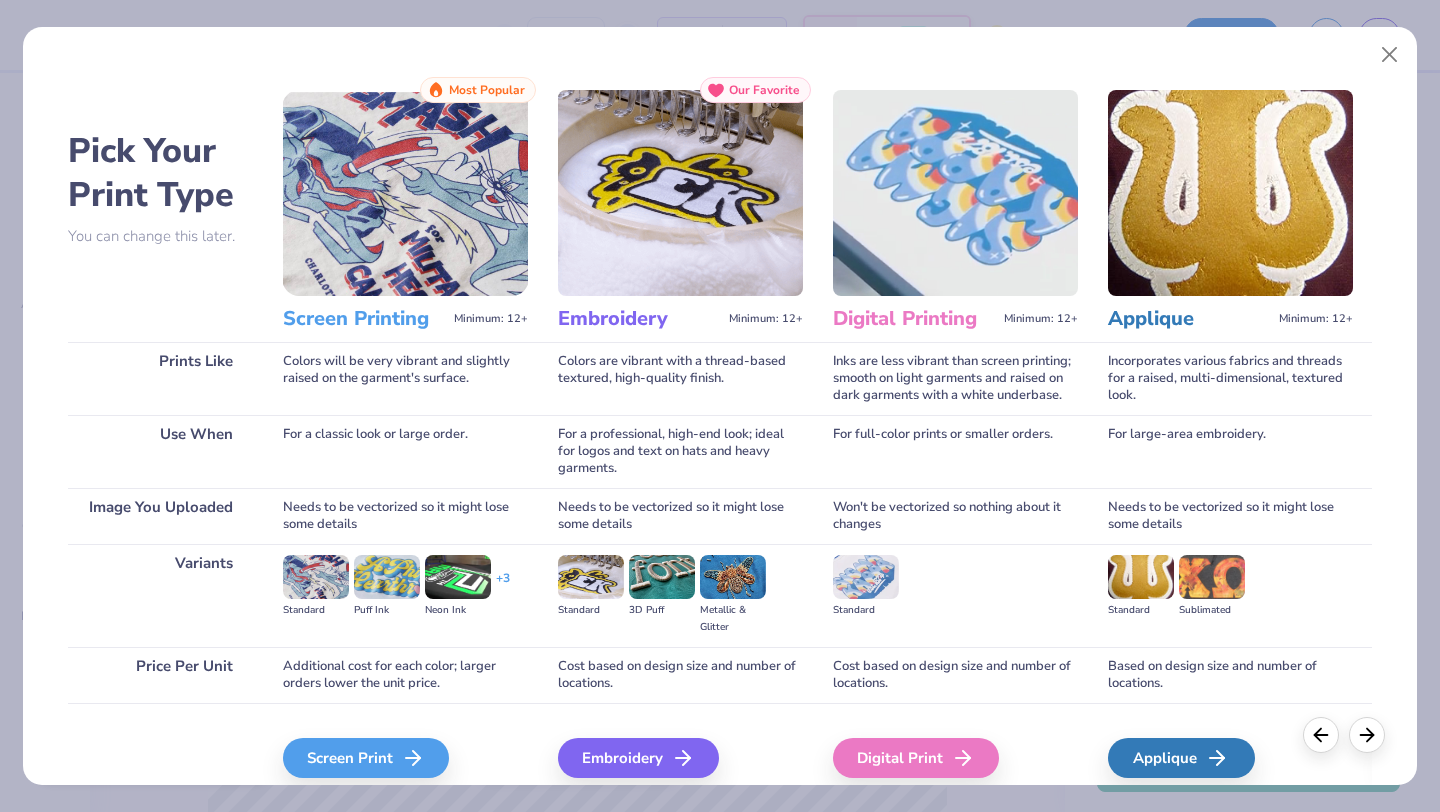 click on "Screen Print We'll vectorize your image." at bounding box center (405, 768) 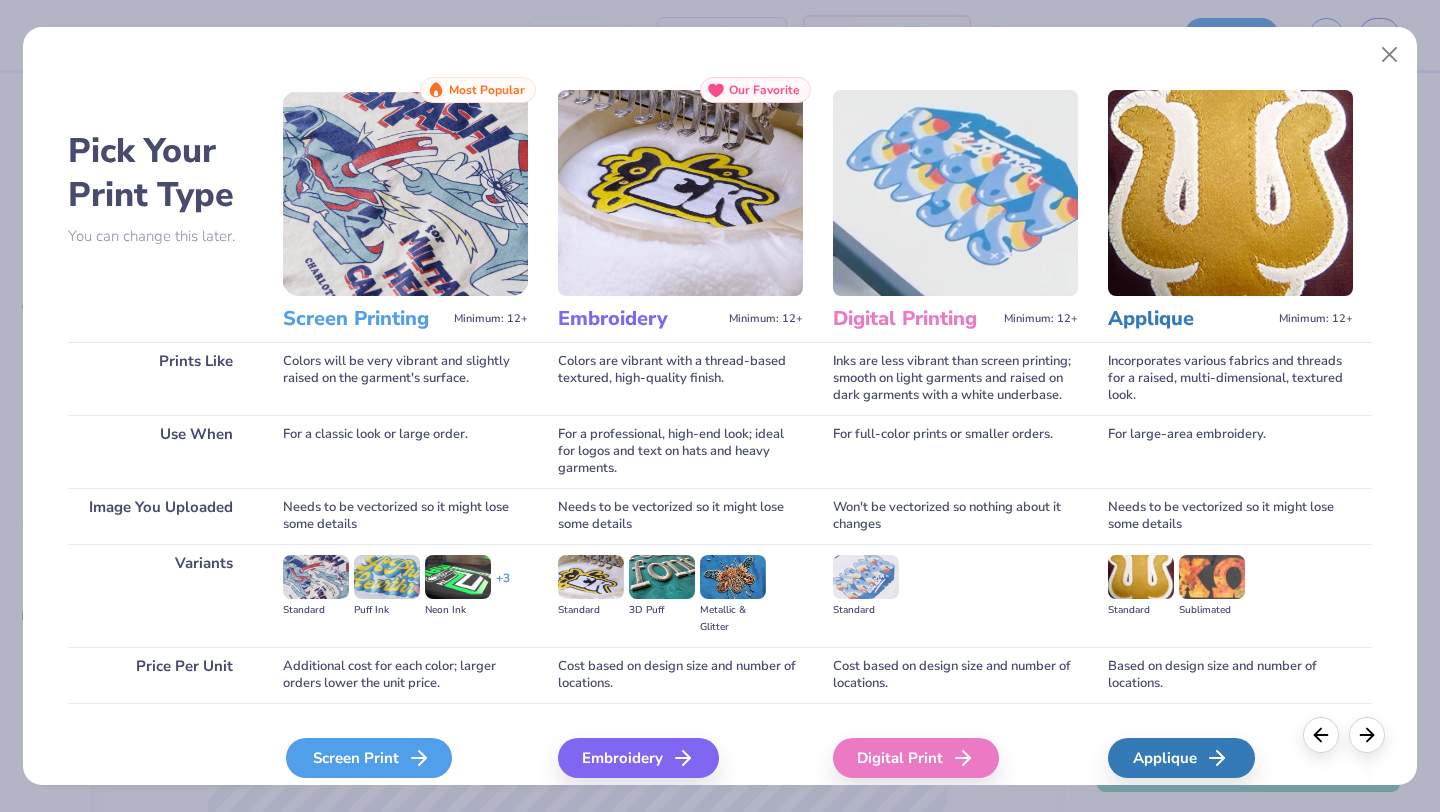 click on "Screen Print" at bounding box center (369, 758) 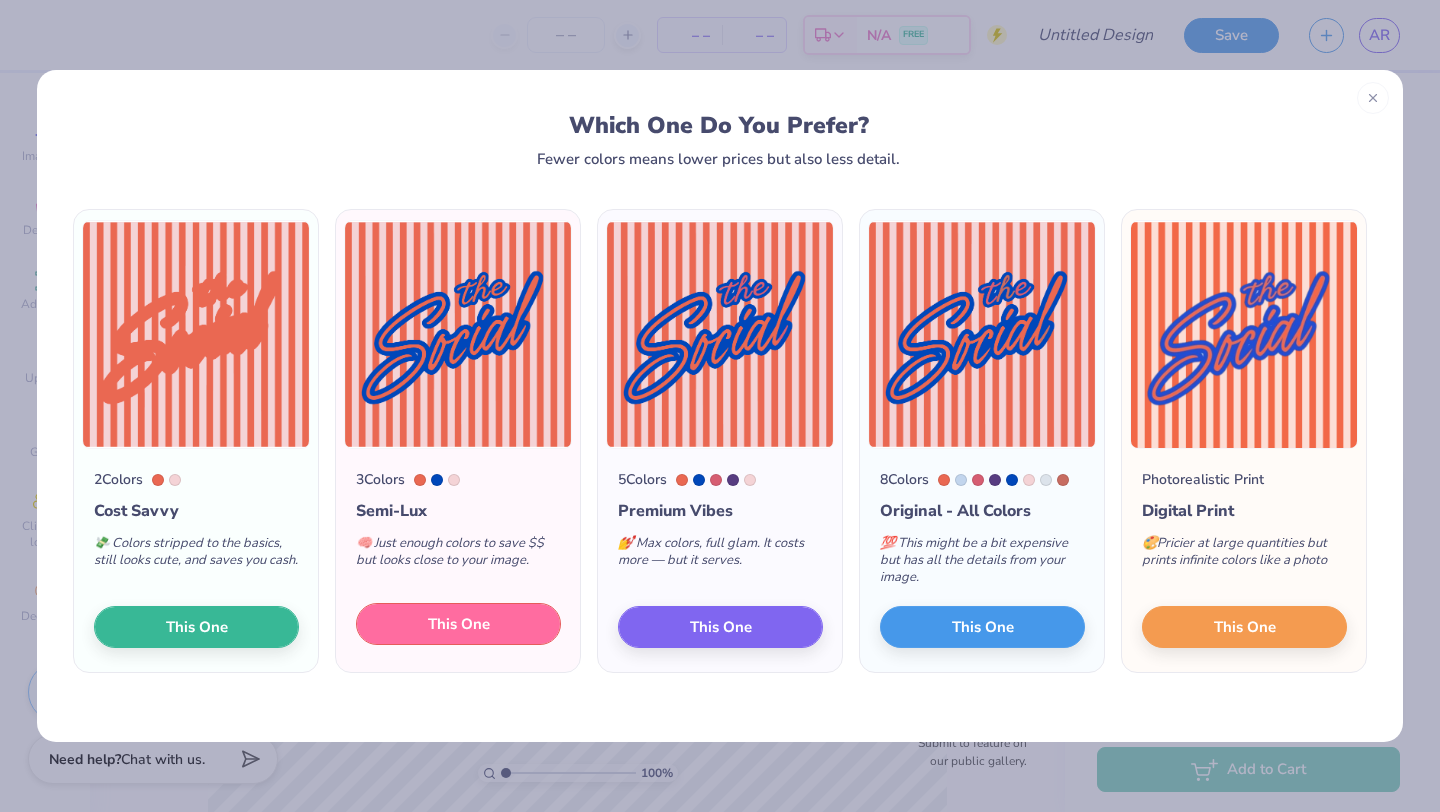click on "This One" at bounding box center [458, 624] 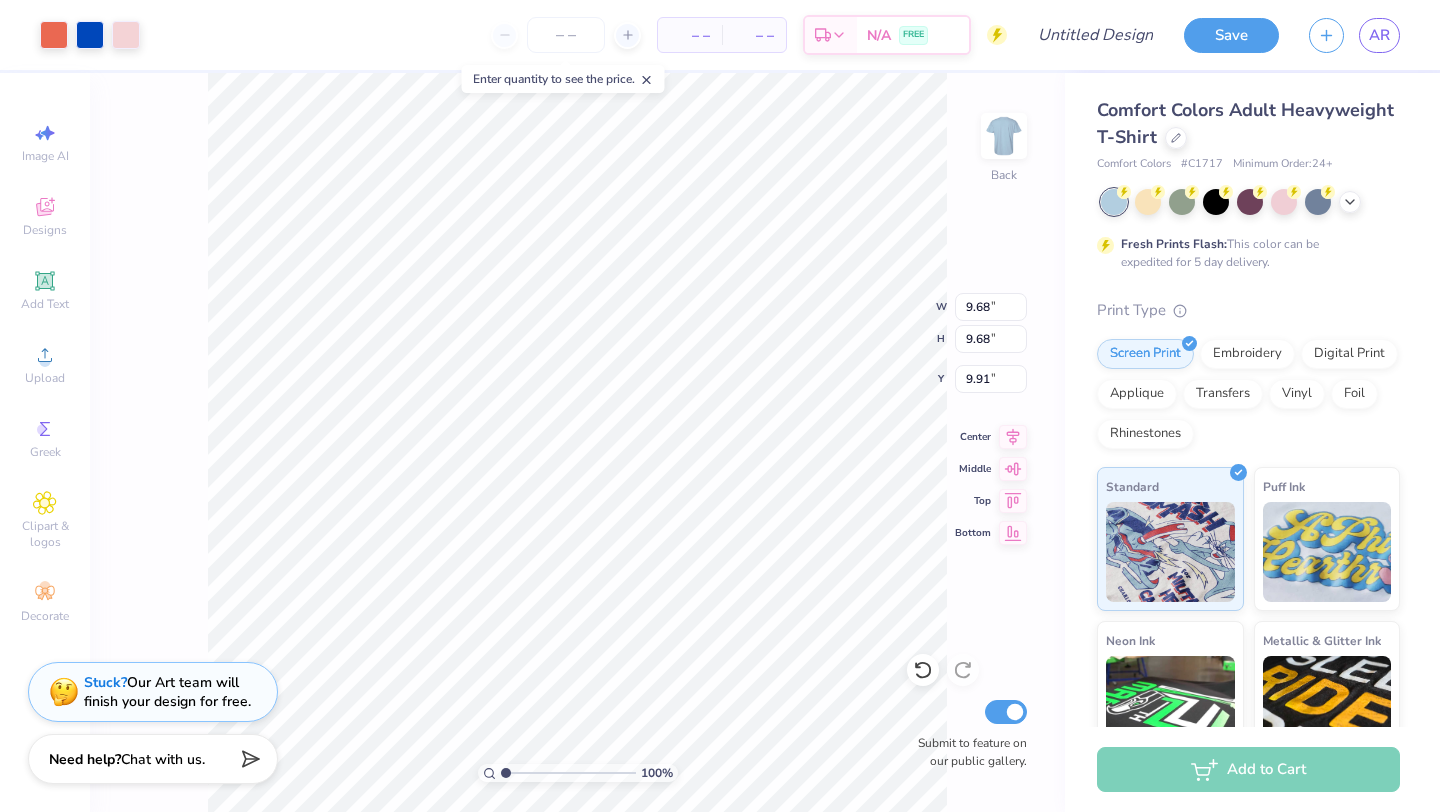 type on "9.68" 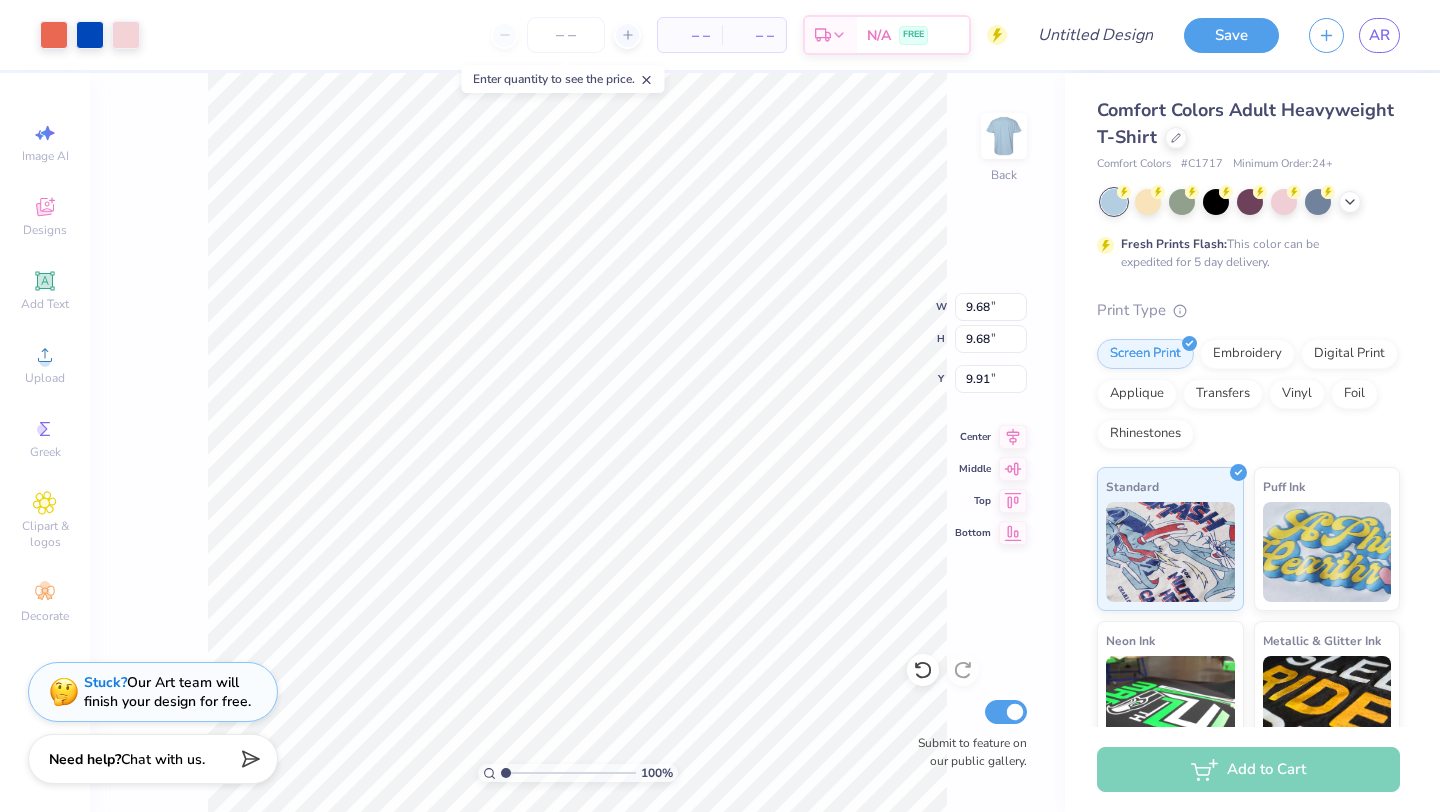 type on "3.87" 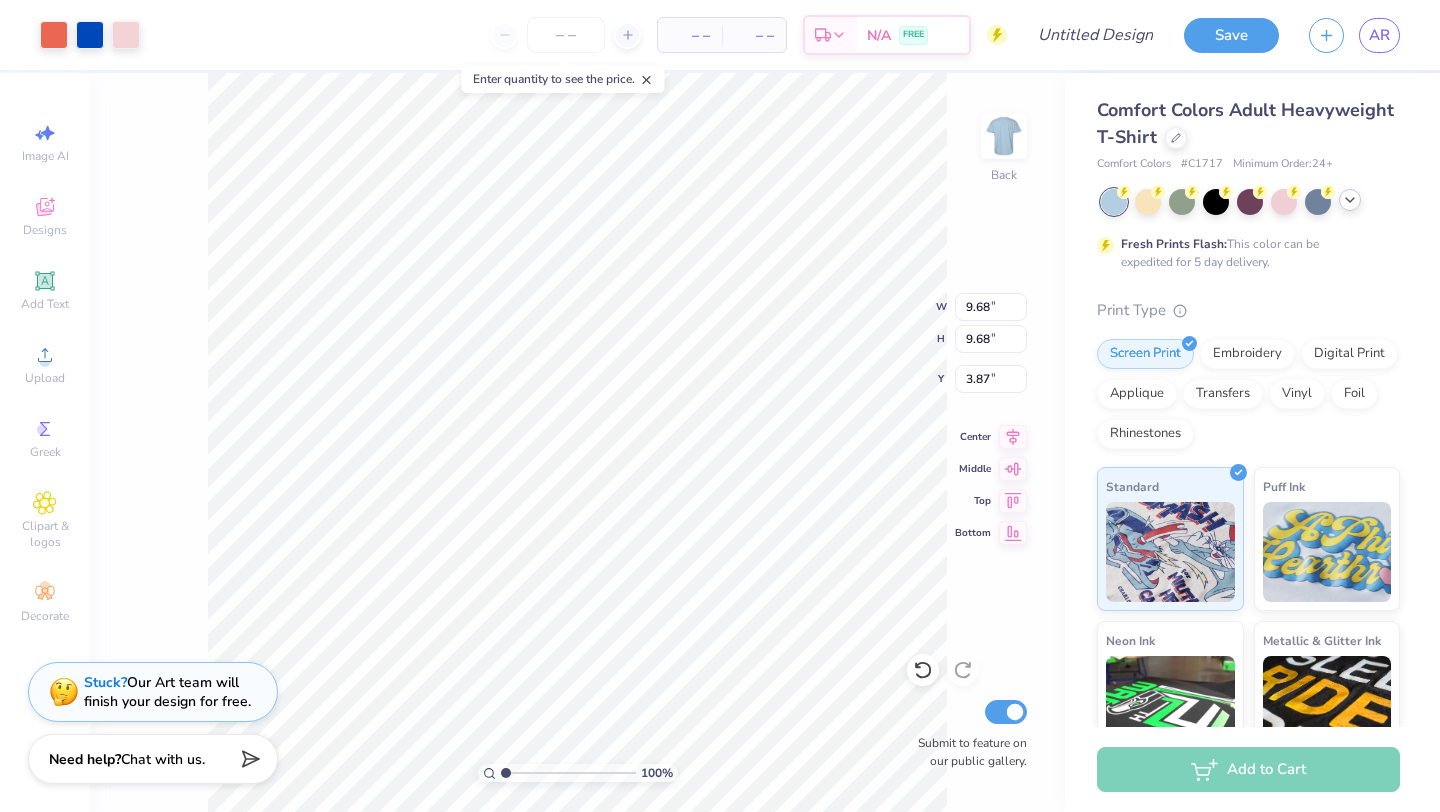 click 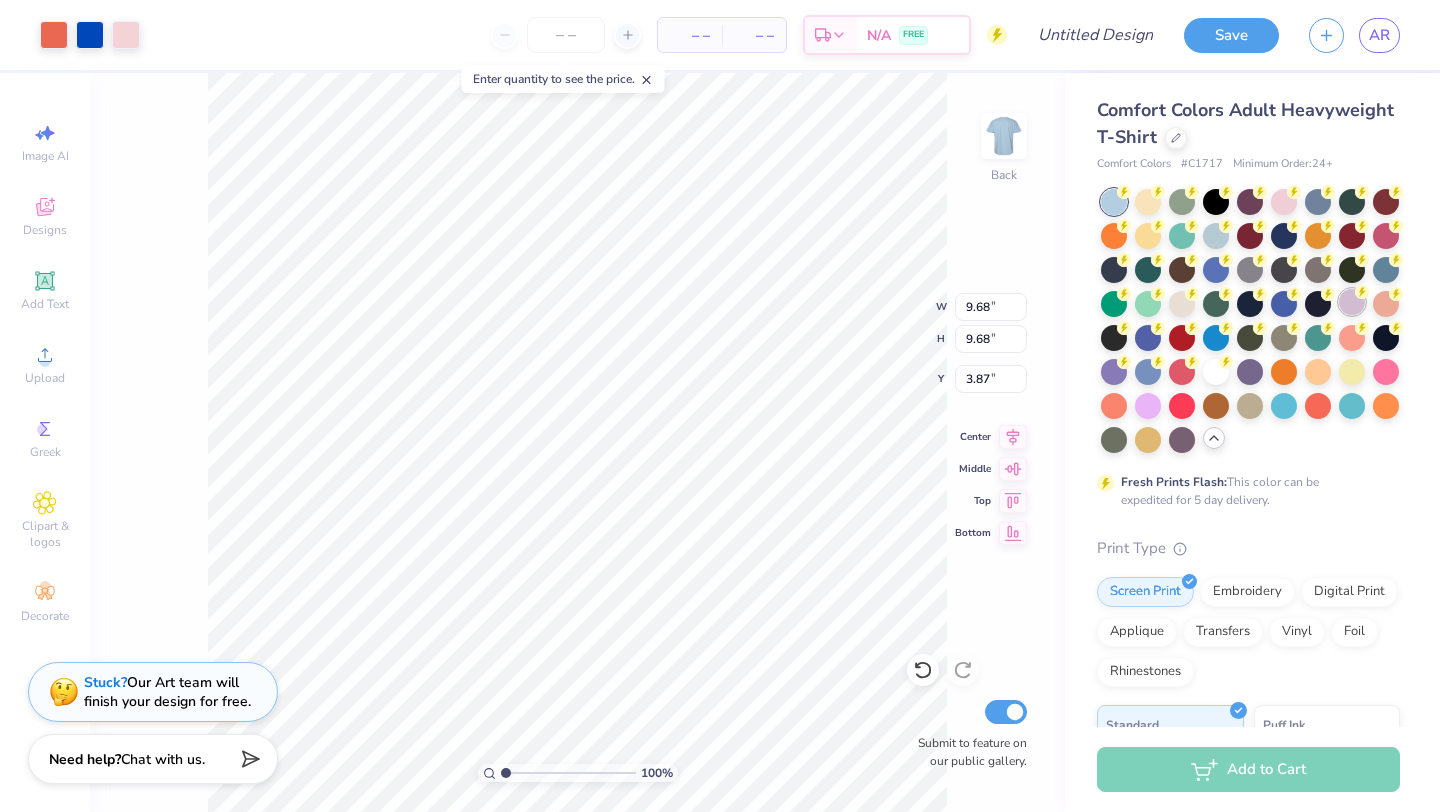 click at bounding box center [1352, 302] 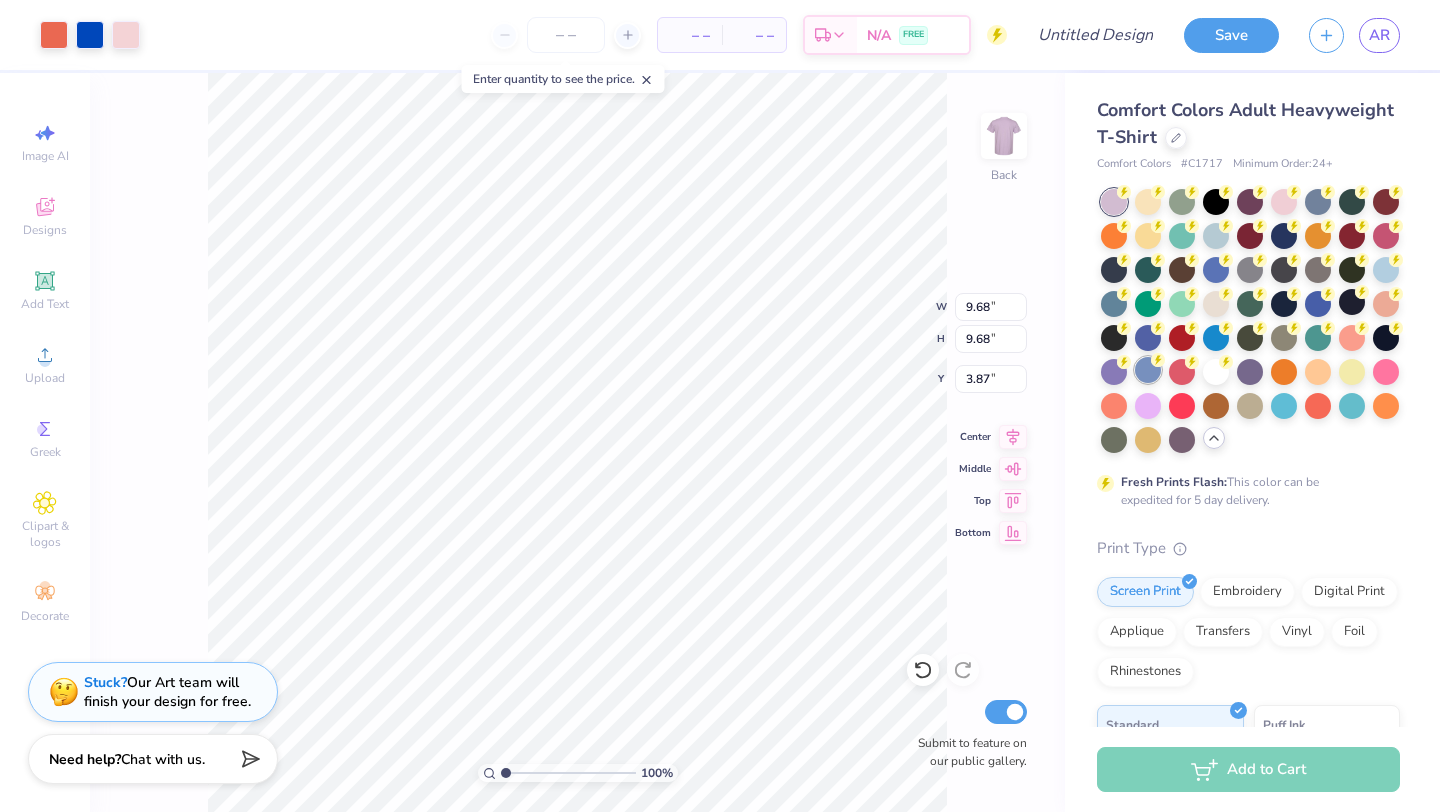 click at bounding box center (1148, 370) 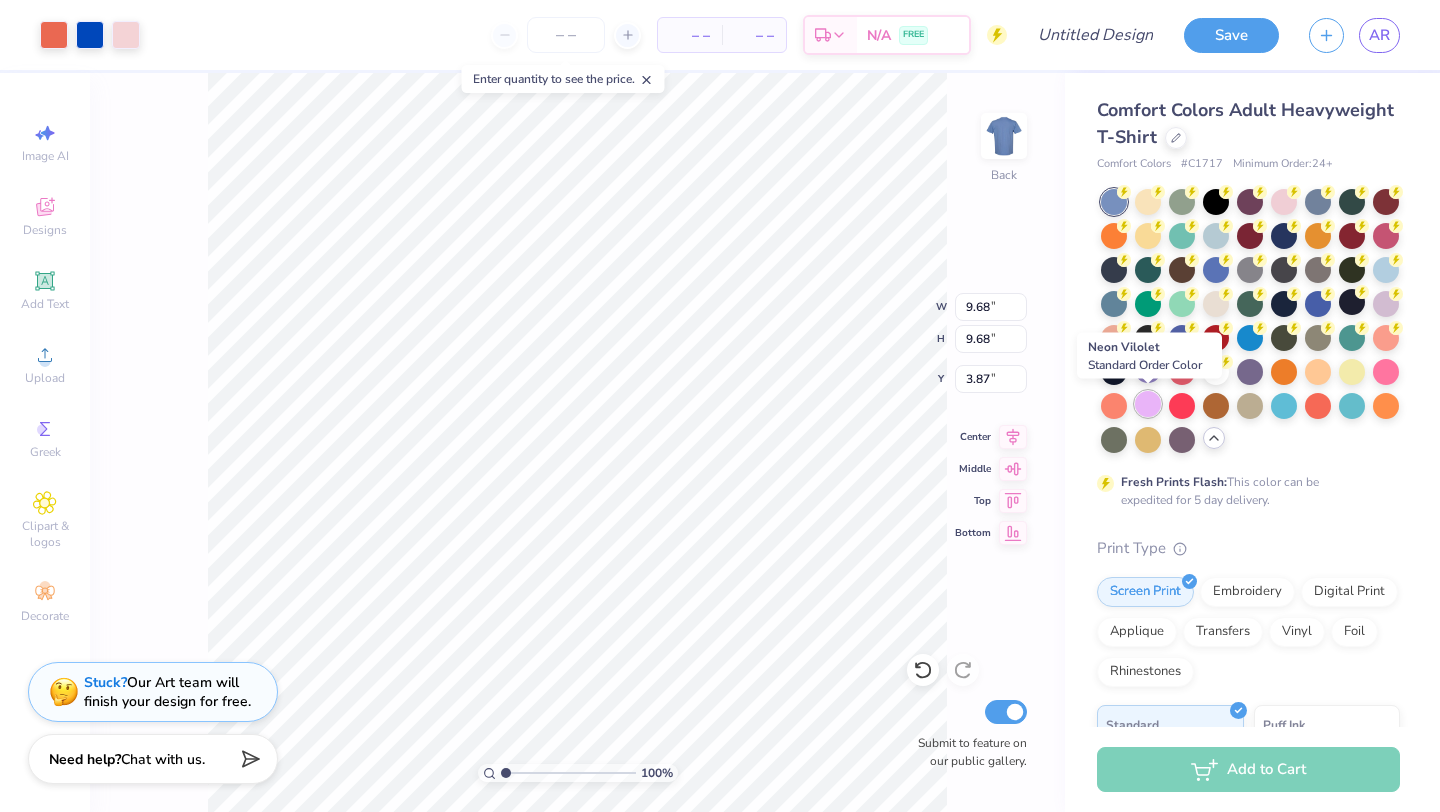 click at bounding box center (1148, 404) 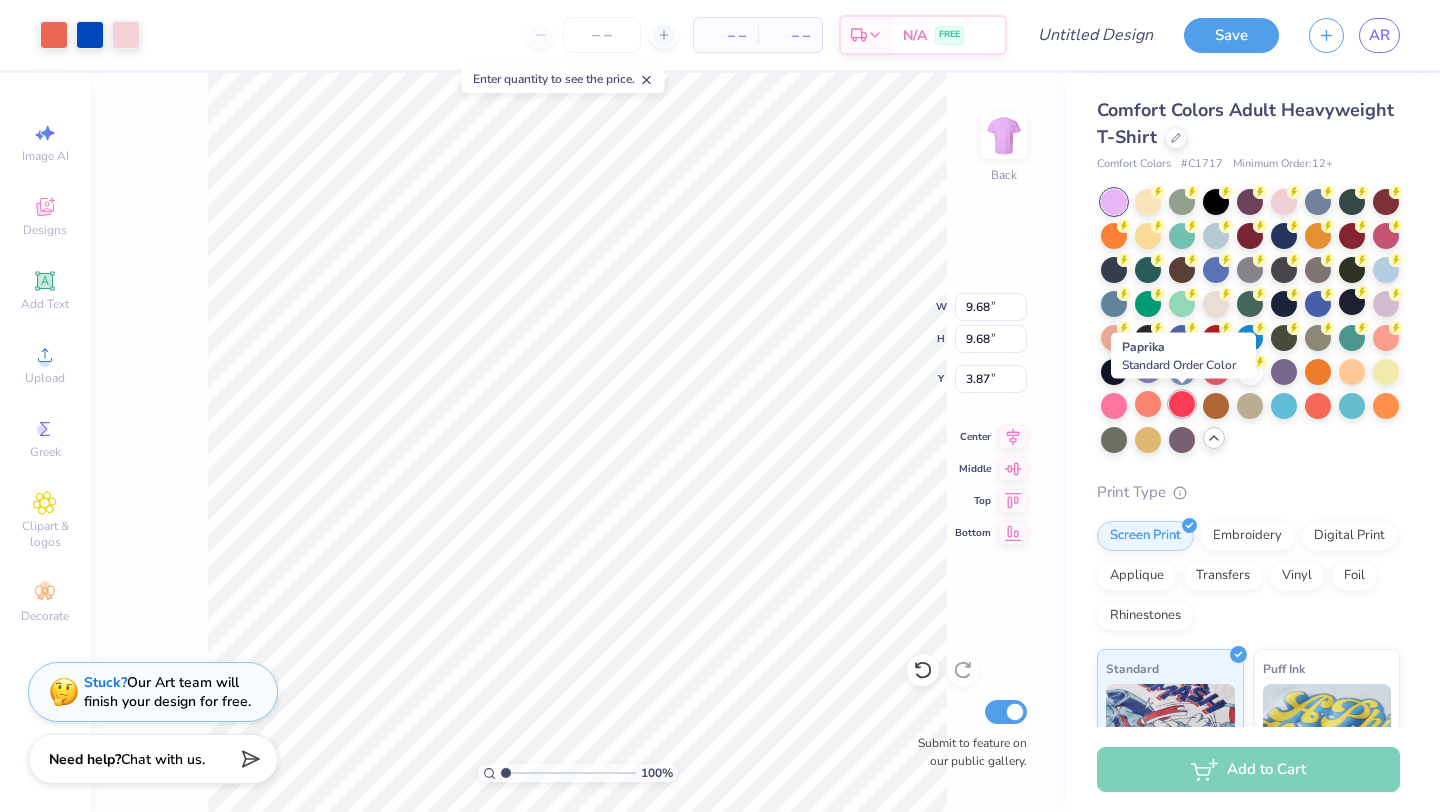 click at bounding box center (1182, 404) 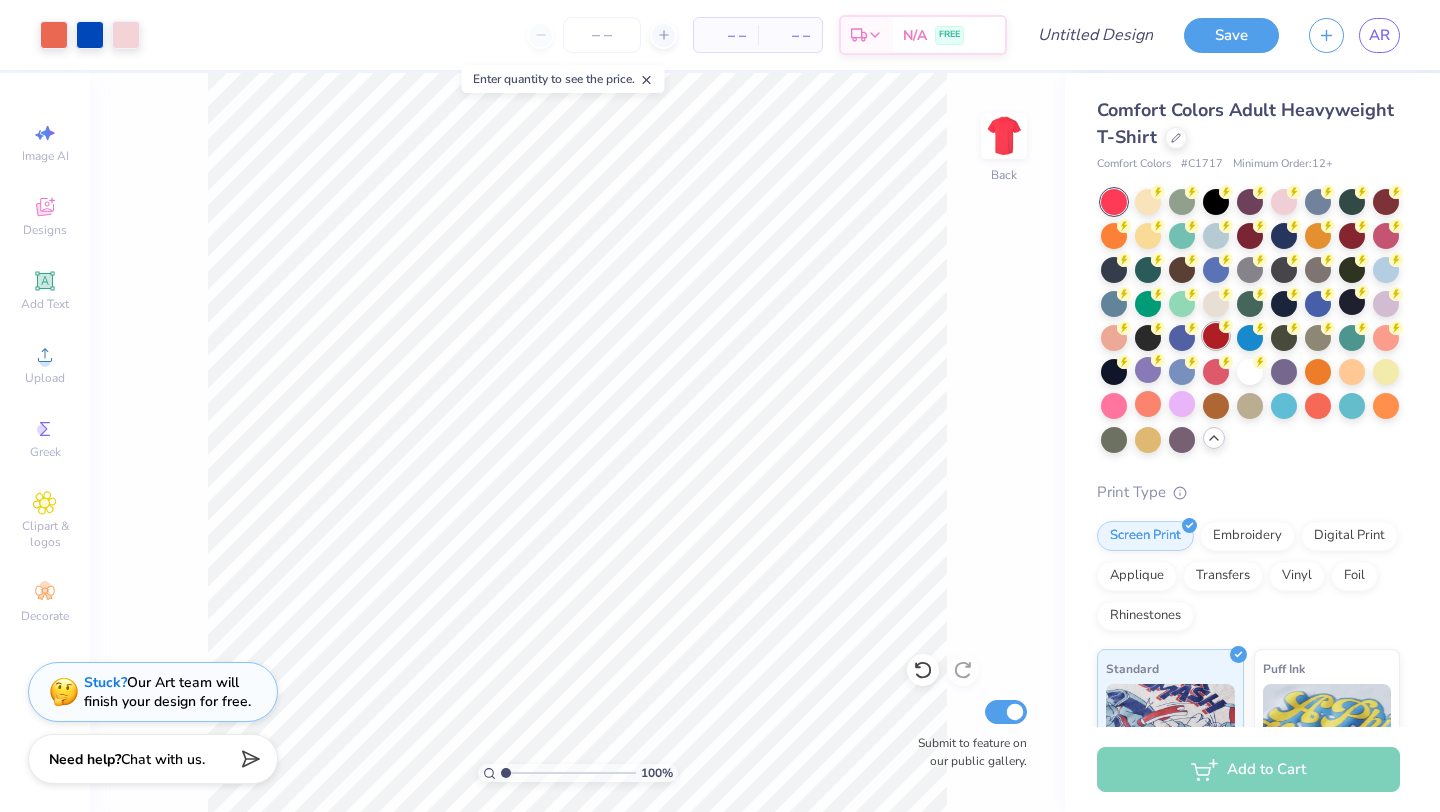 click at bounding box center [1216, 336] 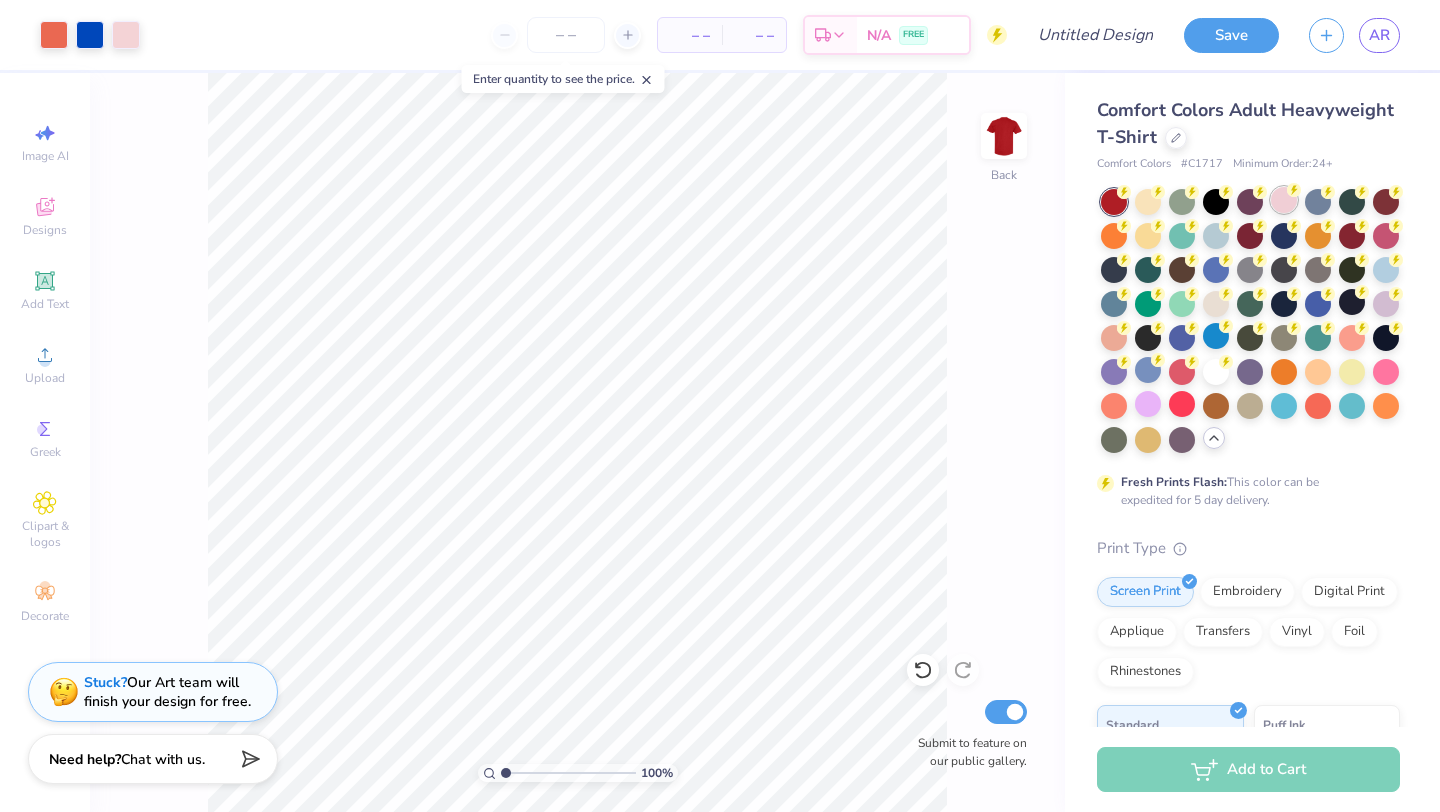 click at bounding box center [1284, 200] 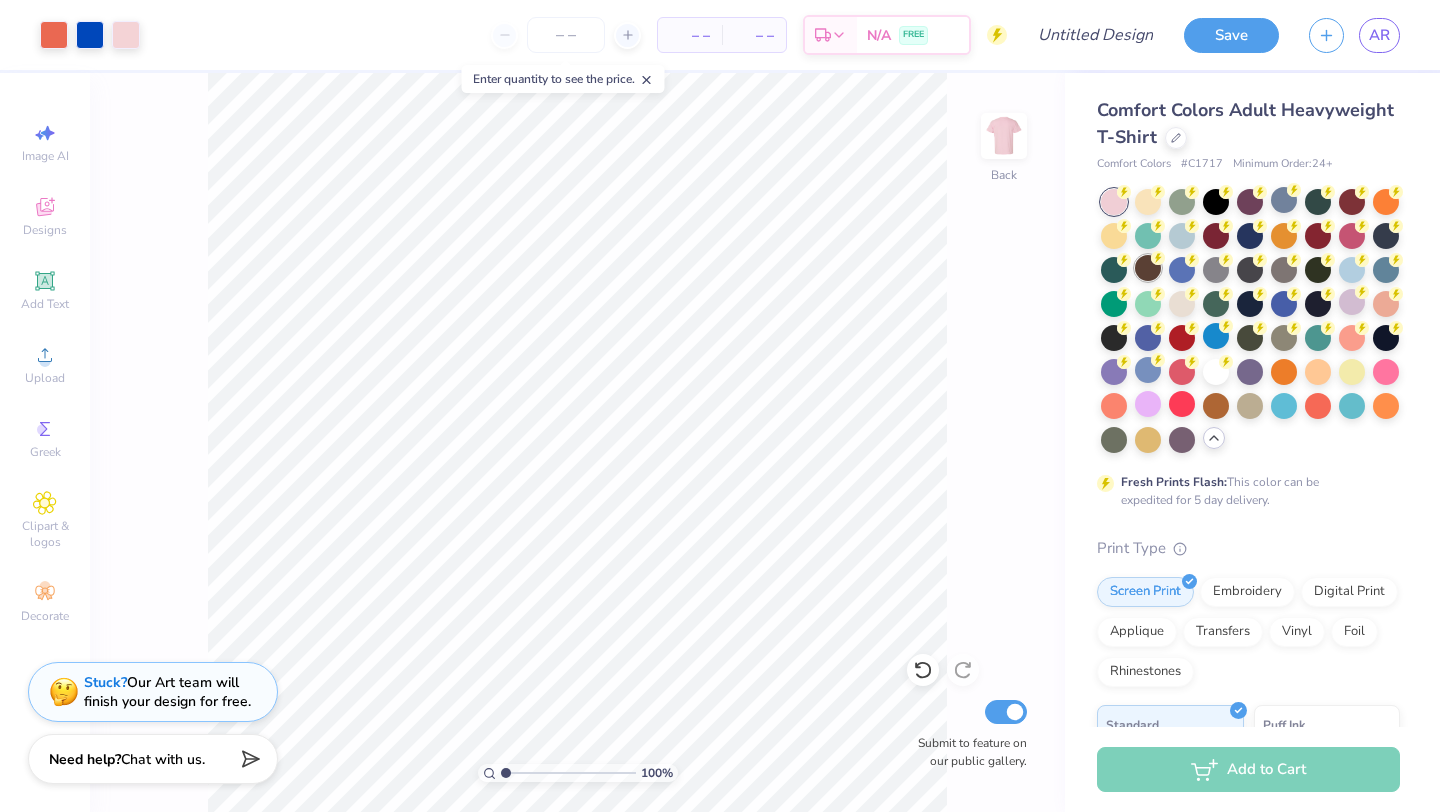 click at bounding box center (1148, 268) 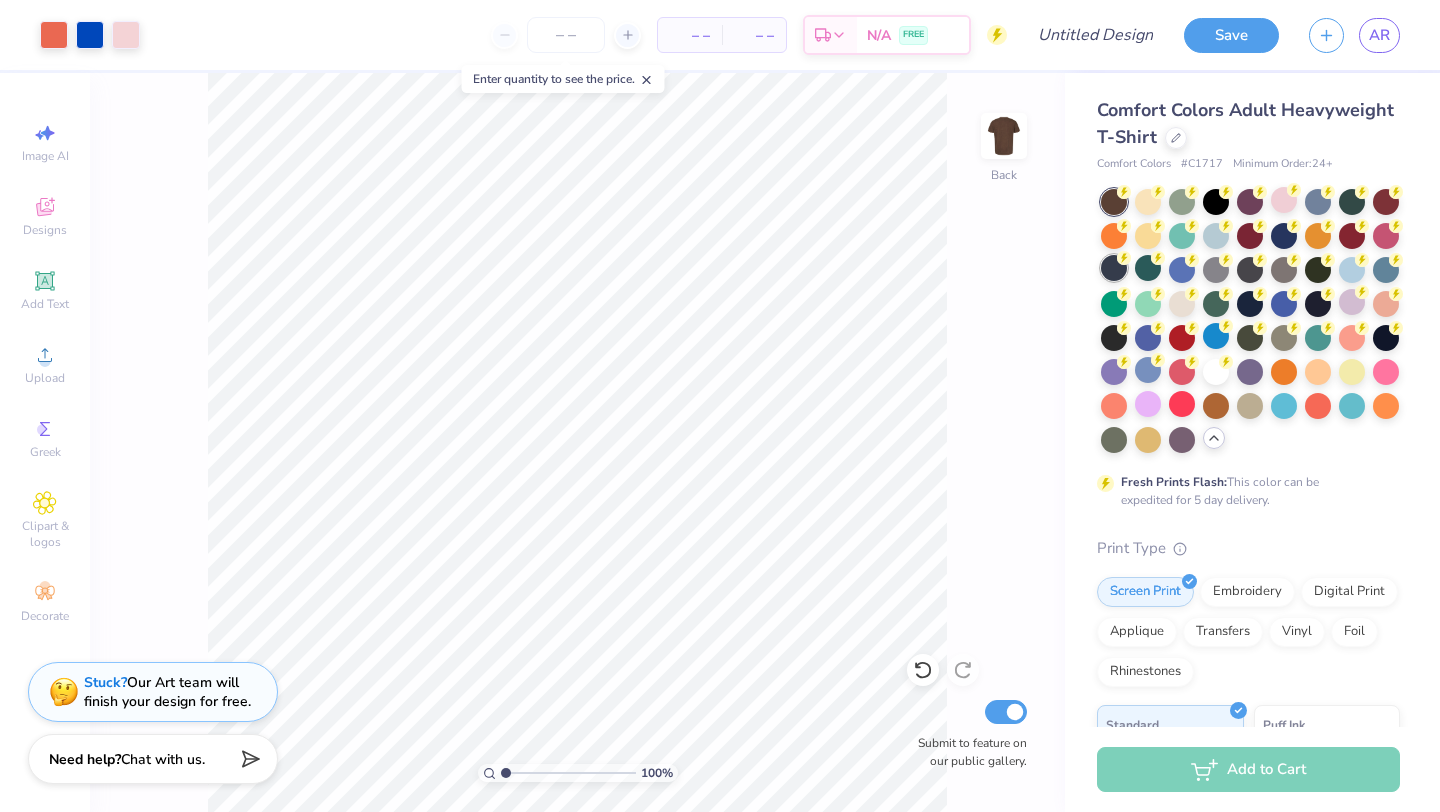 click at bounding box center [1114, 268] 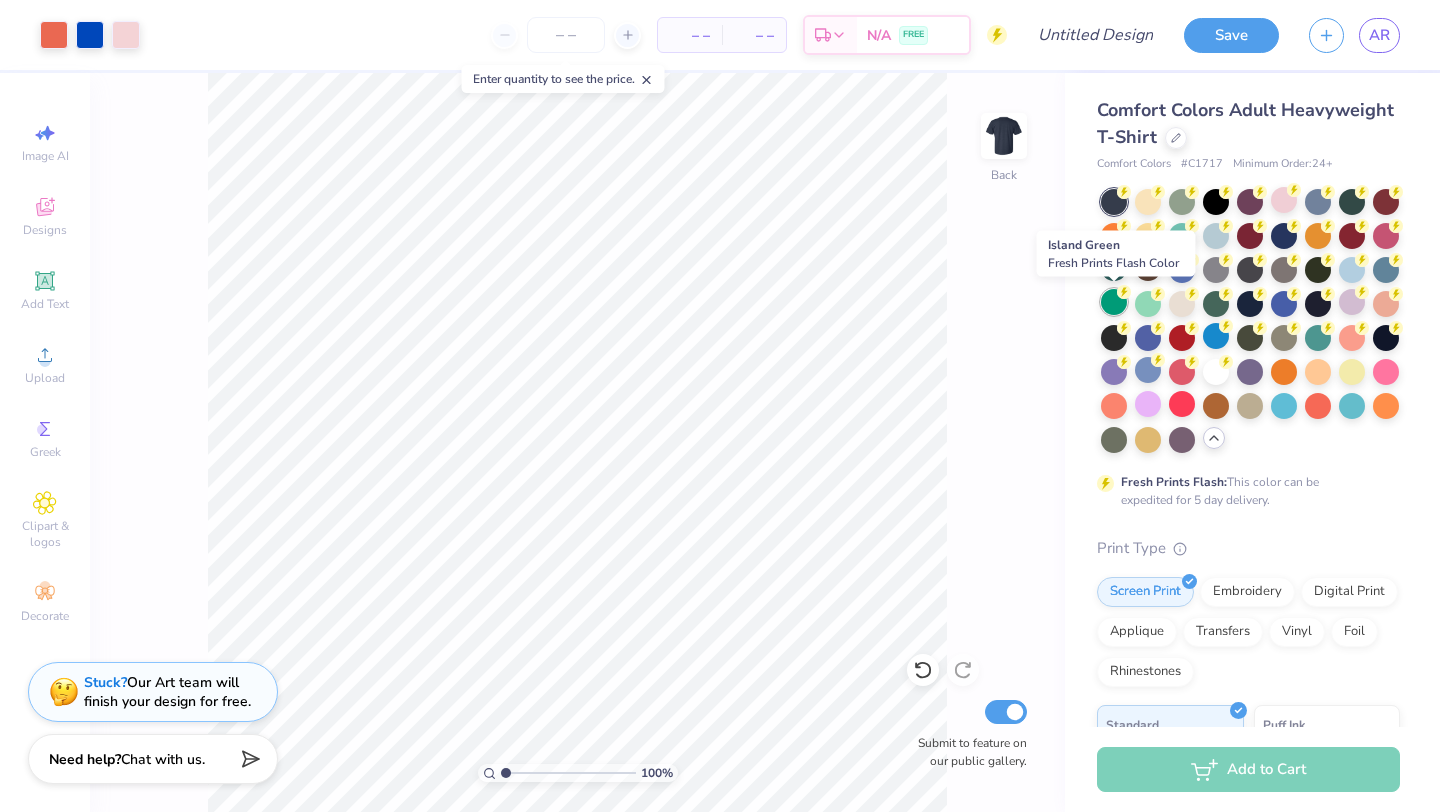 click at bounding box center (1114, 302) 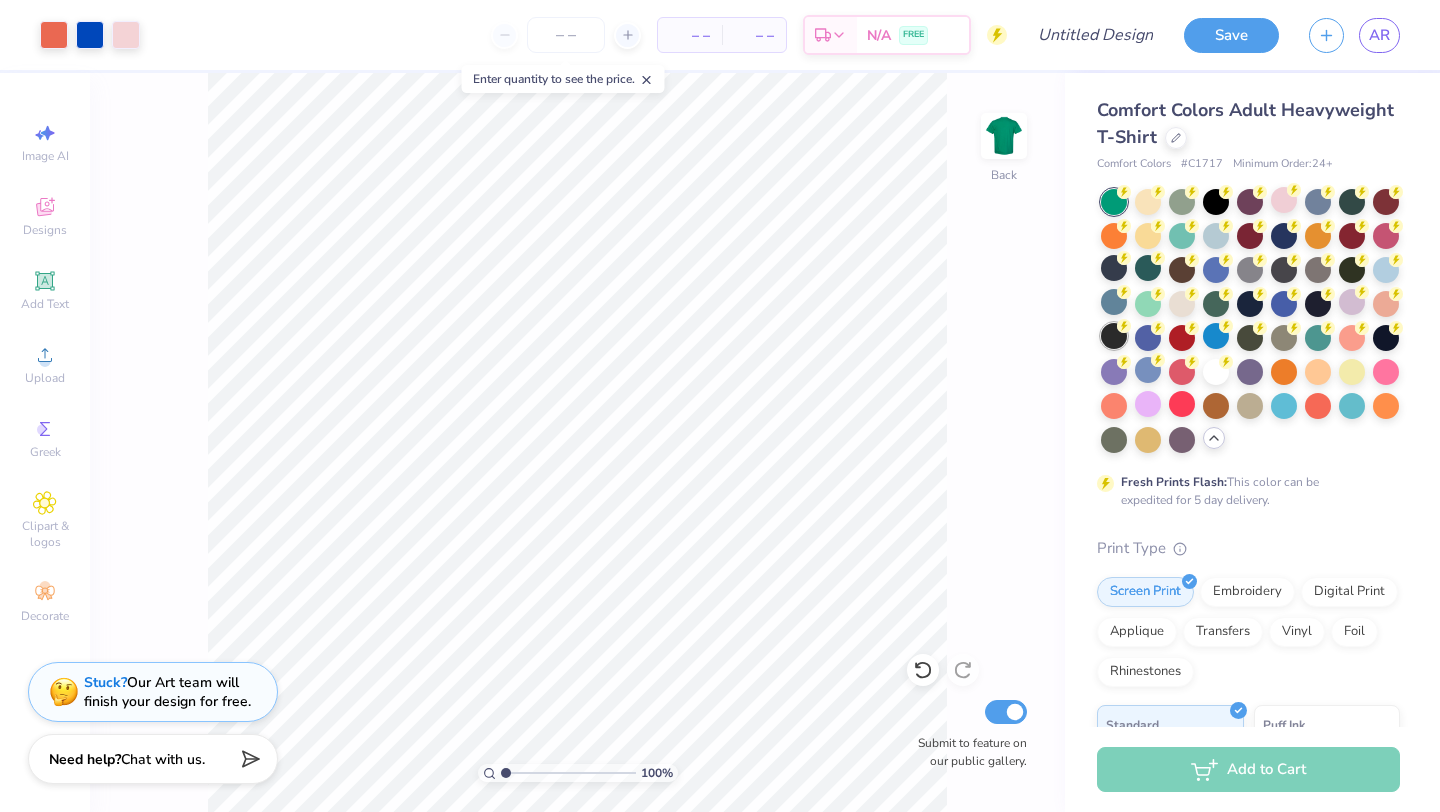 click at bounding box center [1114, 336] 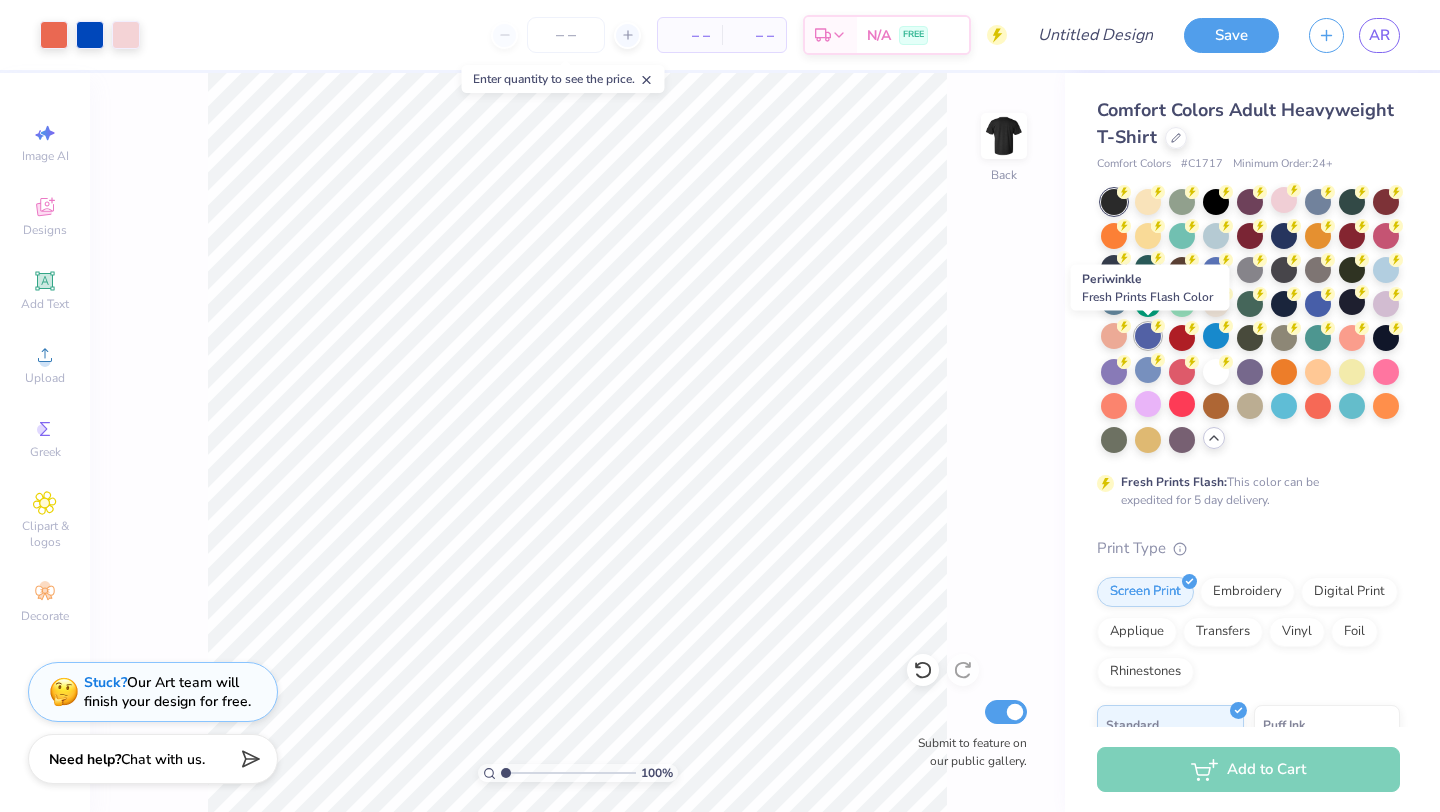 click at bounding box center [1148, 336] 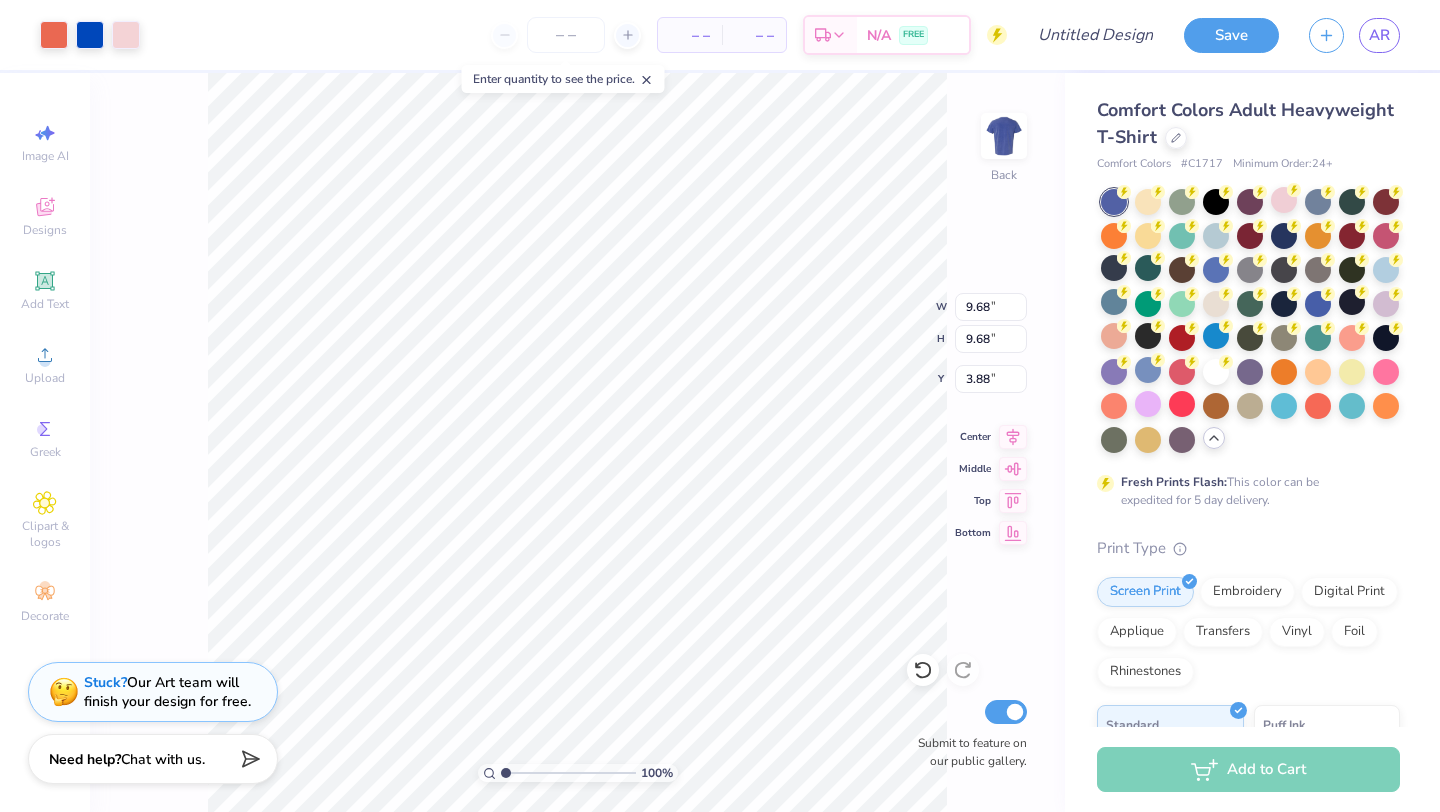 type on "10.23" 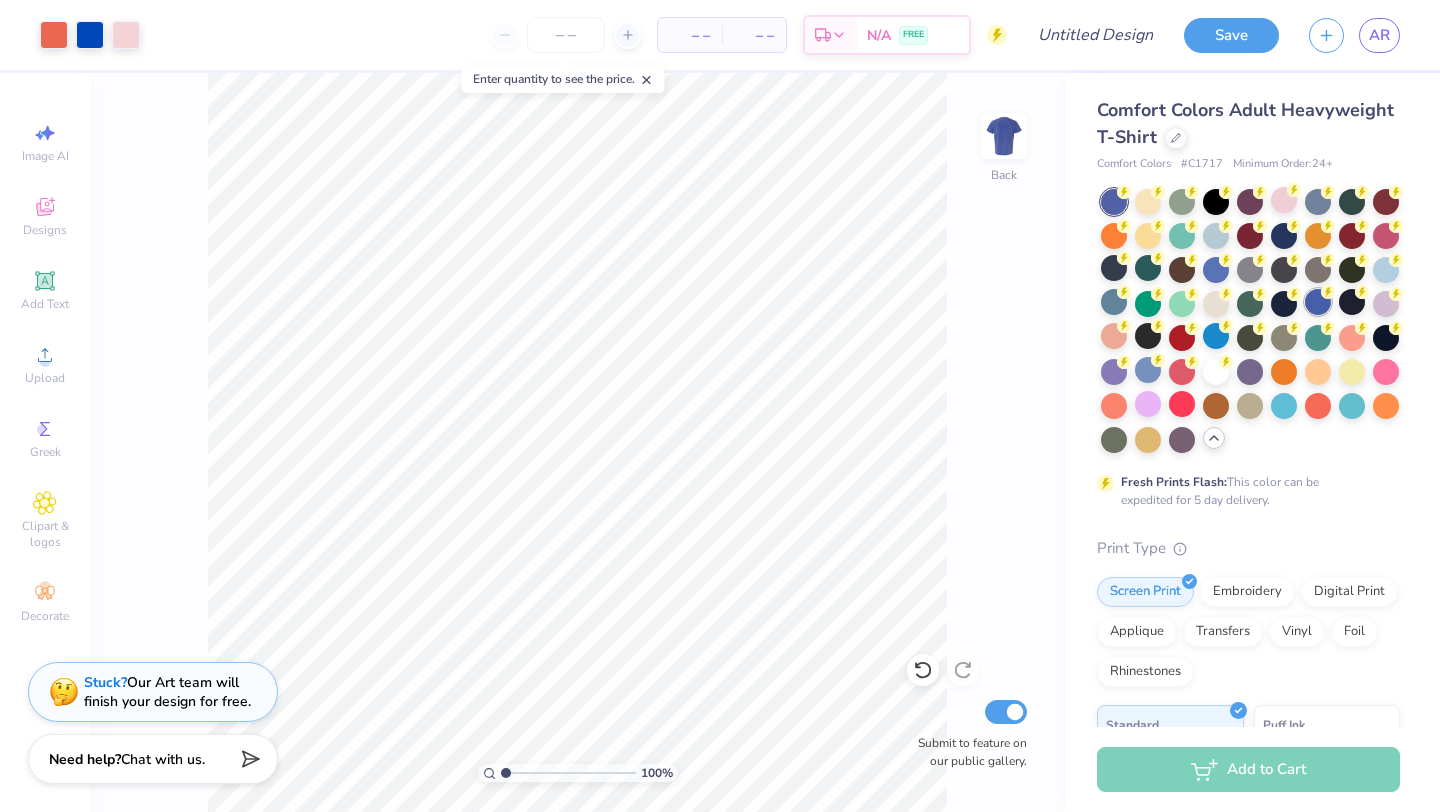 click at bounding box center (1318, 302) 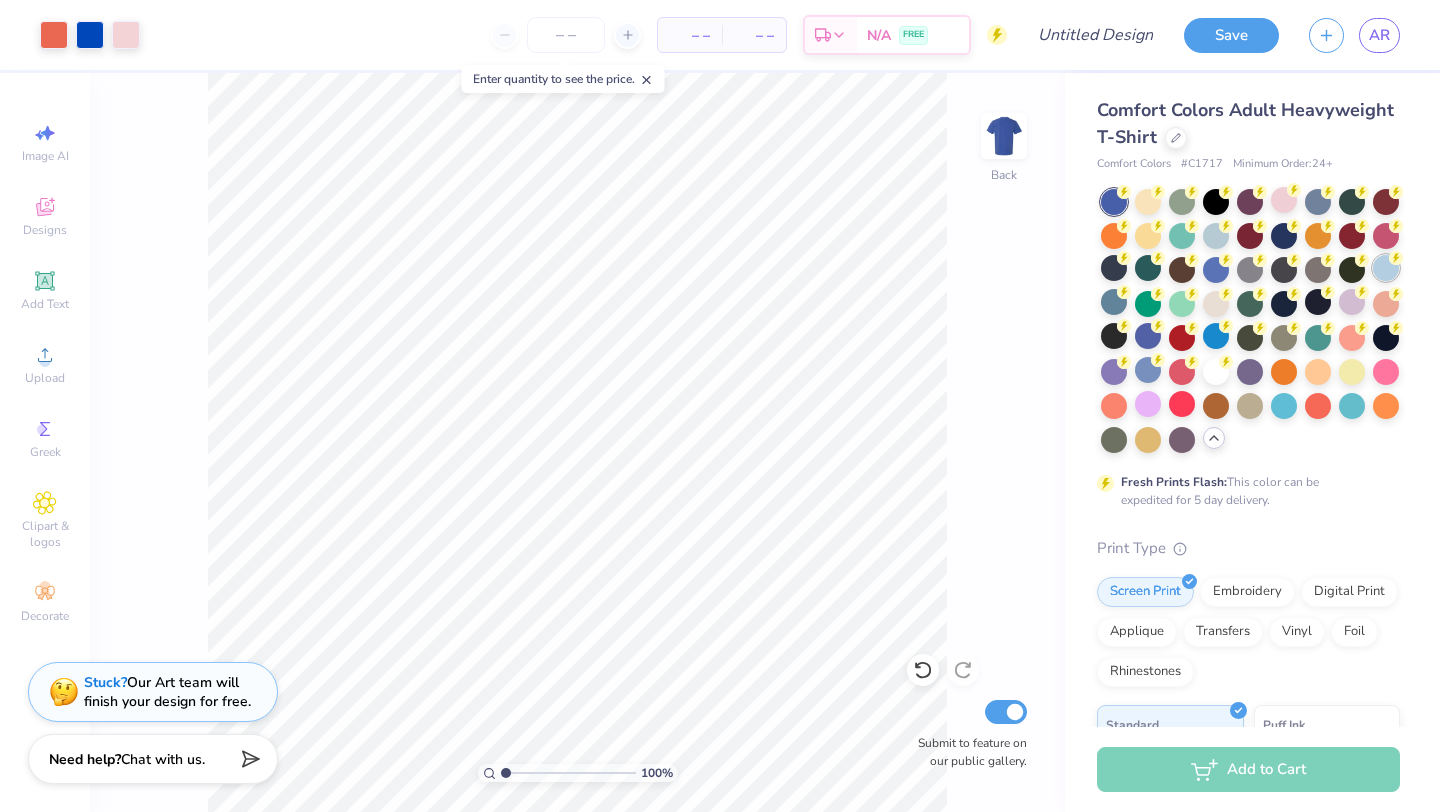 click at bounding box center [1386, 268] 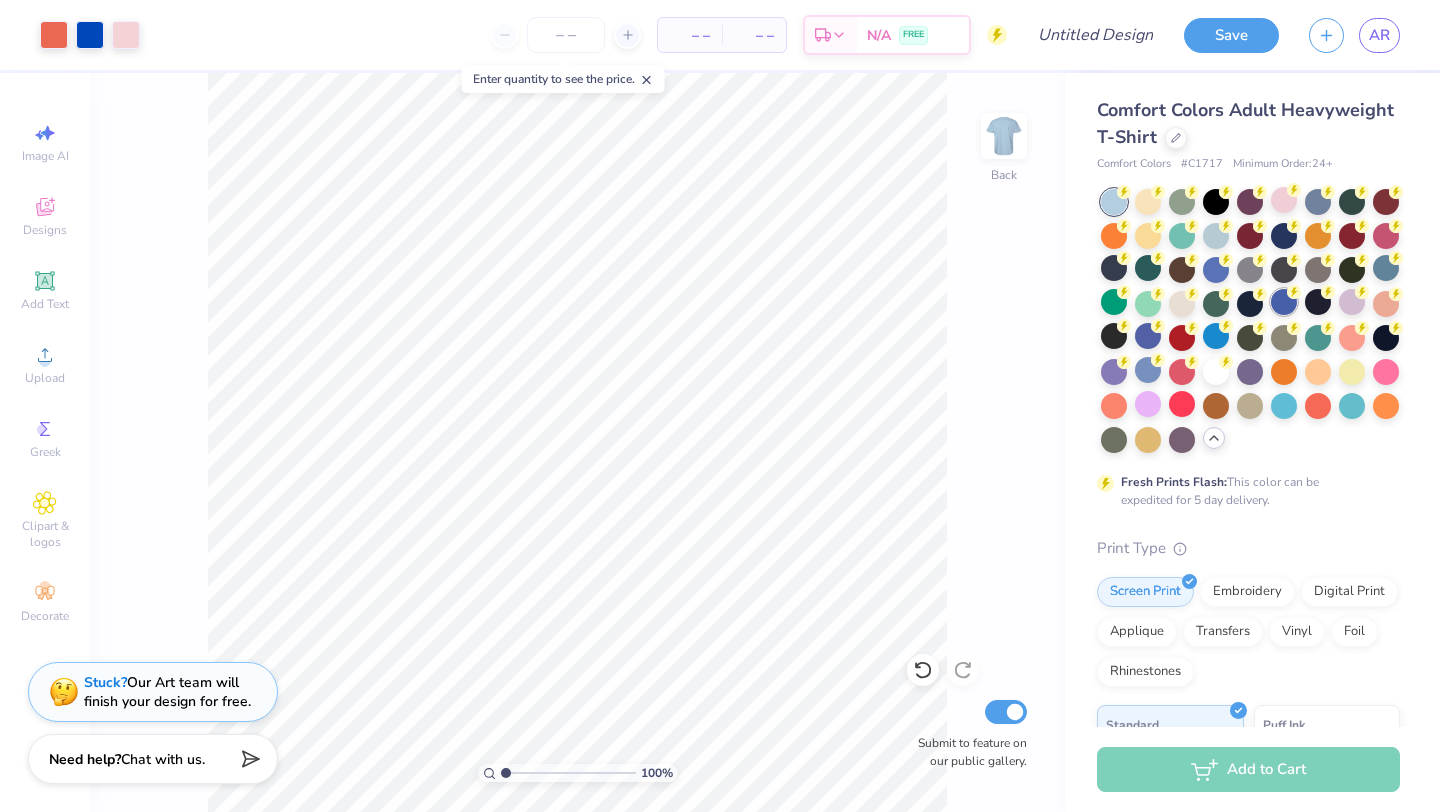 click at bounding box center [1284, 302] 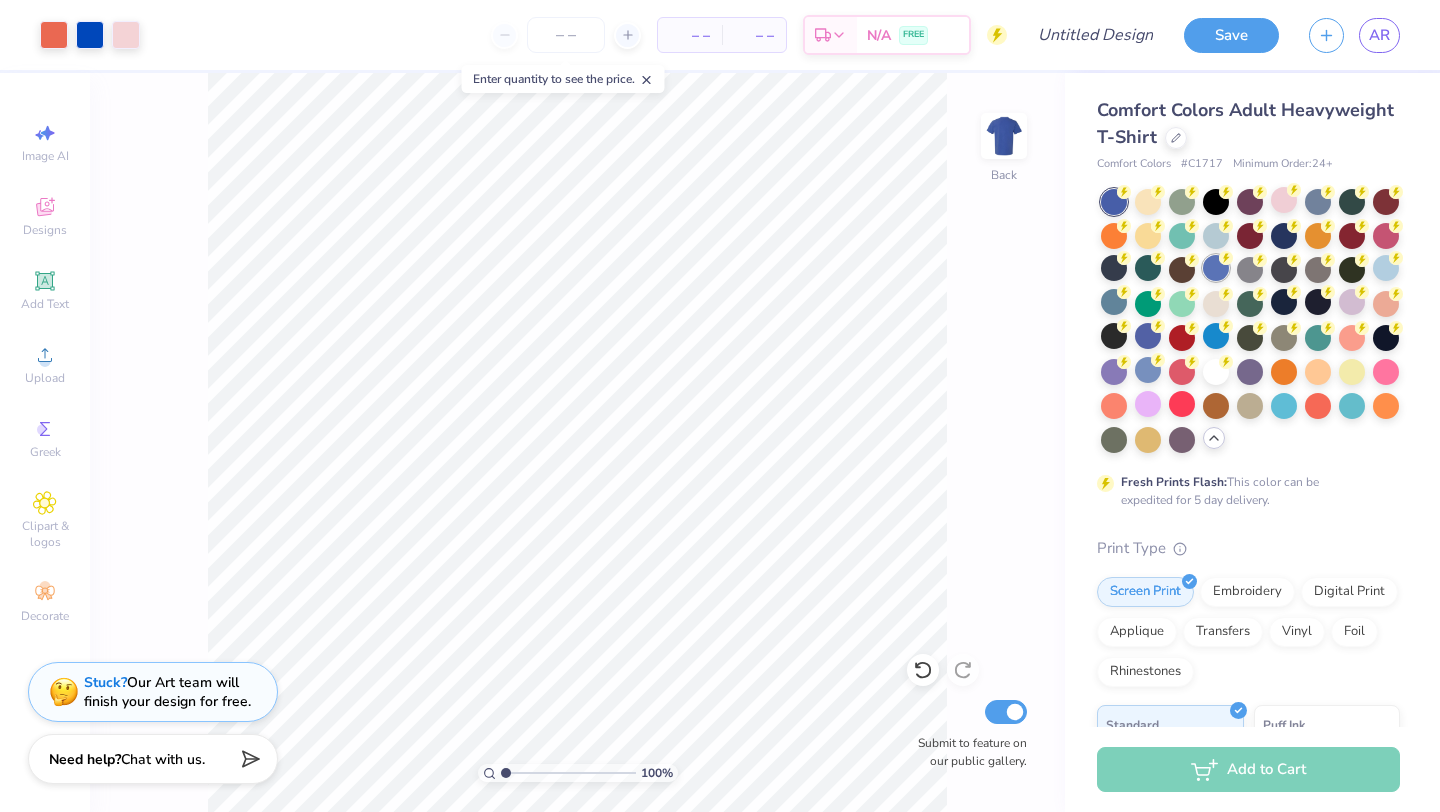 click at bounding box center [1216, 268] 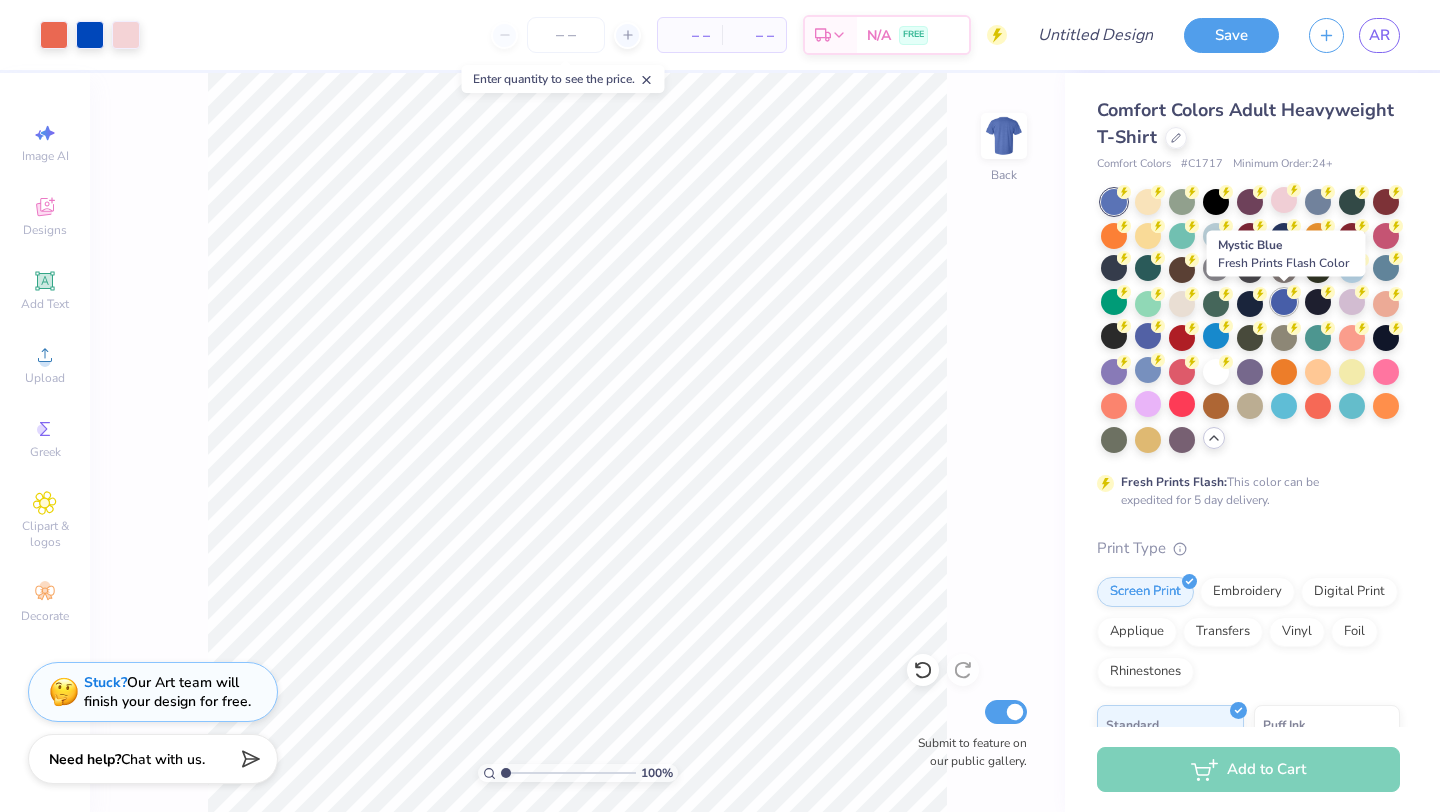 click at bounding box center [1284, 302] 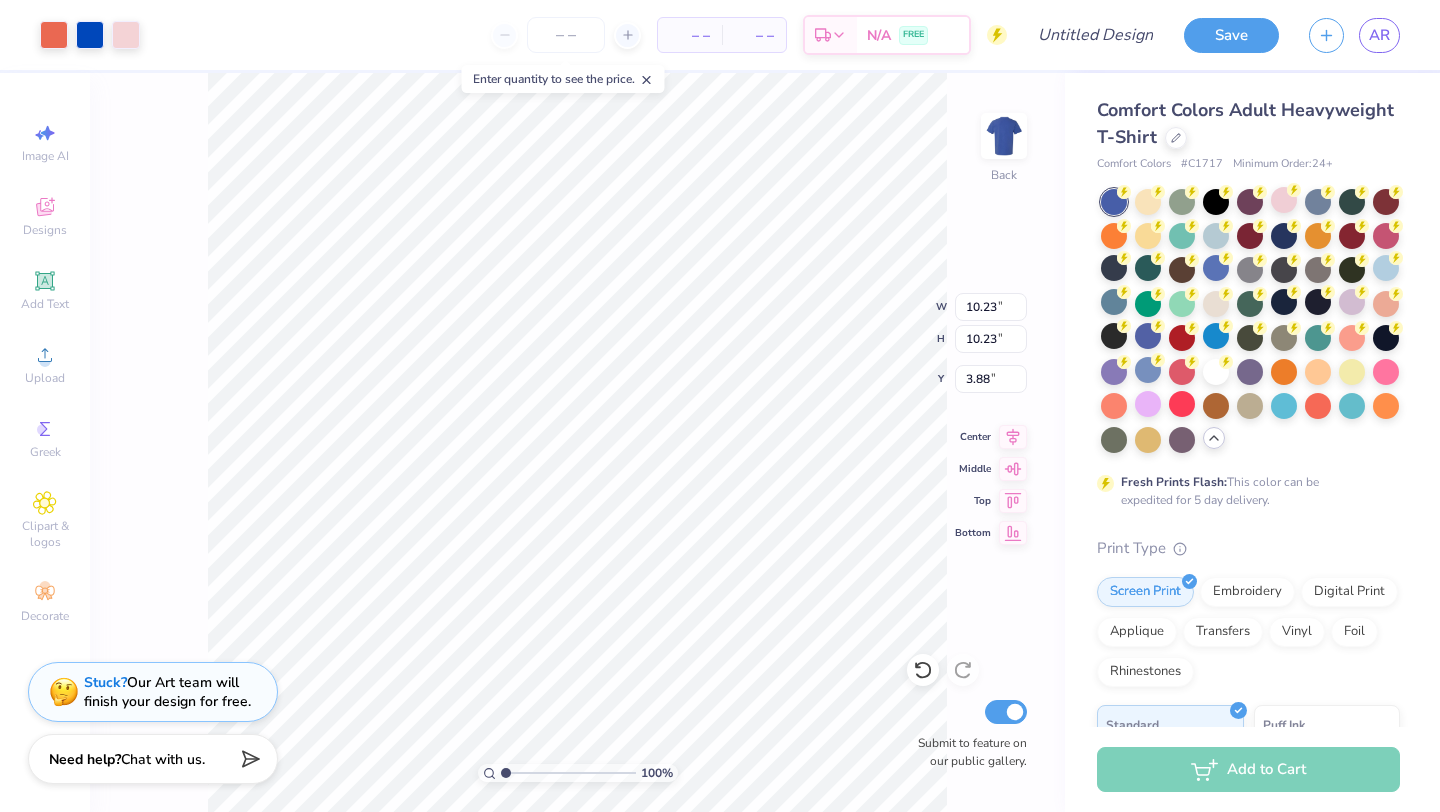 type on "3.92" 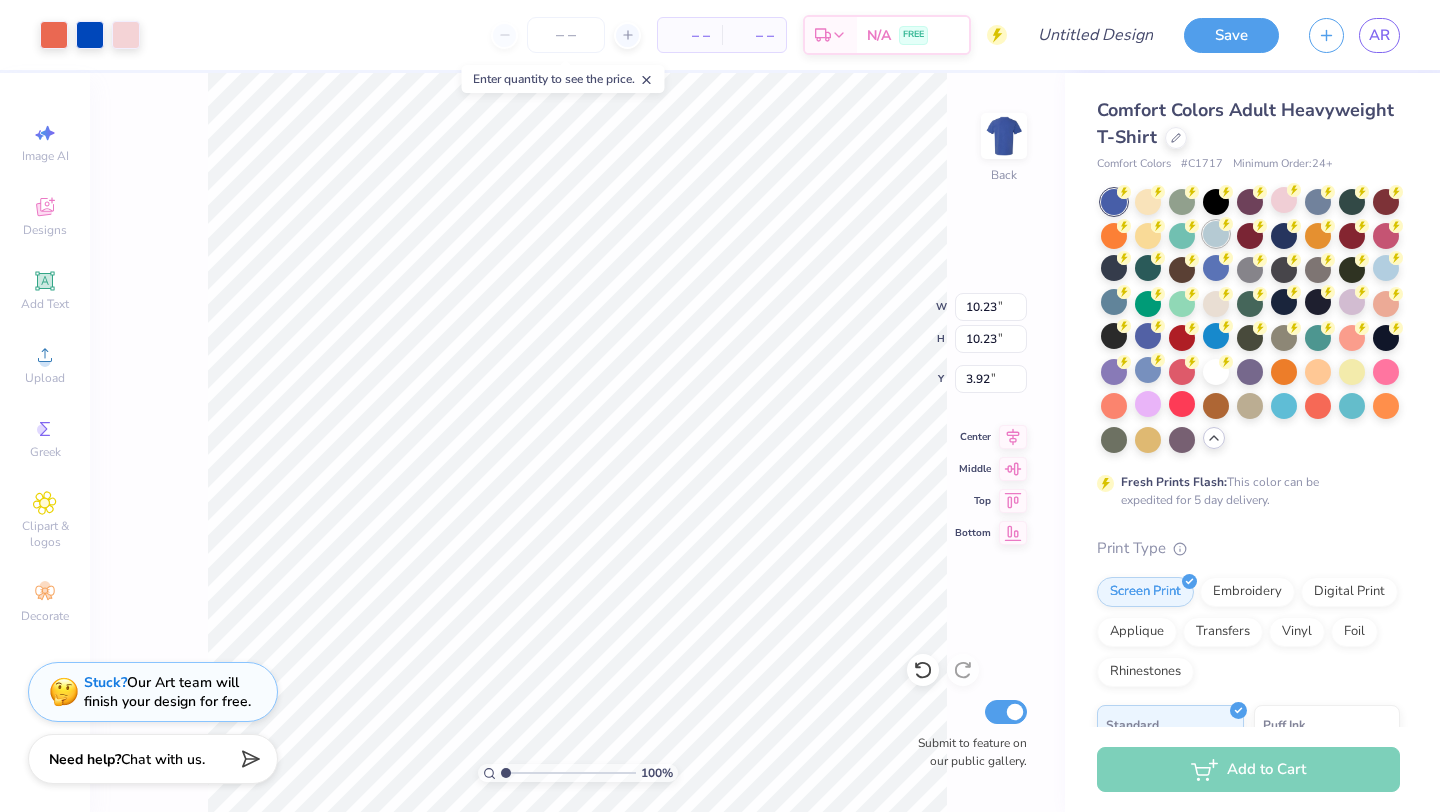 click at bounding box center (1216, 234) 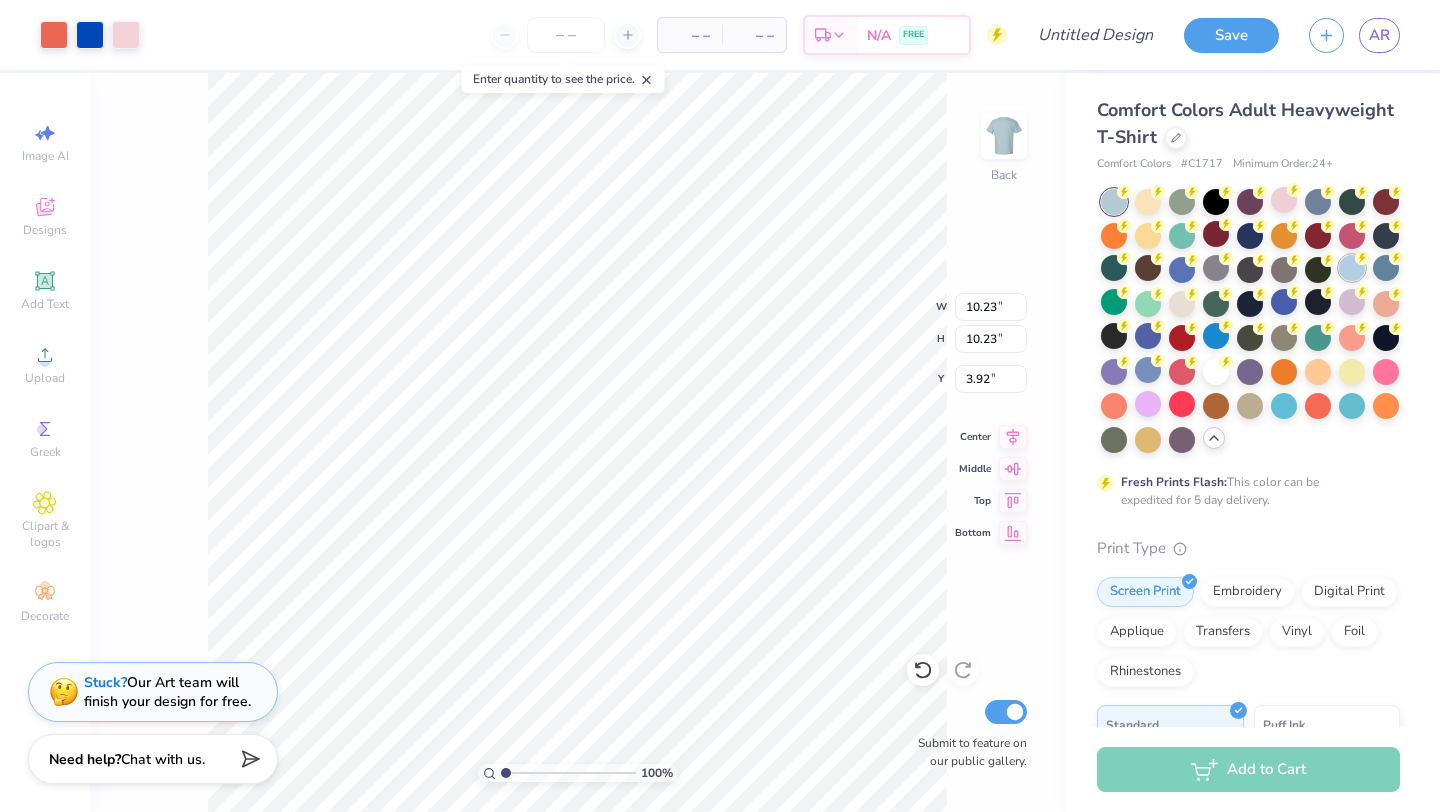 click at bounding box center (1352, 268) 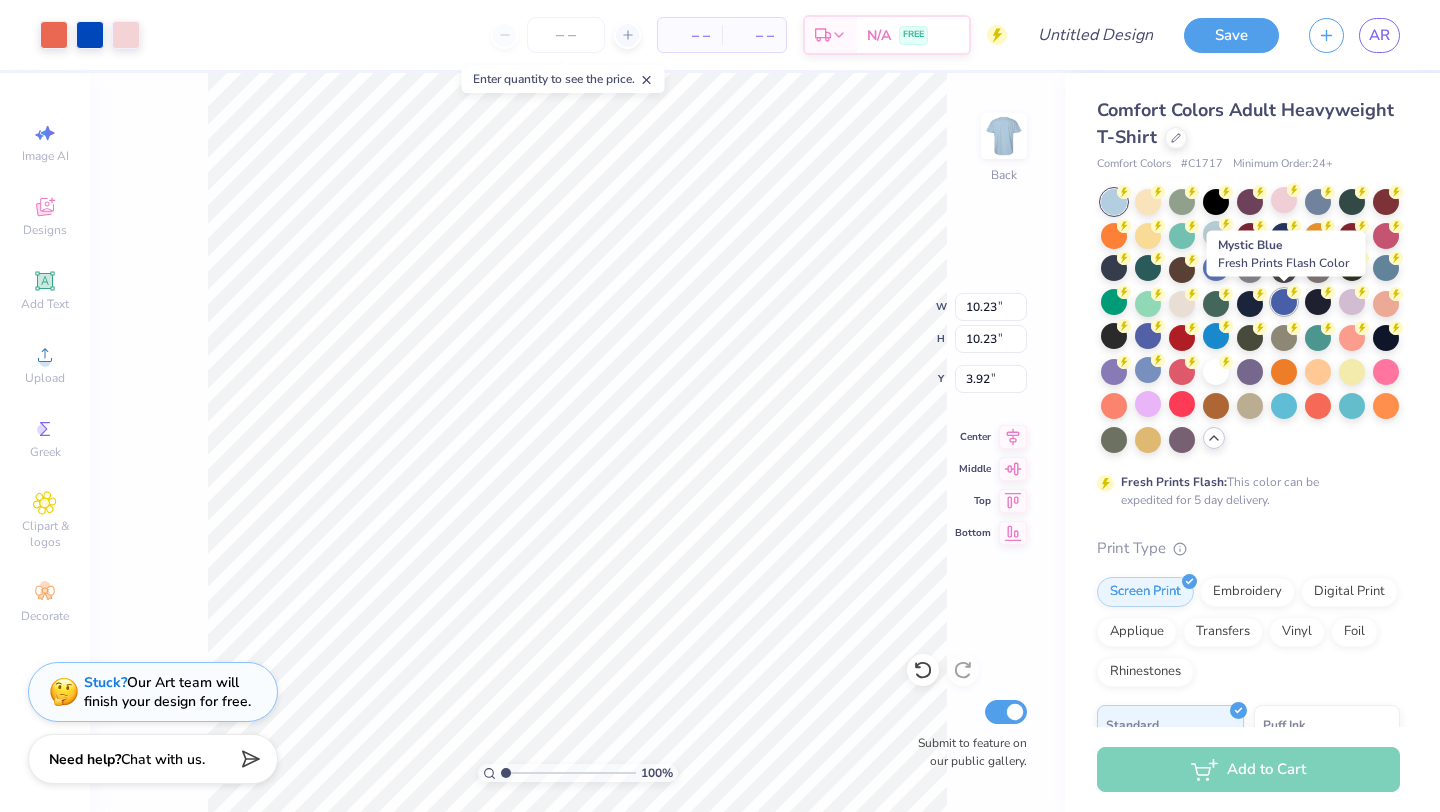 click at bounding box center [1284, 302] 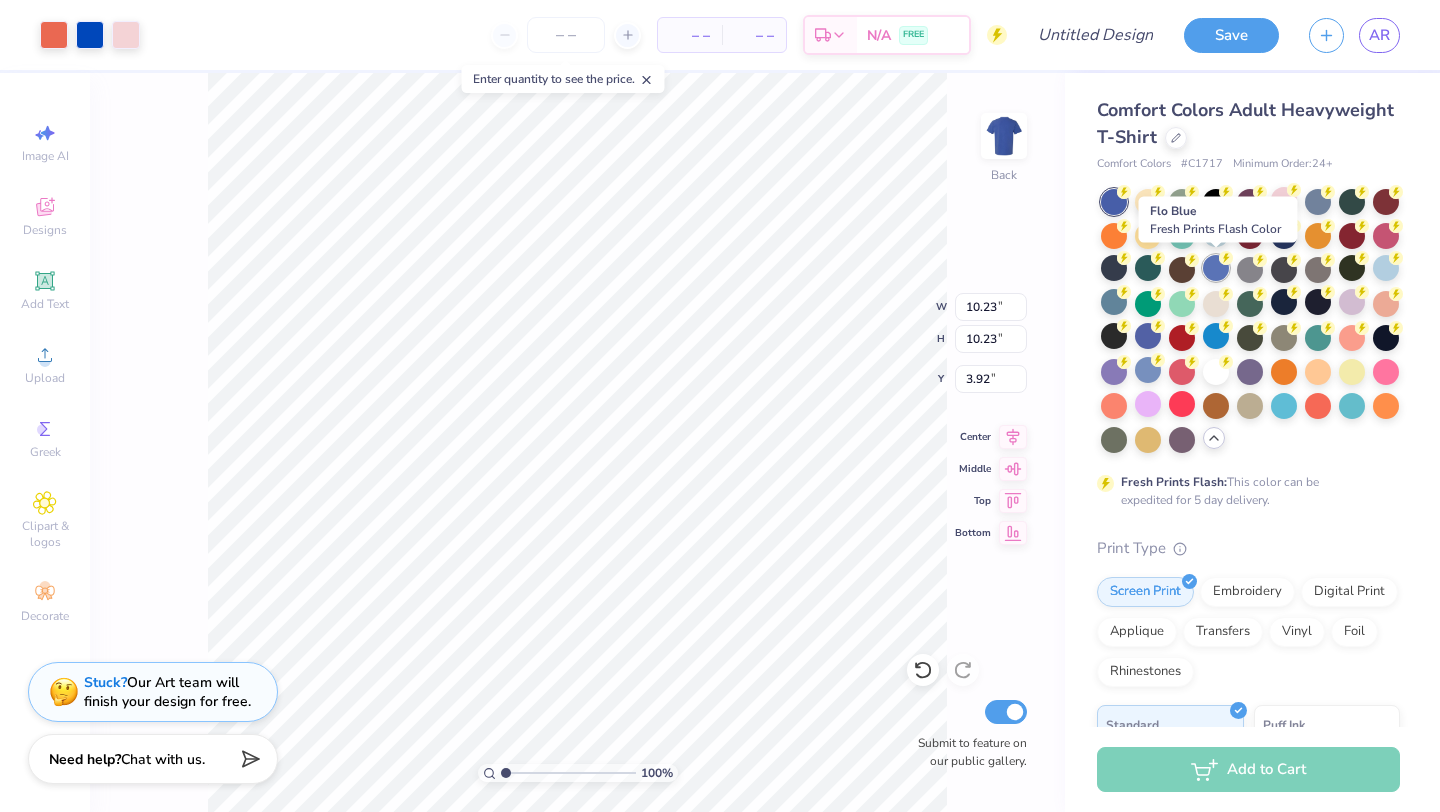 click at bounding box center [1216, 268] 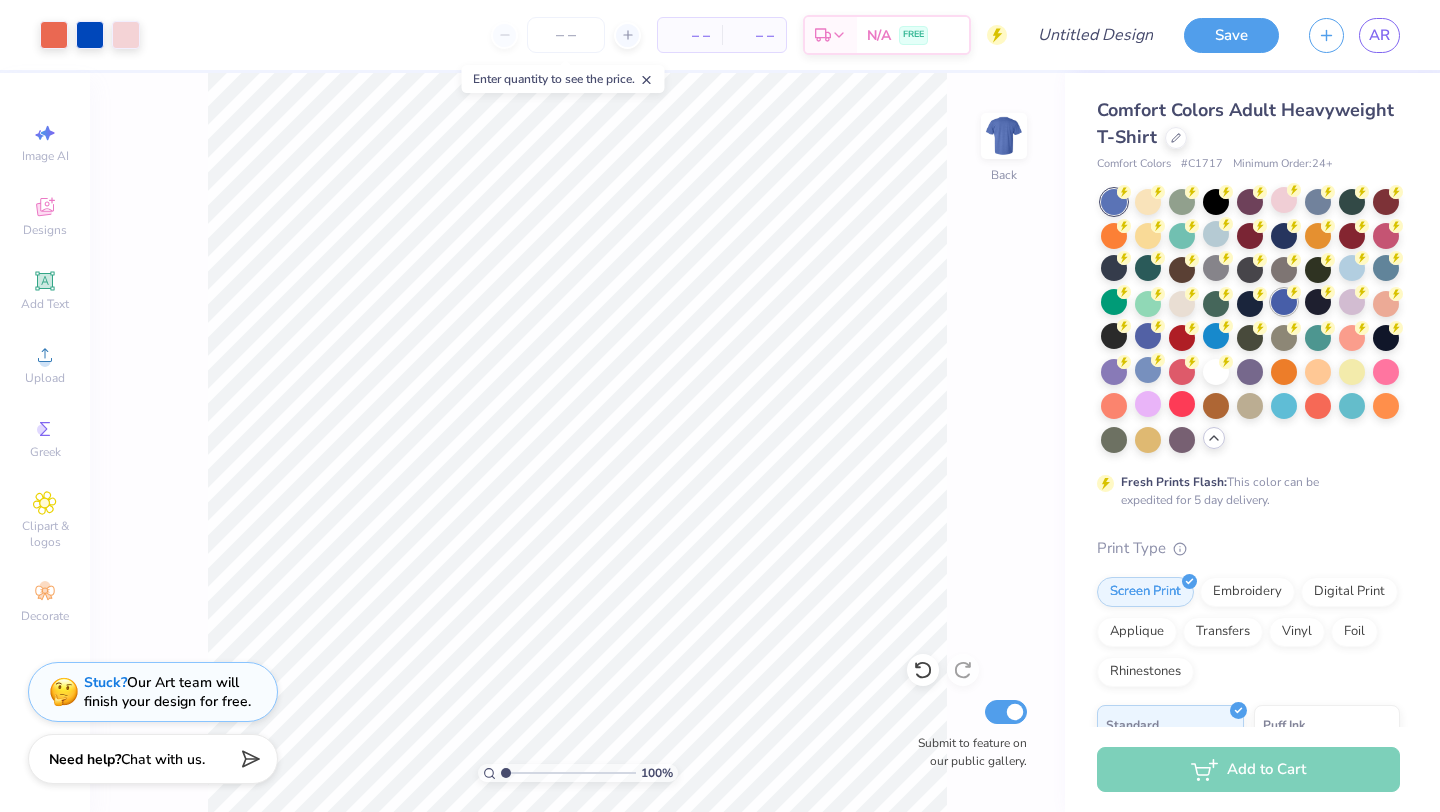 click at bounding box center (1284, 302) 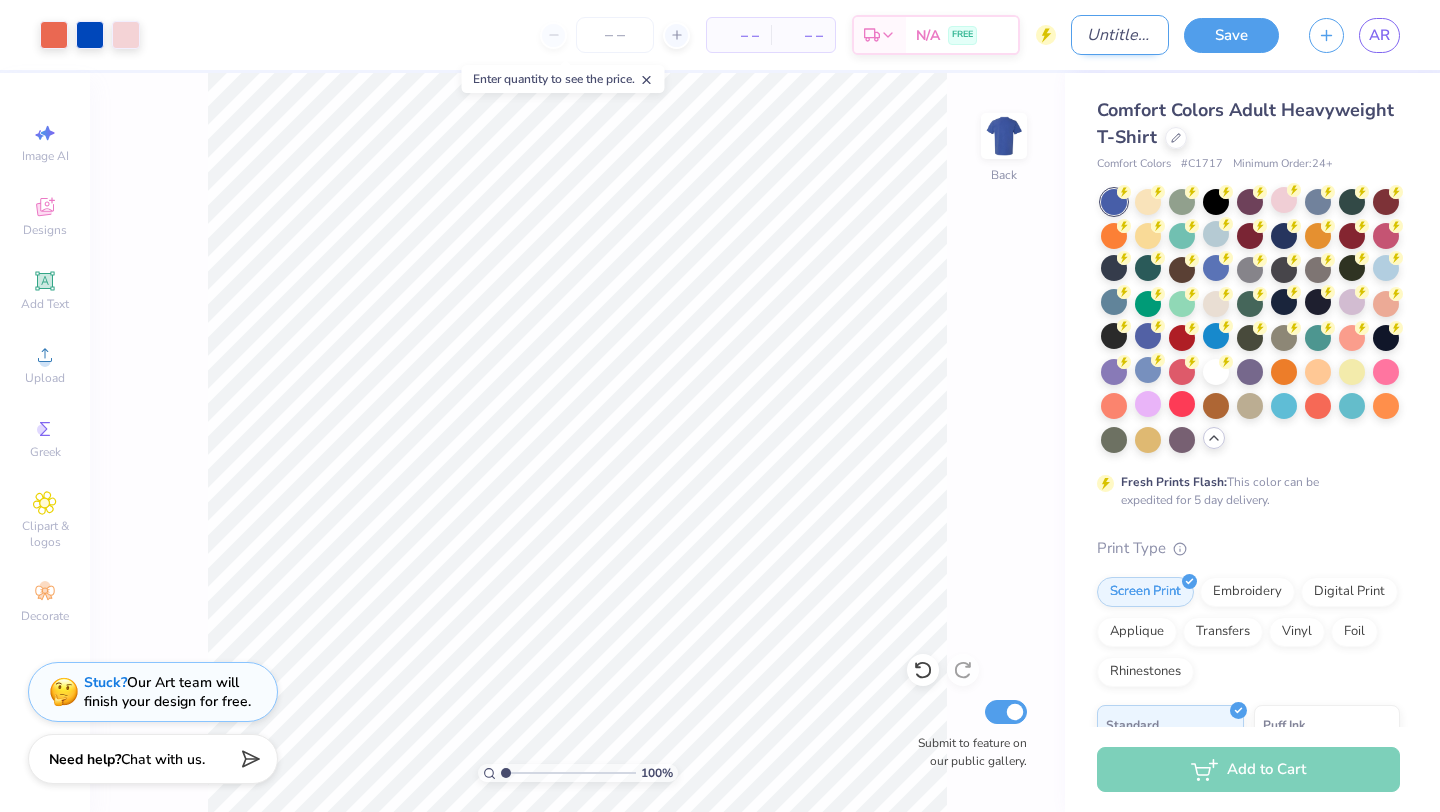 click on "Design Title" at bounding box center (1120, 35) 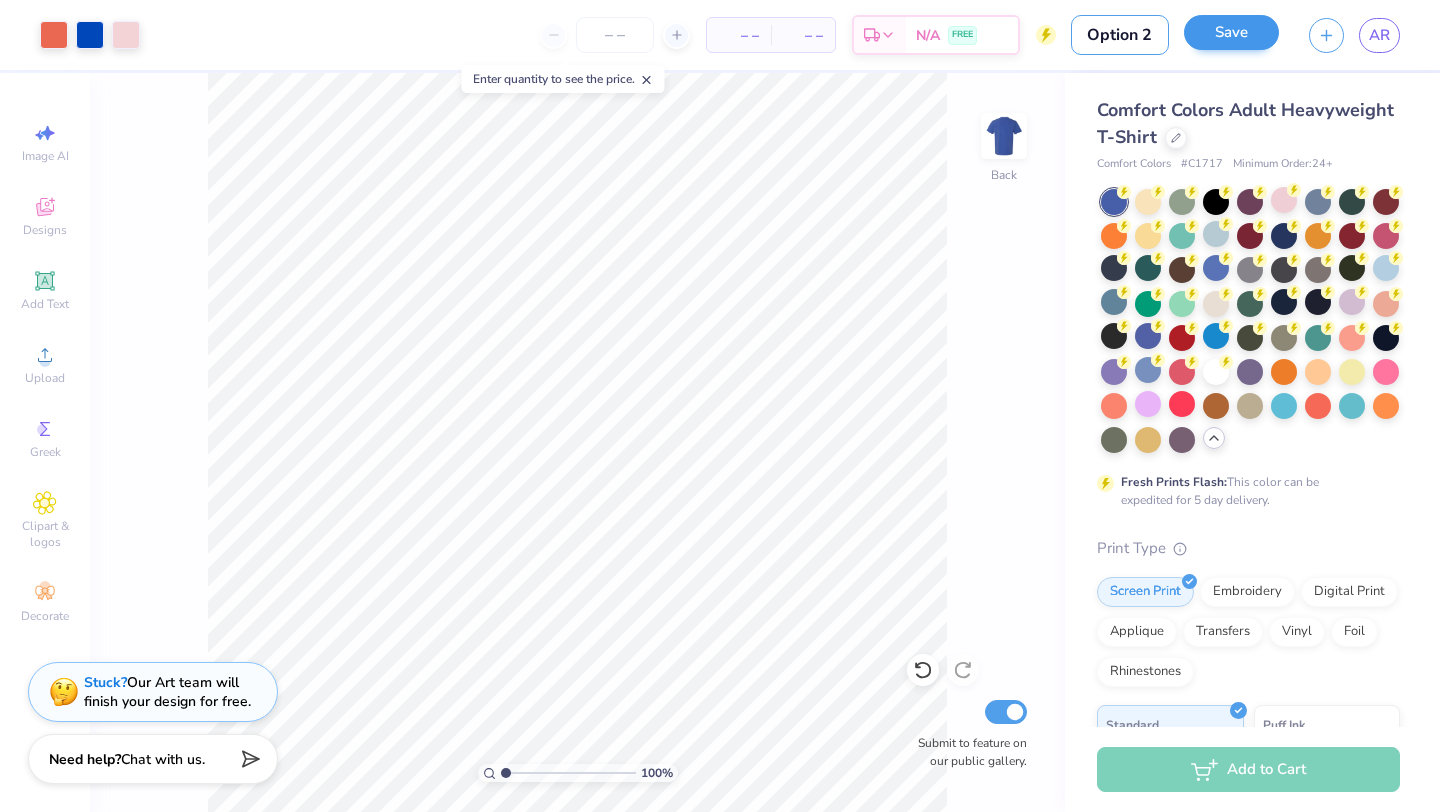 type on "Option 2" 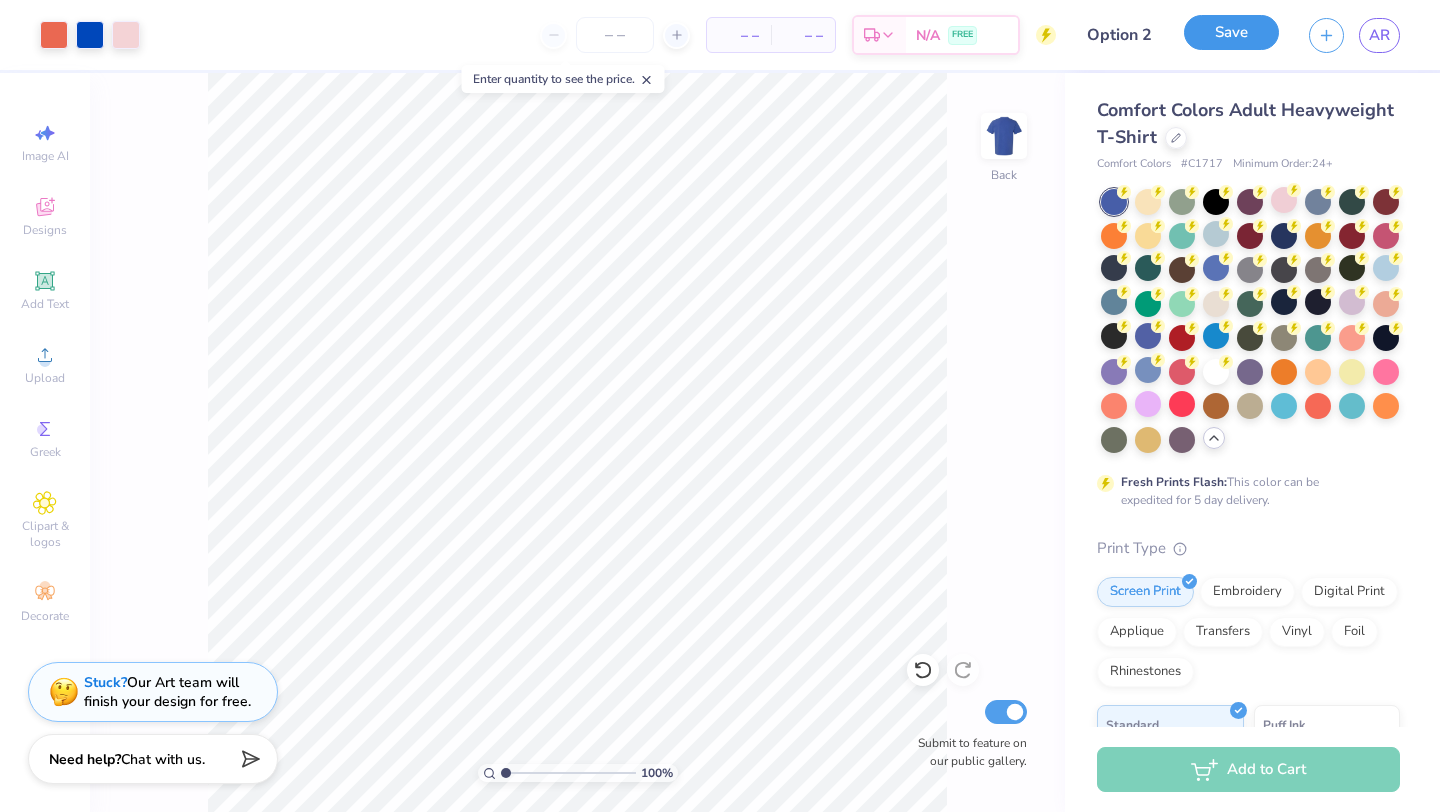 click on "Save" at bounding box center [1231, 32] 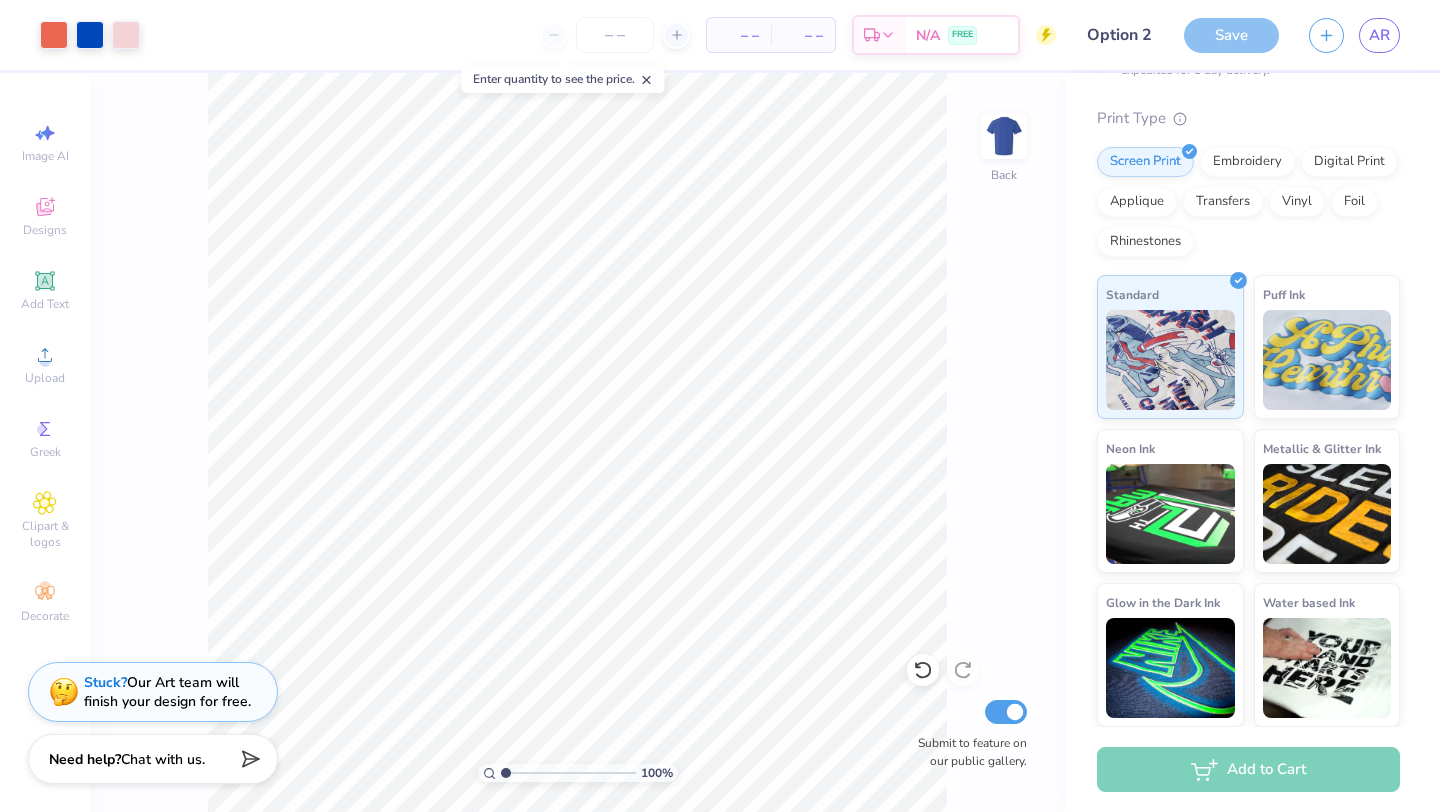 scroll, scrollTop: 0, scrollLeft: 0, axis: both 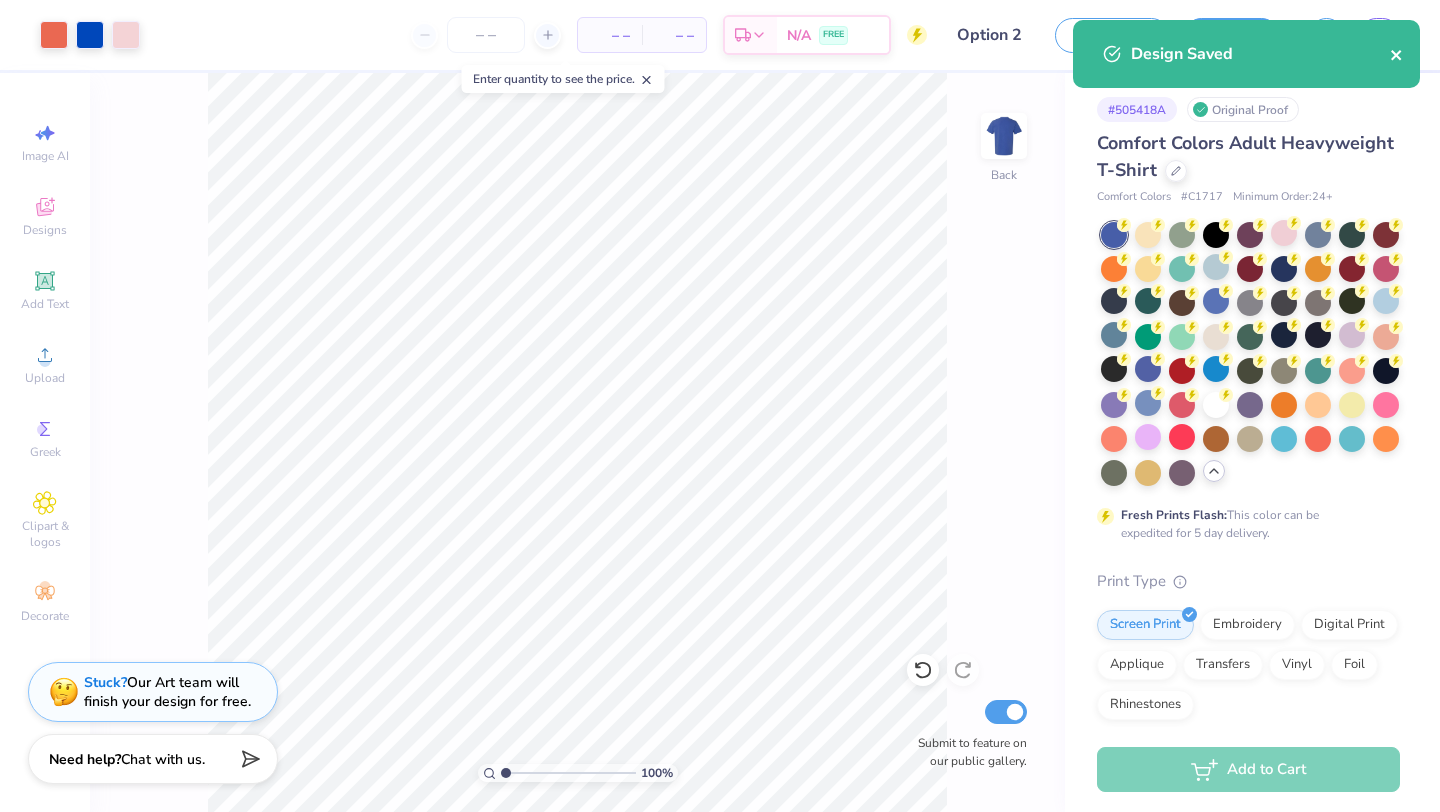 click 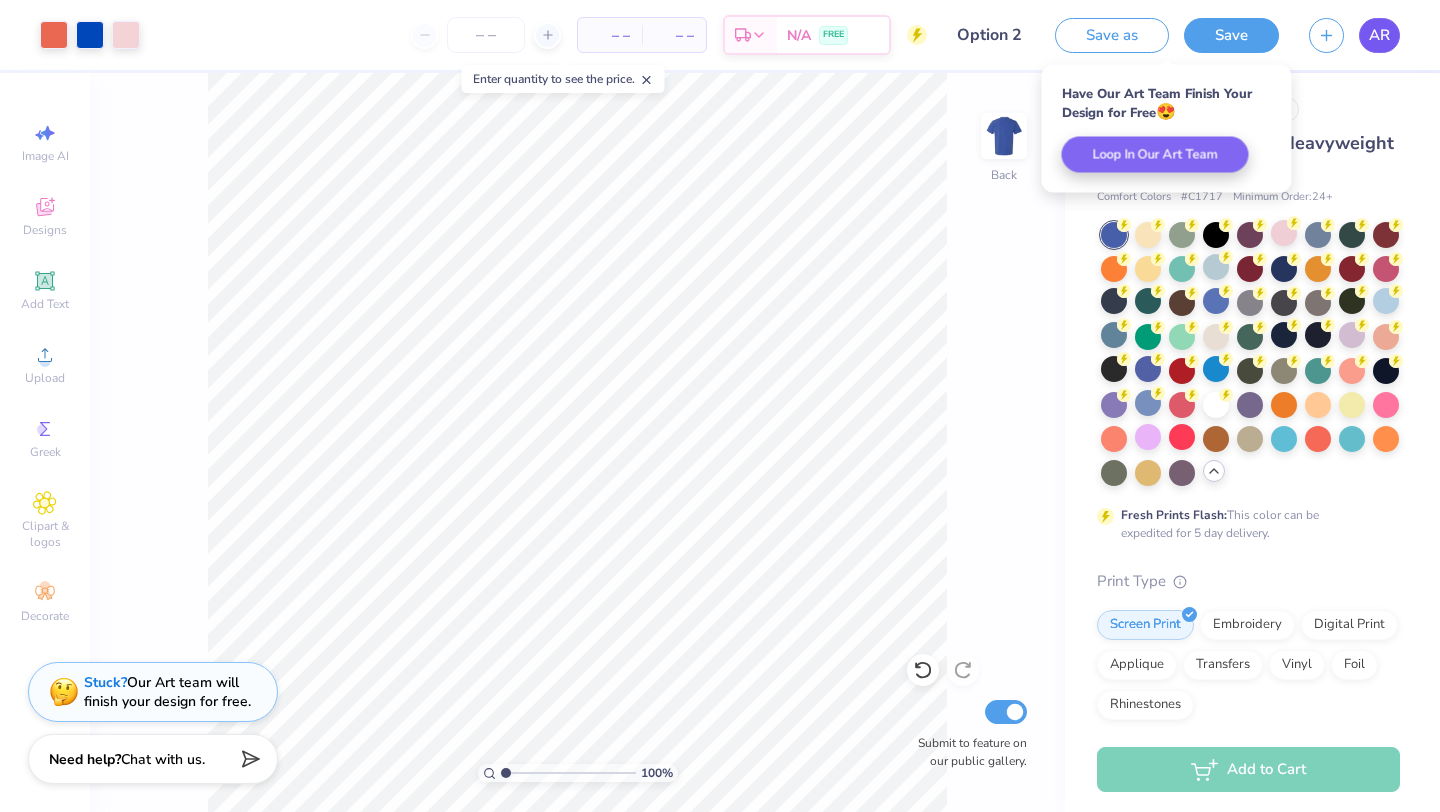 click on "AR" at bounding box center [1379, 35] 